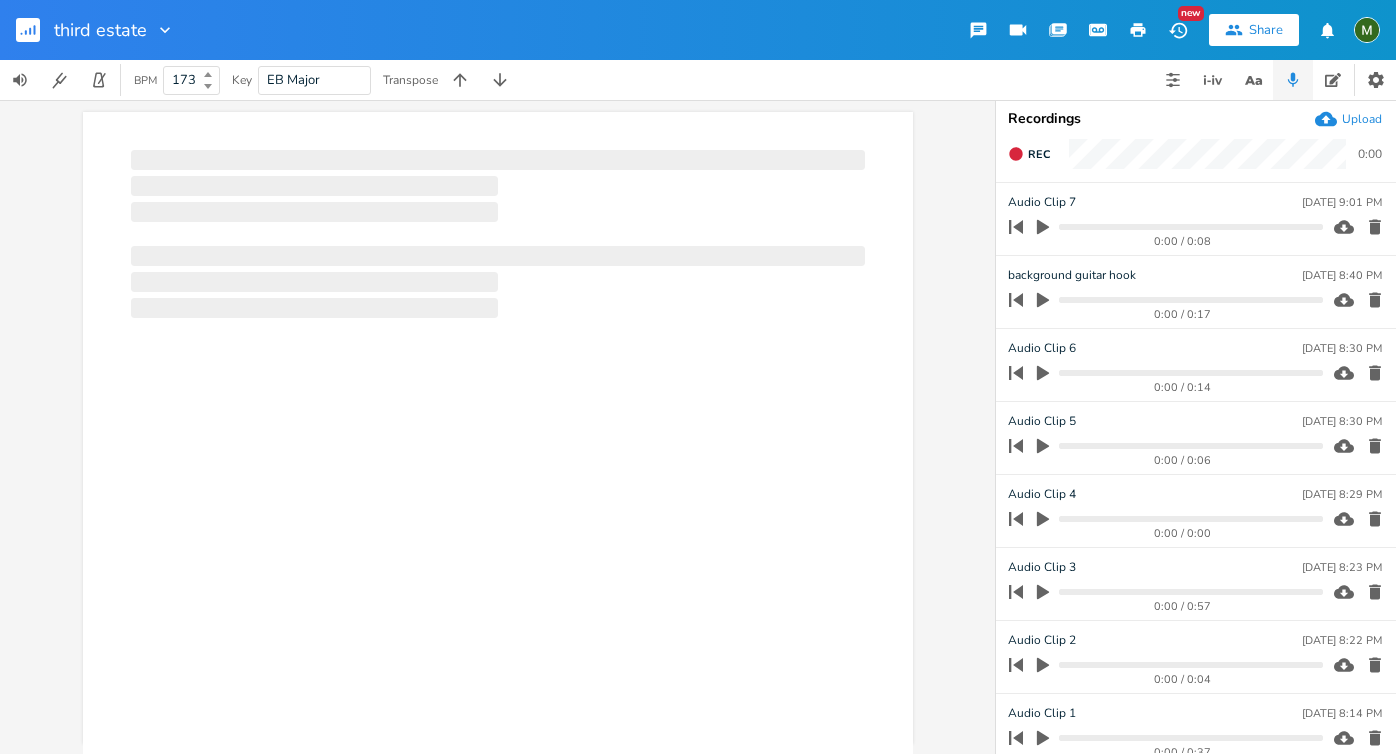 scroll, scrollTop: 0, scrollLeft: 0, axis: both 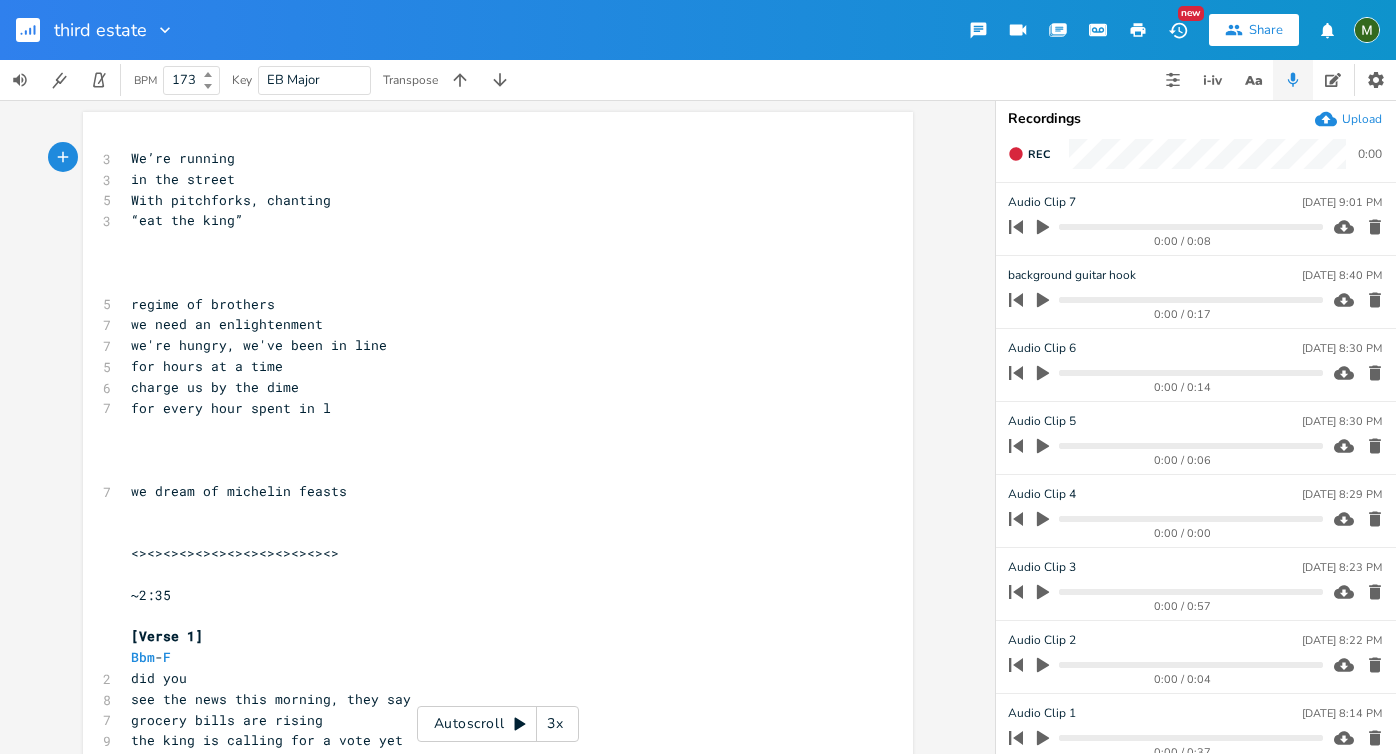 click on "BPM 173 Key EB Major Transpose" at bounding box center (698, 80) 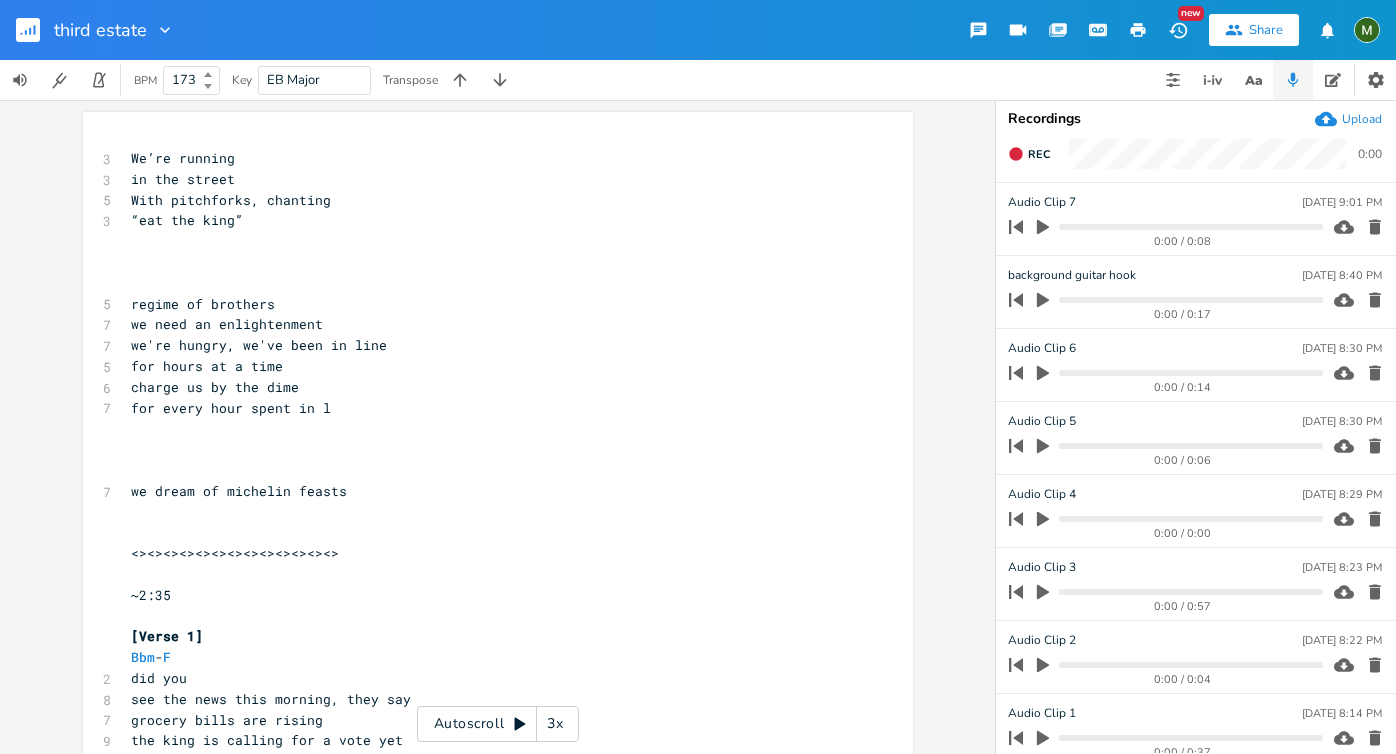 click on "“eat the king”" at bounding box center [488, 220] 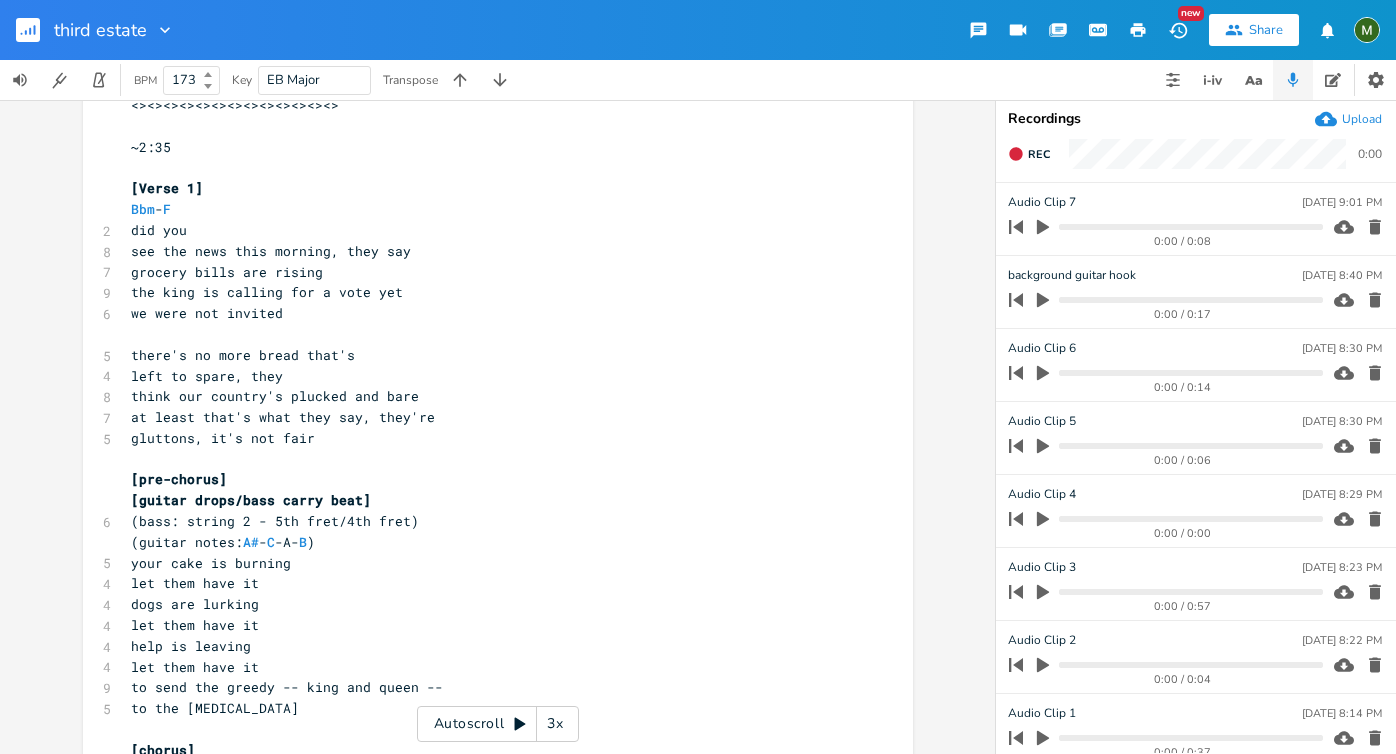 scroll, scrollTop: 451, scrollLeft: 0, axis: vertical 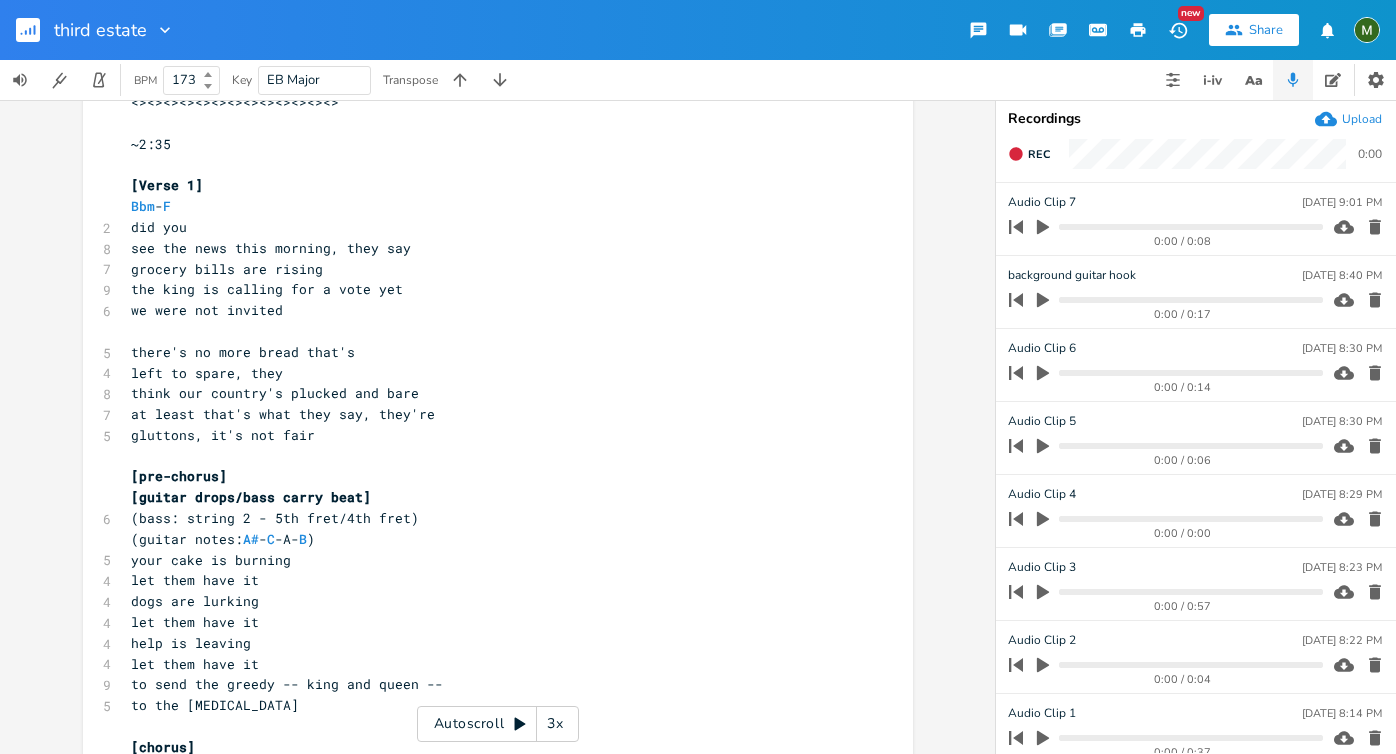 click on "at least that's what they say, they're" at bounding box center [488, 414] 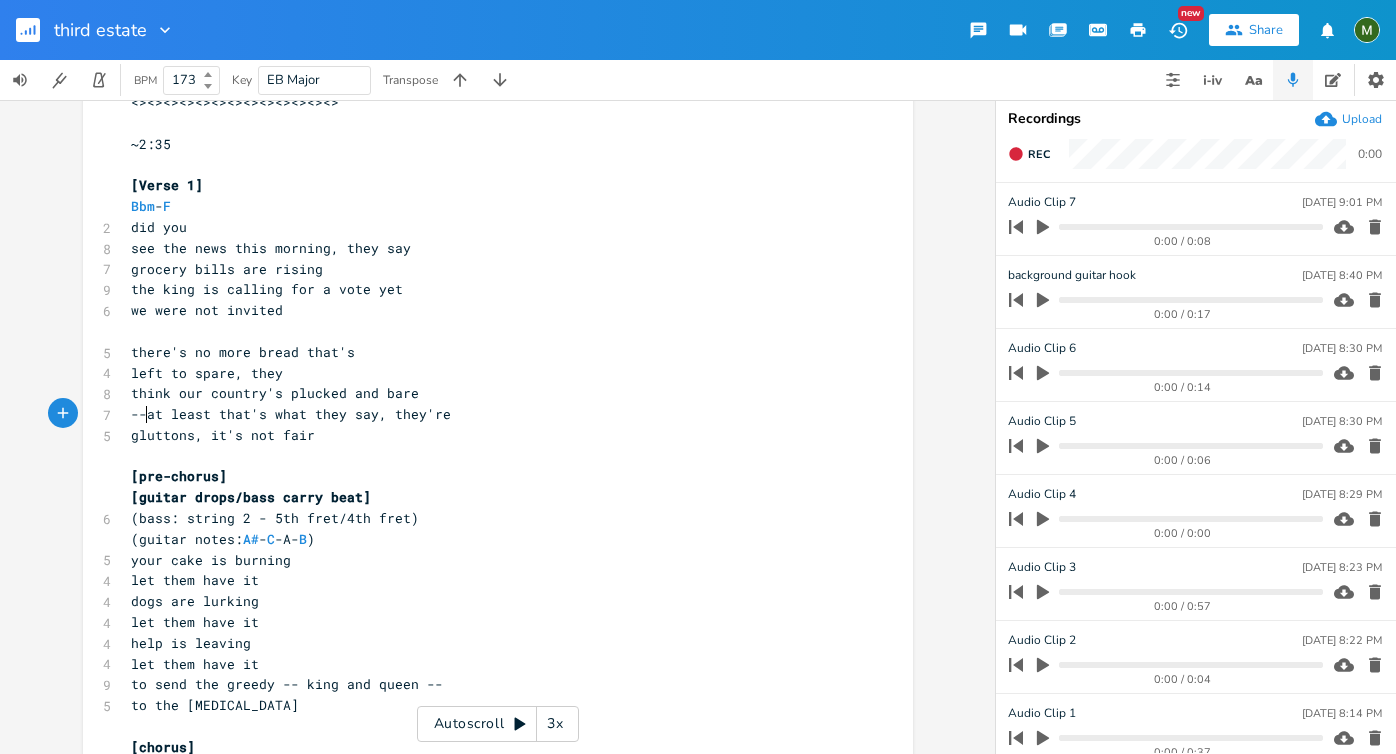 type on "--" 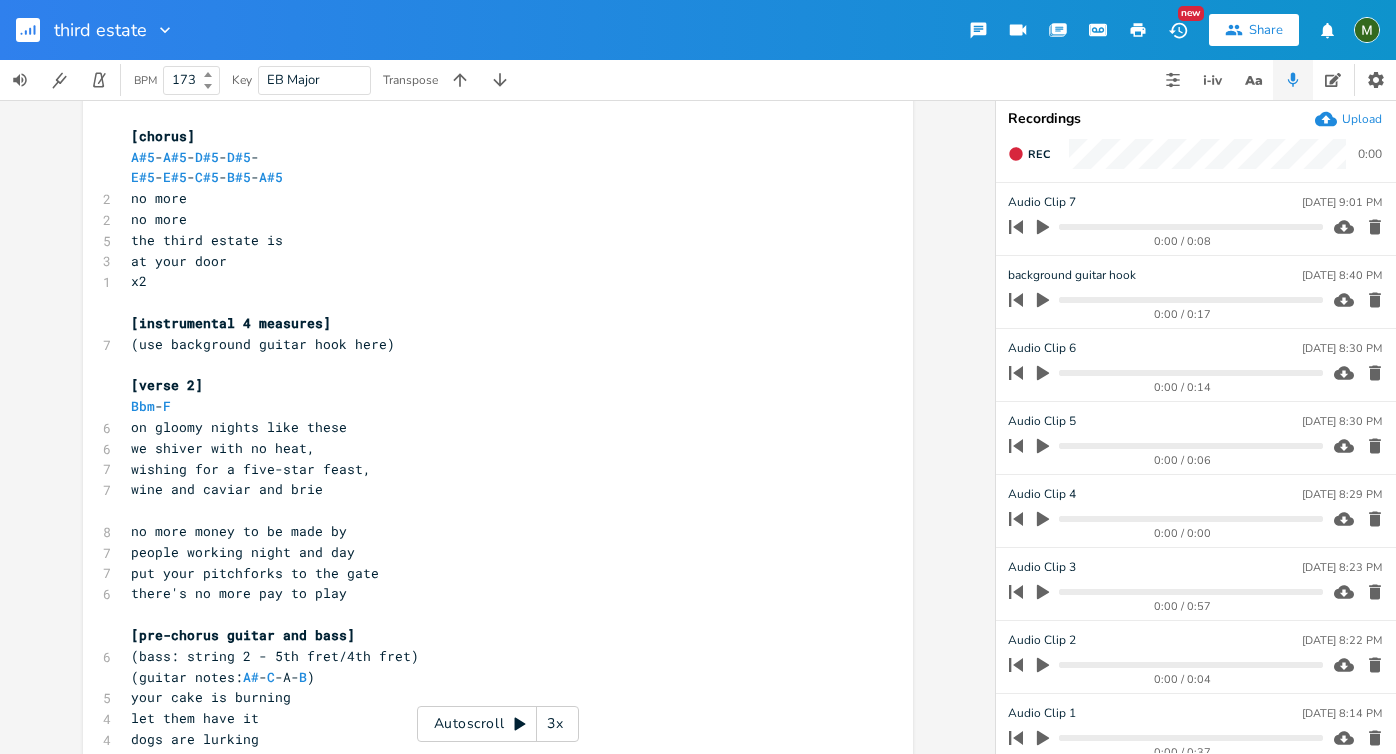 scroll, scrollTop: 1078, scrollLeft: 0, axis: vertical 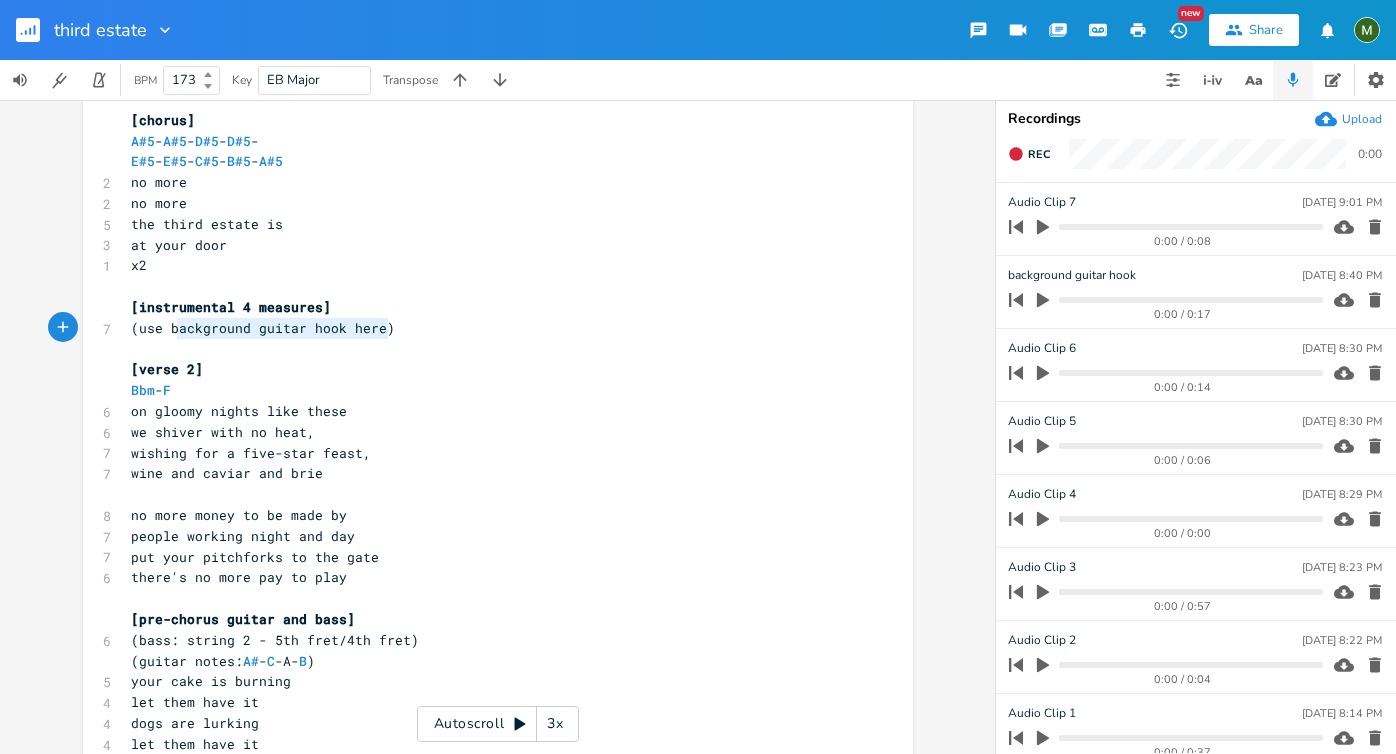 type on "(use background guitar hook here)" 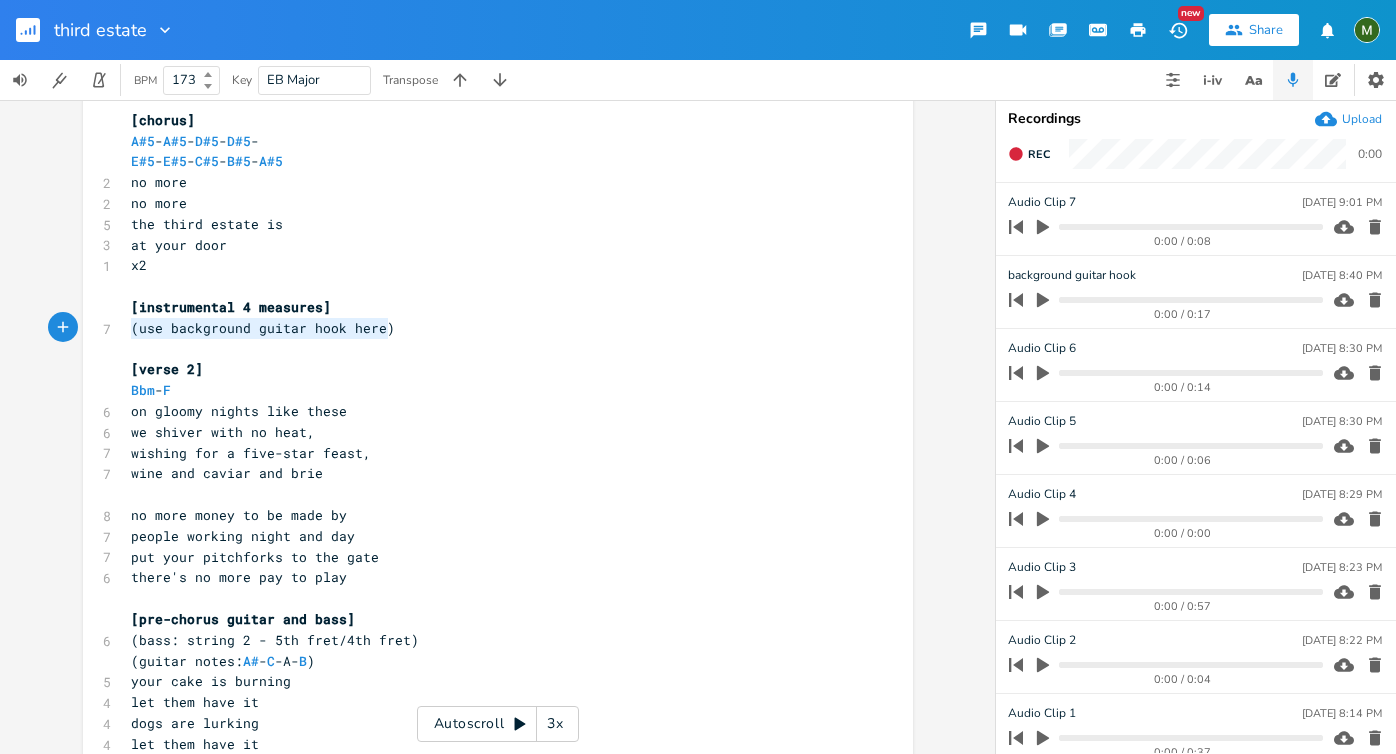 drag, startPoint x: 394, startPoint y: 325, endPoint x: 95, endPoint y: 338, distance: 299.28247 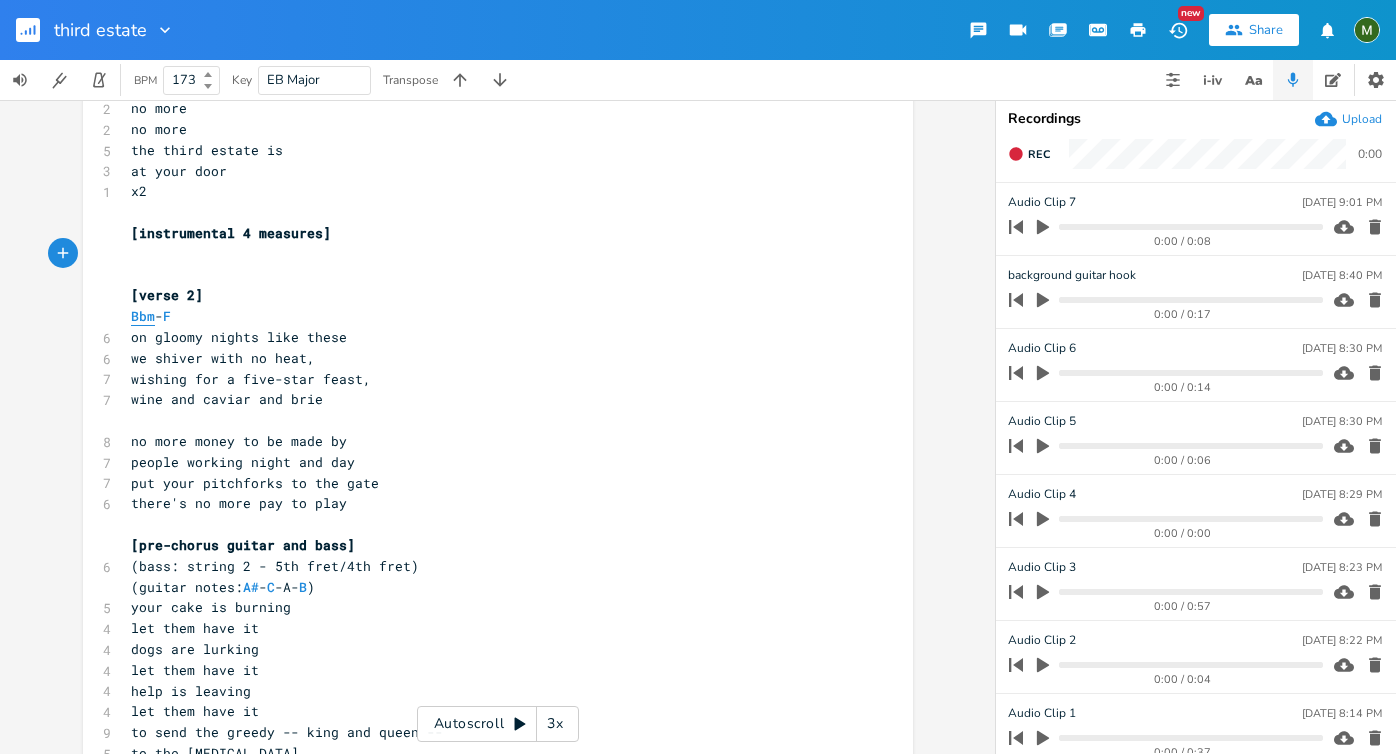 scroll, scrollTop: 1153, scrollLeft: 0, axis: vertical 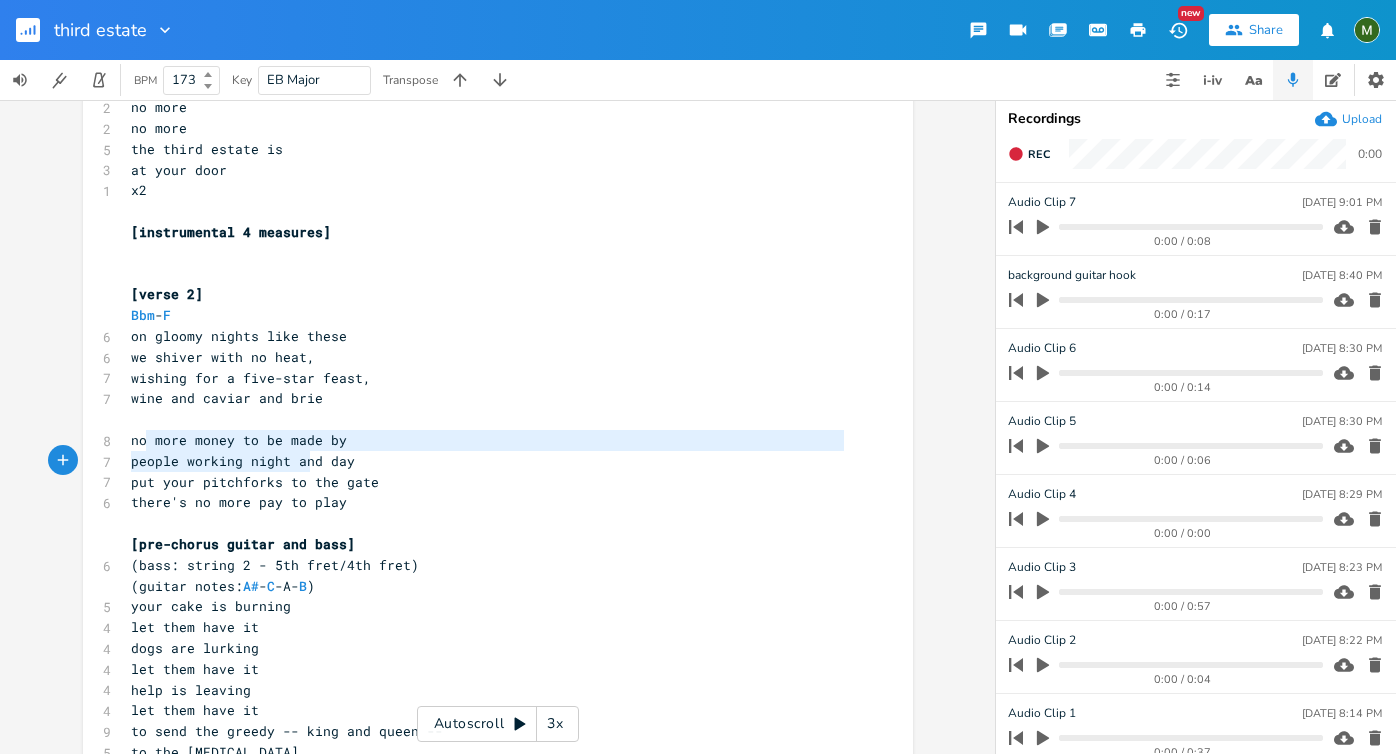 type on "more money to be made by
people working night and d" 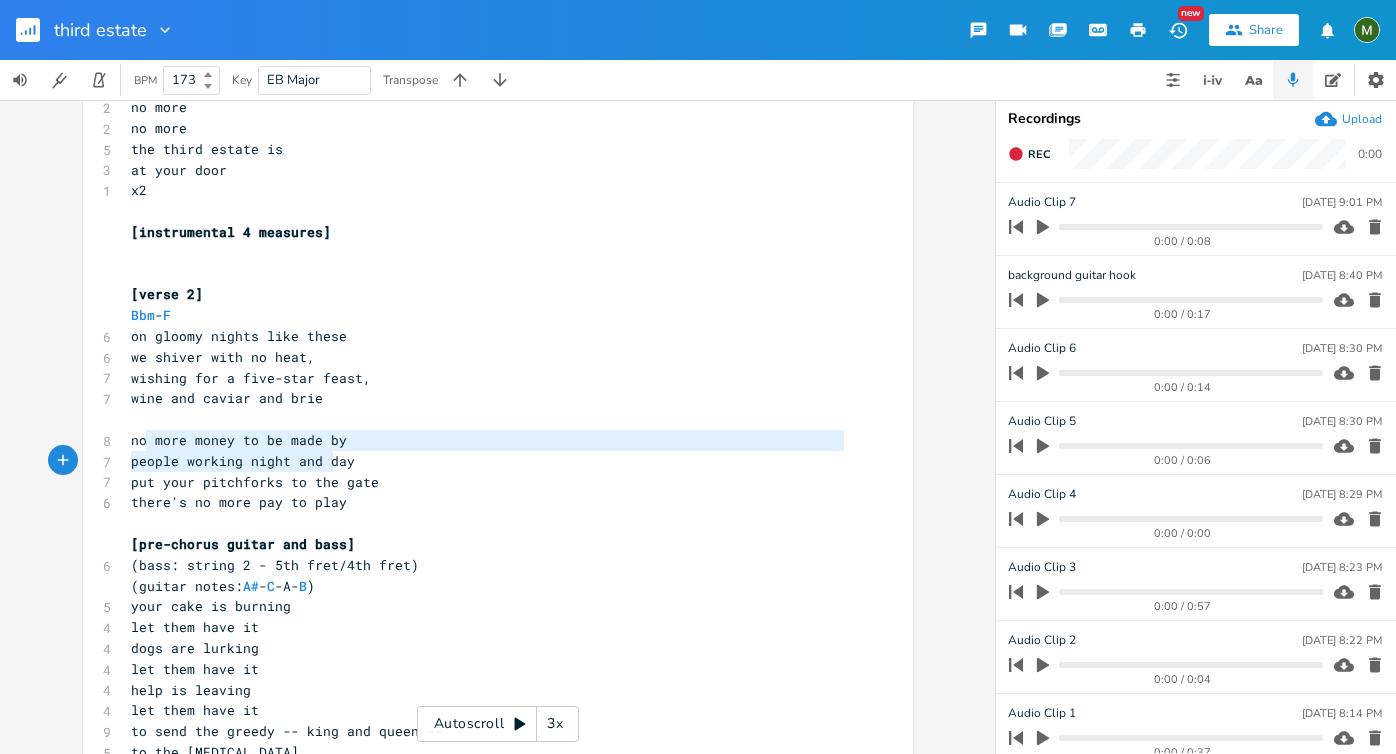 drag, startPoint x: 139, startPoint y: 441, endPoint x: 327, endPoint y: 461, distance: 189.06084 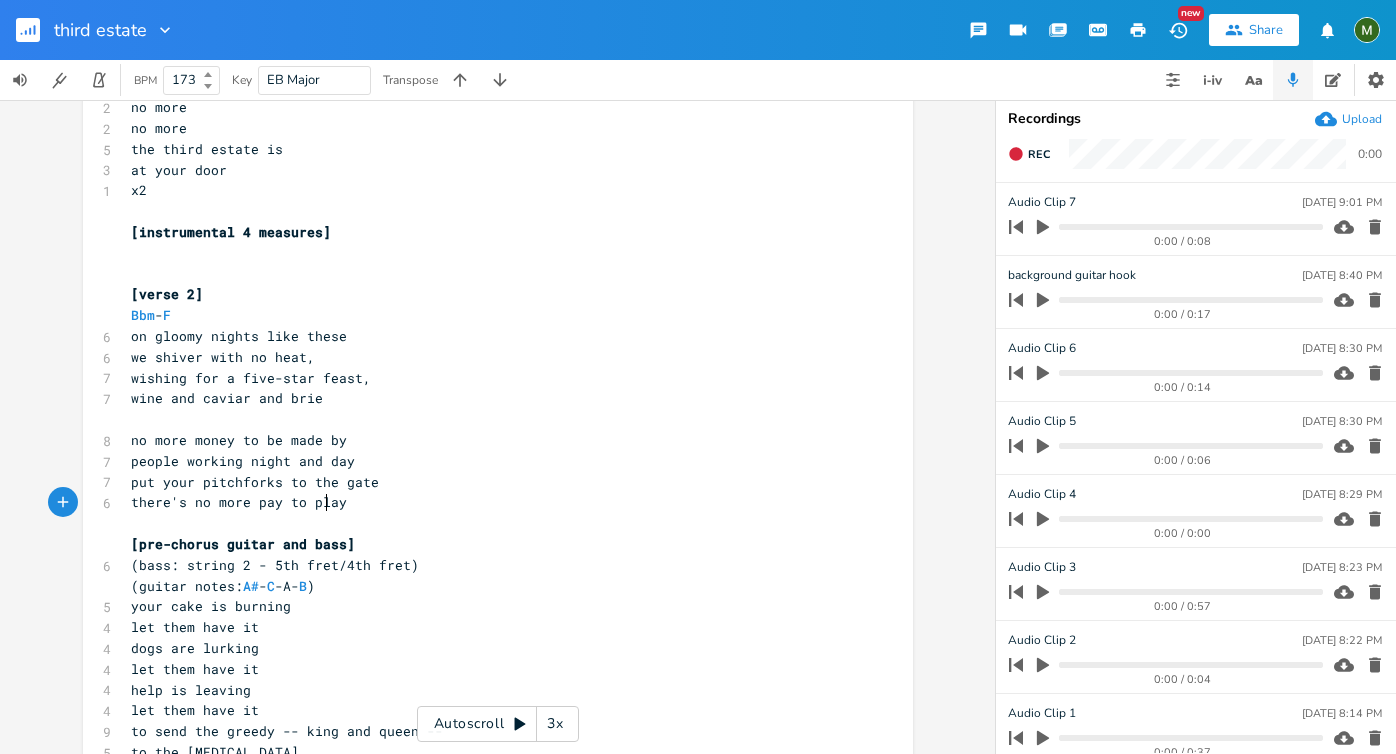 click on "there's no more pay to play" at bounding box center [488, 502] 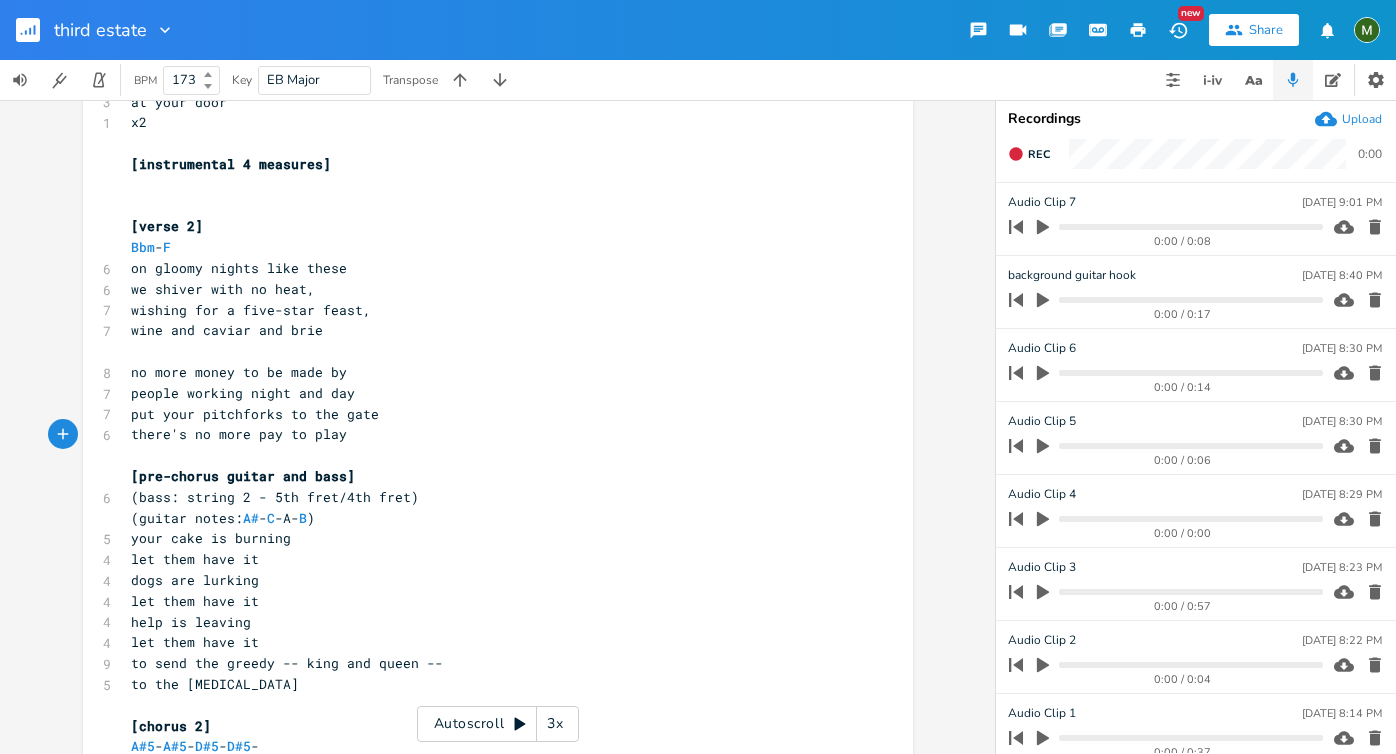 scroll, scrollTop: 1248, scrollLeft: 0, axis: vertical 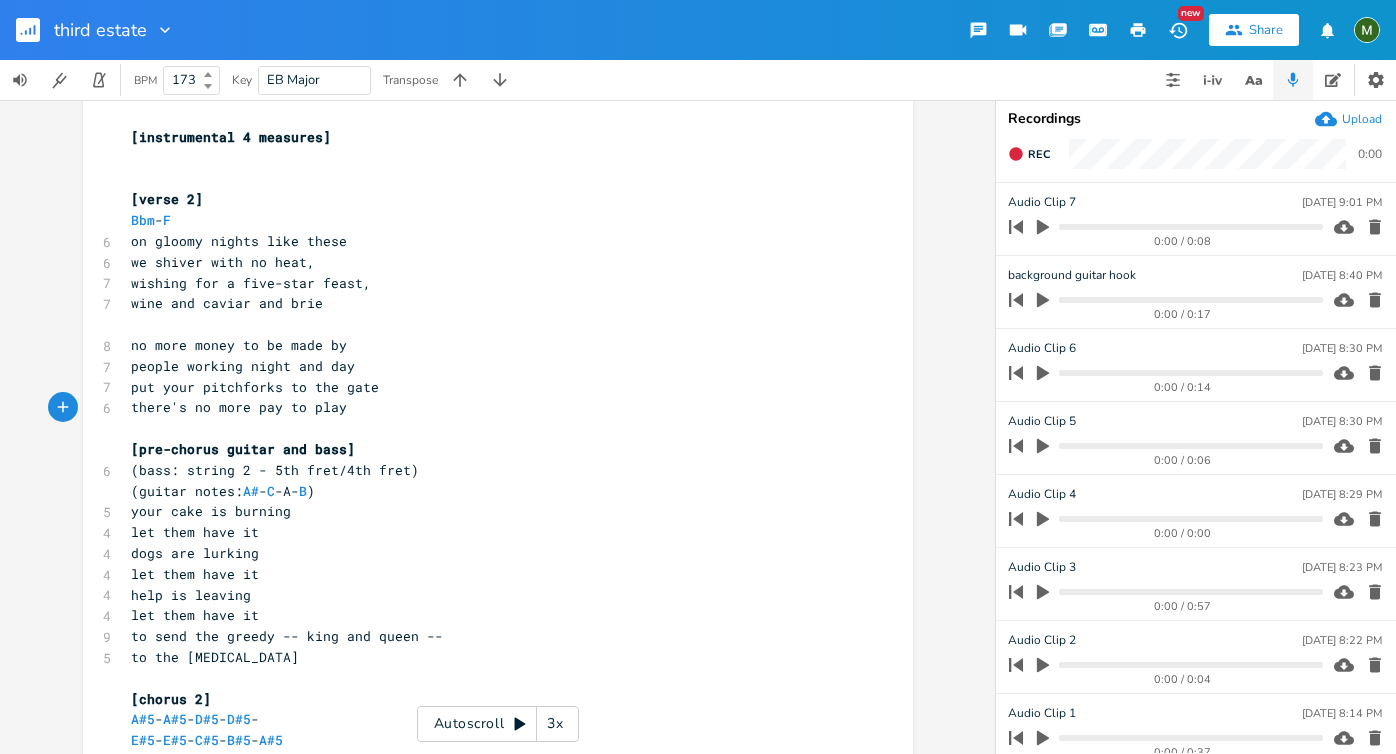 click on "there's no more pay to play" at bounding box center (239, 407) 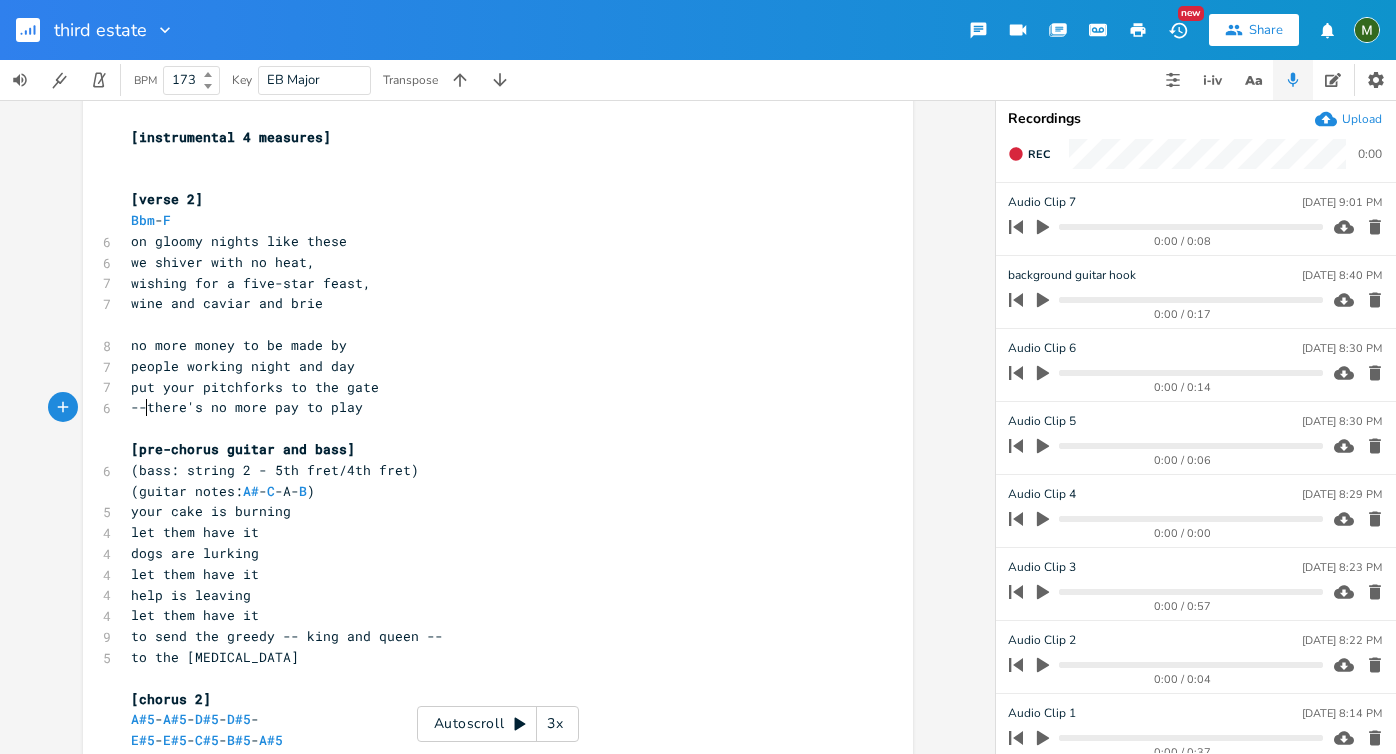 scroll, scrollTop: 0, scrollLeft: 13, axis: horizontal 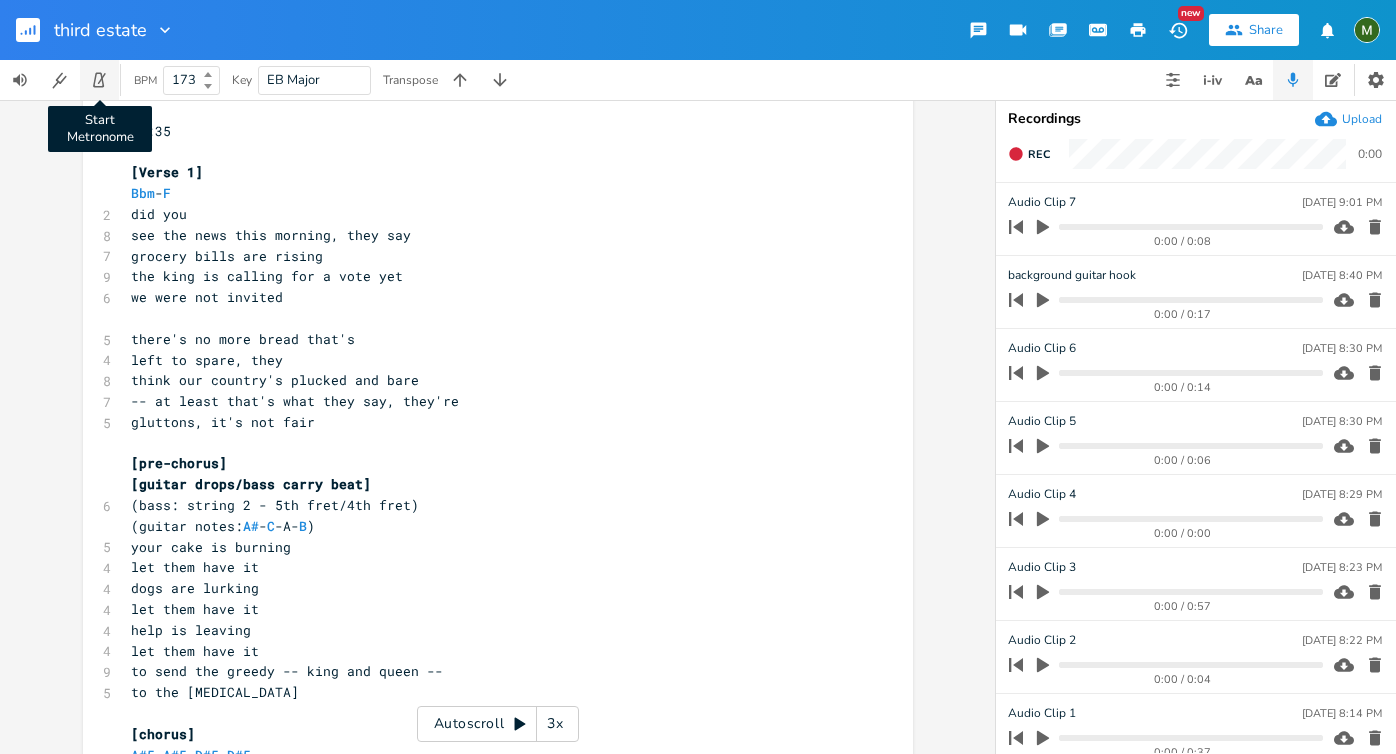 type on "--" 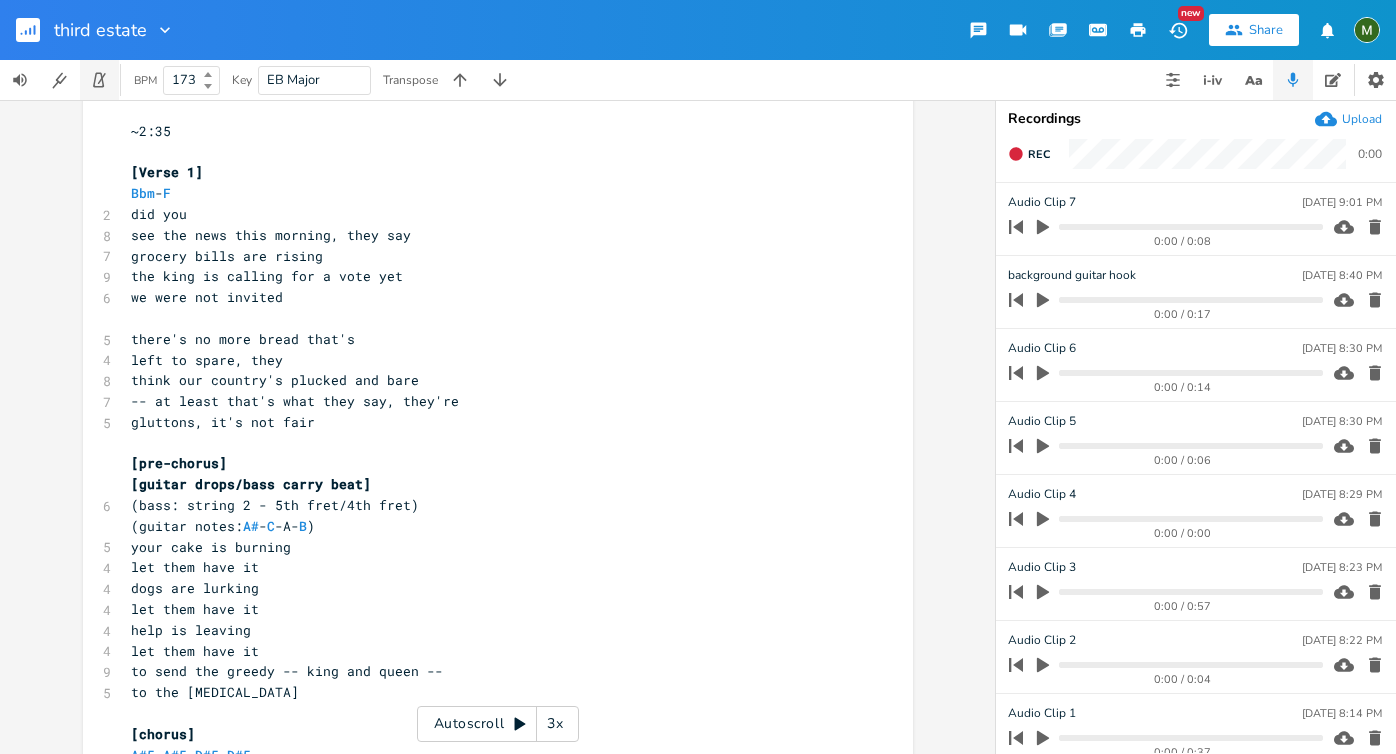 click 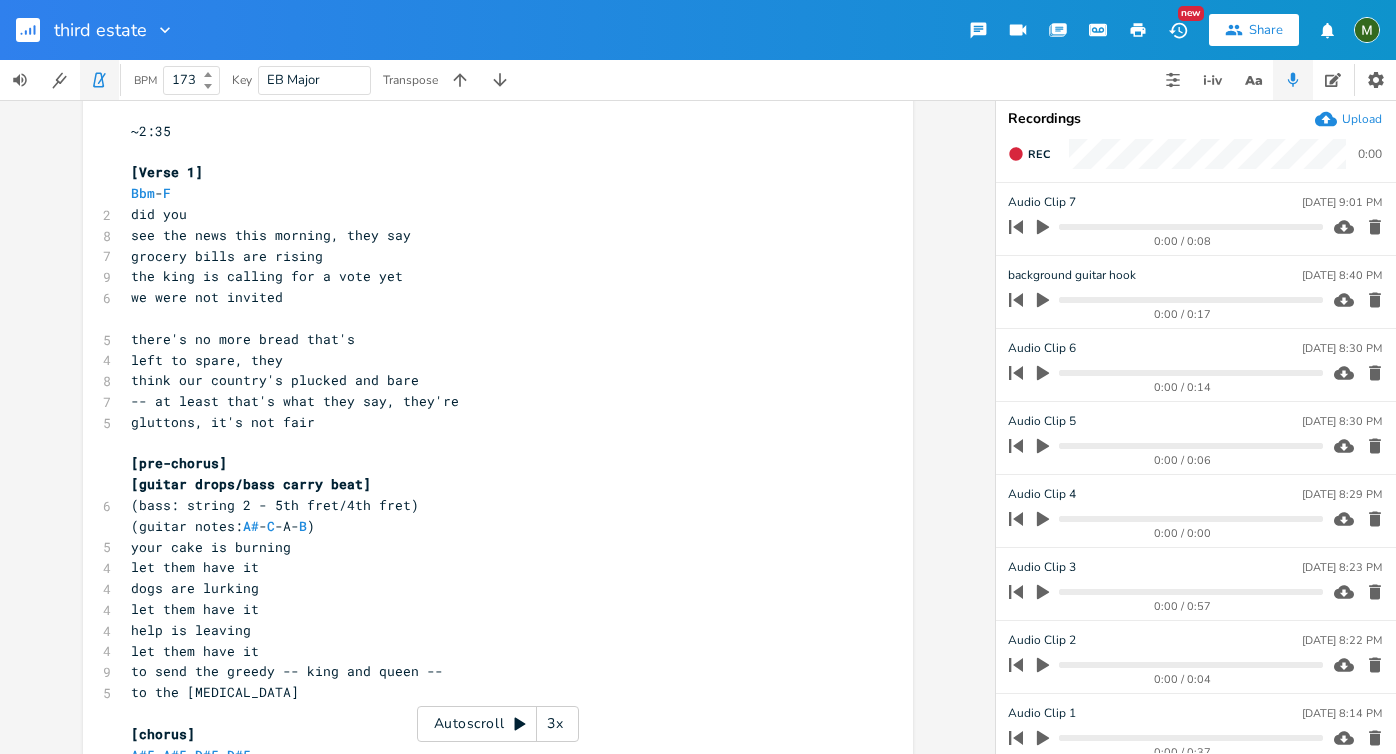 click 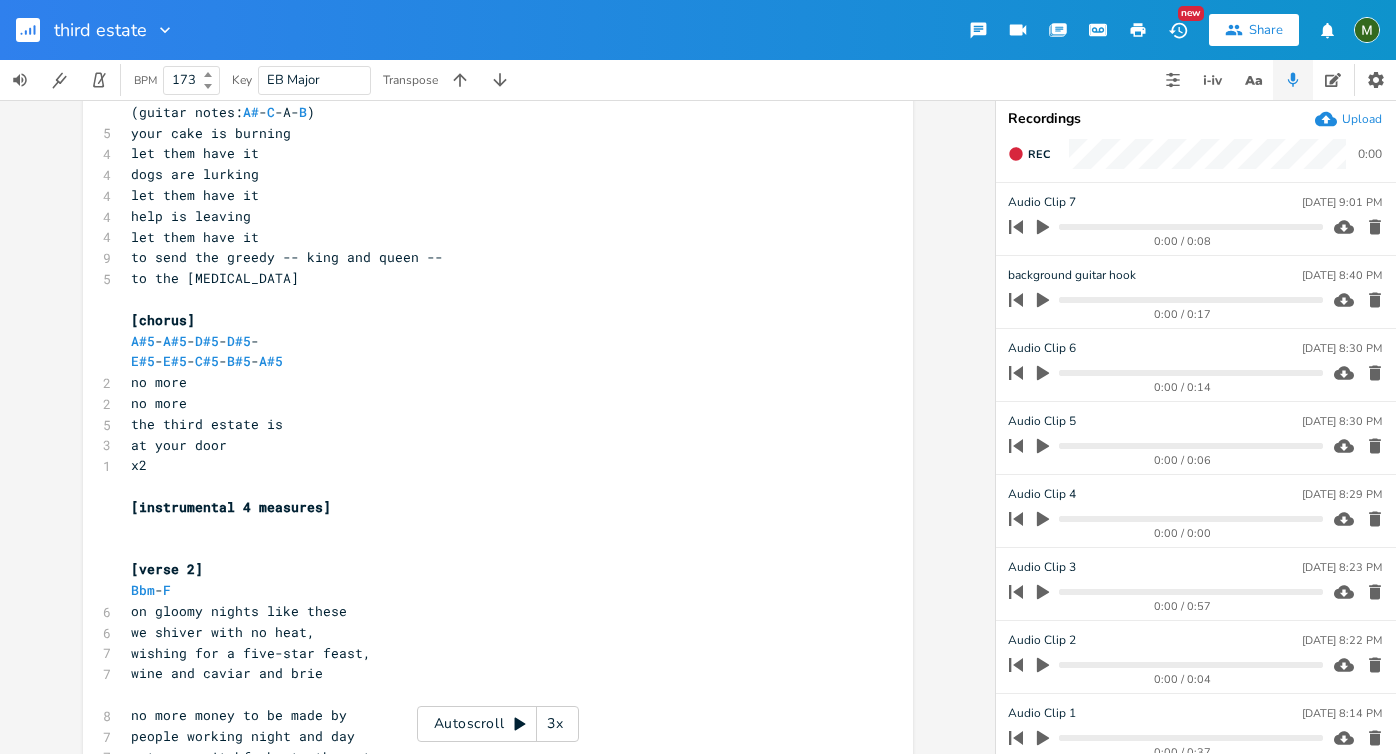 scroll, scrollTop: 889, scrollLeft: 0, axis: vertical 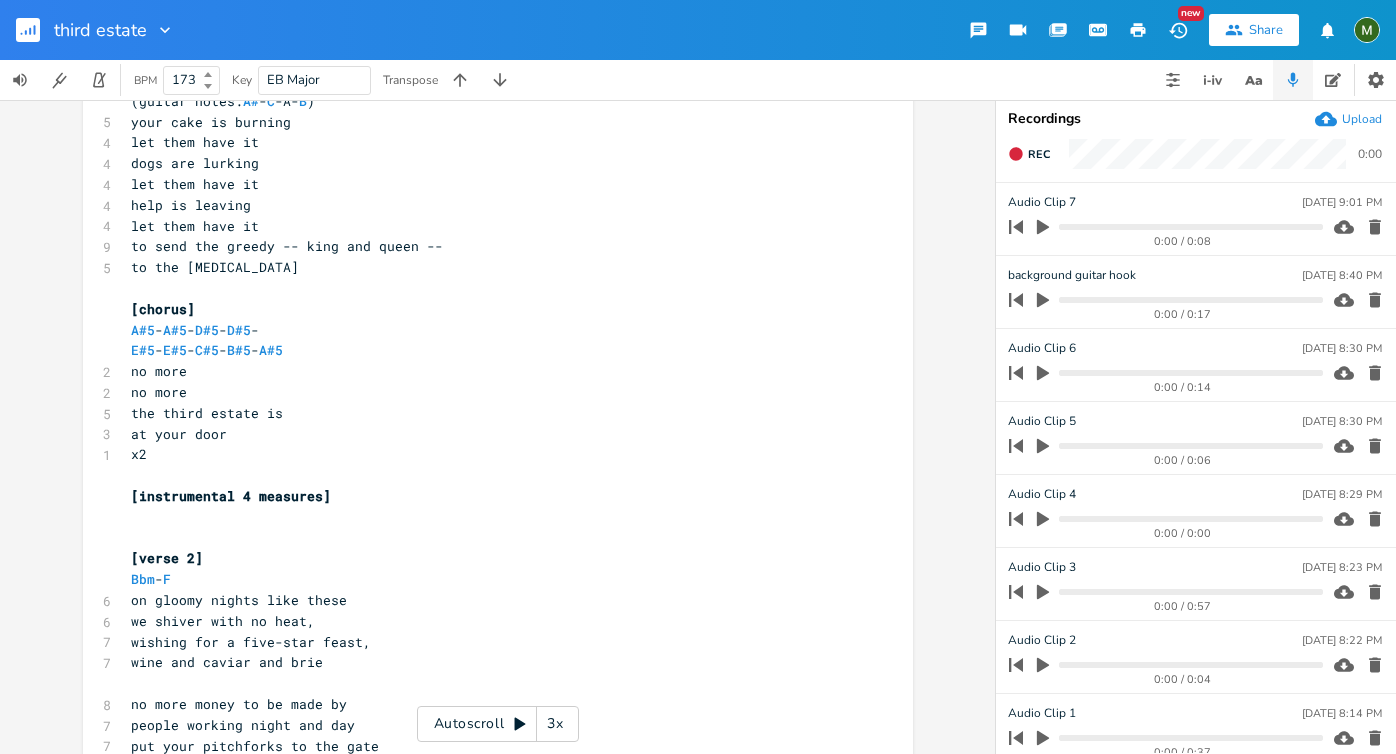 click on "​" at bounding box center (488, 517) 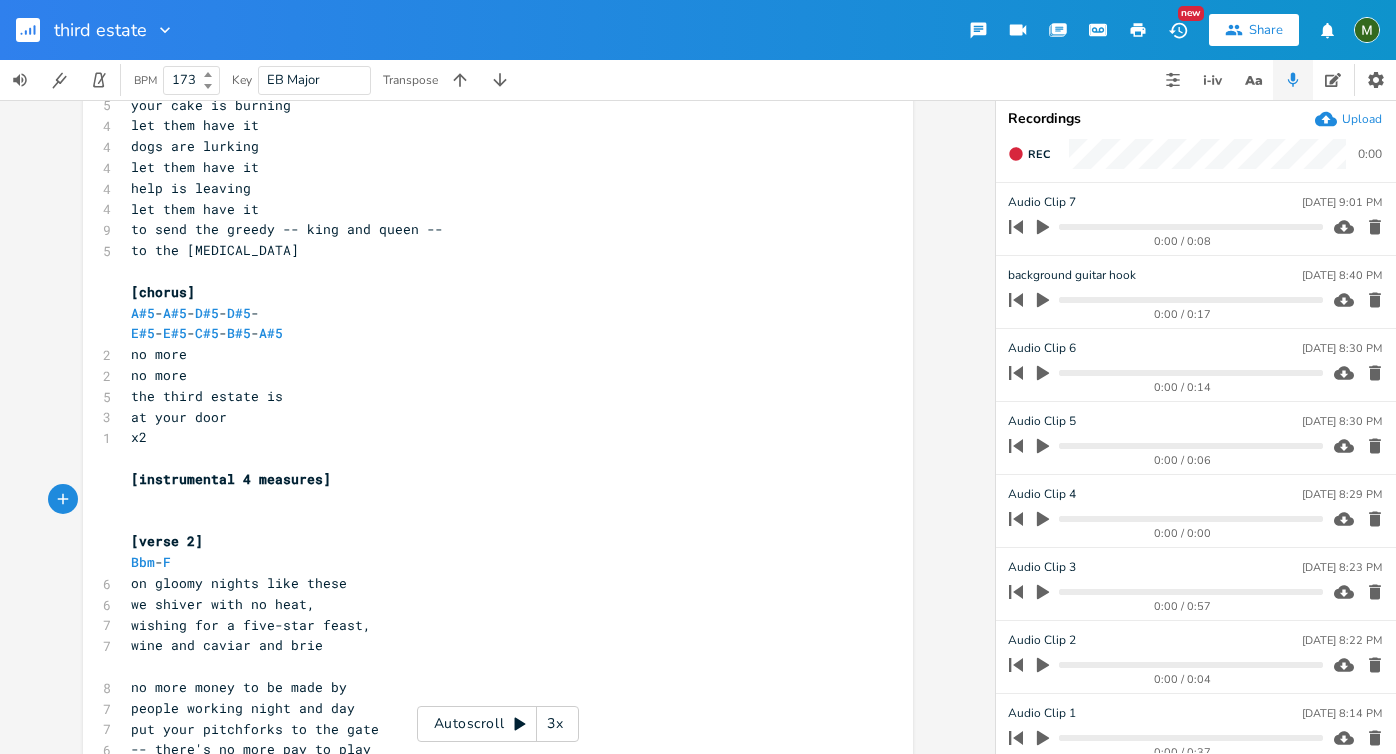 scroll, scrollTop: 914, scrollLeft: 0, axis: vertical 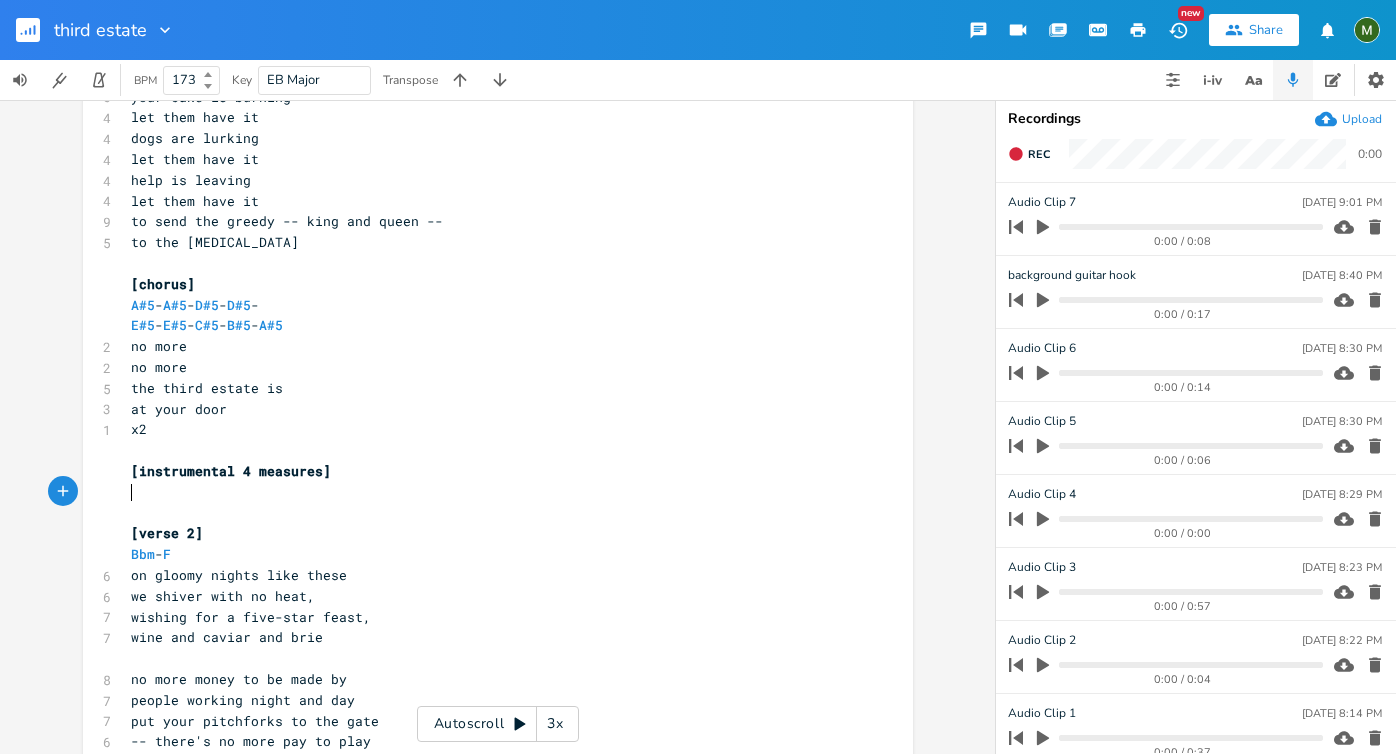 click on "​" at bounding box center [488, 492] 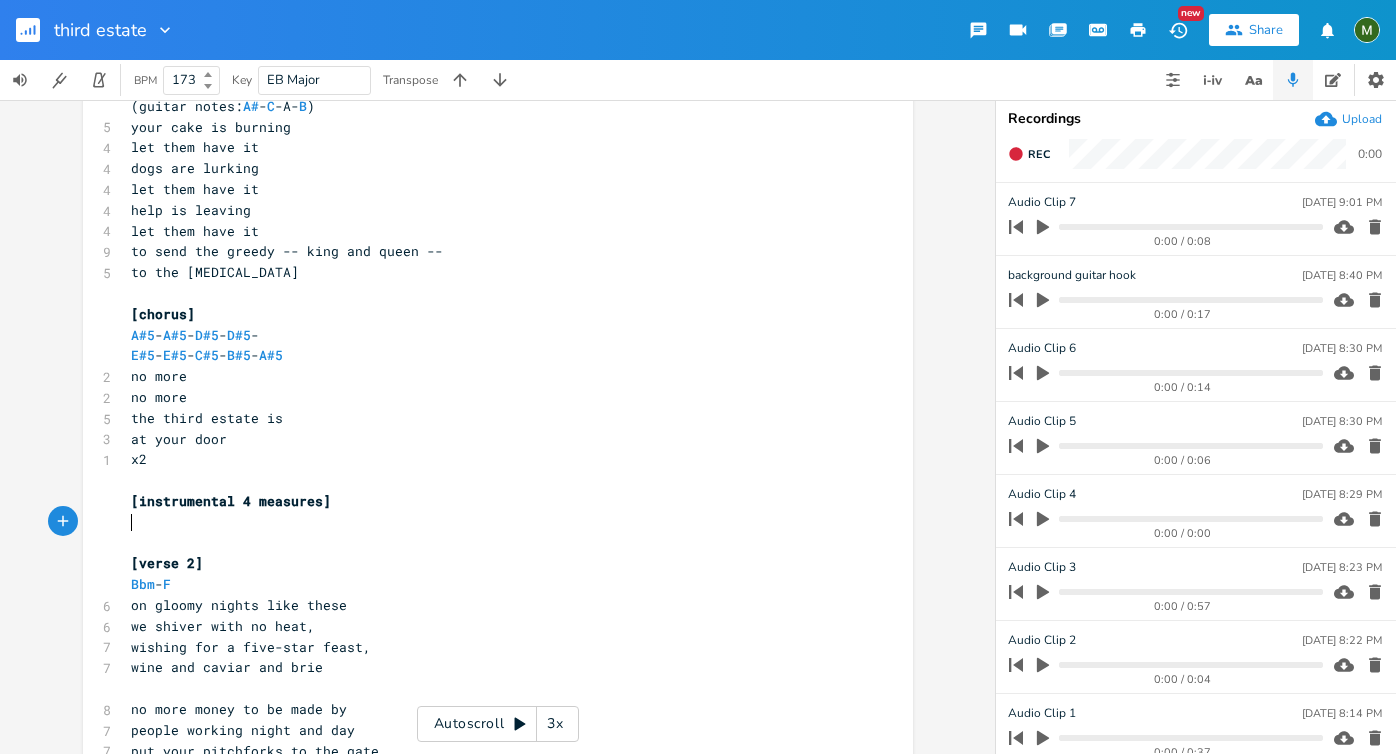 scroll, scrollTop: 881, scrollLeft: 0, axis: vertical 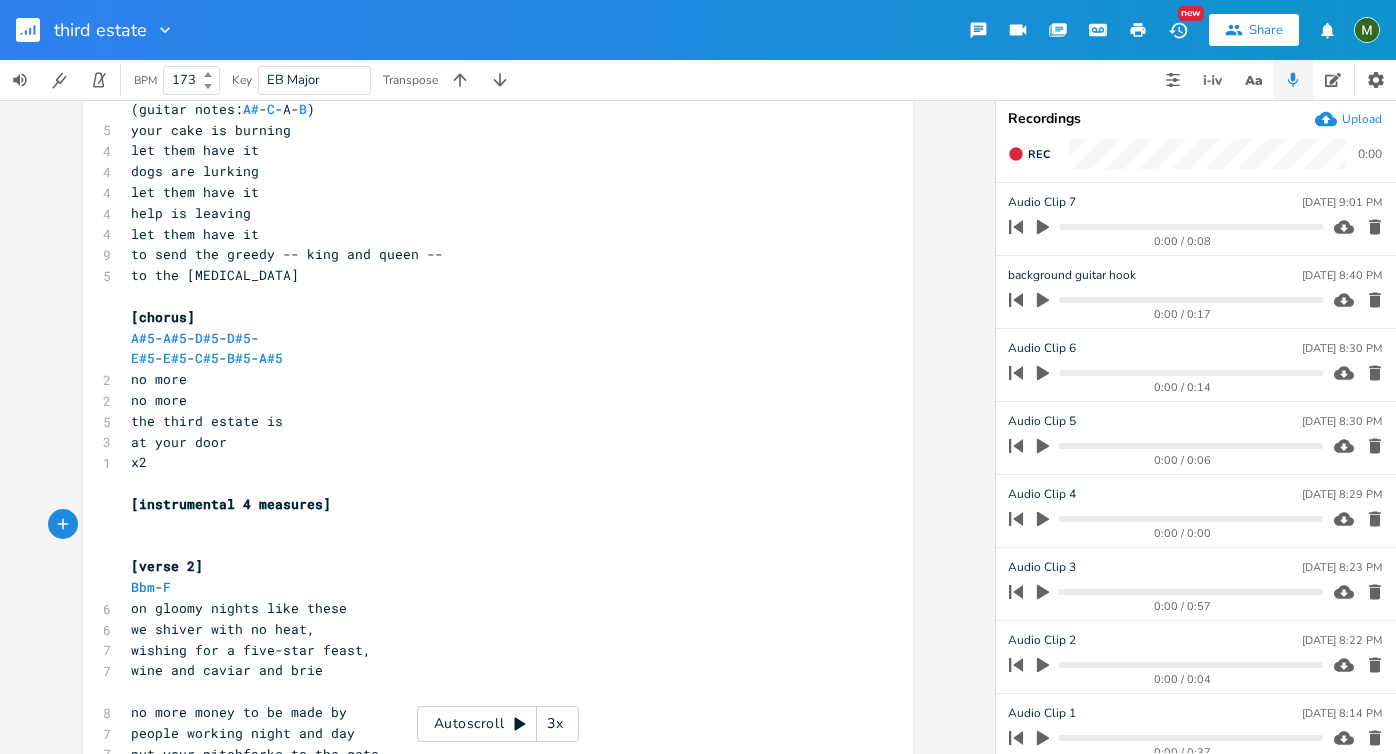 click on "​" at bounding box center [488, 525] 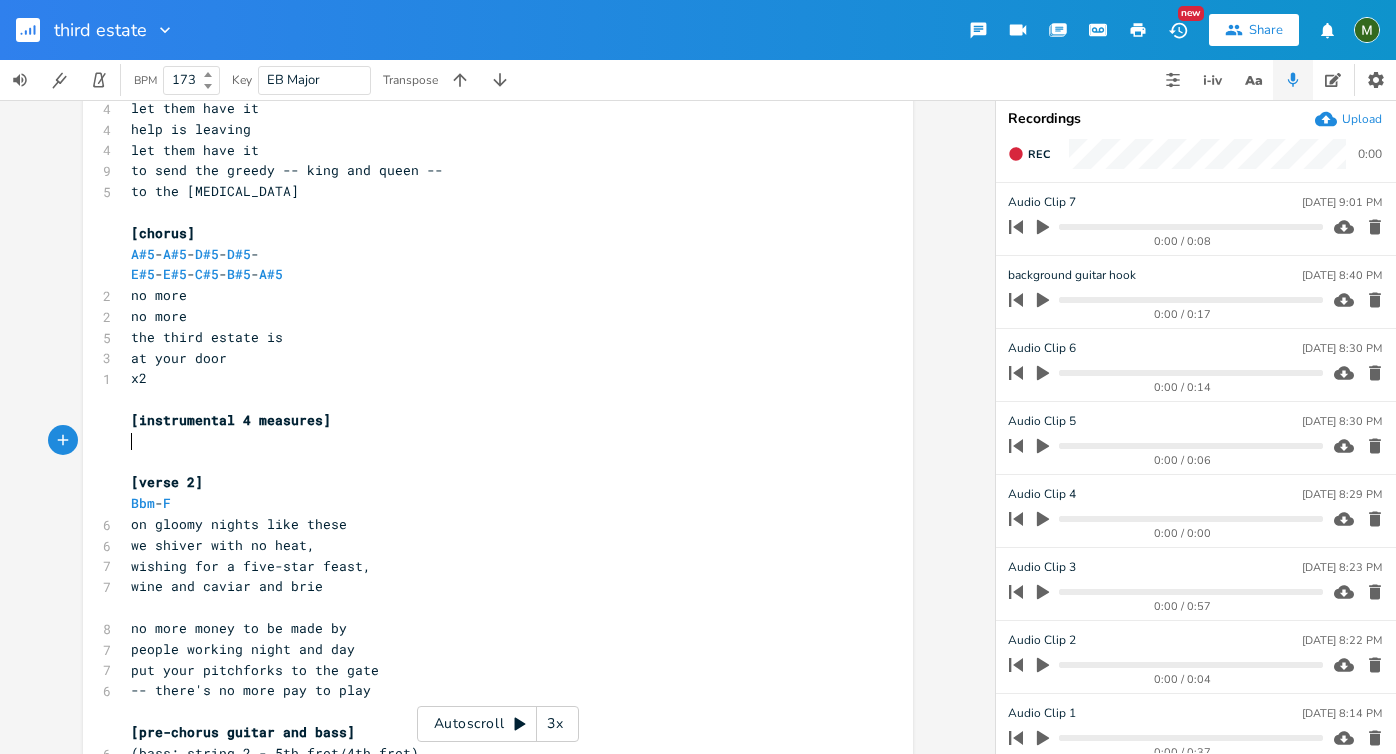 scroll, scrollTop: 961, scrollLeft: 0, axis: vertical 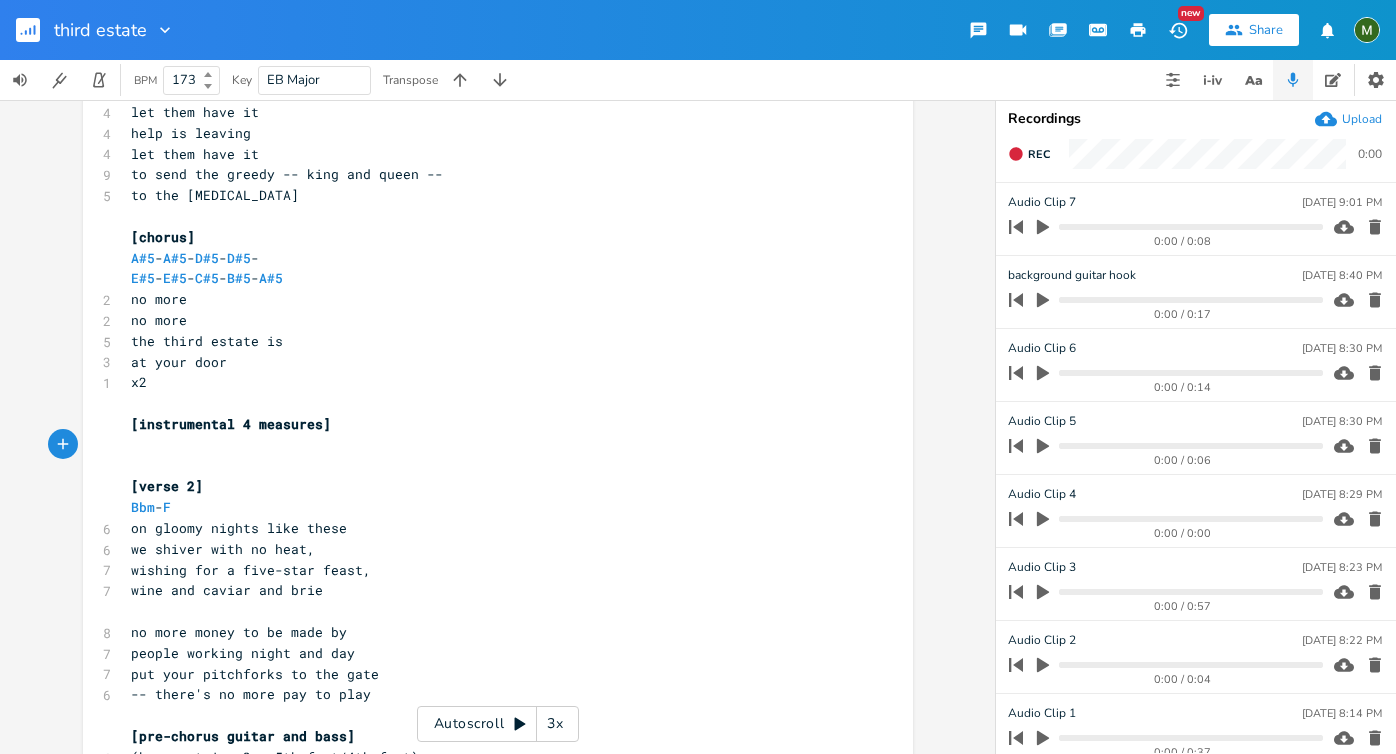 click on "​" at bounding box center [488, 445] 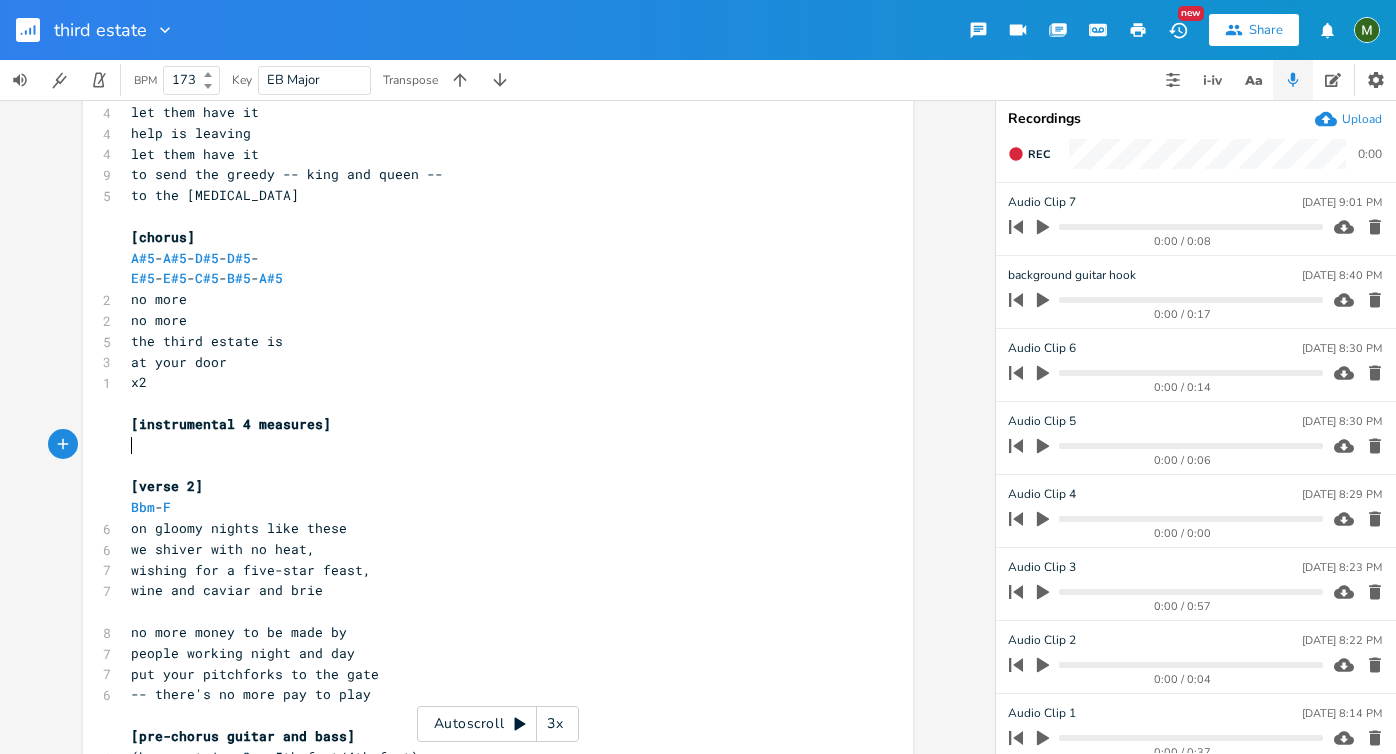 click on "​" at bounding box center (488, 445) 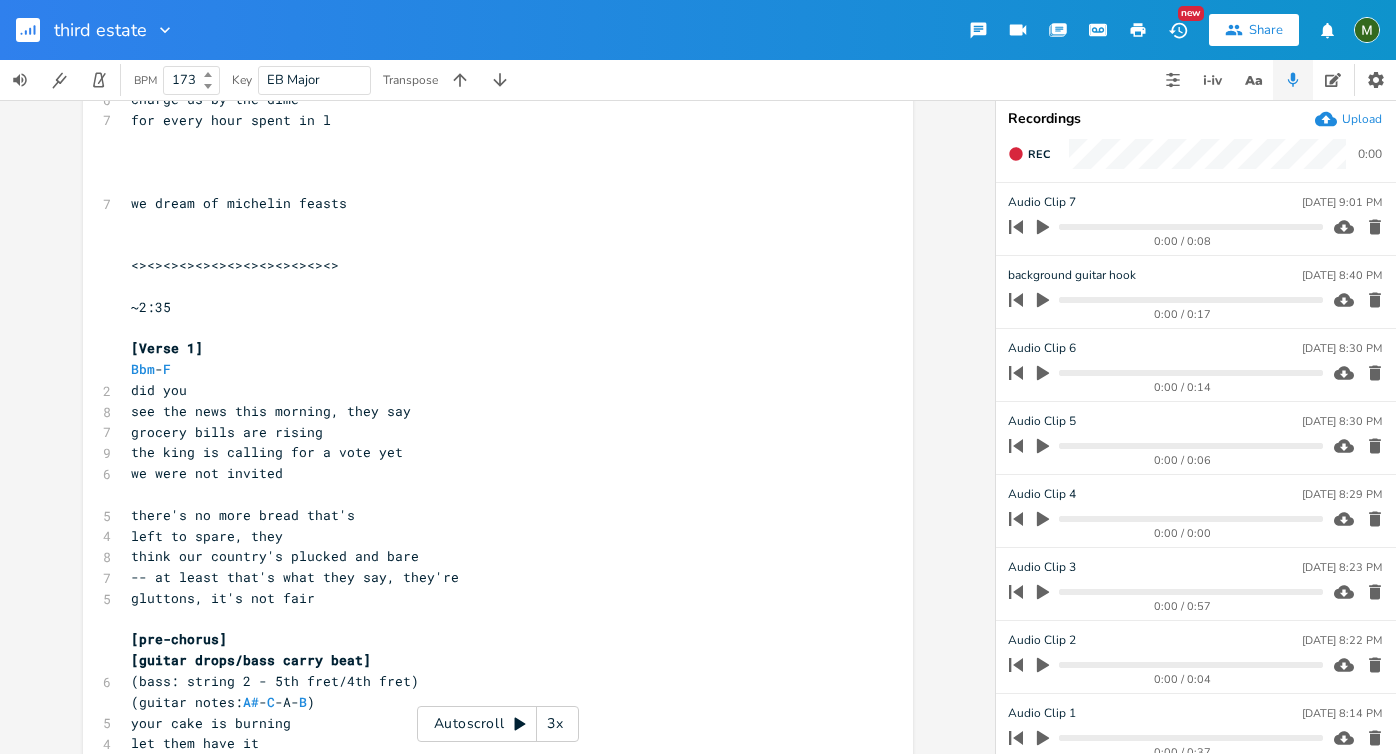 scroll, scrollTop: 287, scrollLeft: 0, axis: vertical 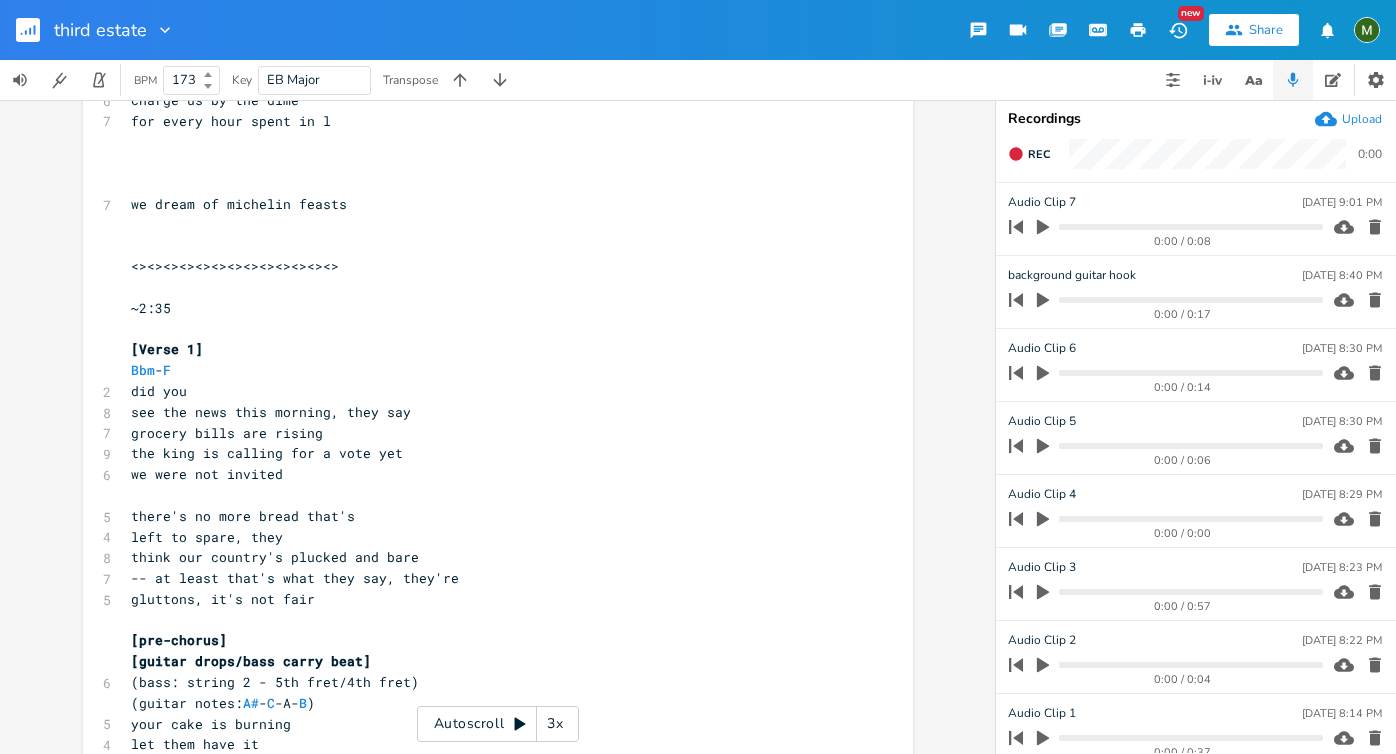 click on "​" at bounding box center (488, 245) 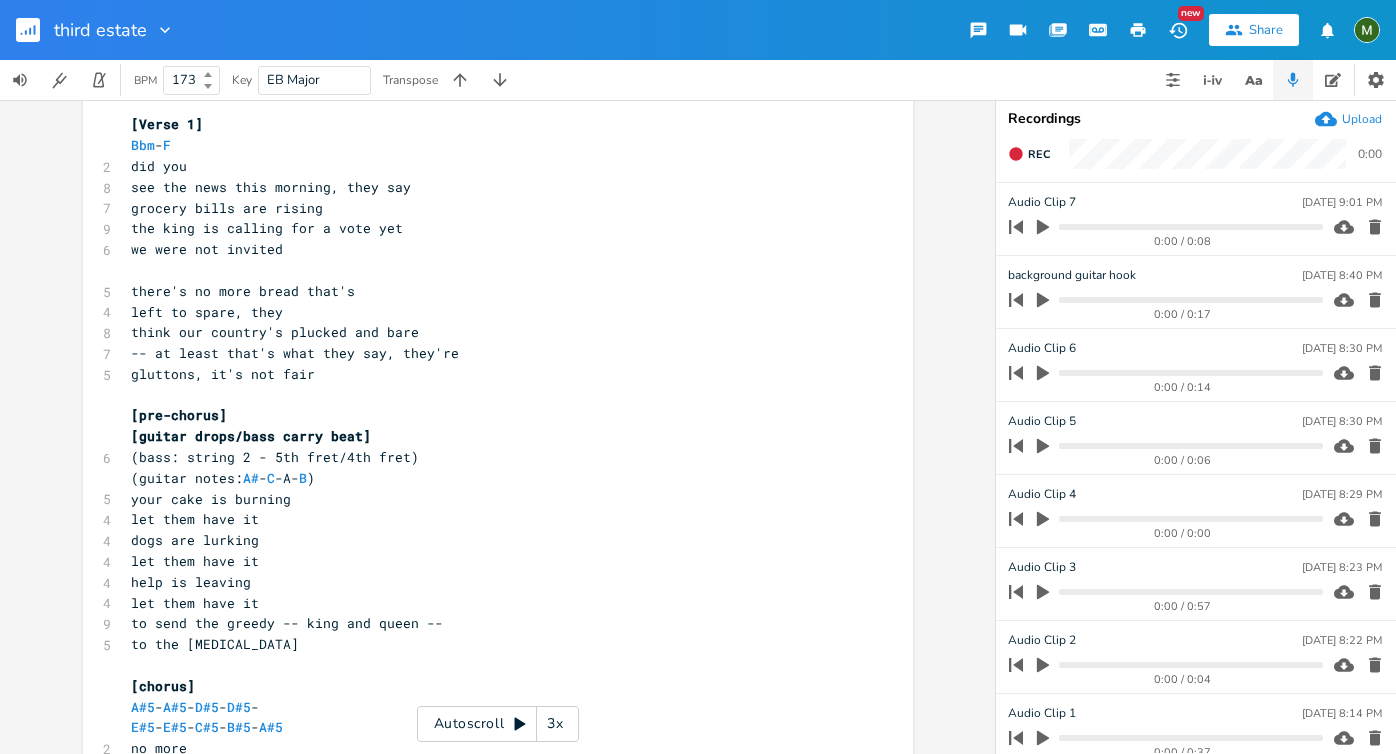 scroll, scrollTop: 480, scrollLeft: 0, axis: vertical 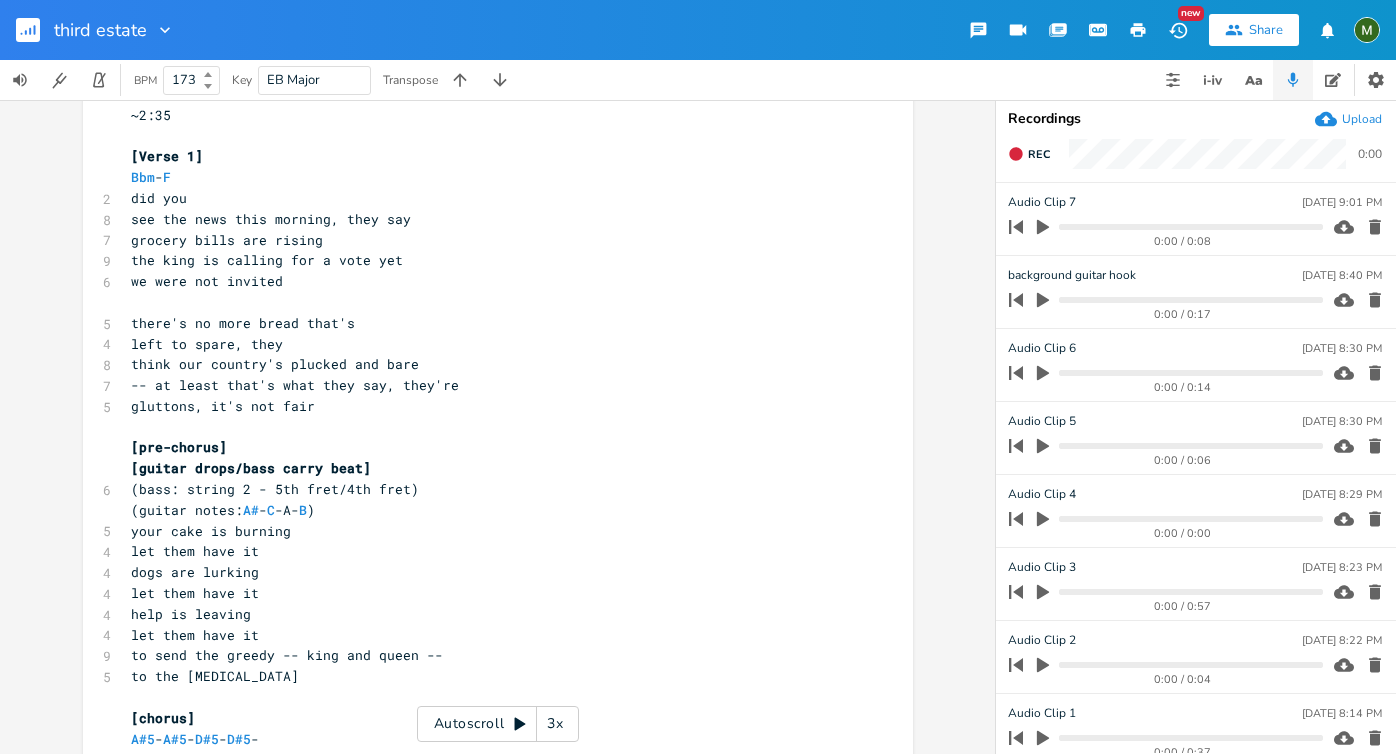 click on "(bass: string 2 - 5th fret/4th fret)" at bounding box center [488, 489] 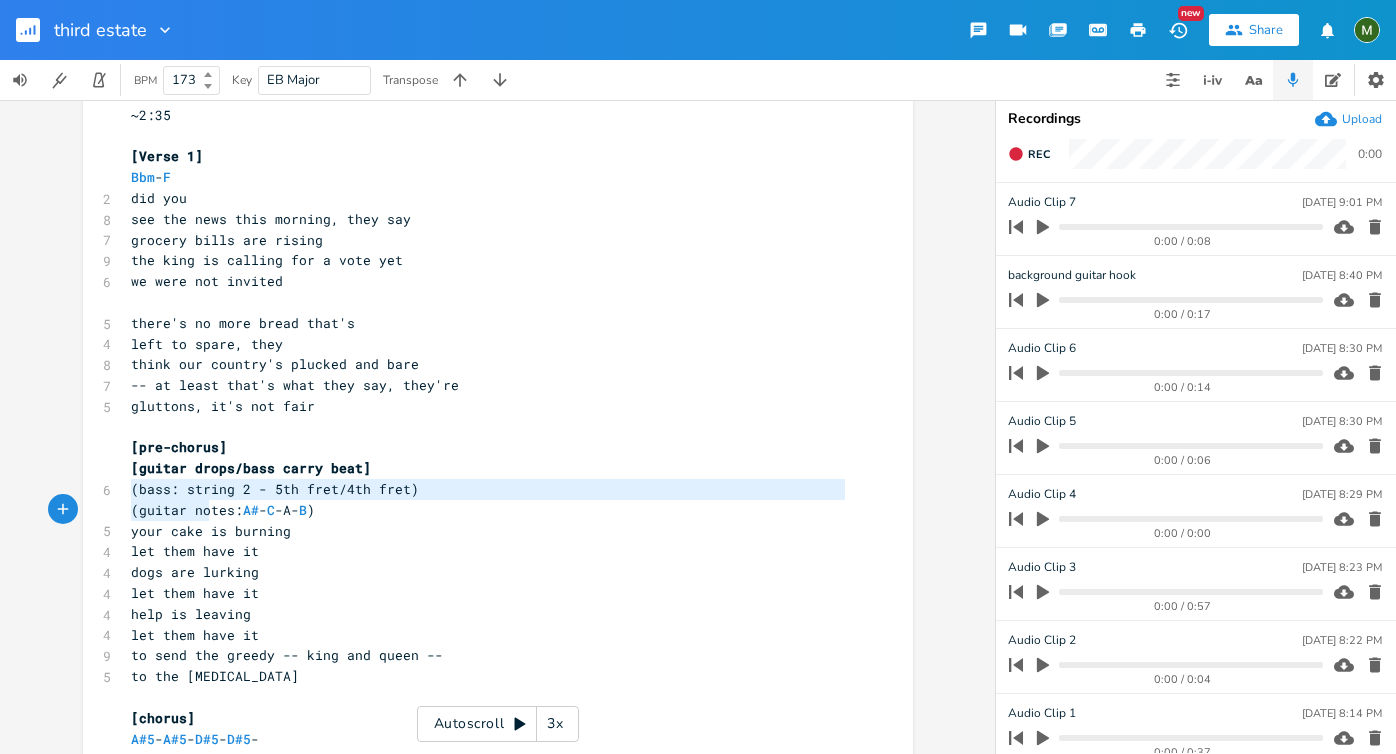 type on "(bass: string 2 - 5th fret/4th fret)
(guitar not" 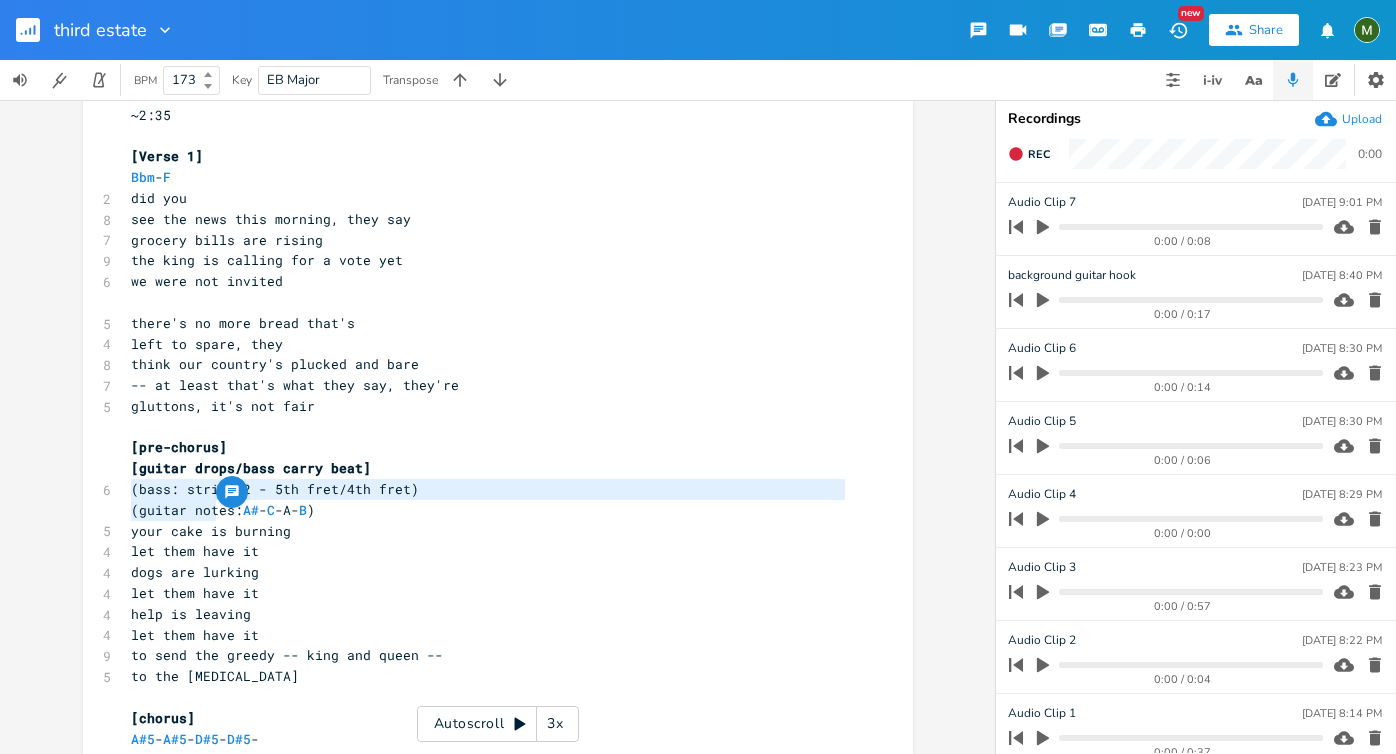drag, startPoint x: 128, startPoint y: 494, endPoint x: 214, endPoint y: 502, distance: 86.37129 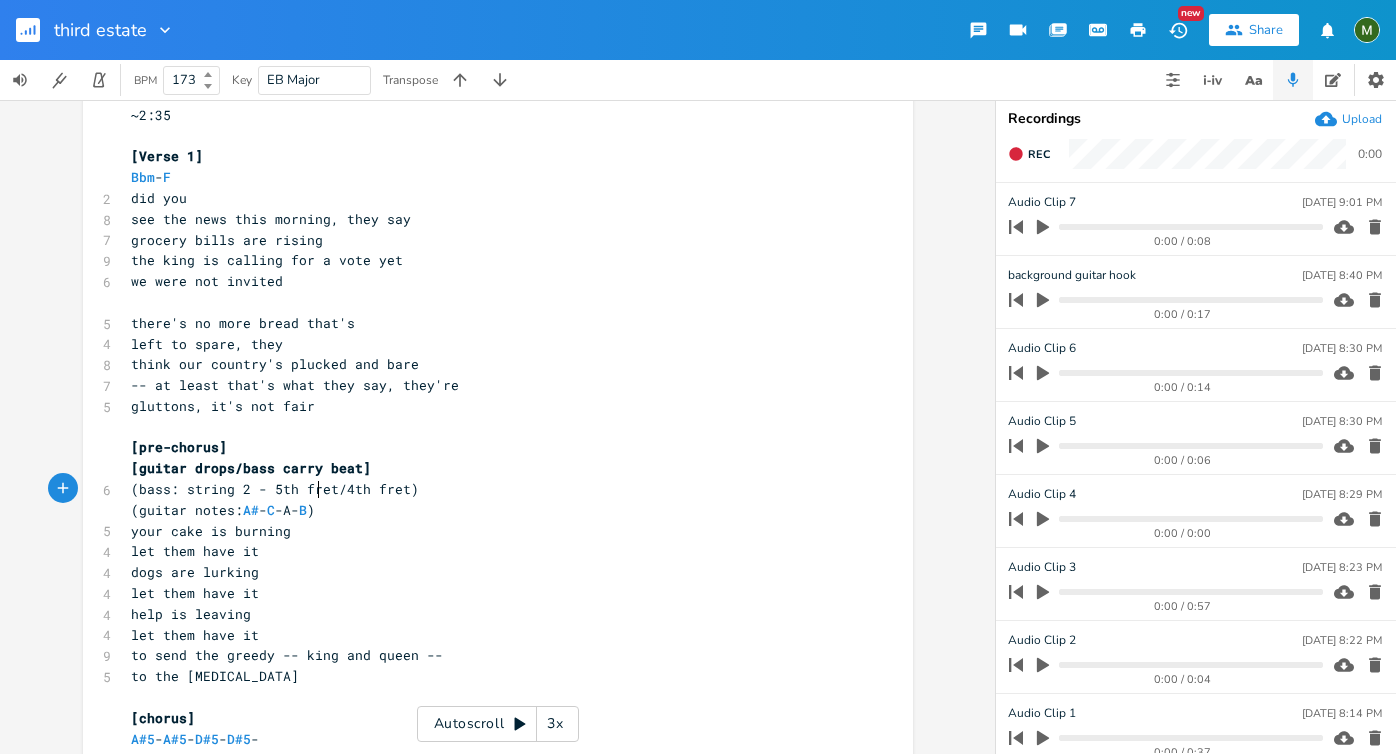click on "(bass: string 2 - 5th fret/4th fret)" at bounding box center [275, 489] 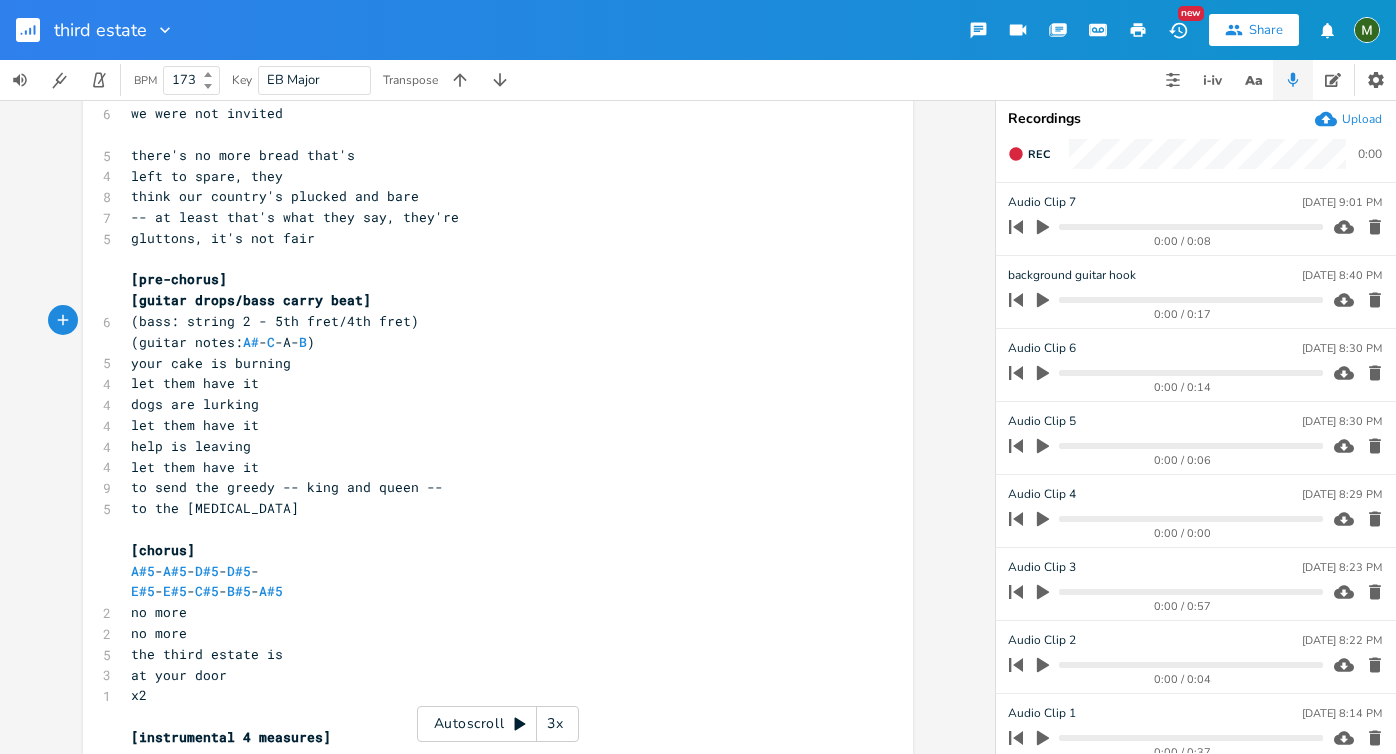 scroll, scrollTop: 653, scrollLeft: 0, axis: vertical 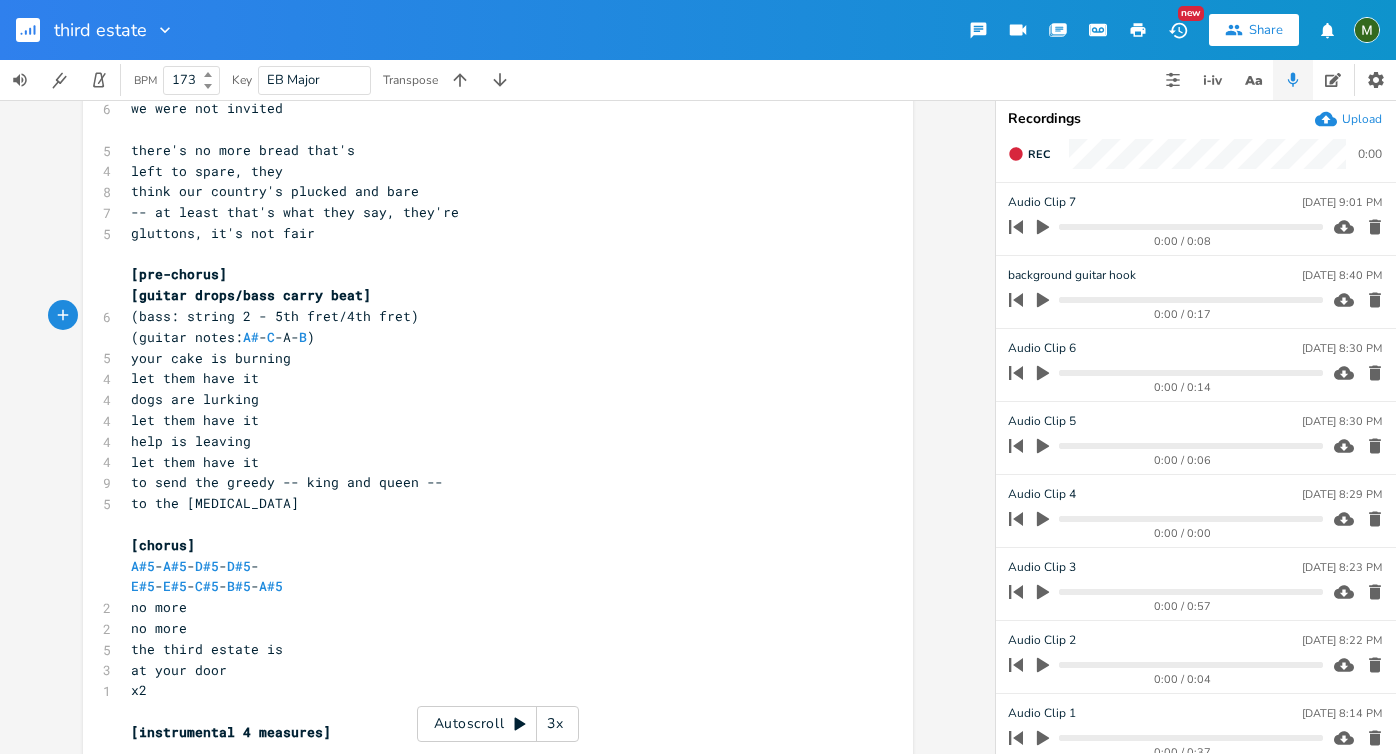 click on "(bass: string 2 - 5th fret/4th fret)" at bounding box center (275, 316) 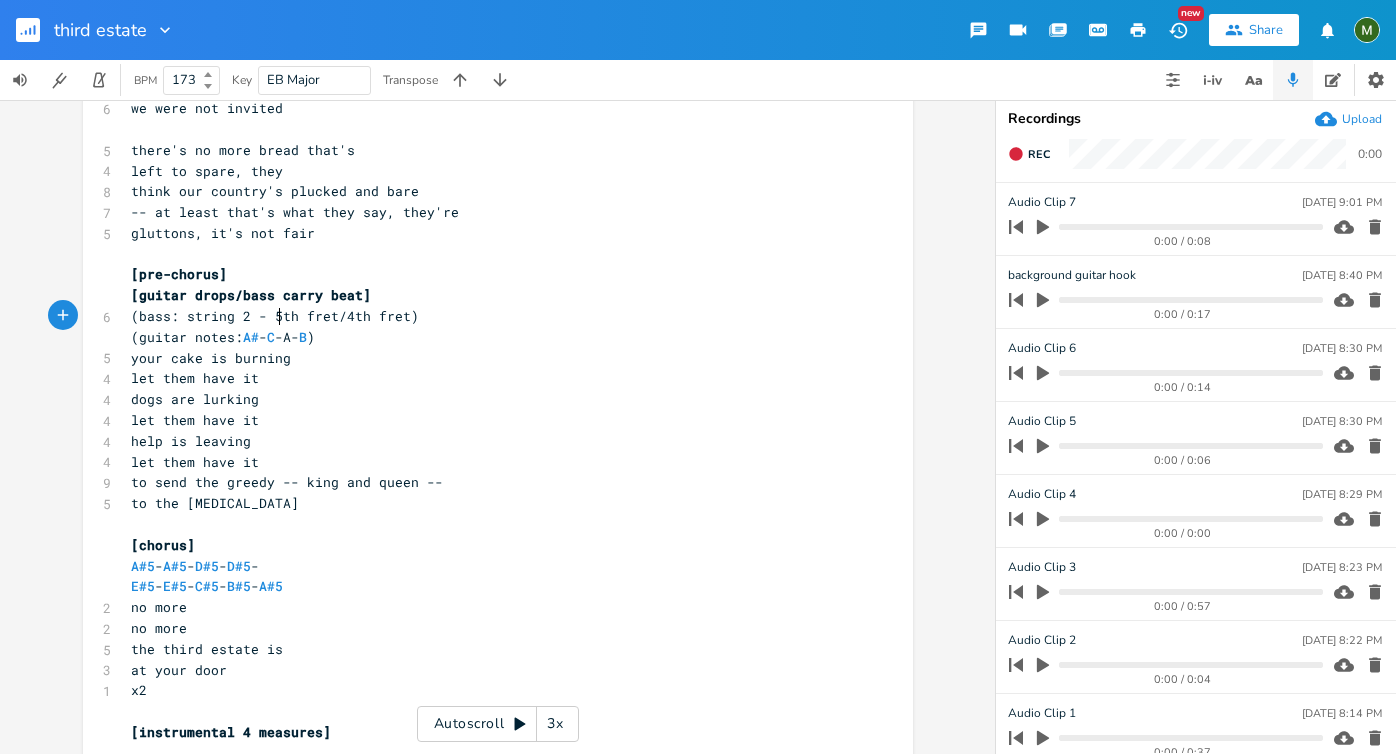 click on "(bass: string 2 - 5th fret/4th fret)" at bounding box center (275, 316) 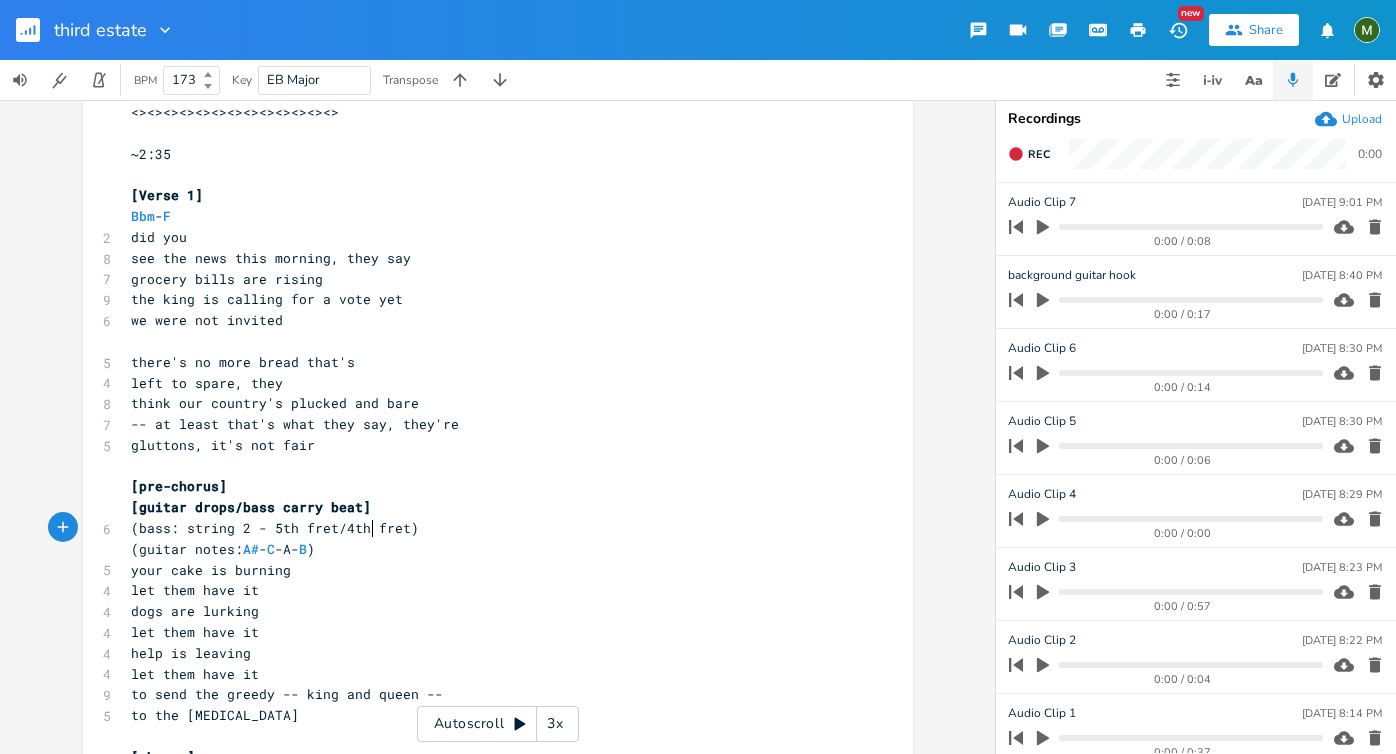 scroll, scrollTop: 429, scrollLeft: 0, axis: vertical 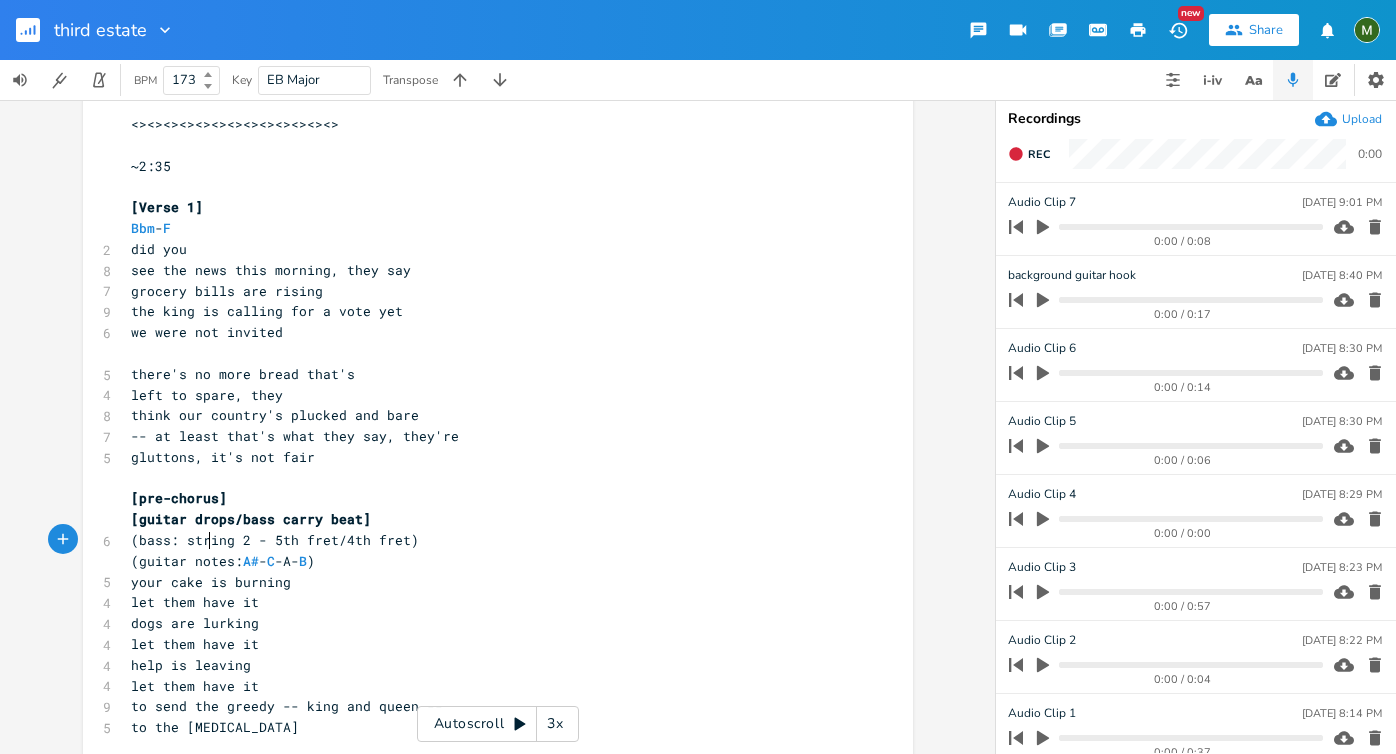 click on "(bass: string 2 - 5th fret/4th fret)" at bounding box center (275, 540) 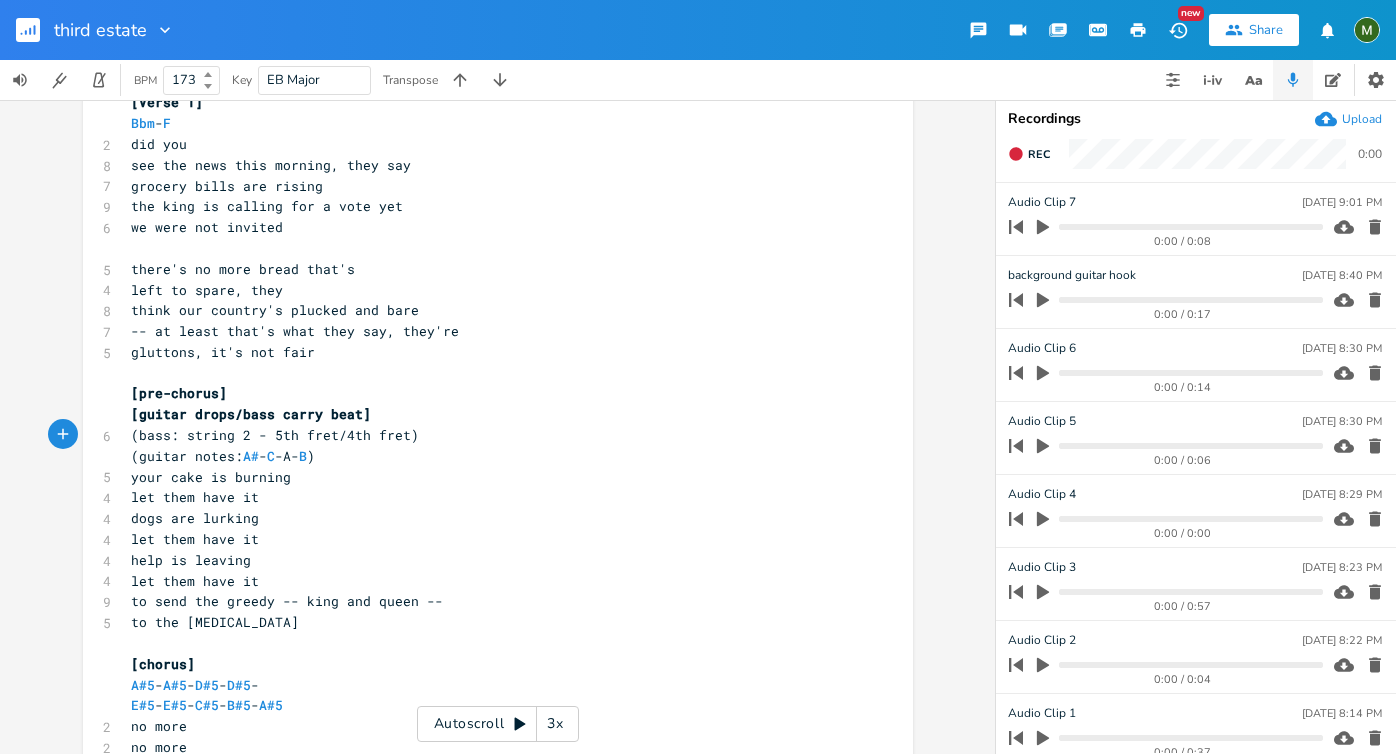 scroll, scrollTop: 542, scrollLeft: 0, axis: vertical 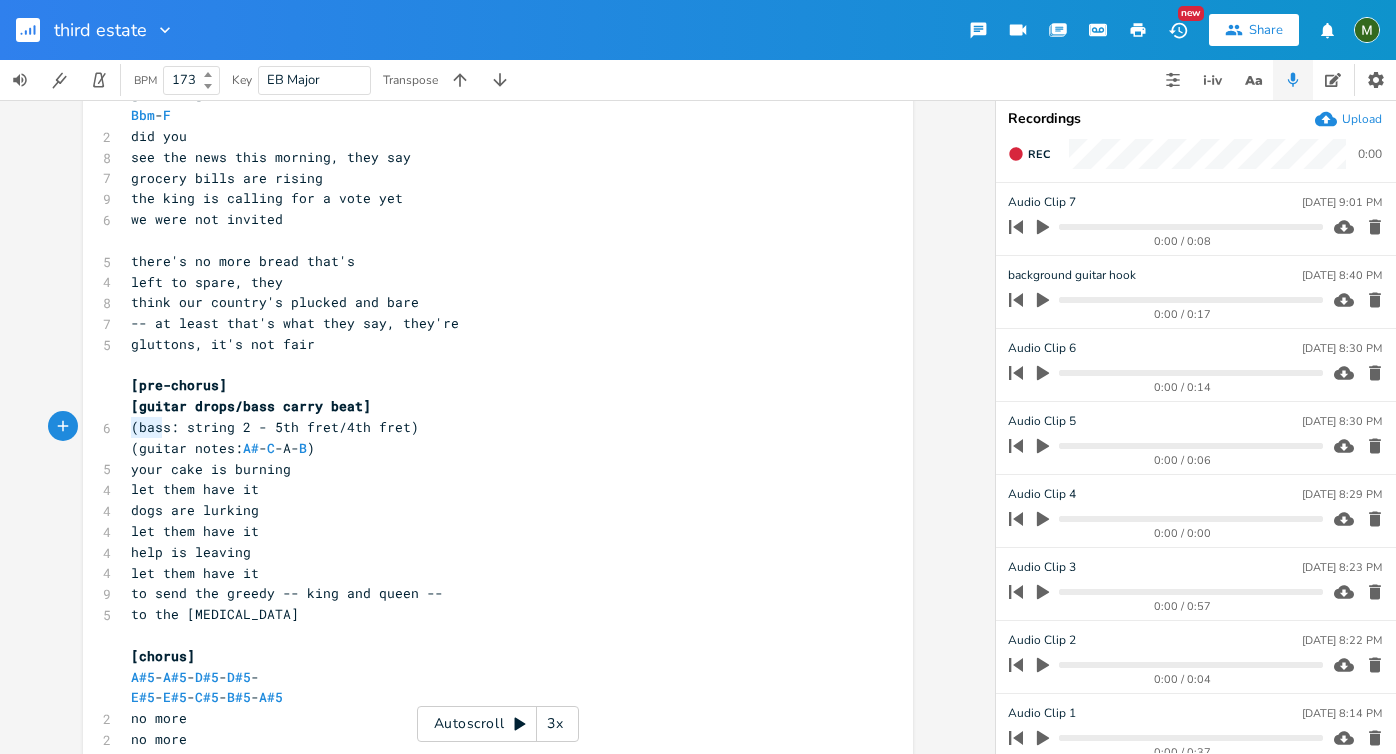 type on "(bass" 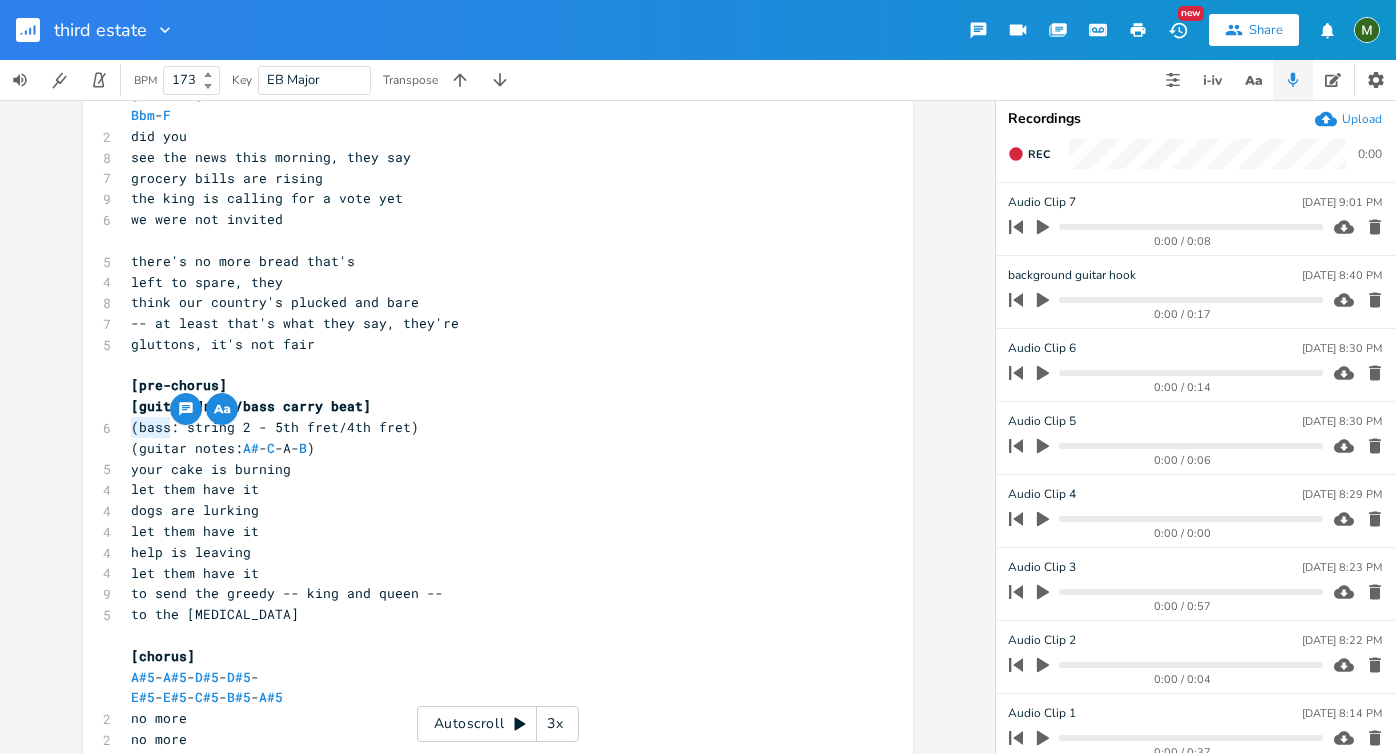 click on "(bass: string 2 - 5th fret/4th fret)" at bounding box center (275, 427) 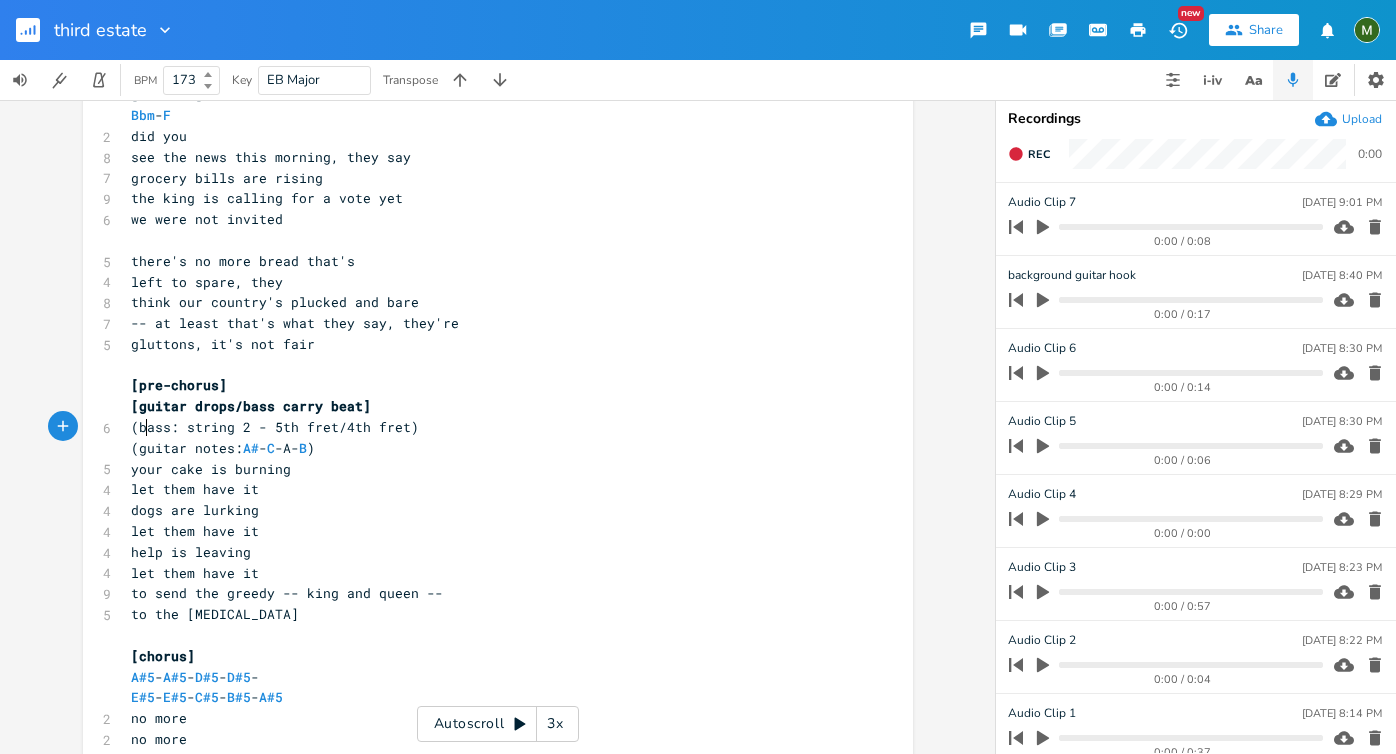 click on "(bass: string 2 - 5th fret/4th fret)" at bounding box center [275, 427] 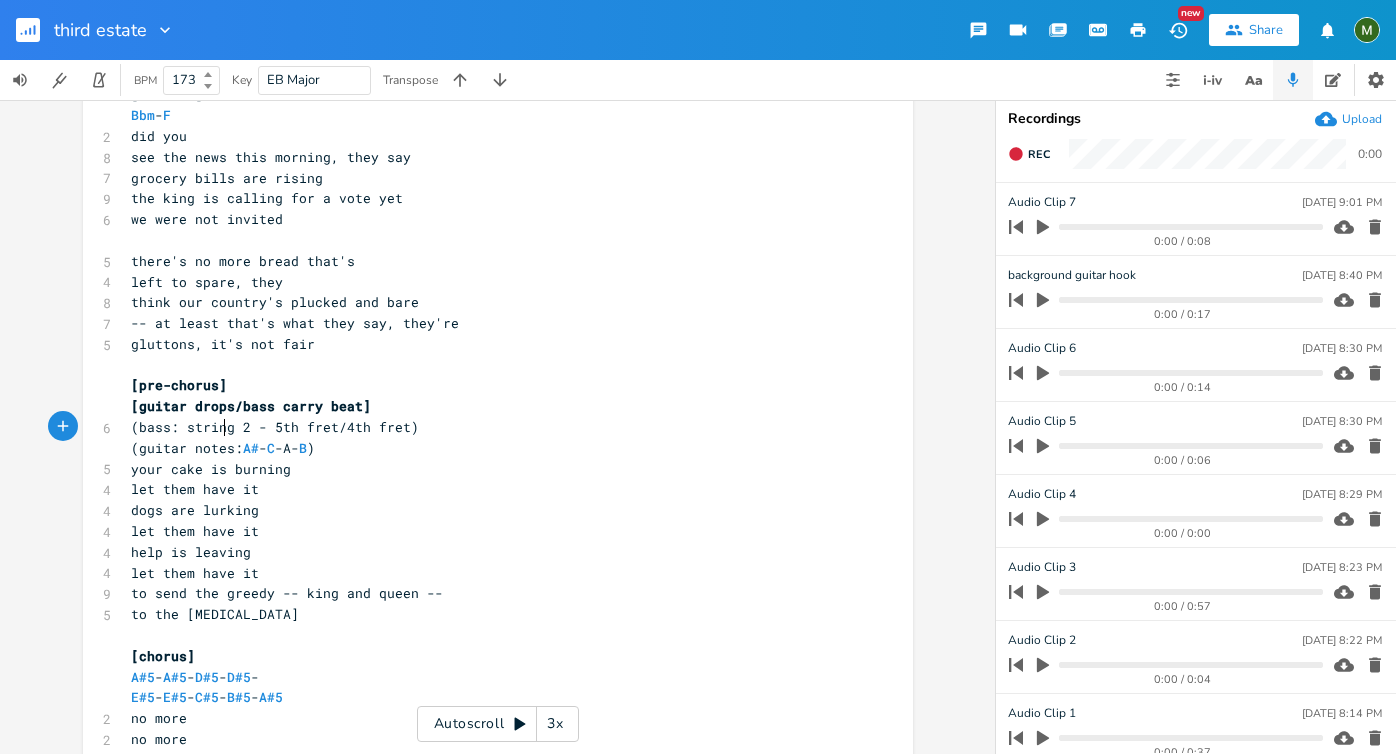 click on "(bass: string 2 - 5th fret/4th fret)" at bounding box center [275, 427] 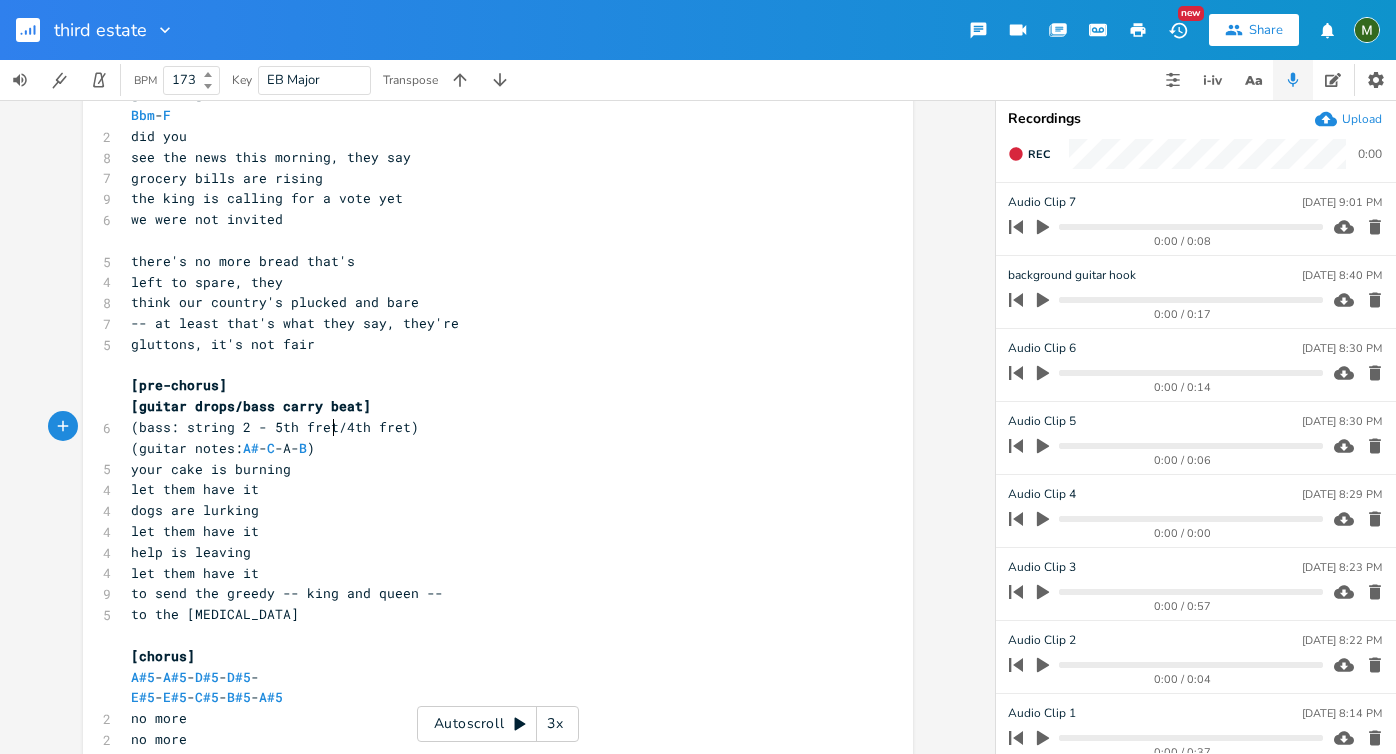 click on "(bass: string 2 - 5th fret/4th fret)" at bounding box center [275, 427] 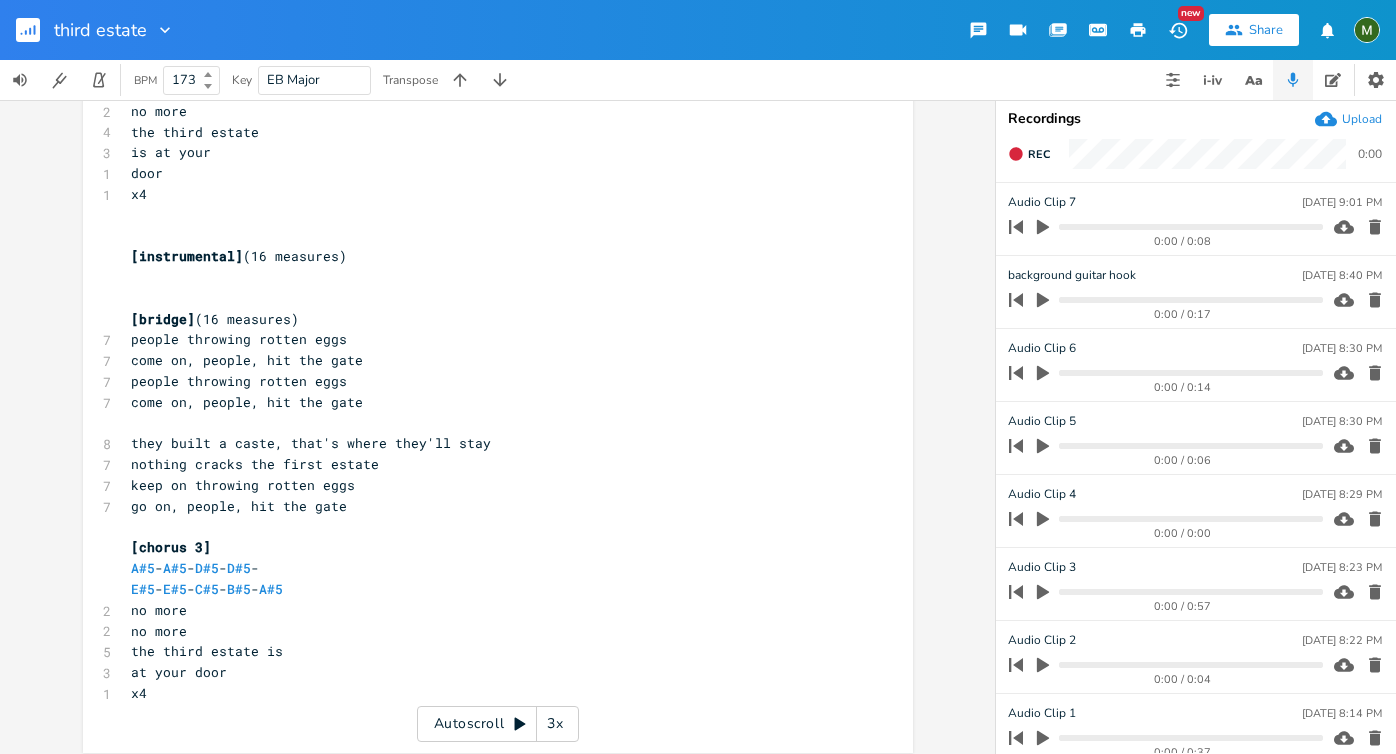 scroll, scrollTop: 1930, scrollLeft: 0, axis: vertical 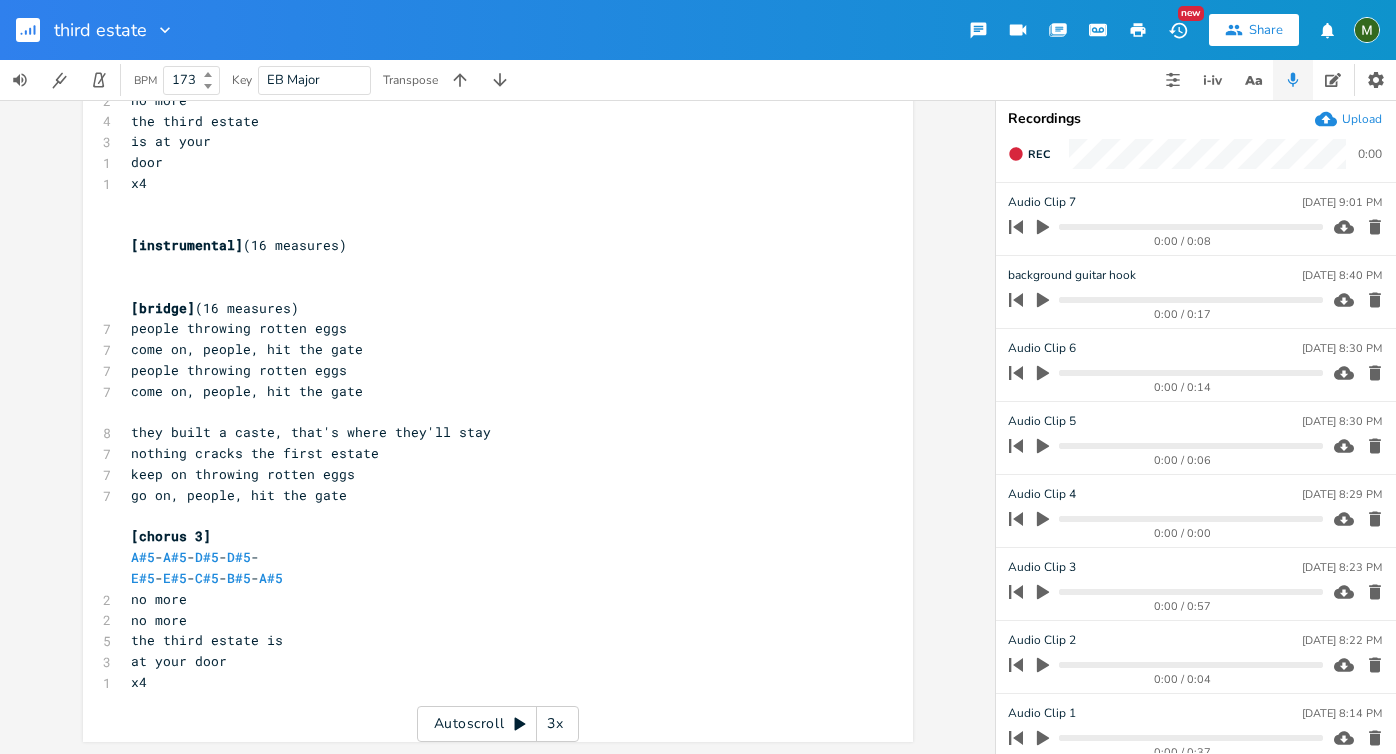 click on "​" at bounding box center (488, 266) 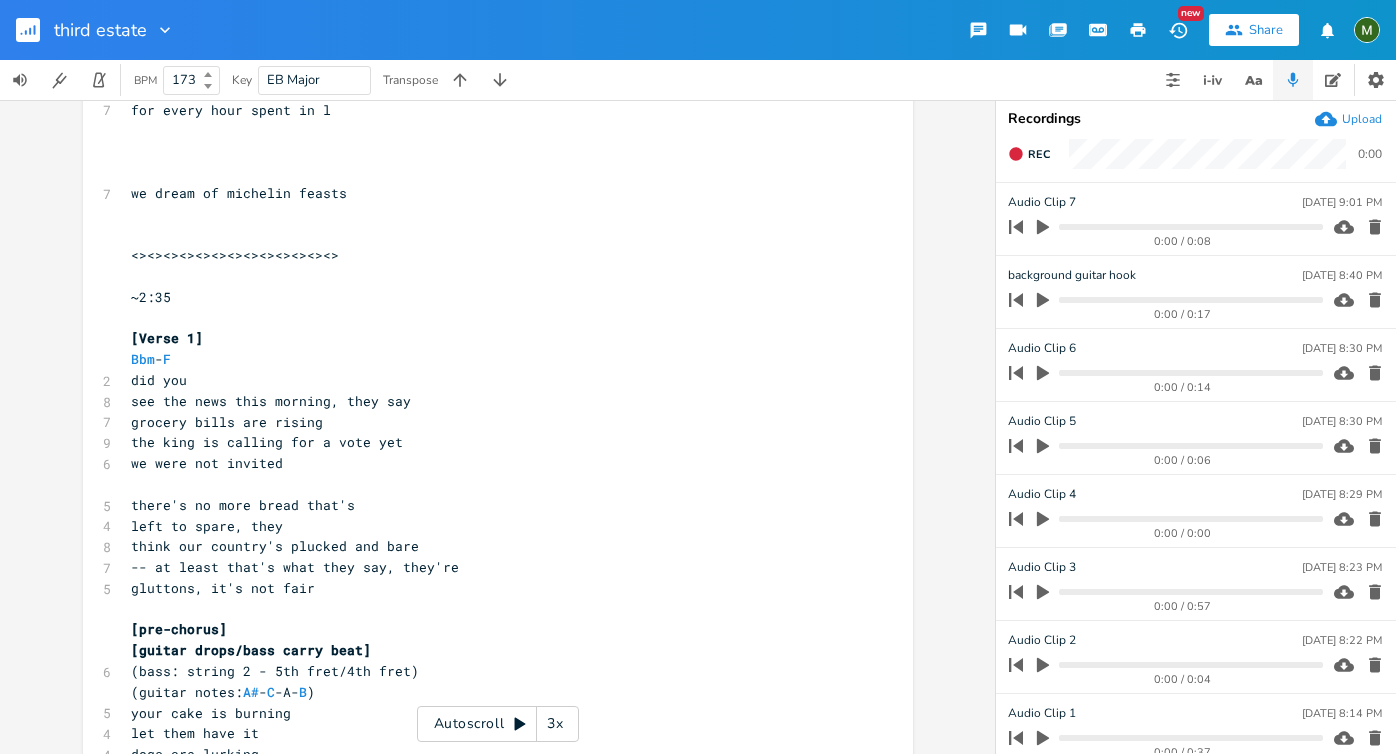 scroll, scrollTop: 319, scrollLeft: 0, axis: vertical 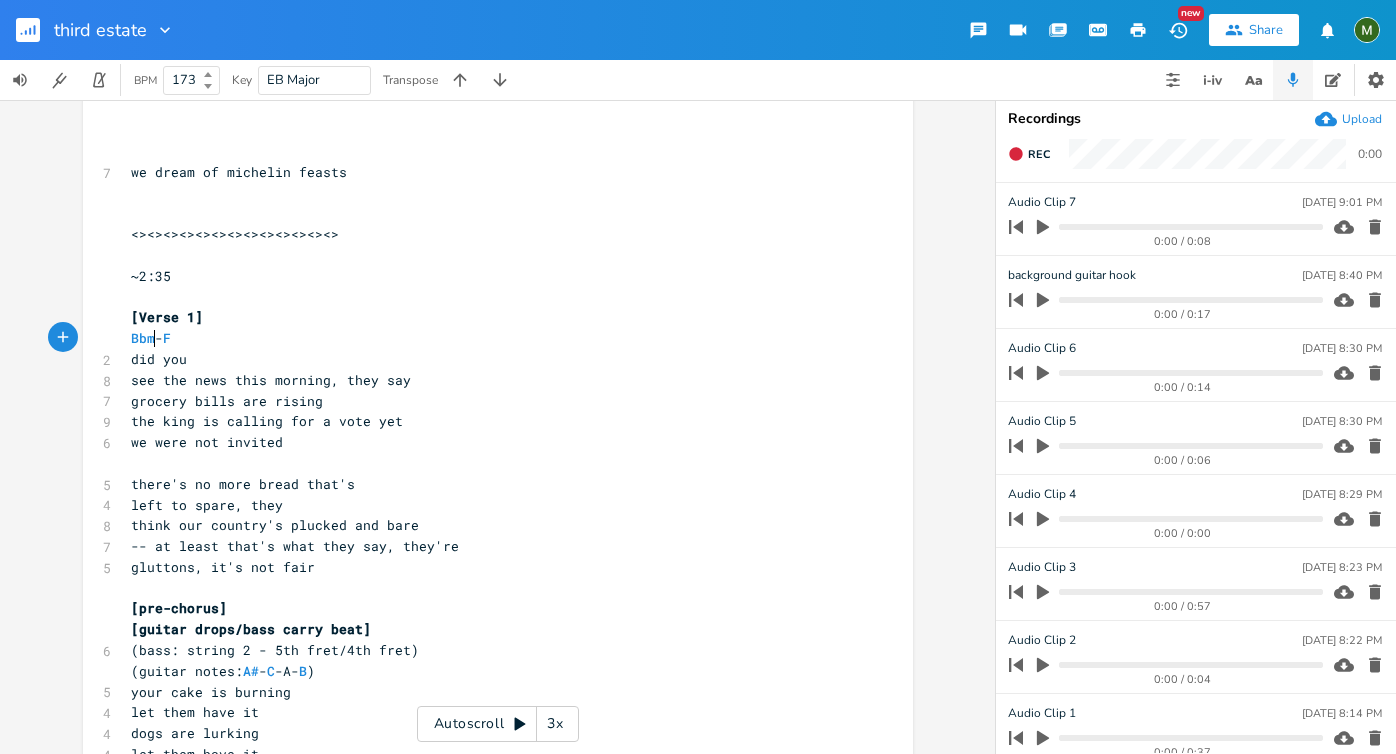 click on "Bbm - F" at bounding box center [151, 338] 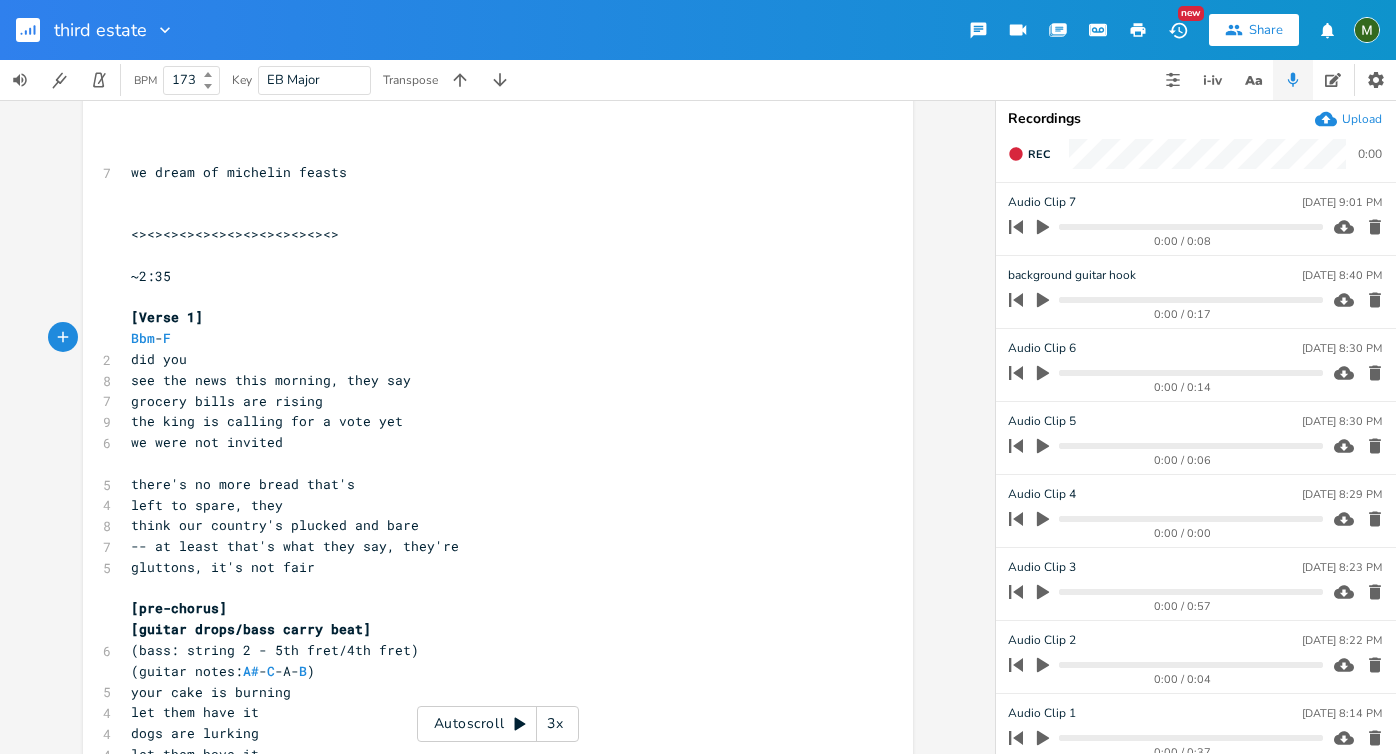 type on "7" 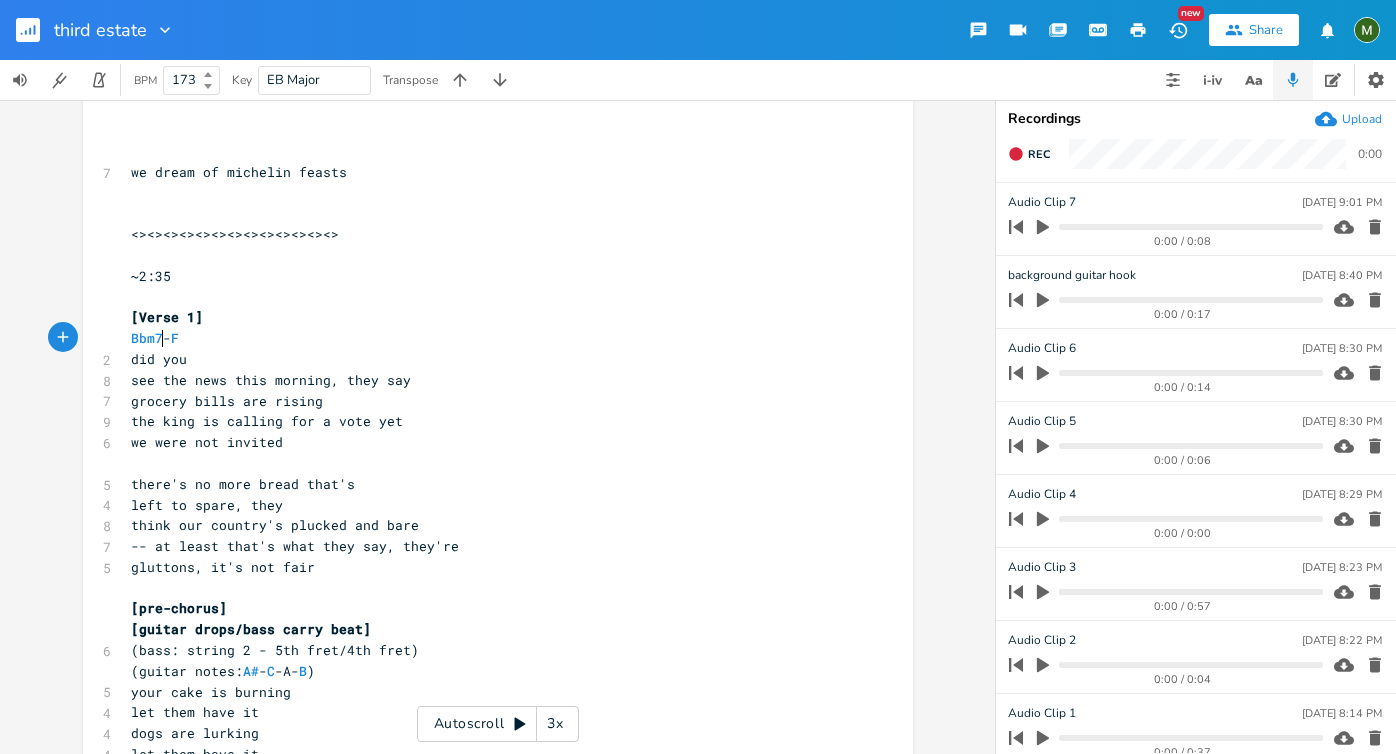 scroll, scrollTop: 0, scrollLeft: 8, axis: horizontal 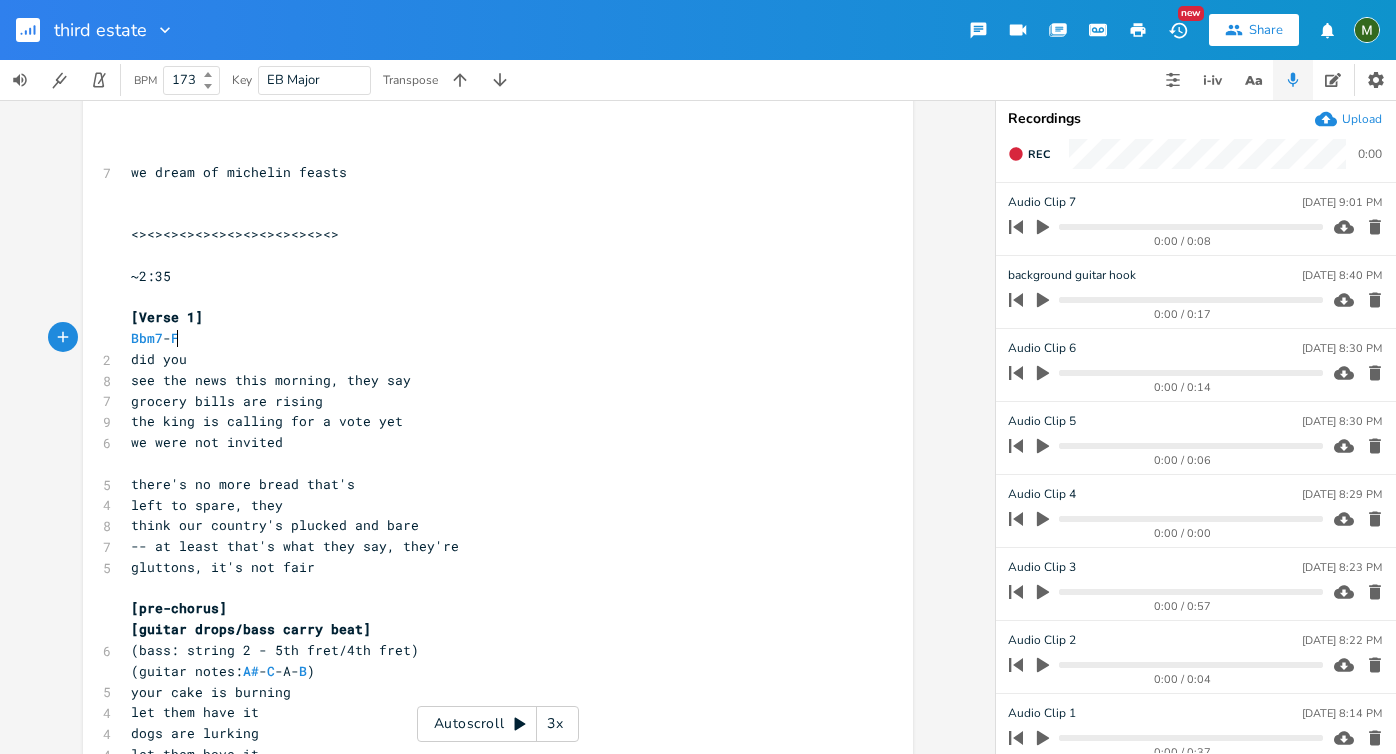 click on "Bbm7 - F" at bounding box center [488, 338] 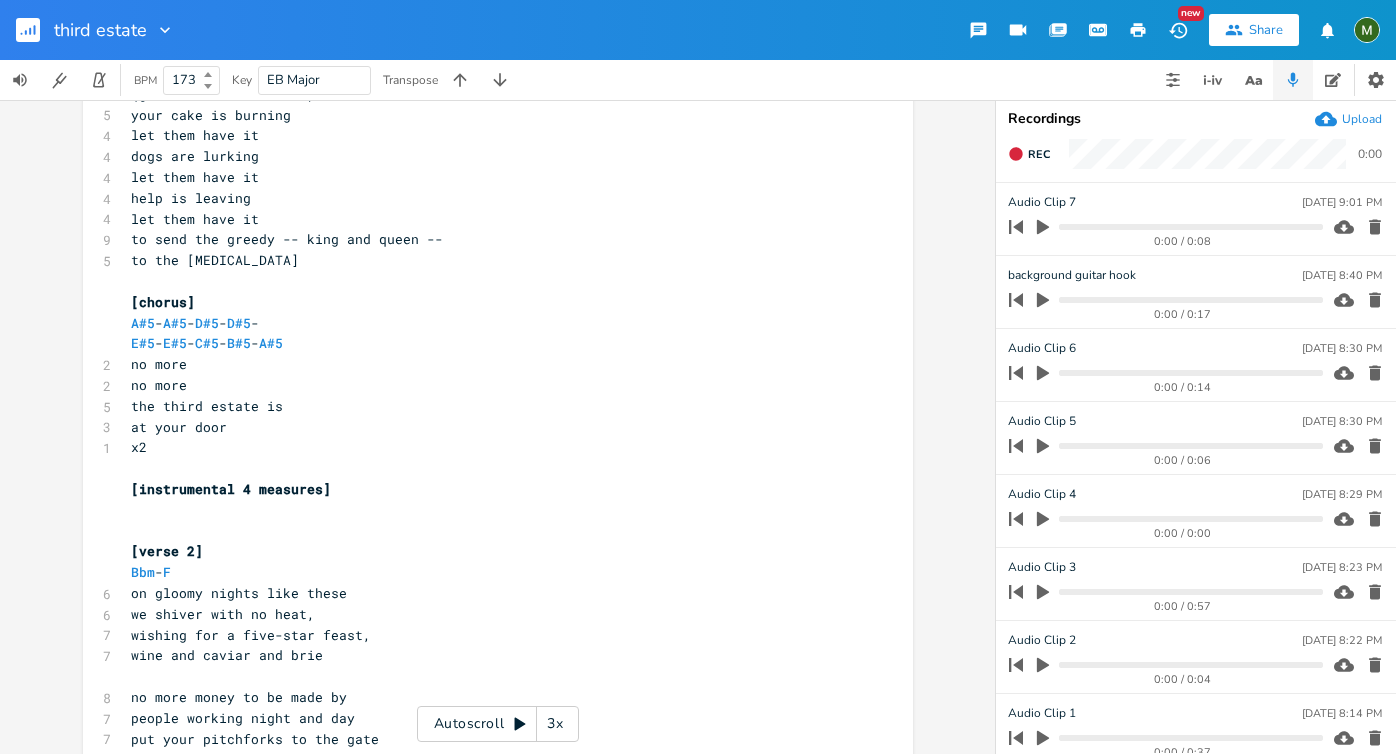 scroll, scrollTop: 897, scrollLeft: 0, axis: vertical 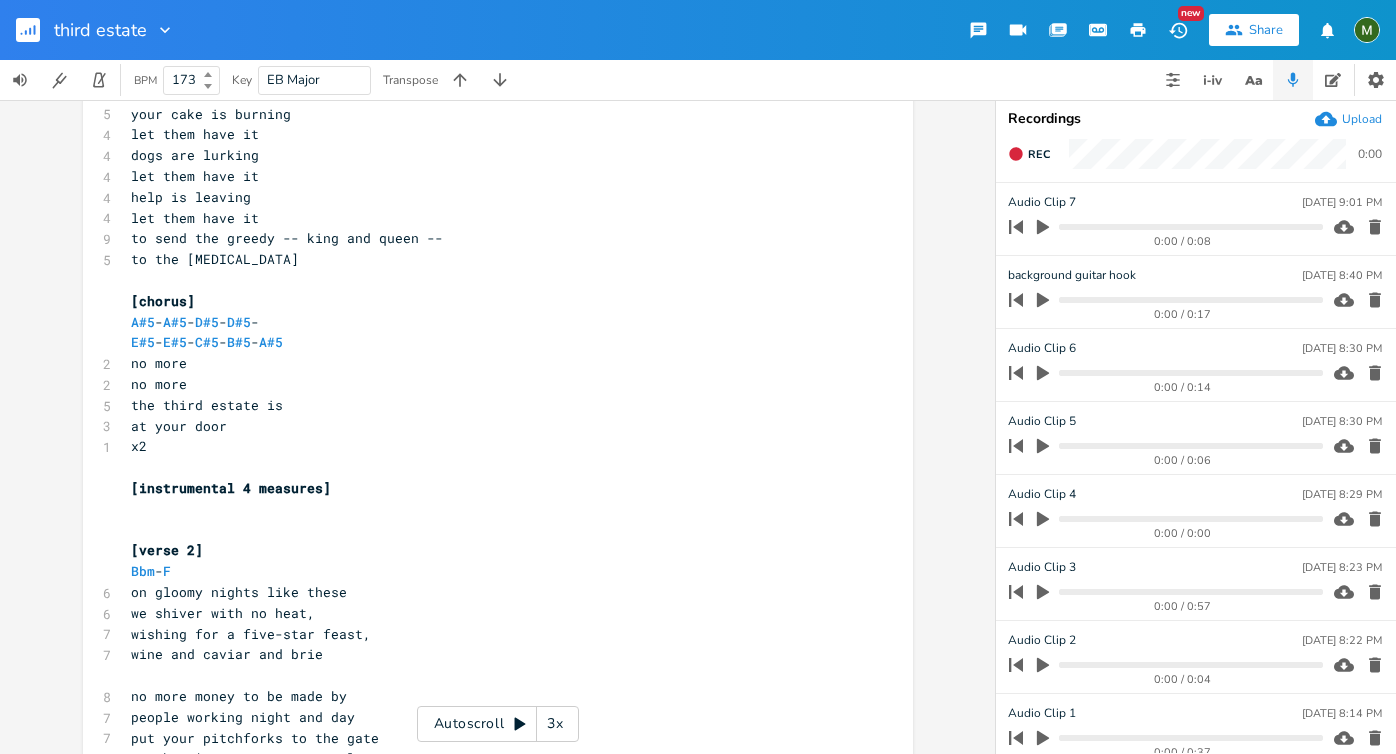 click on "Bbm - F" at bounding box center (151, 571) 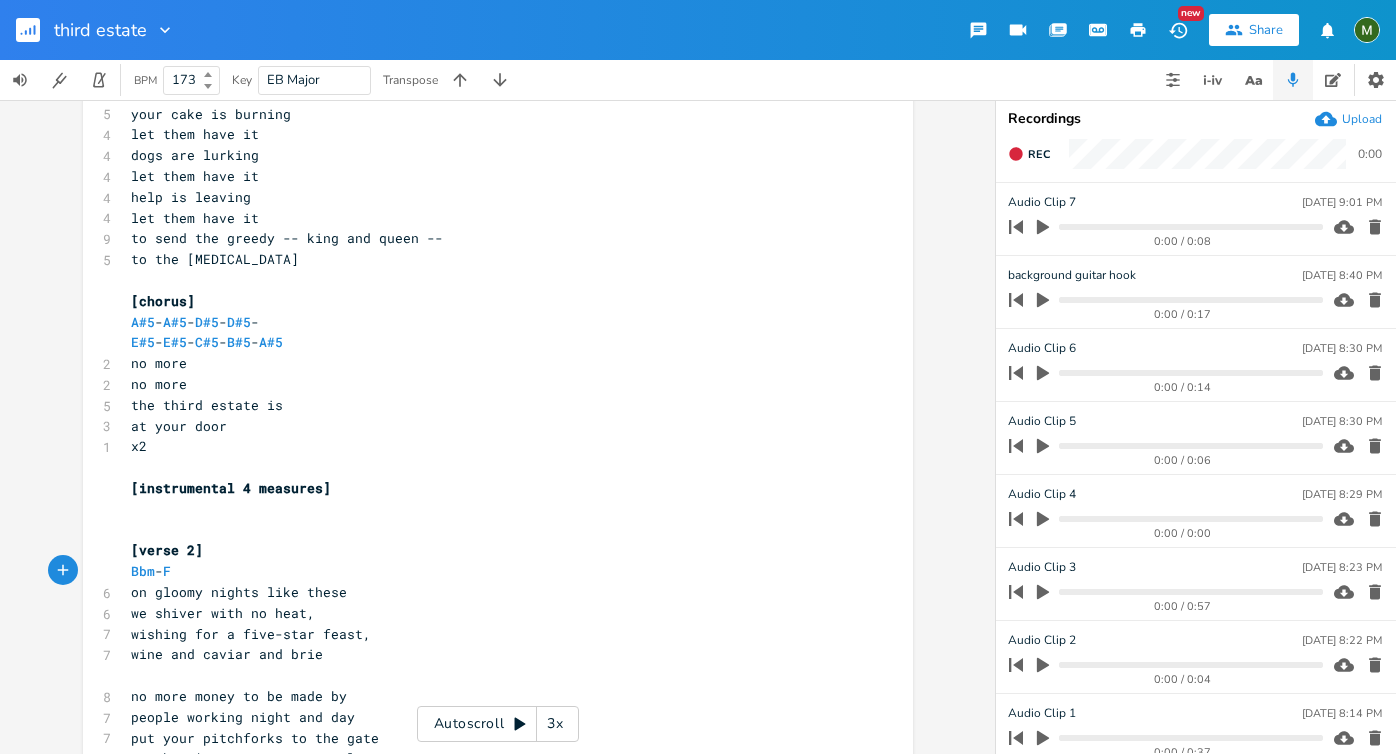 type on "7" 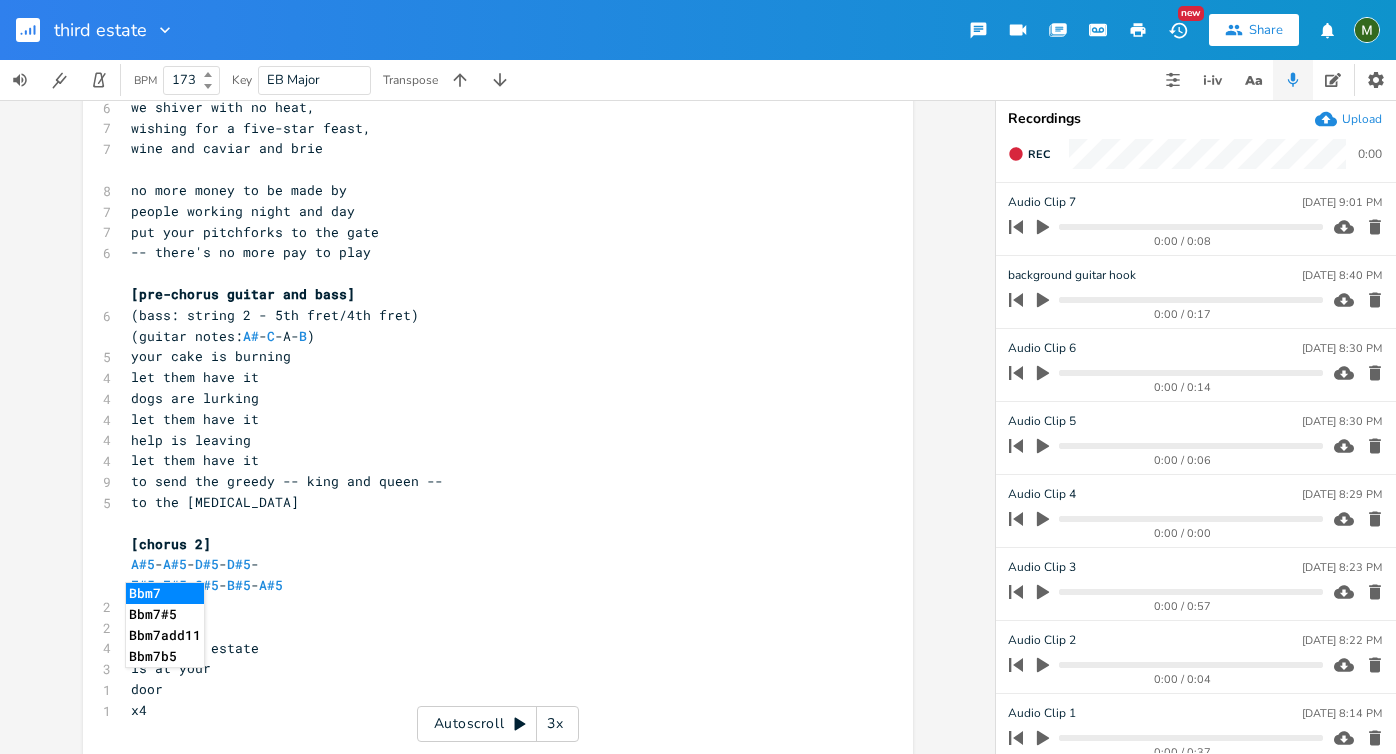 scroll, scrollTop: 1430, scrollLeft: 0, axis: vertical 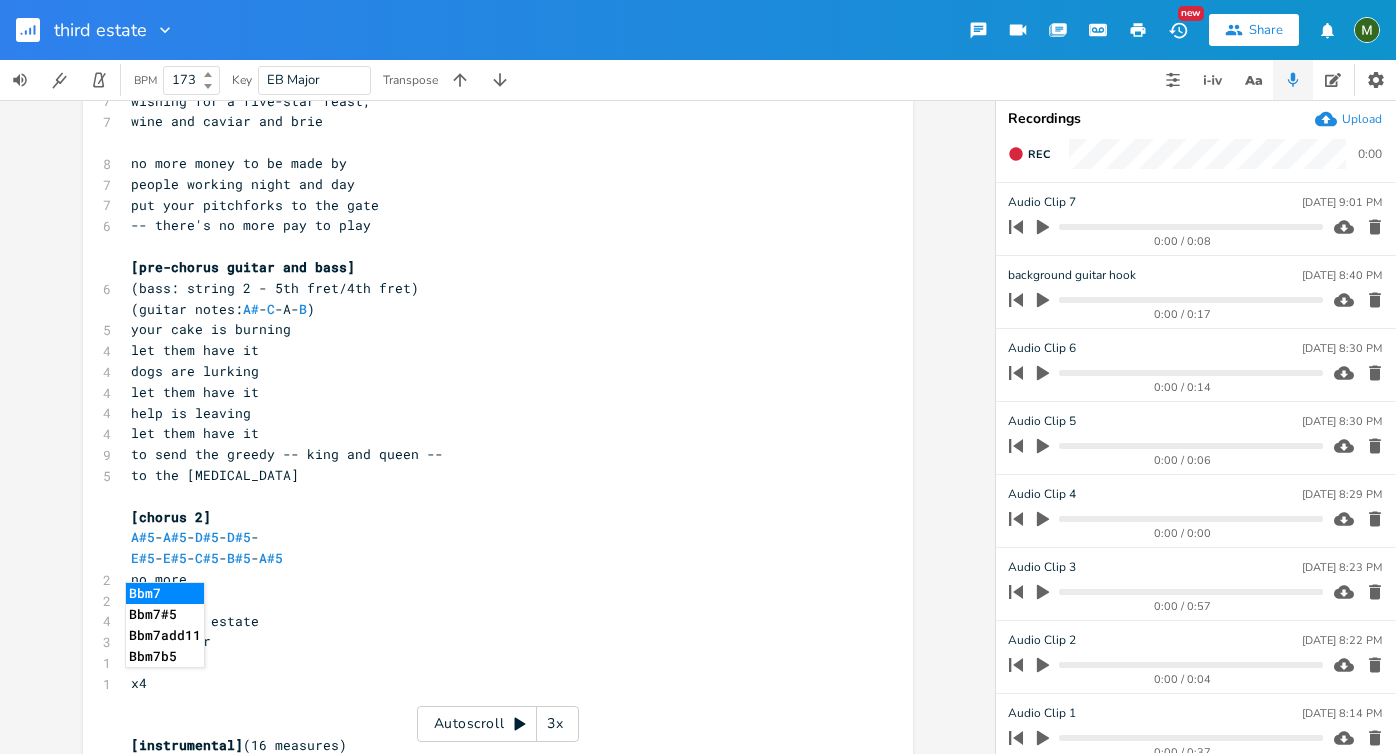 click on "to the [MEDICAL_DATA]" at bounding box center [215, 475] 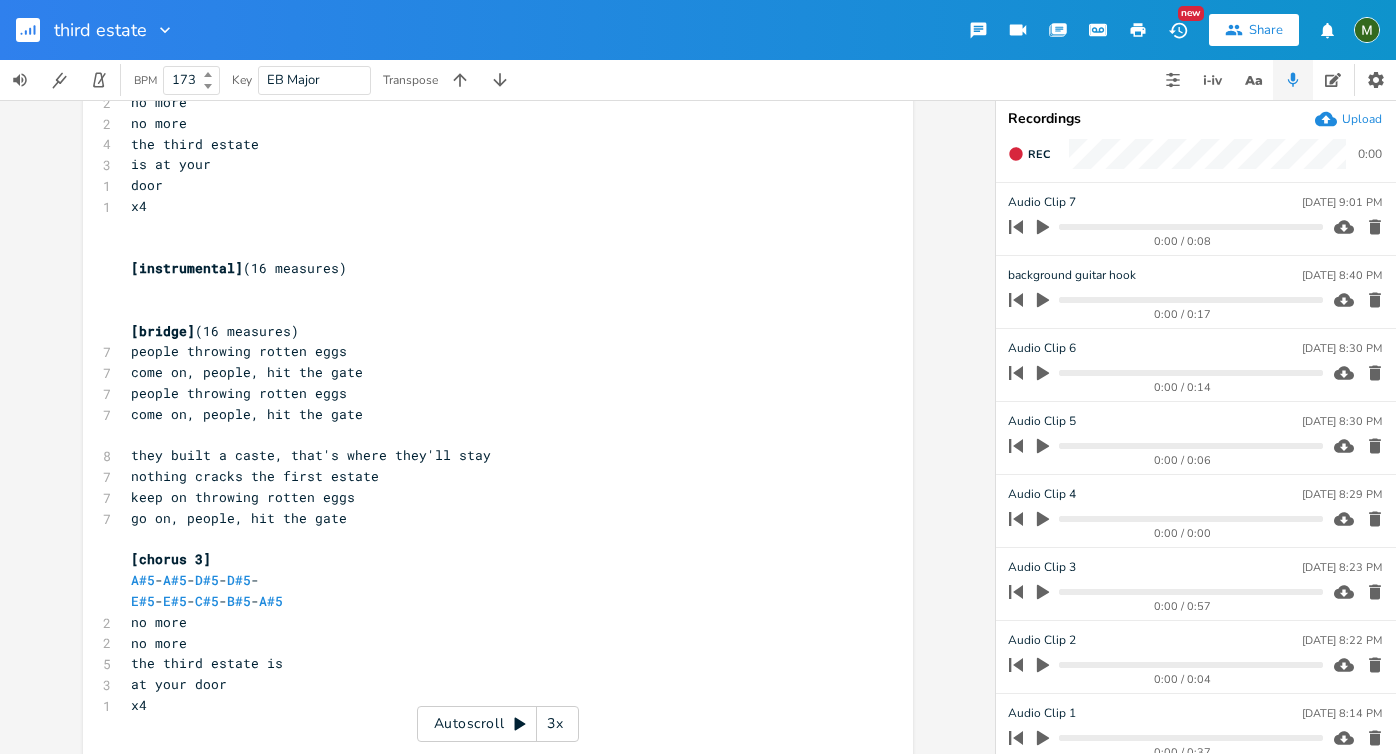 scroll, scrollTop: 1930, scrollLeft: 0, axis: vertical 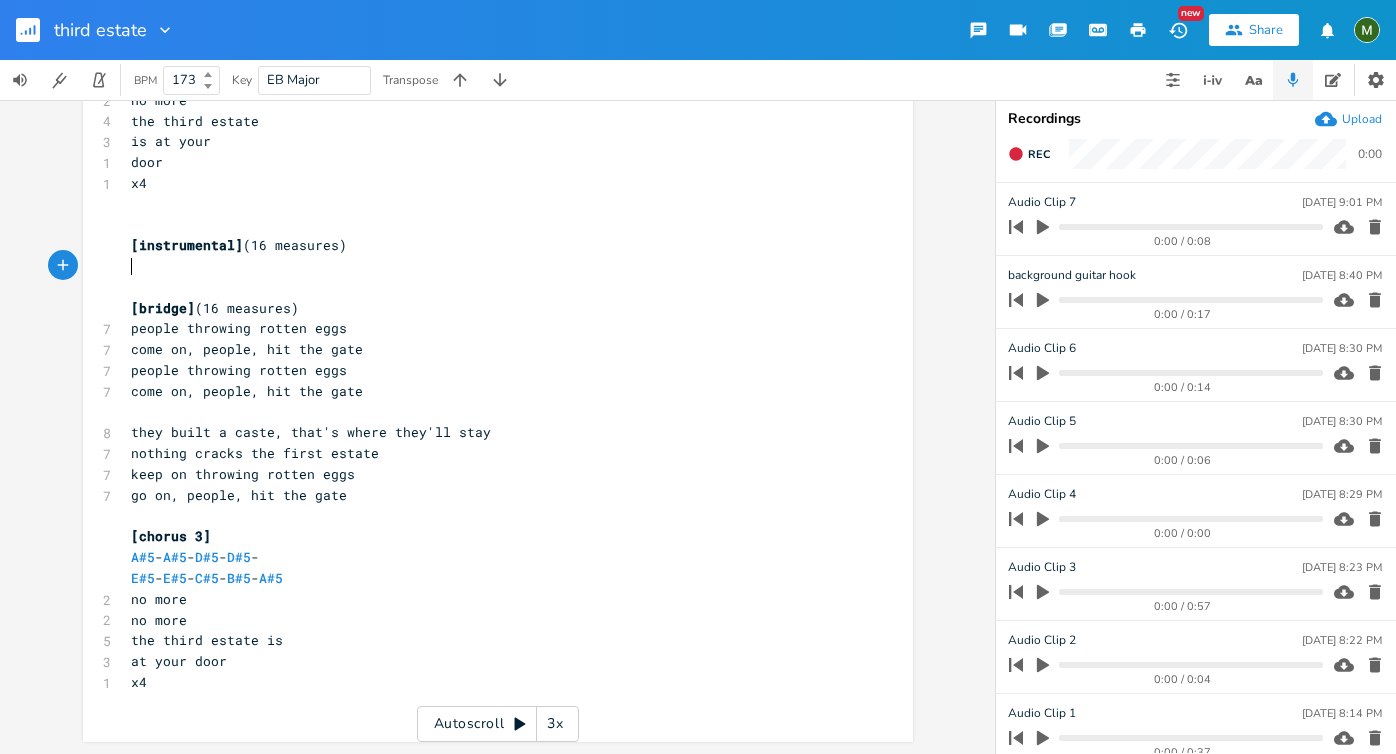 click on "​" at bounding box center [488, 266] 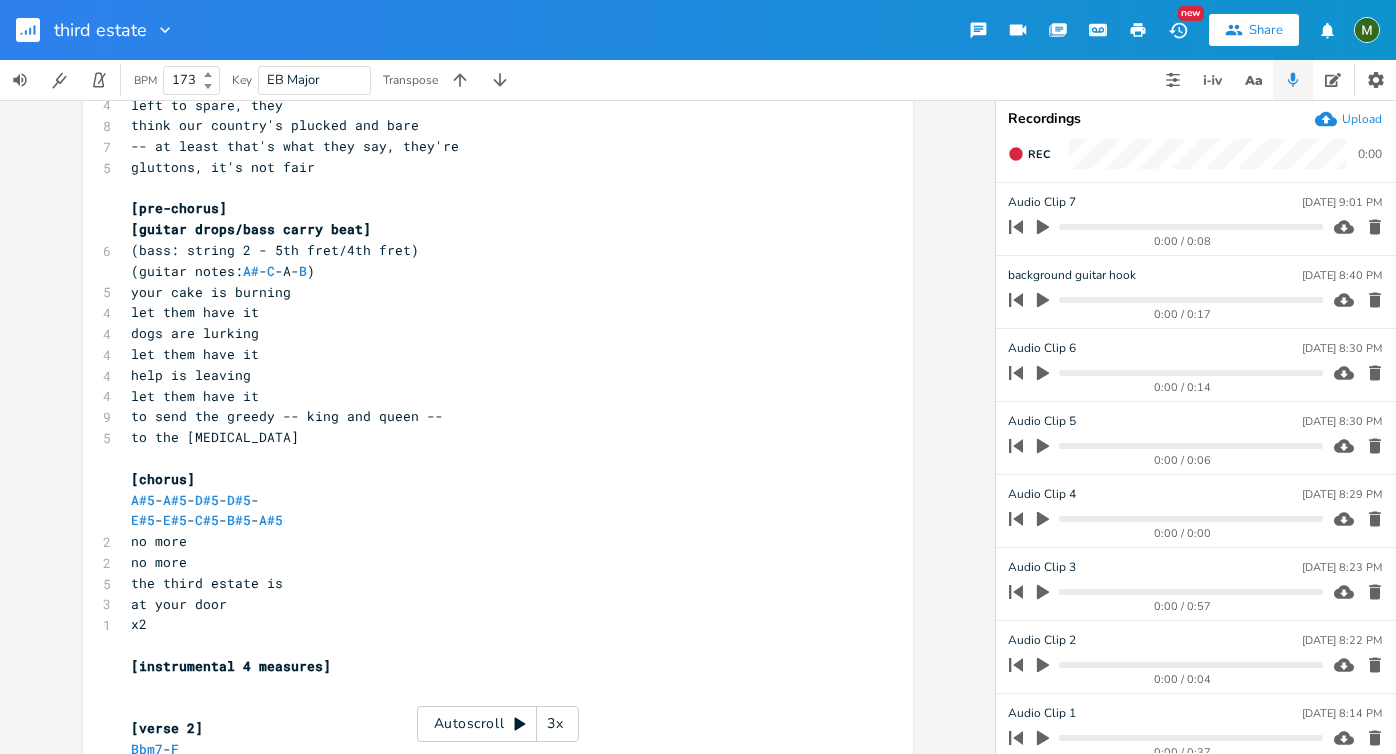 scroll, scrollTop: 725, scrollLeft: 0, axis: vertical 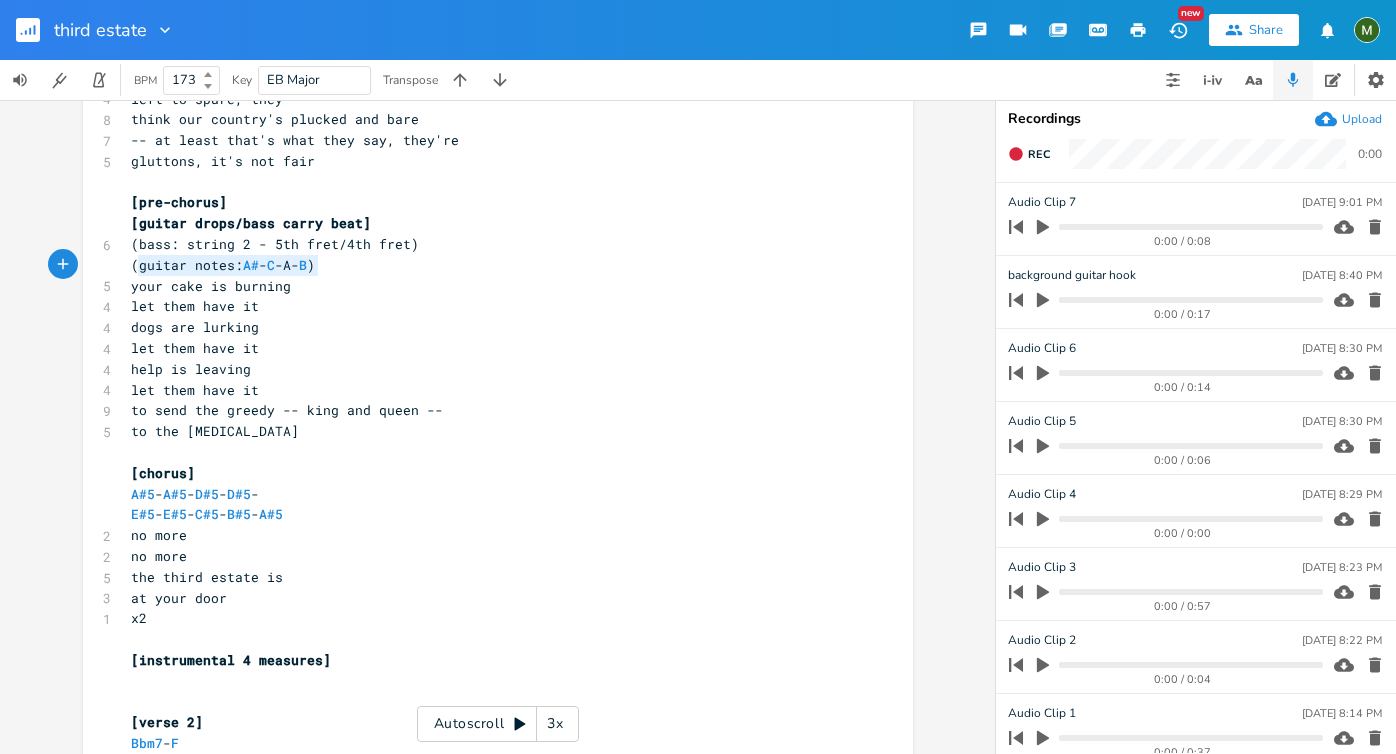 type on "(guitar notes: A#-C-A-B)" 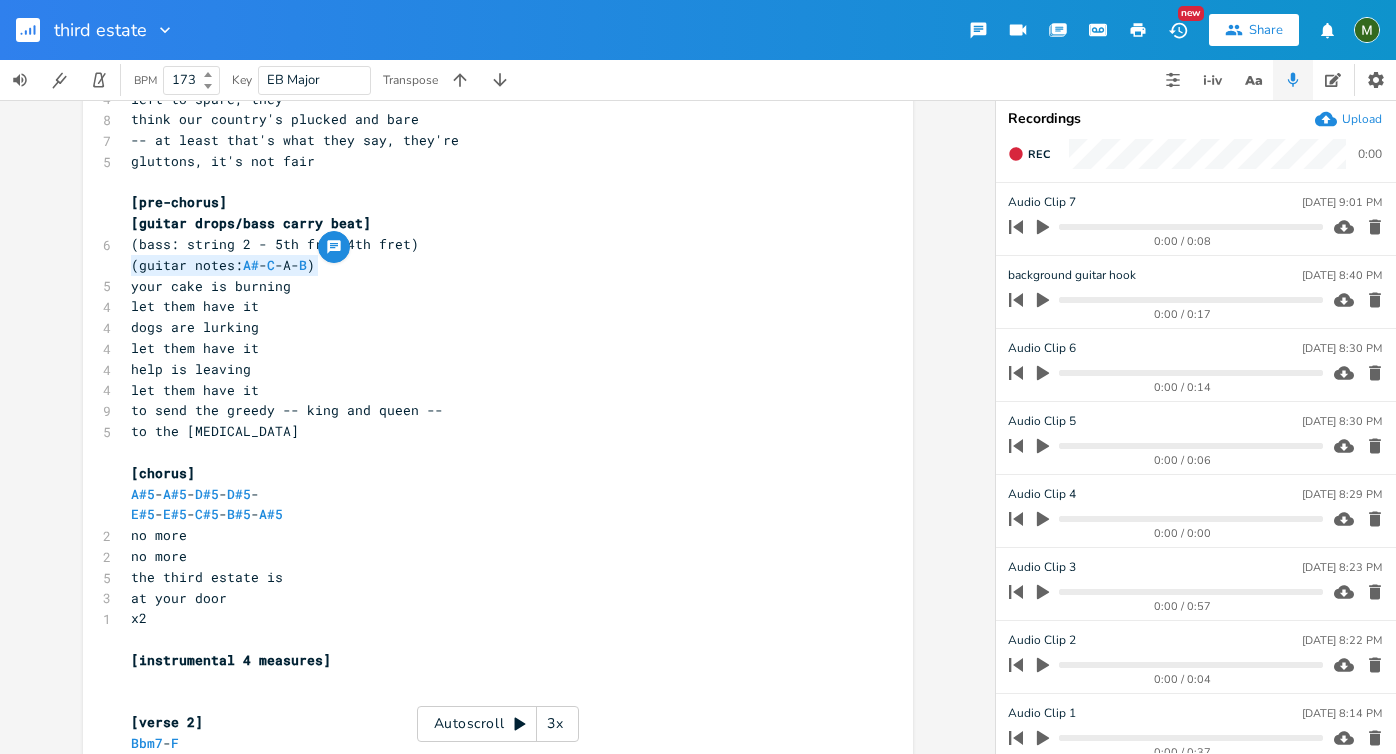 drag, startPoint x: 313, startPoint y: 265, endPoint x: 118, endPoint y: 259, distance: 195.09229 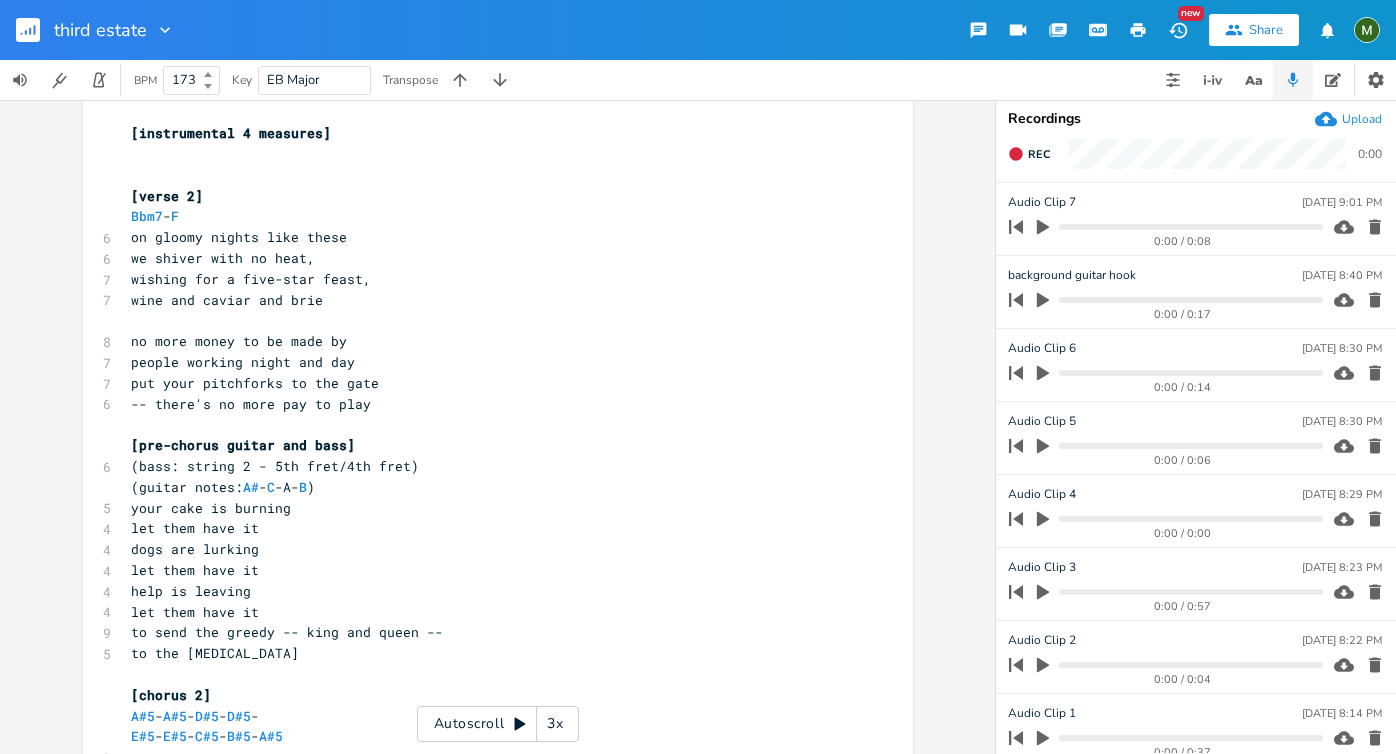 scroll, scrollTop: 1232, scrollLeft: 0, axis: vertical 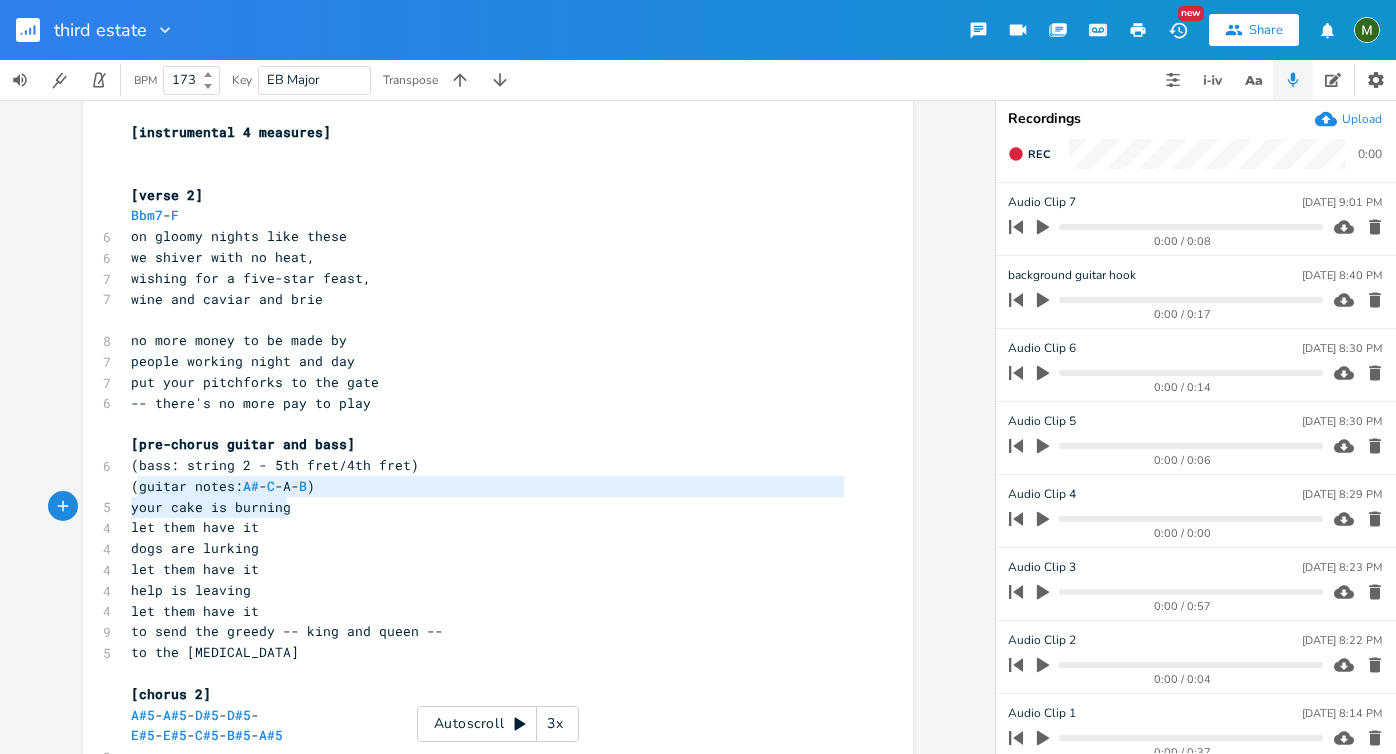 type on "guitar notes: A#-C-A-B)" 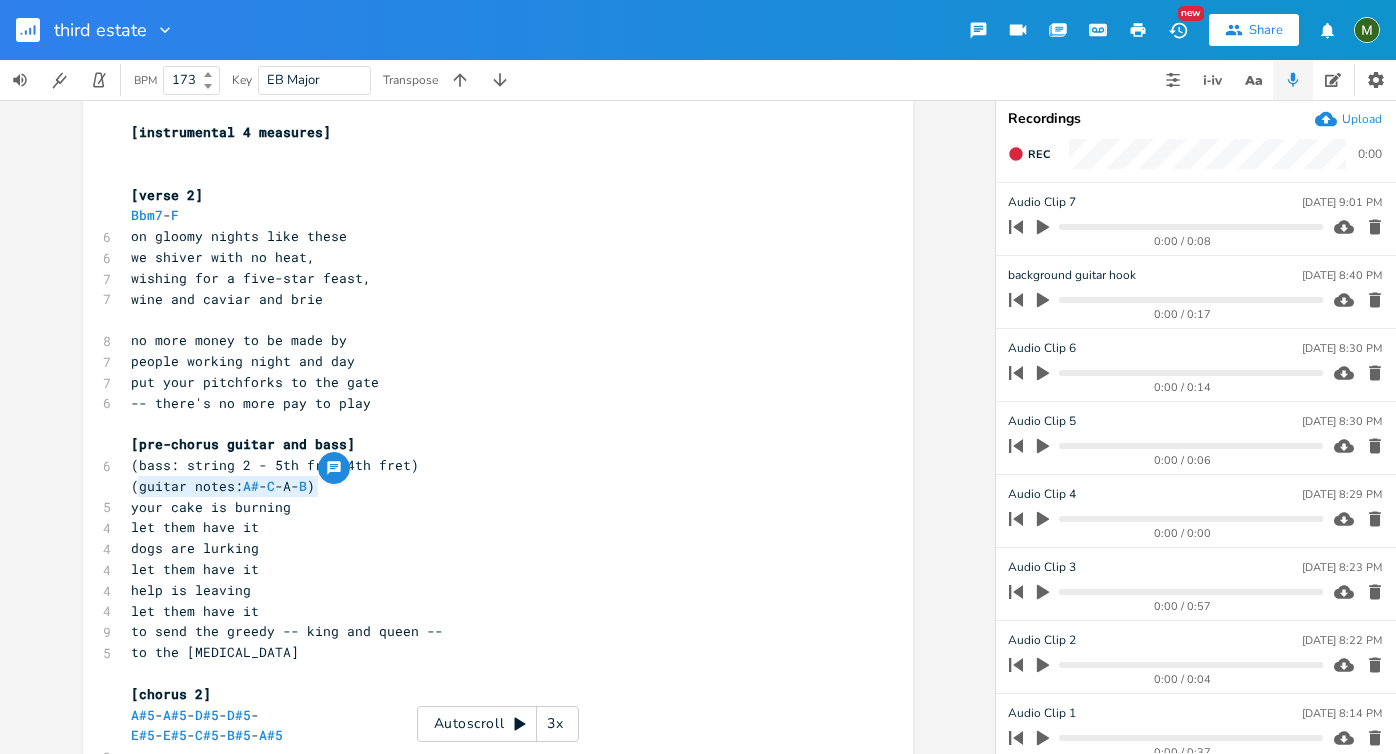 drag, startPoint x: 133, startPoint y: 489, endPoint x: 306, endPoint y: 488, distance: 173.00288 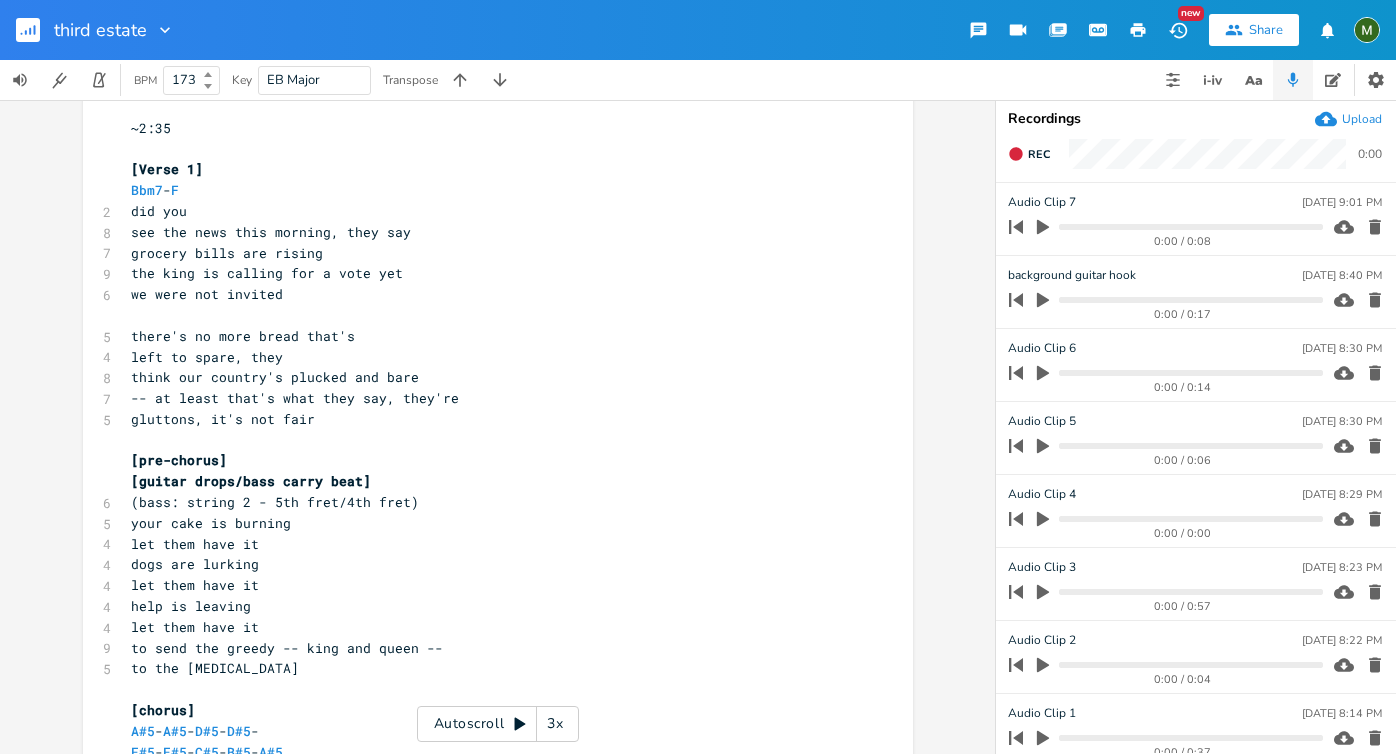 scroll, scrollTop: 496, scrollLeft: 0, axis: vertical 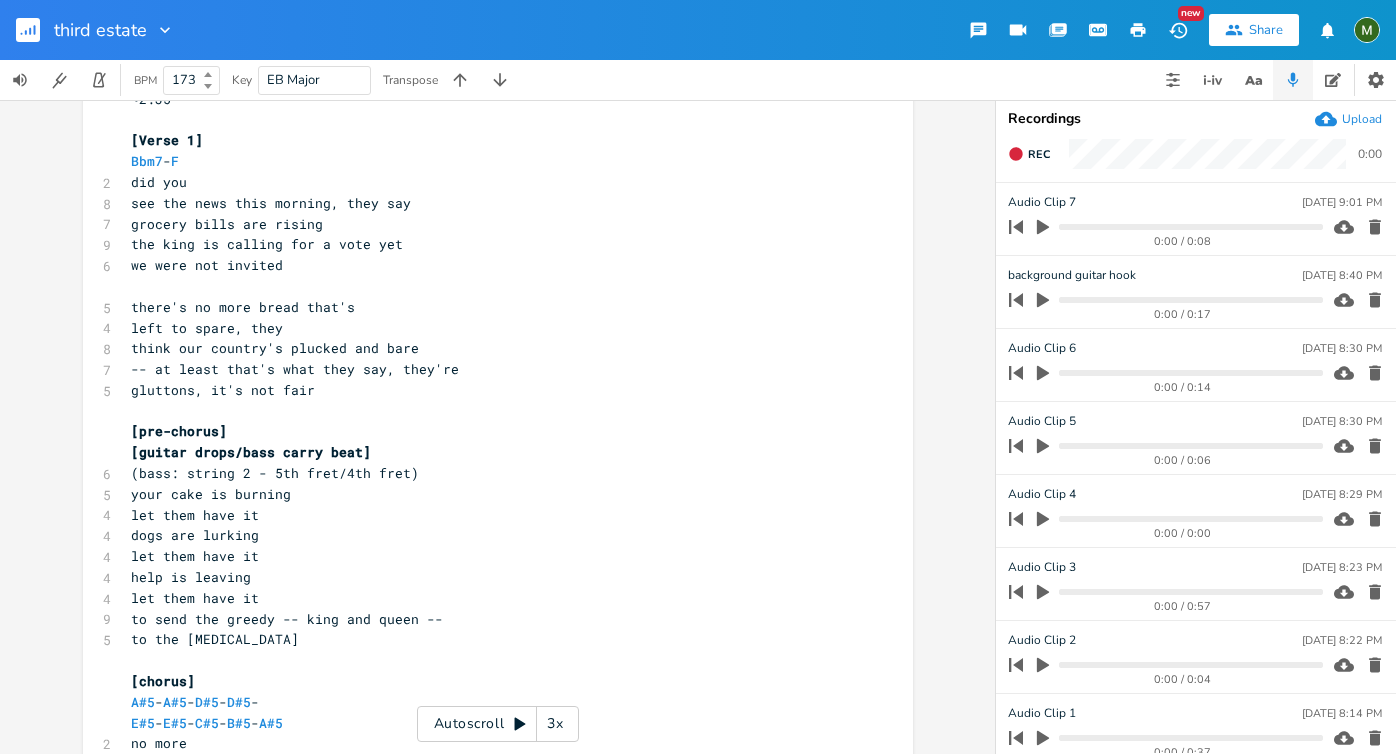 click on "(bass: string 2 - 5th fret/4th fret)" at bounding box center (488, 473) 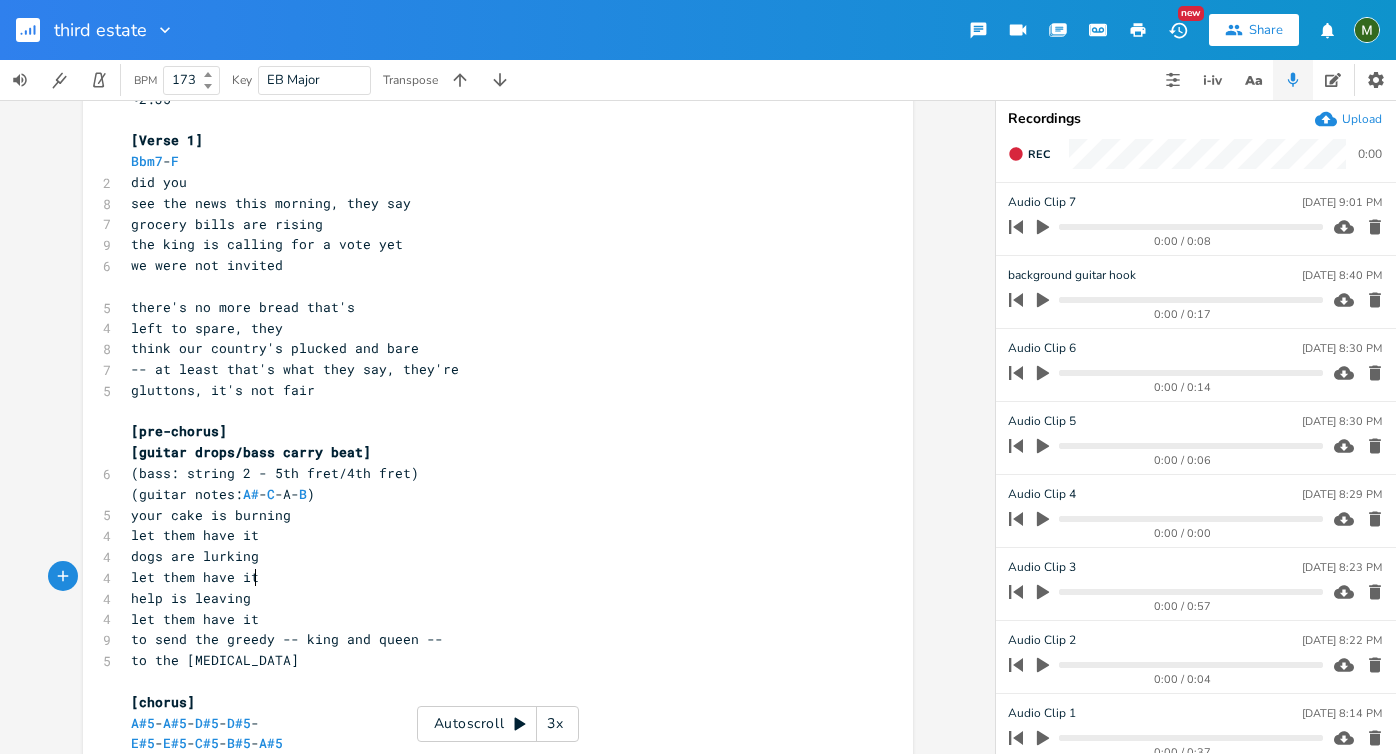 click on "let them have it" at bounding box center [488, 577] 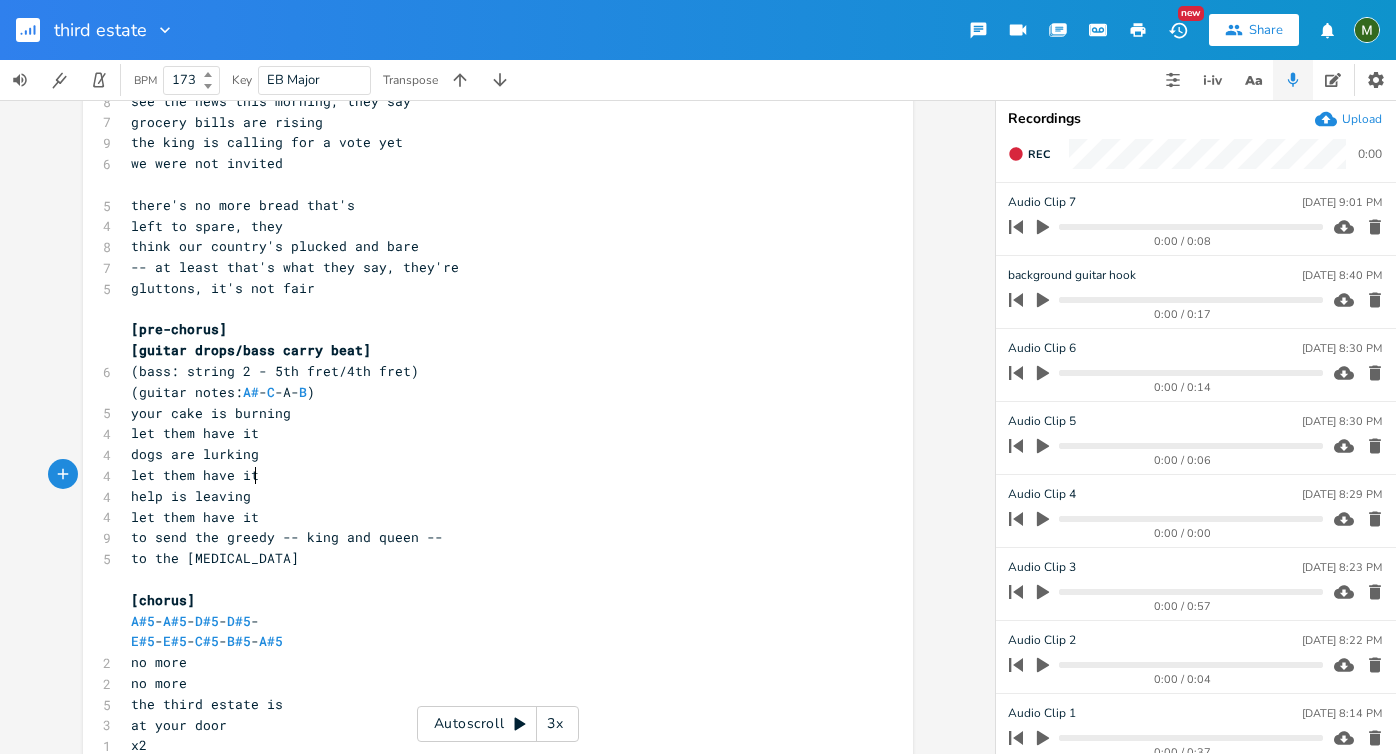 scroll, scrollTop: 603, scrollLeft: 0, axis: vertical 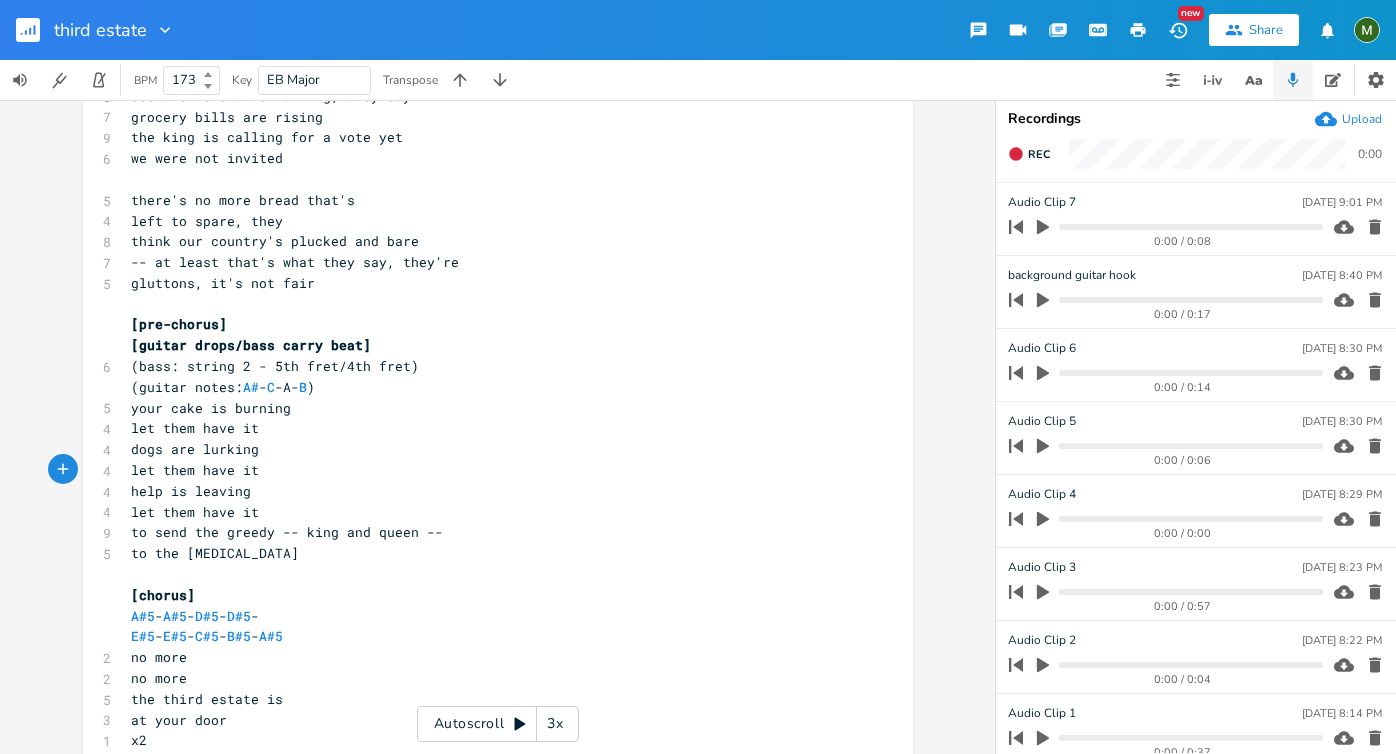 click on "​" at bounding box center (488, 574) 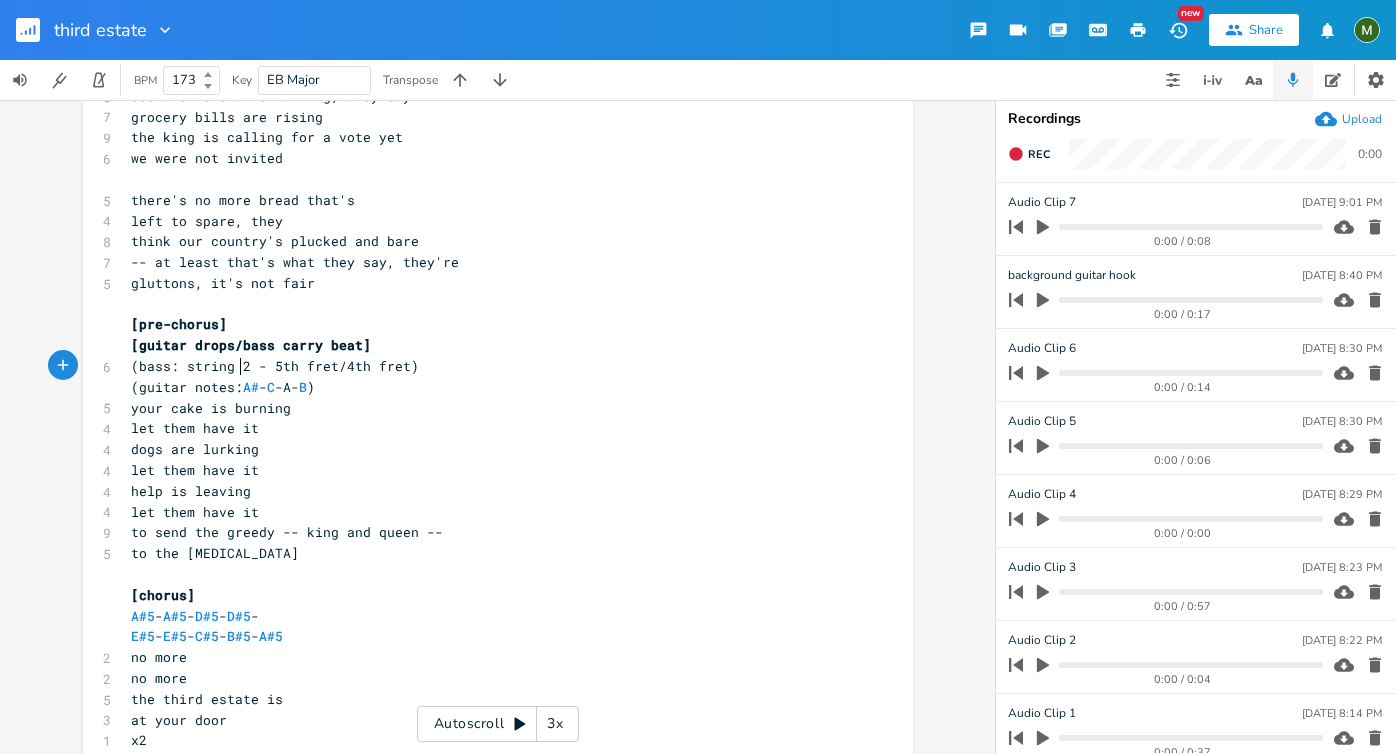 click on "(bass: string 2 - 5th fret/4th fret)" at bounding box center [275, 366] 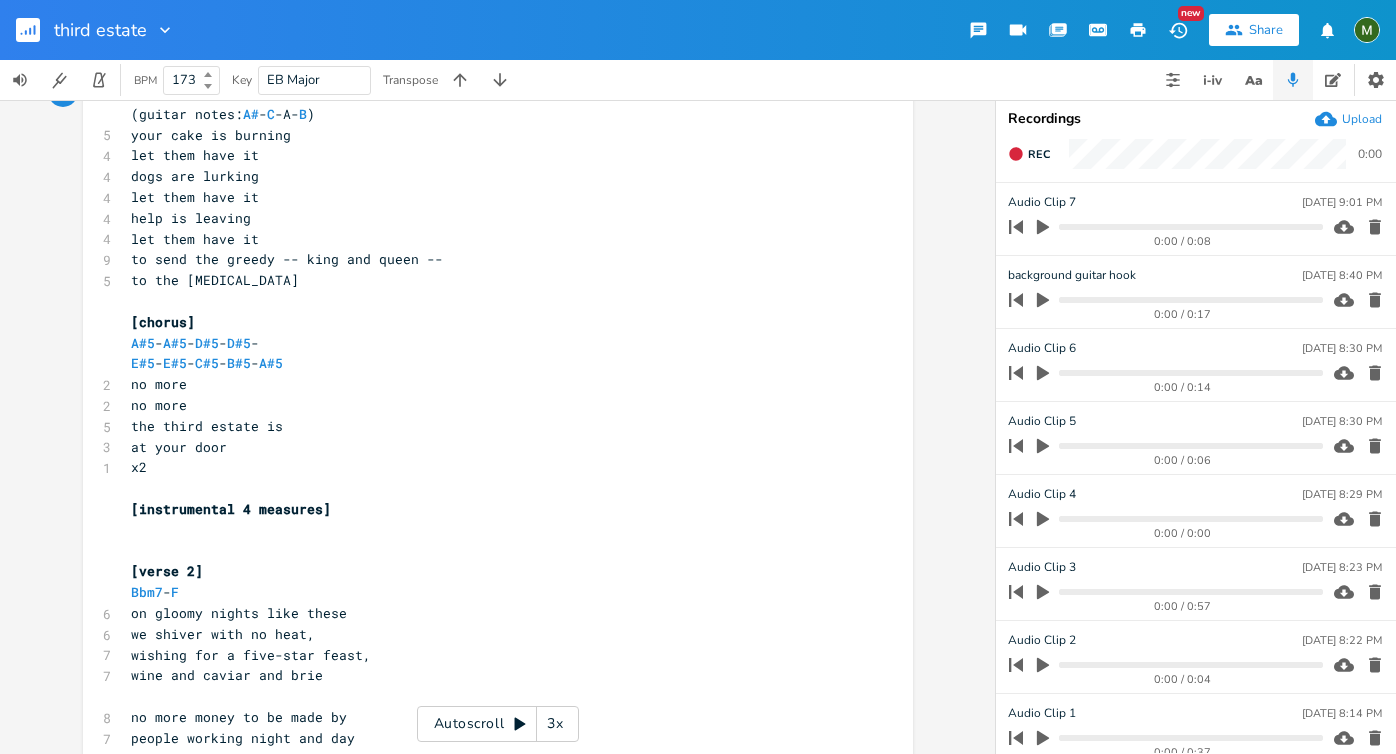 scroll, scrollTop: 884, scrollLeft: 0, axis: vertical 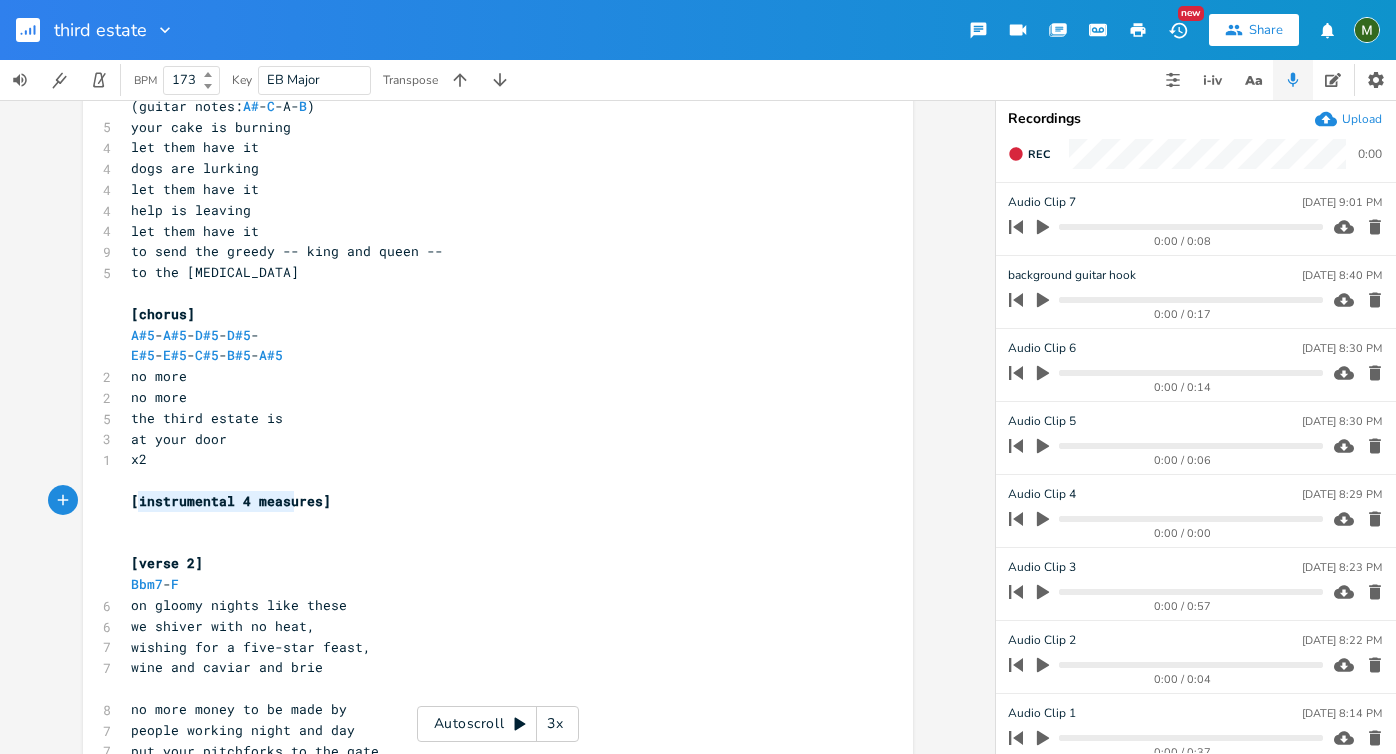 type on "instrumental 4 measures]" 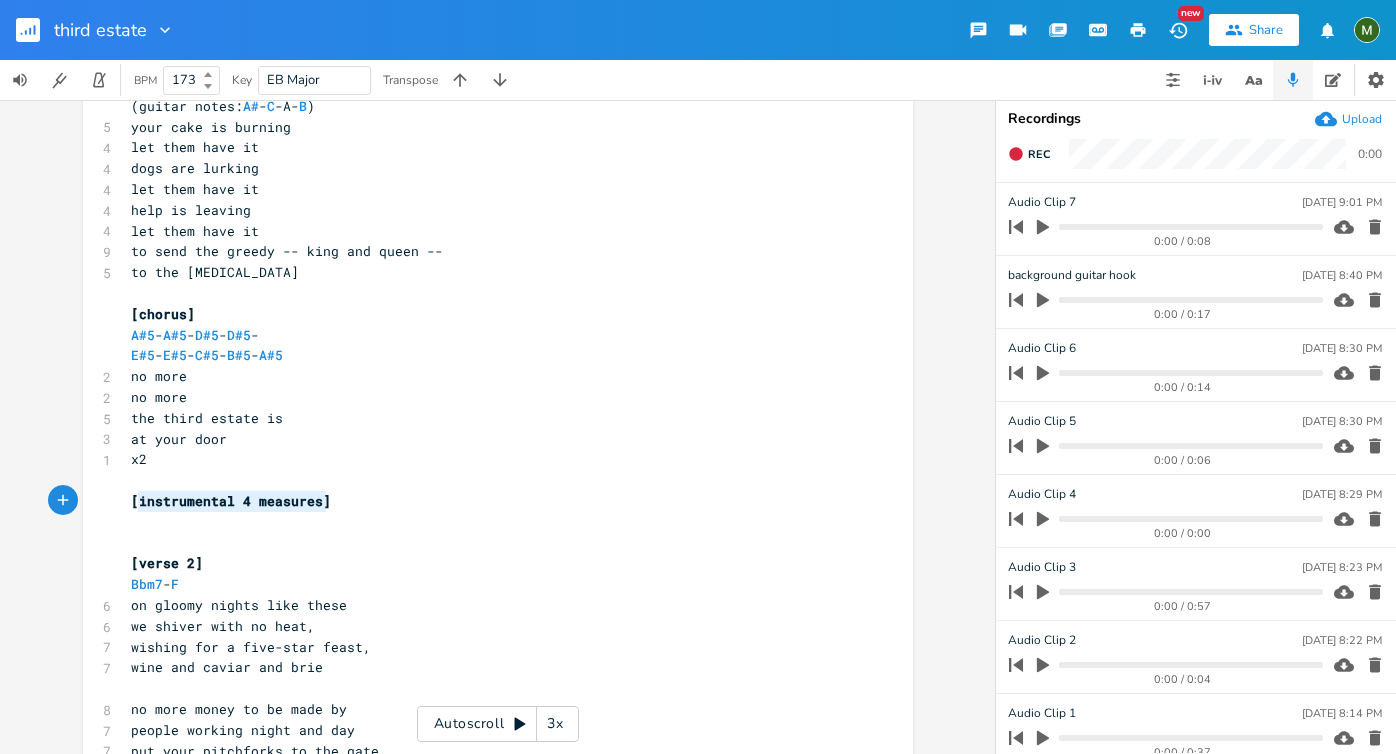 drag, startPoint x: 129, startPoint y: 500, endPoint x: 332, endPoint y: 500, distance: 203 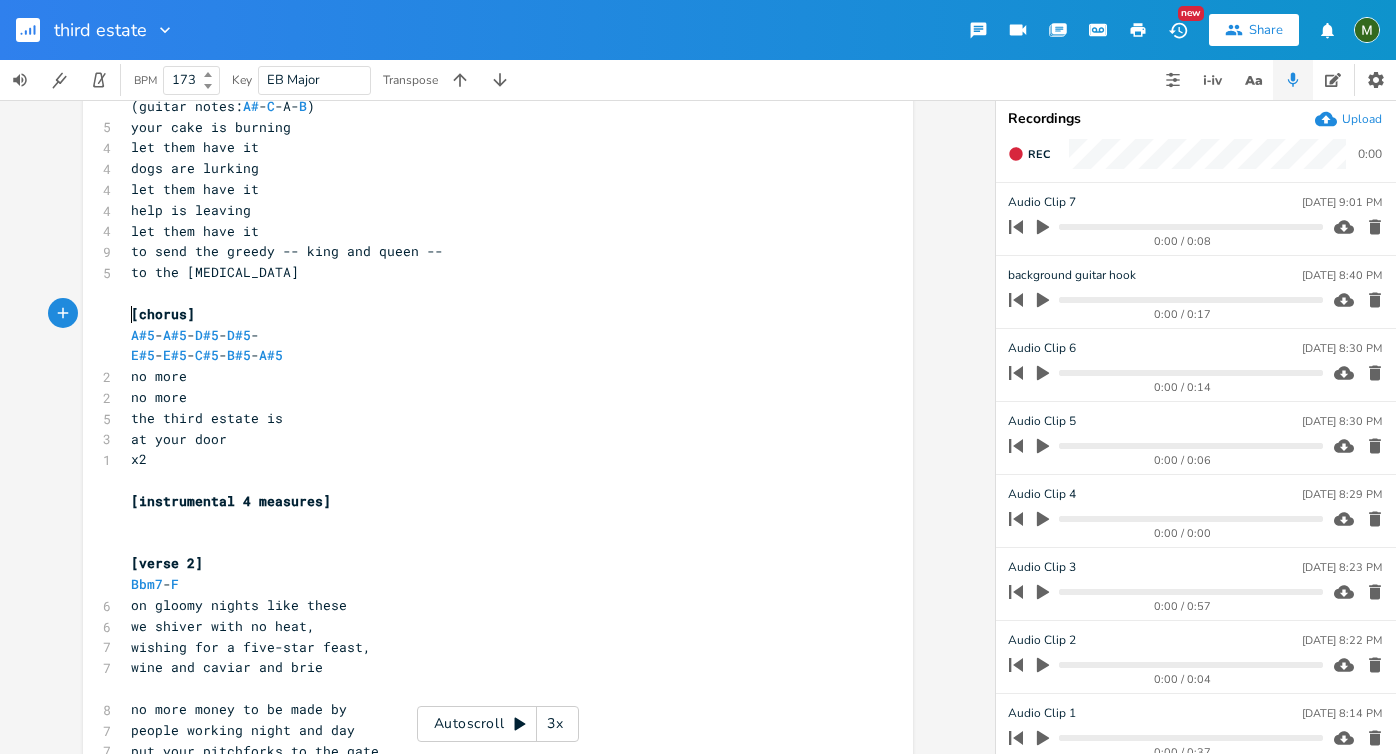 click on "[chorus]" at bounding box center (163, 314) 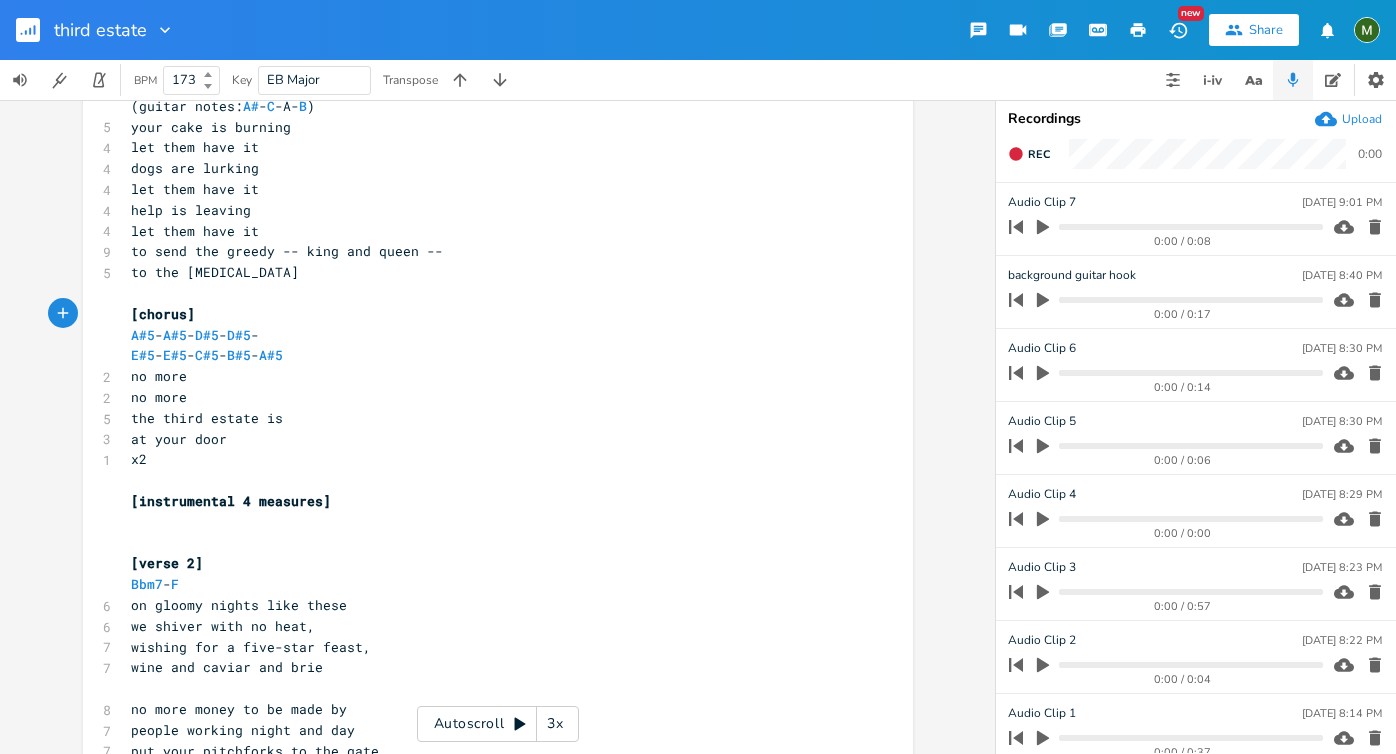 click on "[verse 2]" at bounding box center (167, 563) 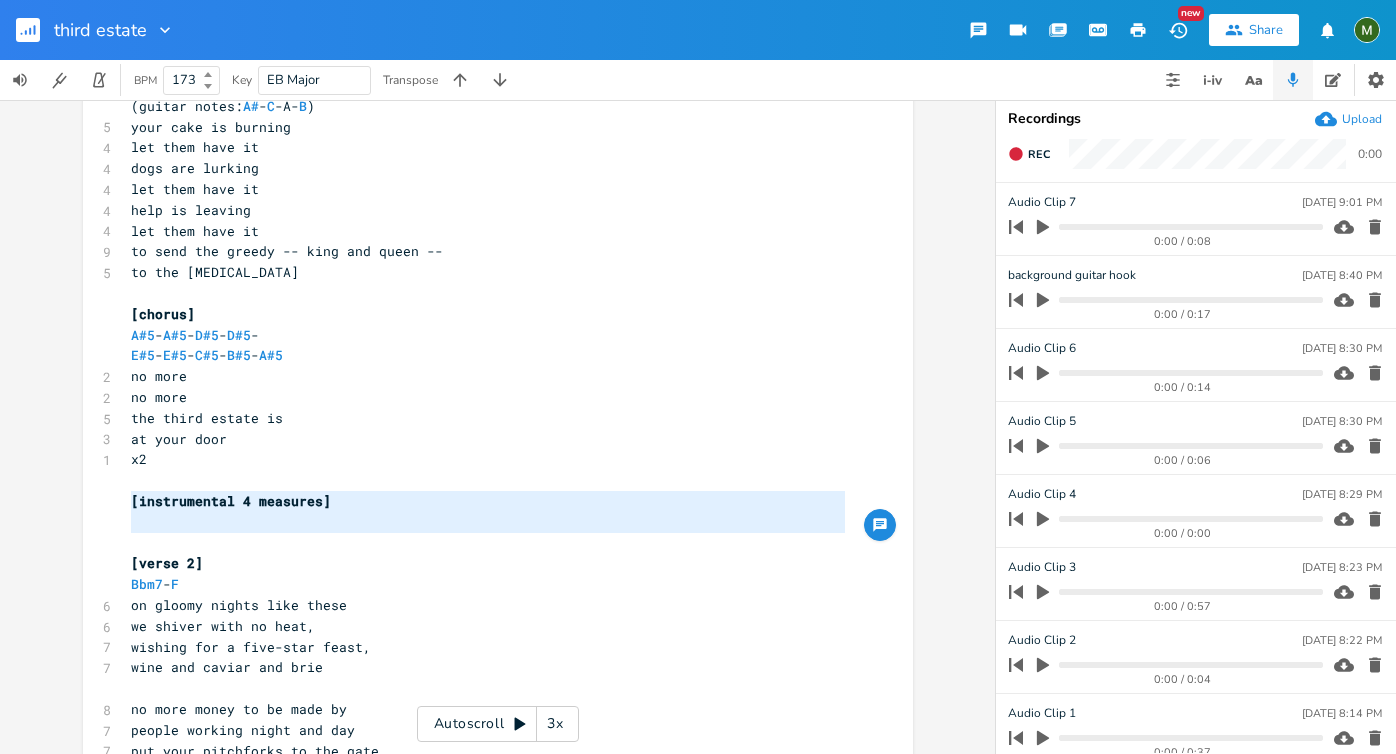 drag, startPoint x: 122, startPoint y: 503, endPoint x: 344, endPoint y: 544, distance: 225.75429 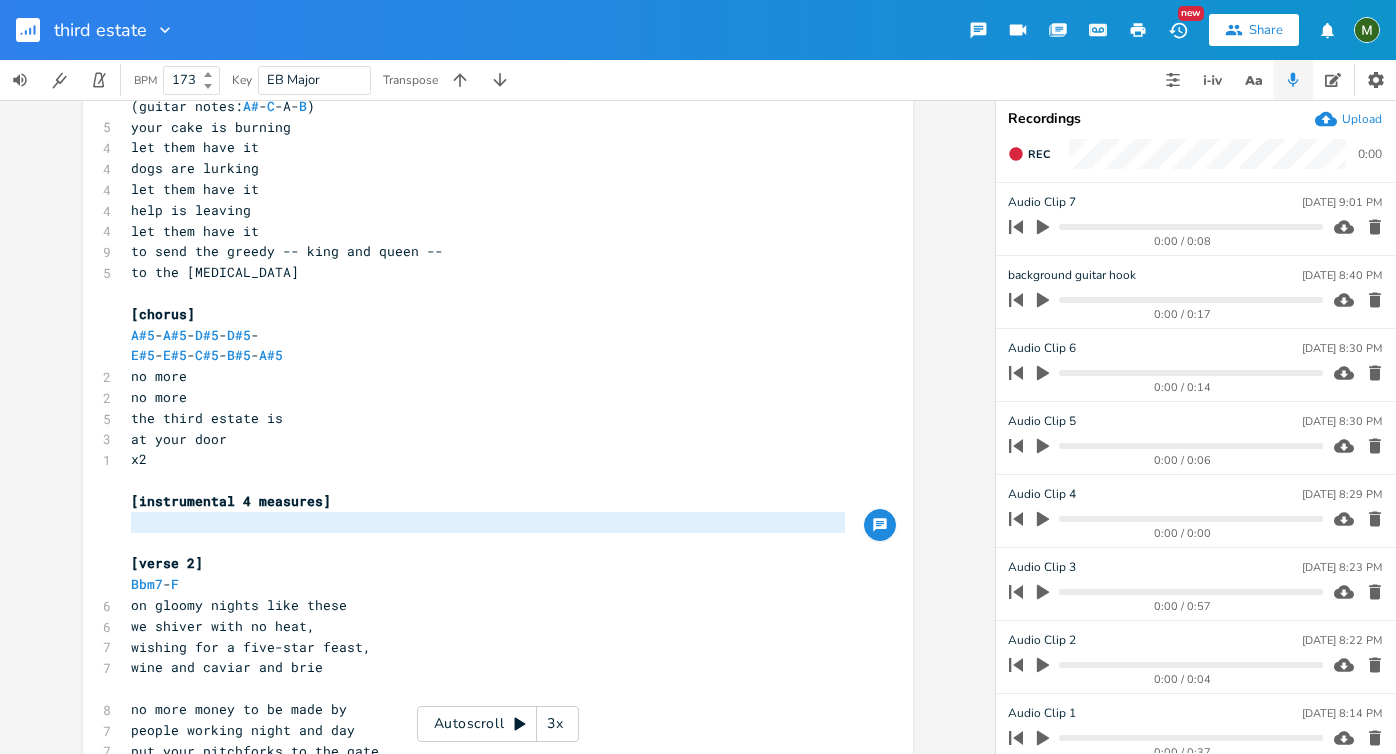 drag, startPoint x: 187, startPoint y: 521, endPoint x: 207, endPoint y: 540, distance: 27.58623 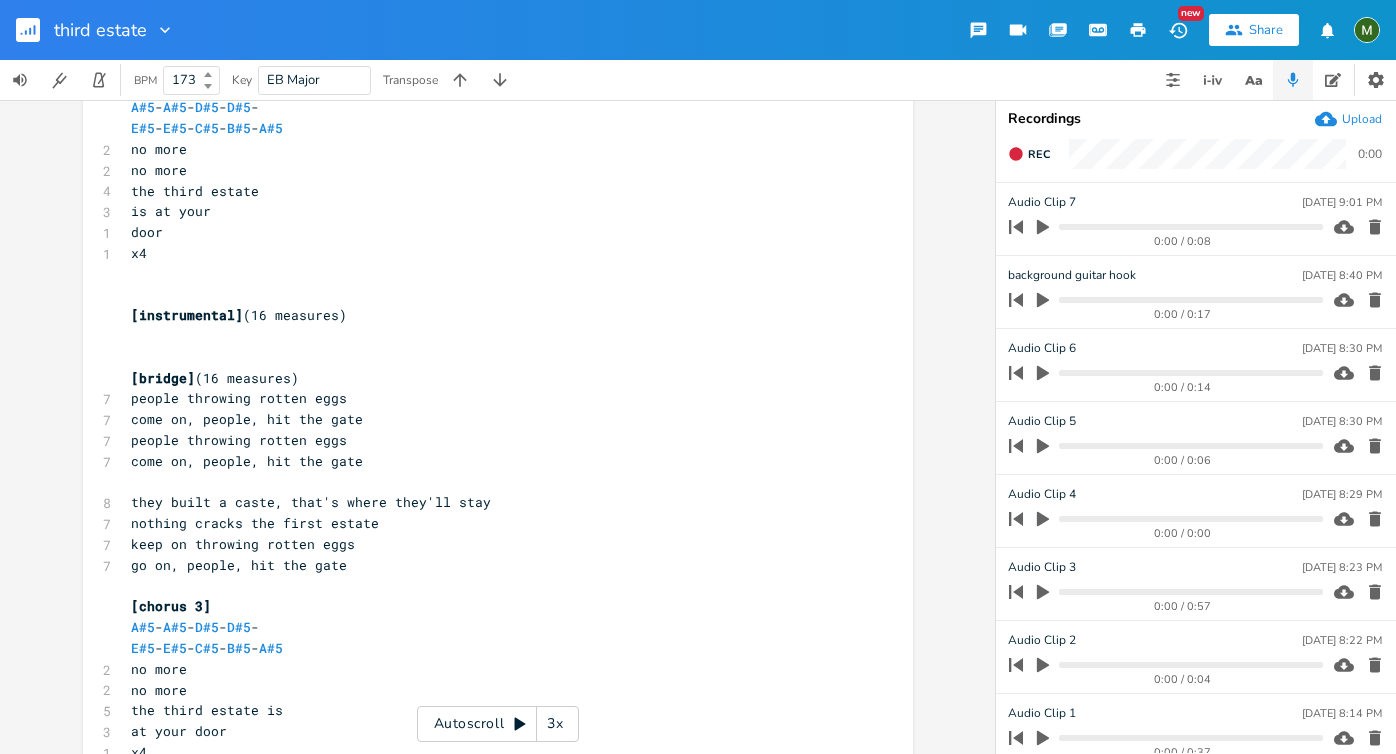 scroll, scrollTop: 1930, scrollLeft: 0, axis: vertical 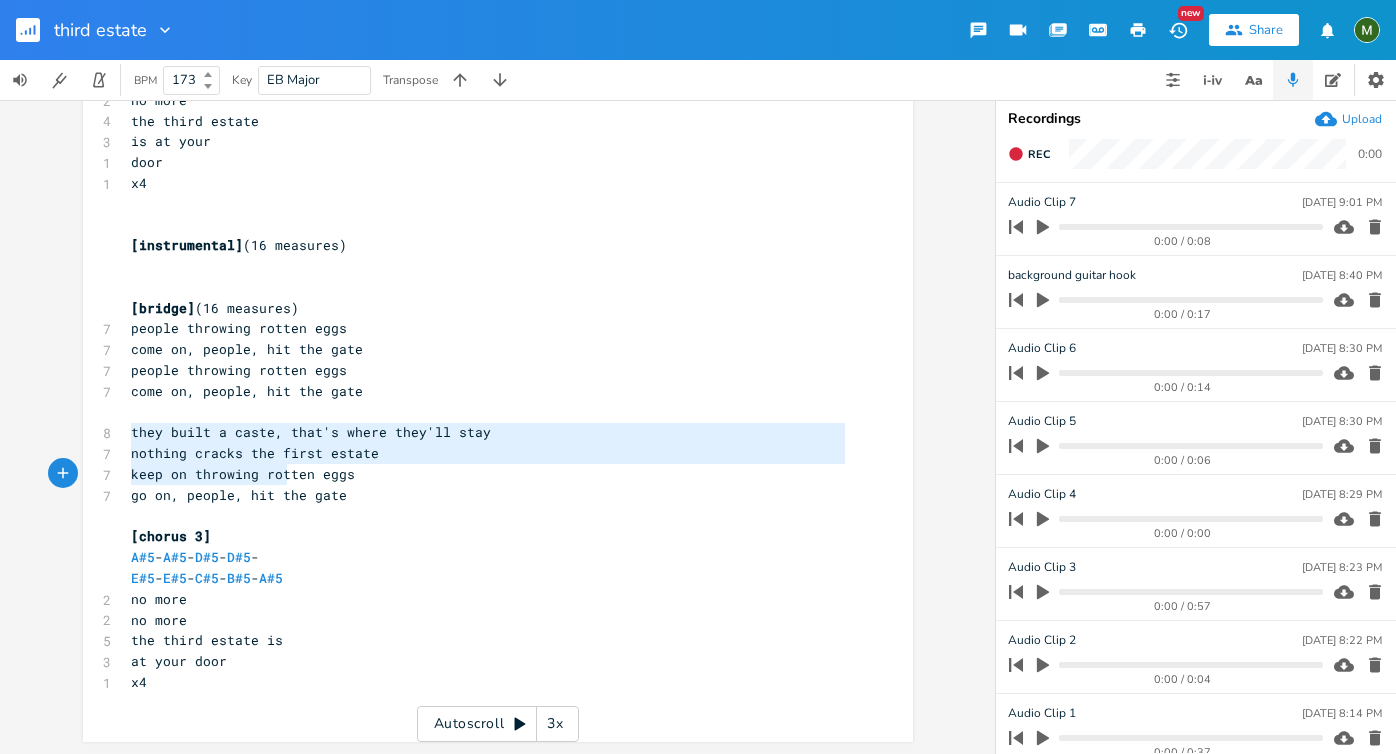 type on "they built a caste, that's where they'll stay
nothing cracks the first estate
keep on throwing rotten eggs
go on, people, hit the gate" 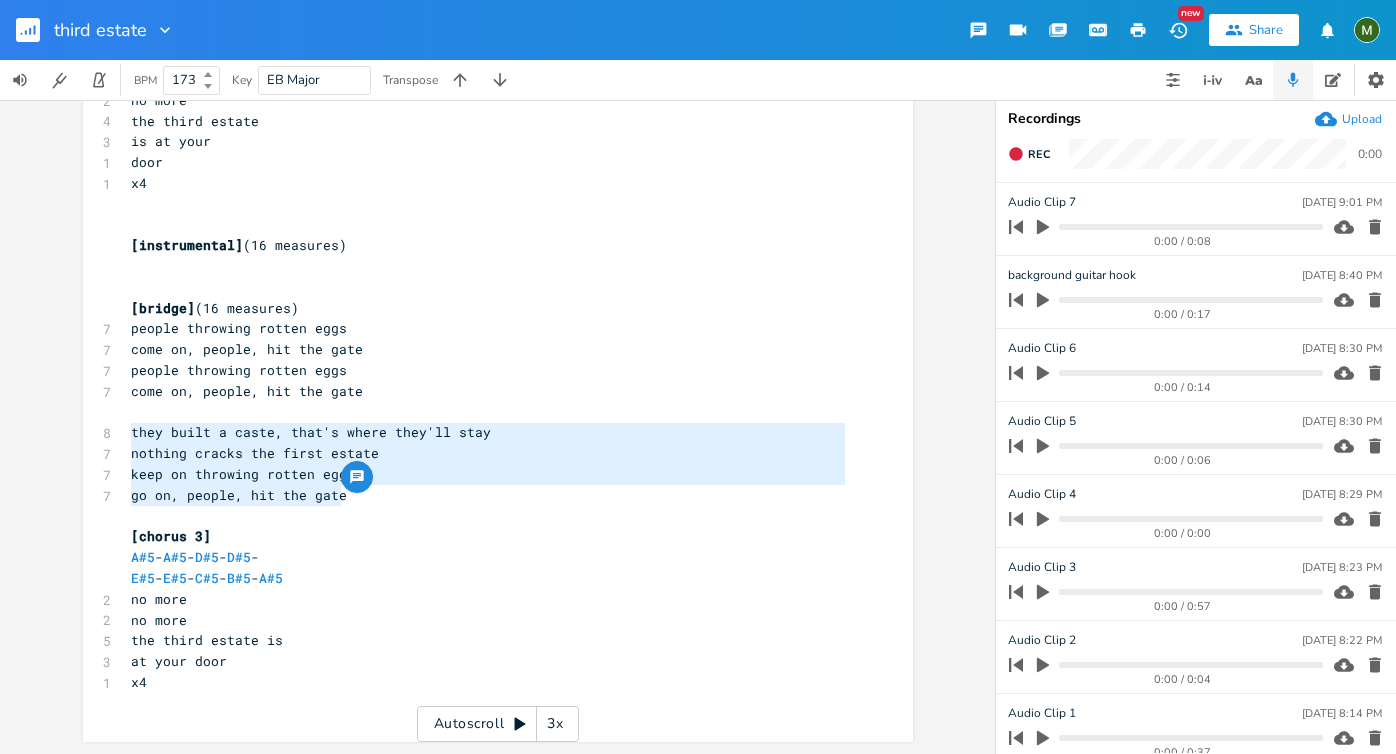 drag, startPoint x: 127, startPoint y: 431, endPoint x: 366, endPoint y: 500, distance: 248.76093 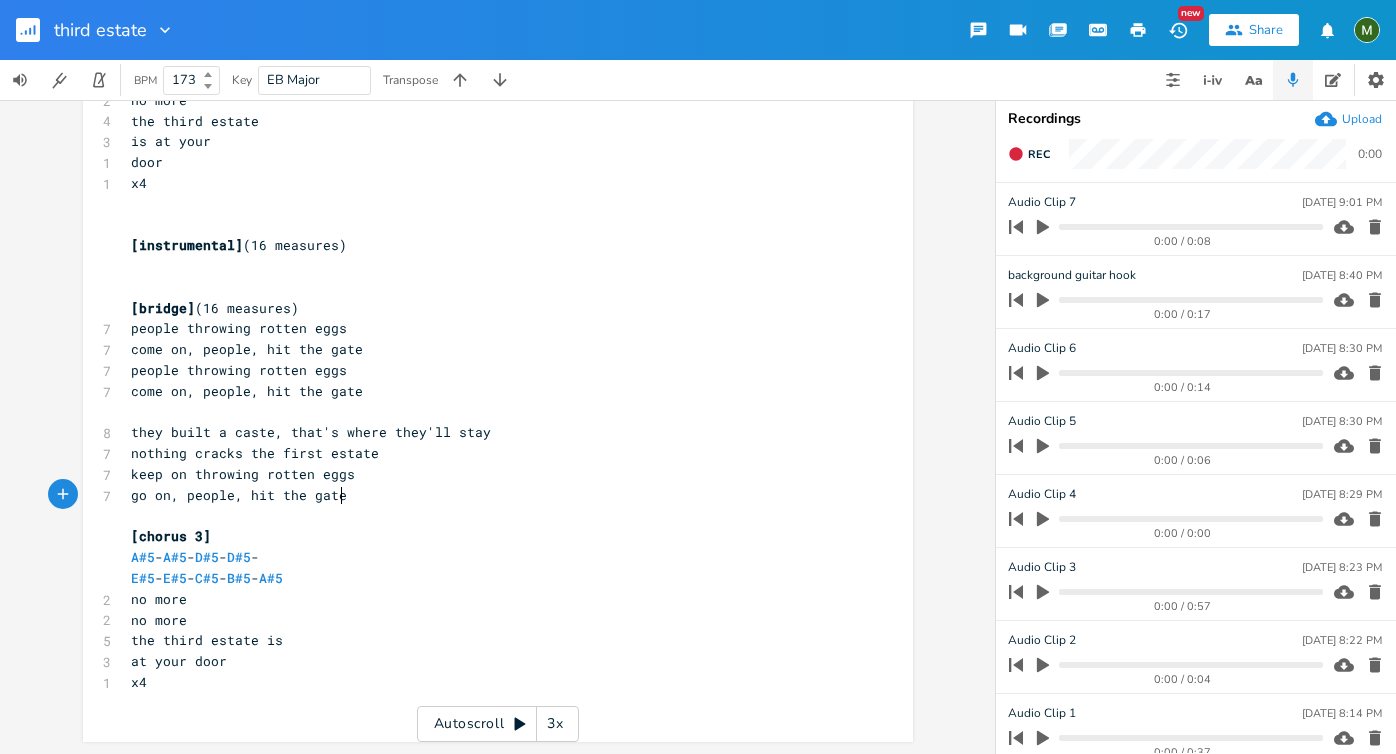 click on "go on, people, hit the gate" at bounding box center (488, 495) 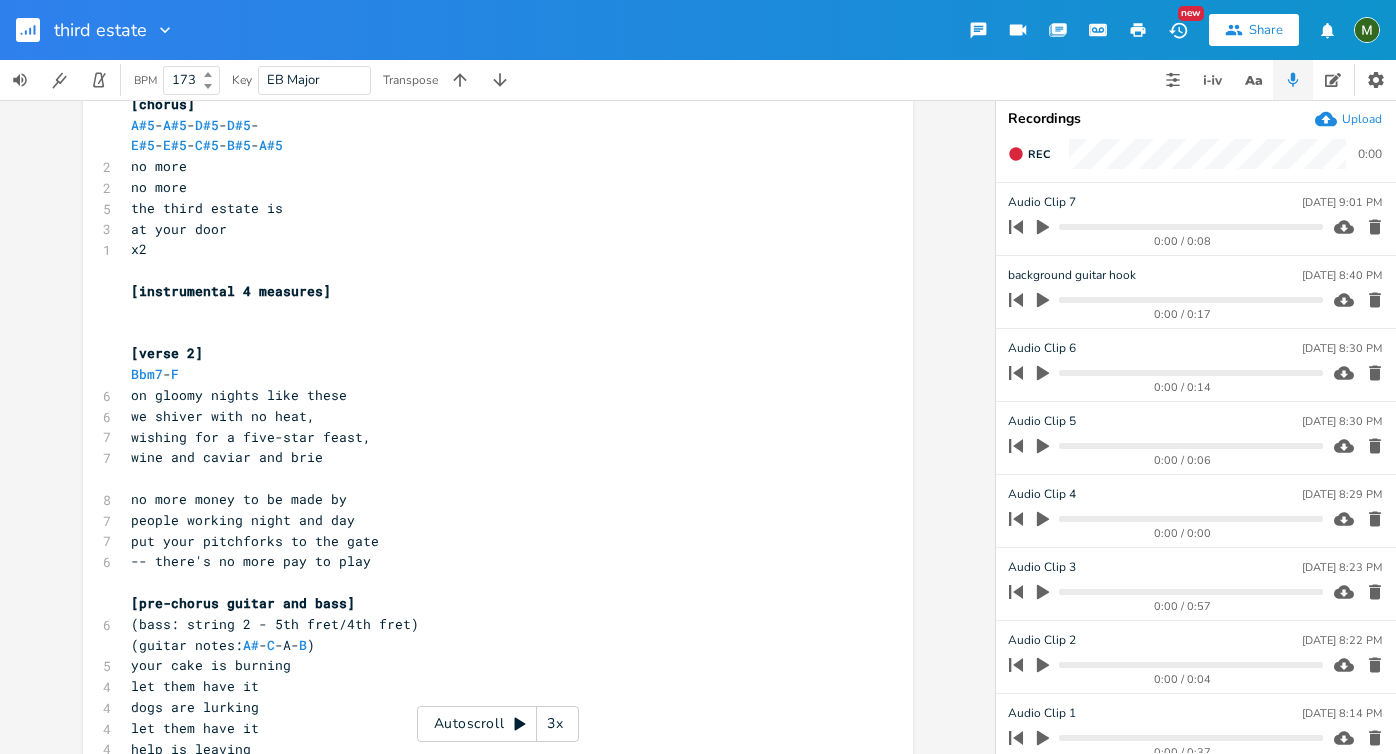 scroll, scrollTop: 1091, scrollLeft: 0, axis: vertical 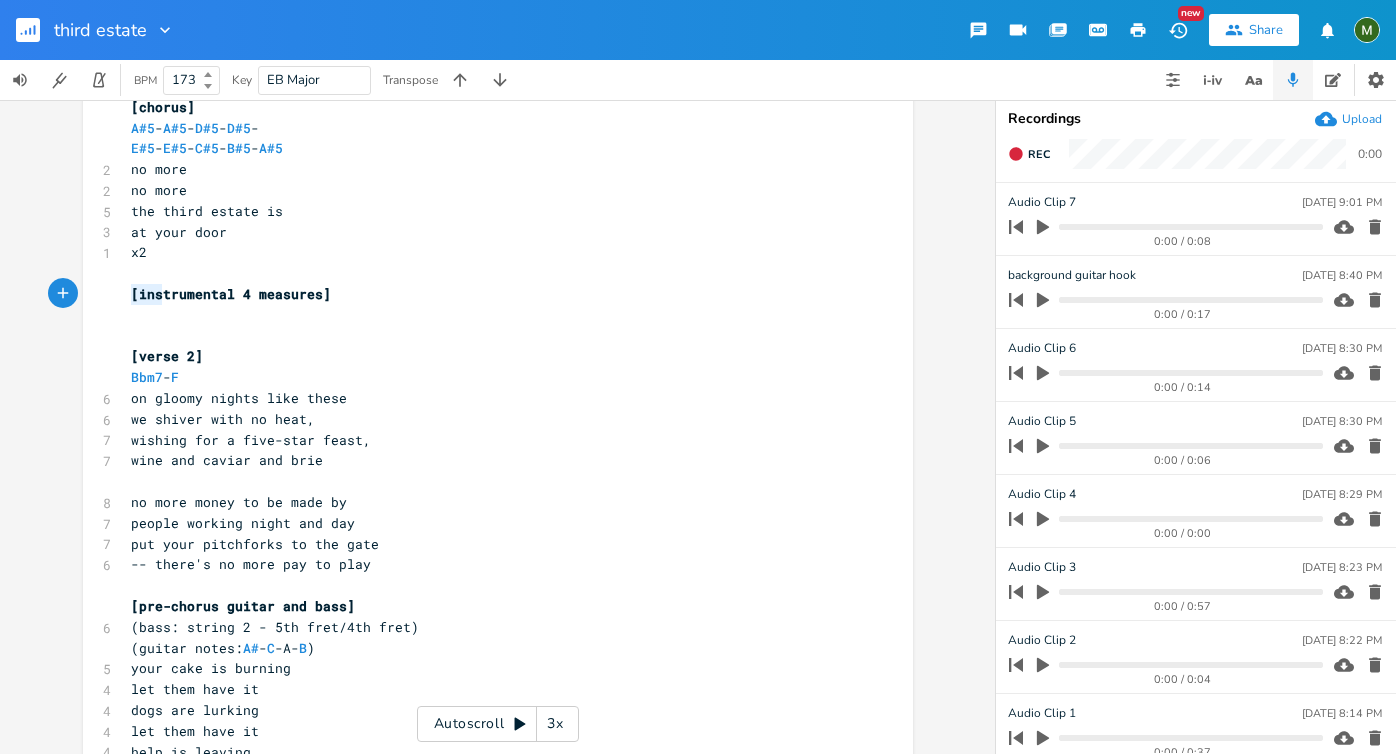 type on "[instrumental 4 measures]" 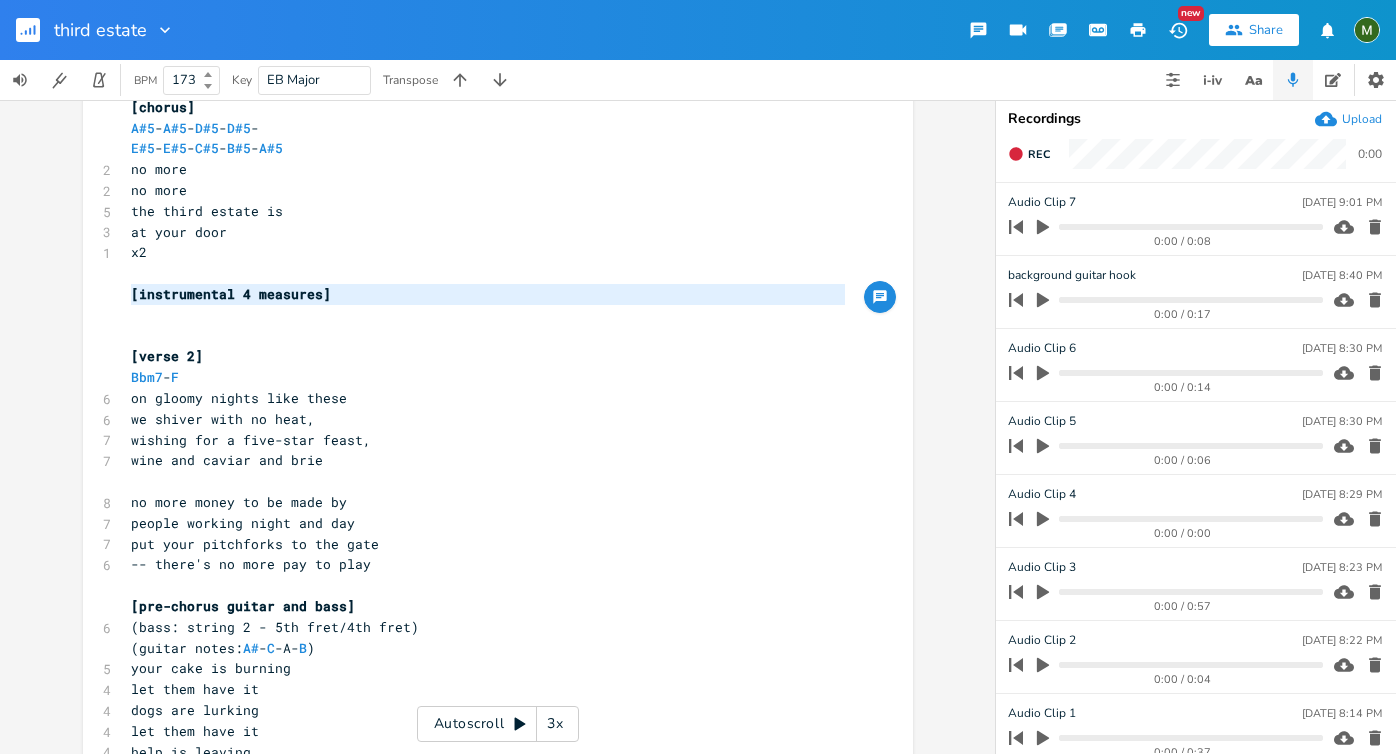 drag, startPoint x: 121, startPoint y: 292, endPoint x: 340, endPoint y: 311, distance: 219.82266 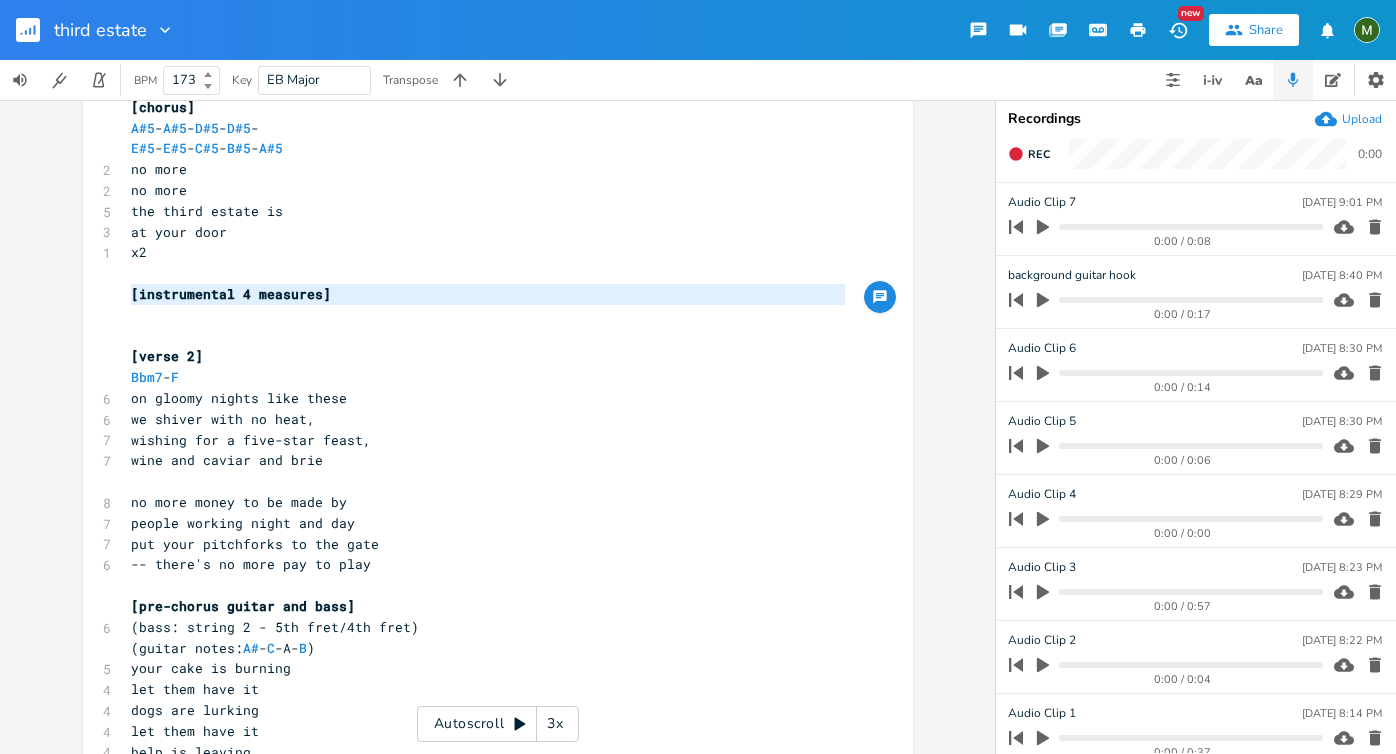 click on "​" at bounding box center [488, 315] 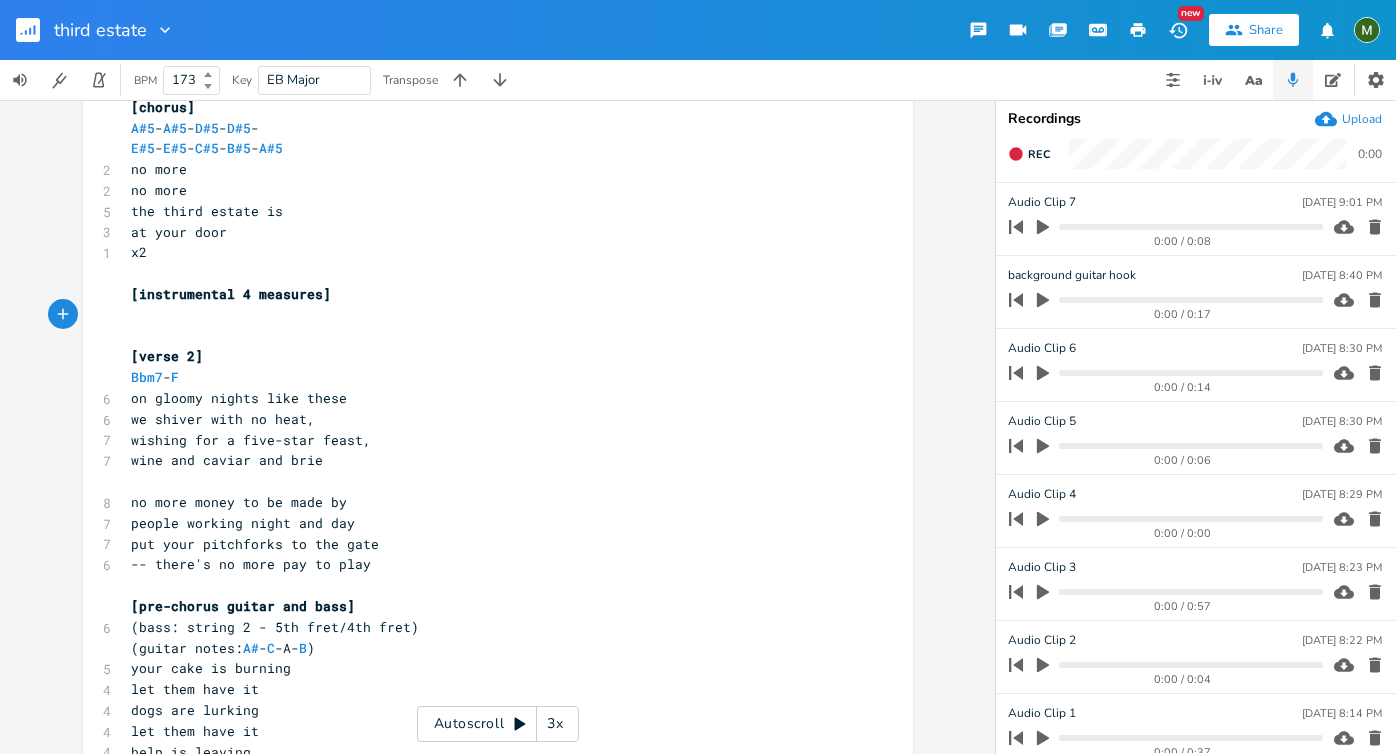 click on "​" at bounding box center [488, 315] 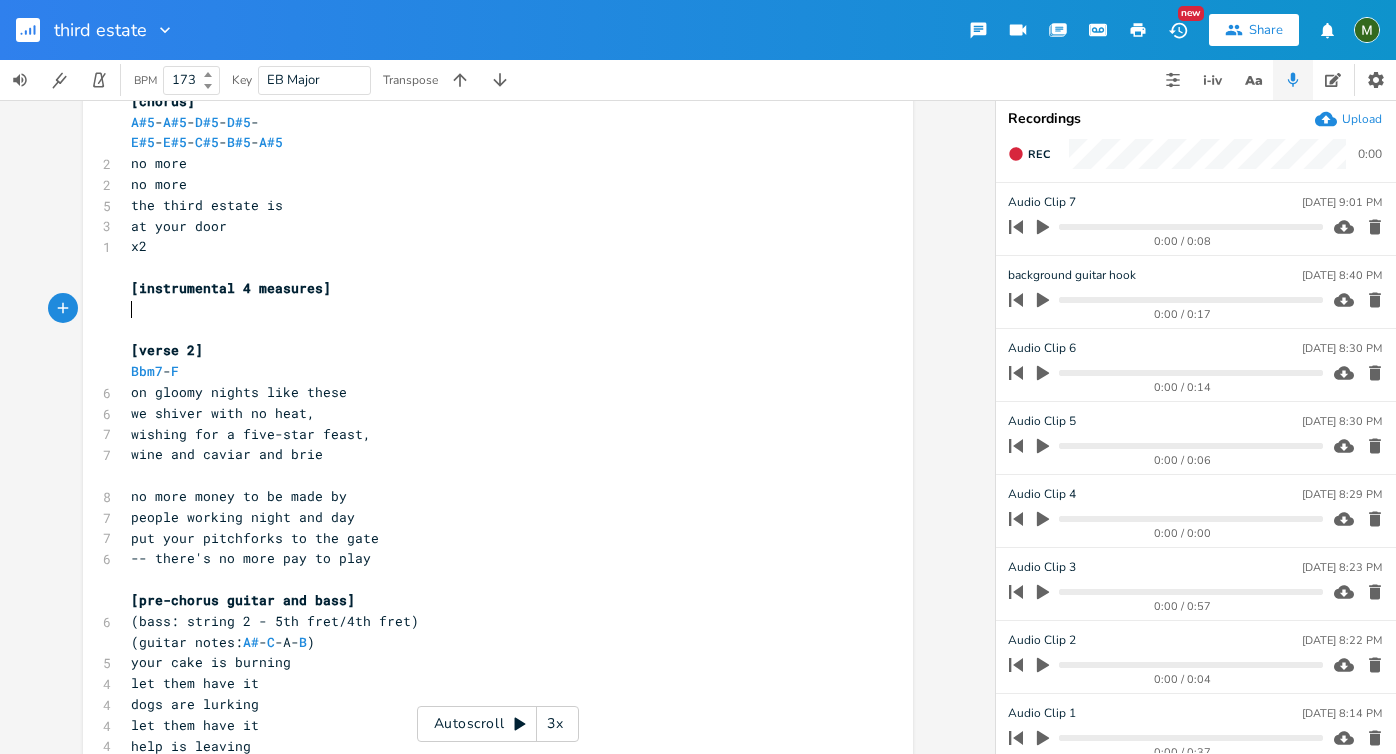 scroll, scrollTop: 1081, scrollLeft: 0, axis: vertical 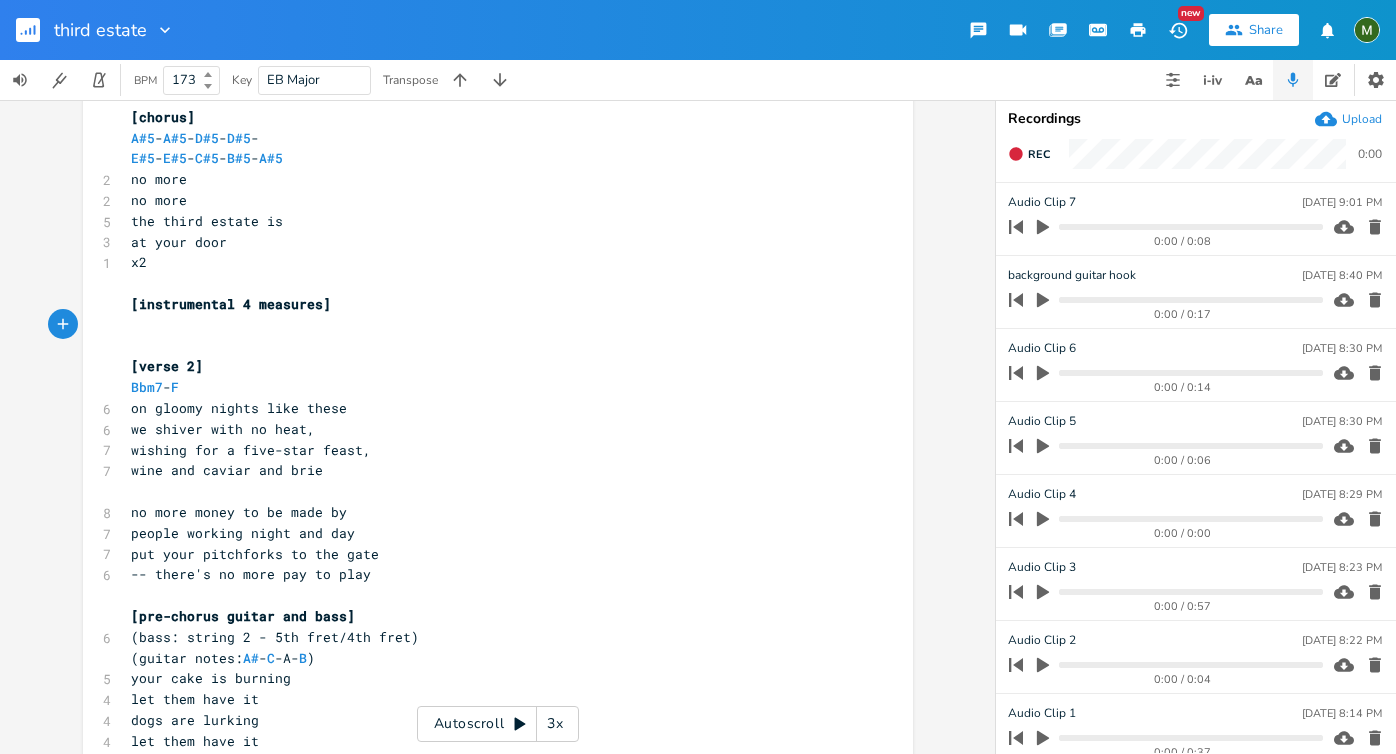 click on "[chorus]" at bounding box center (163, 117) 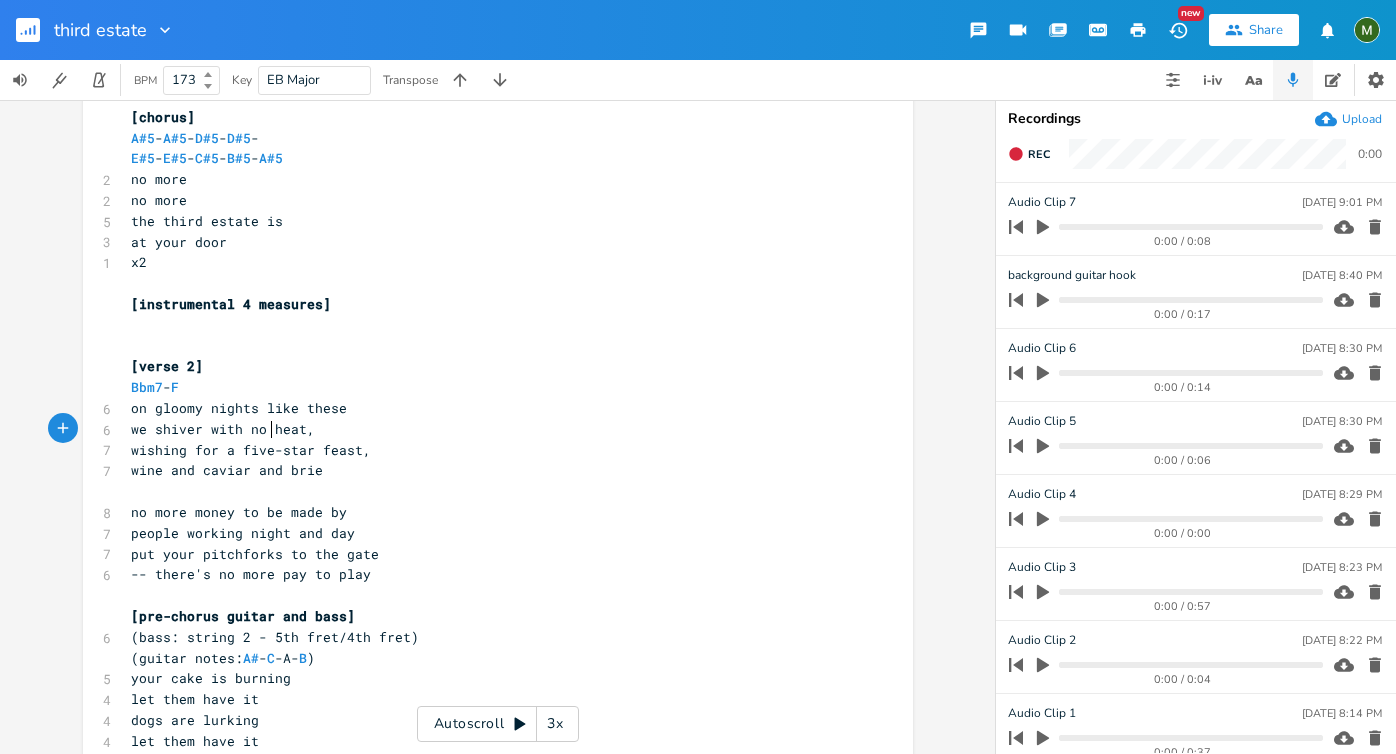 click on "we shiver with no heat," at bounding box center (223, 429) 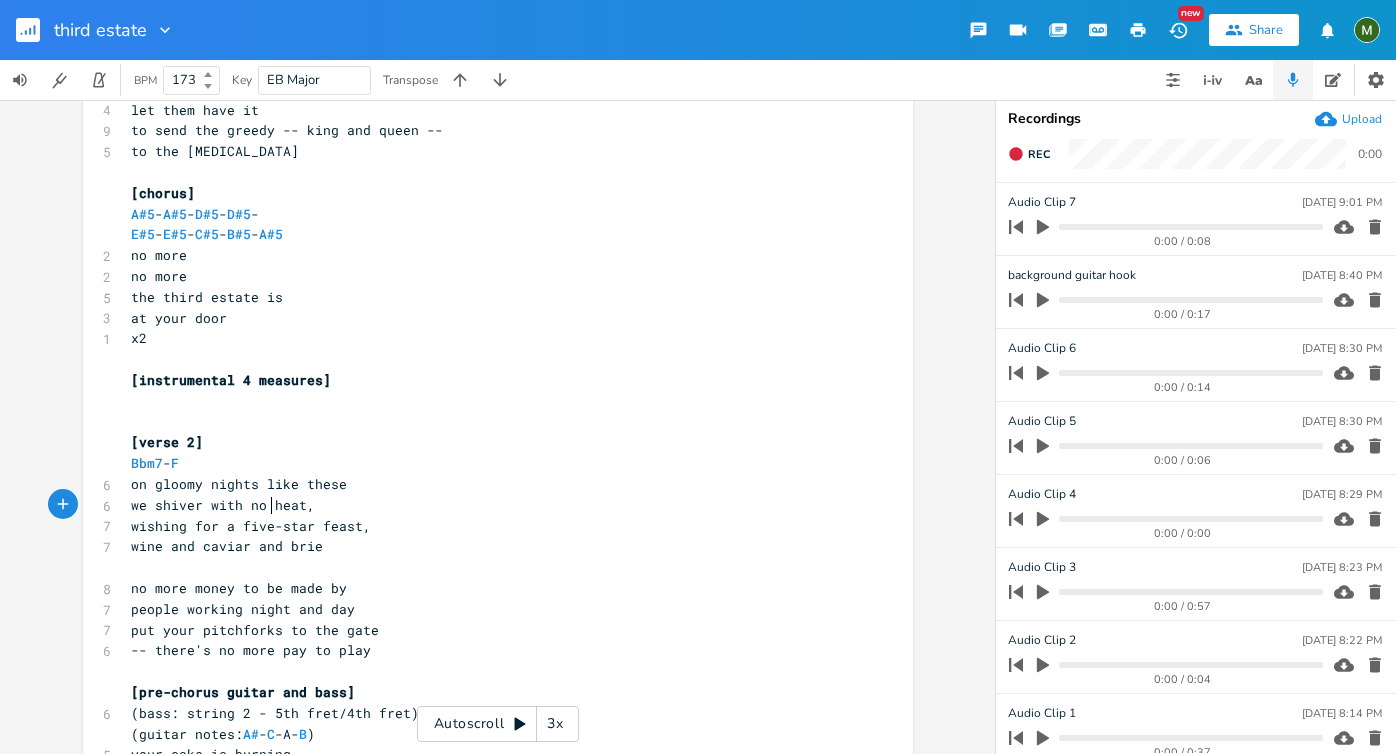scroll, scrollTop: 1017, scrollLeft: 0, axis: vertical 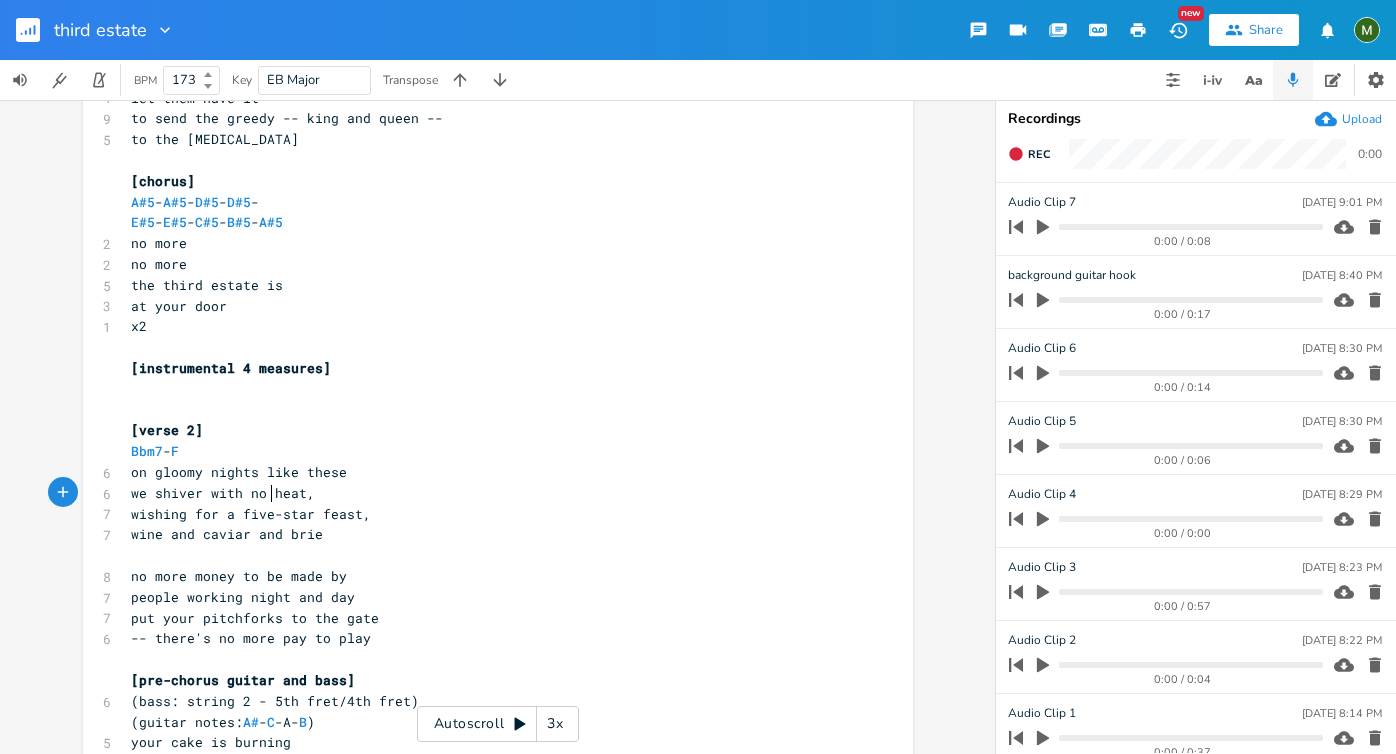 click on "​" at bounding box center (488, 410) 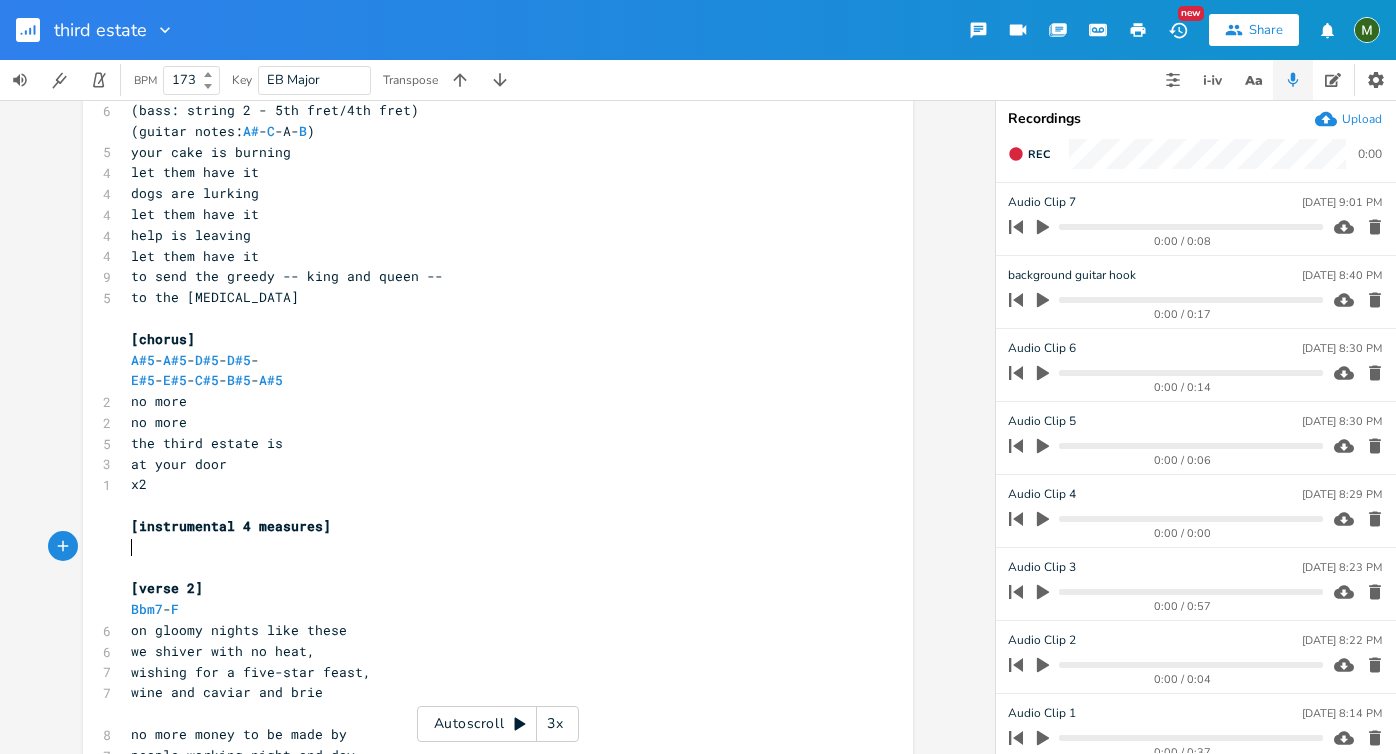 scroll, scrollTop: 857, scrollLeft: 0, axis: vertical 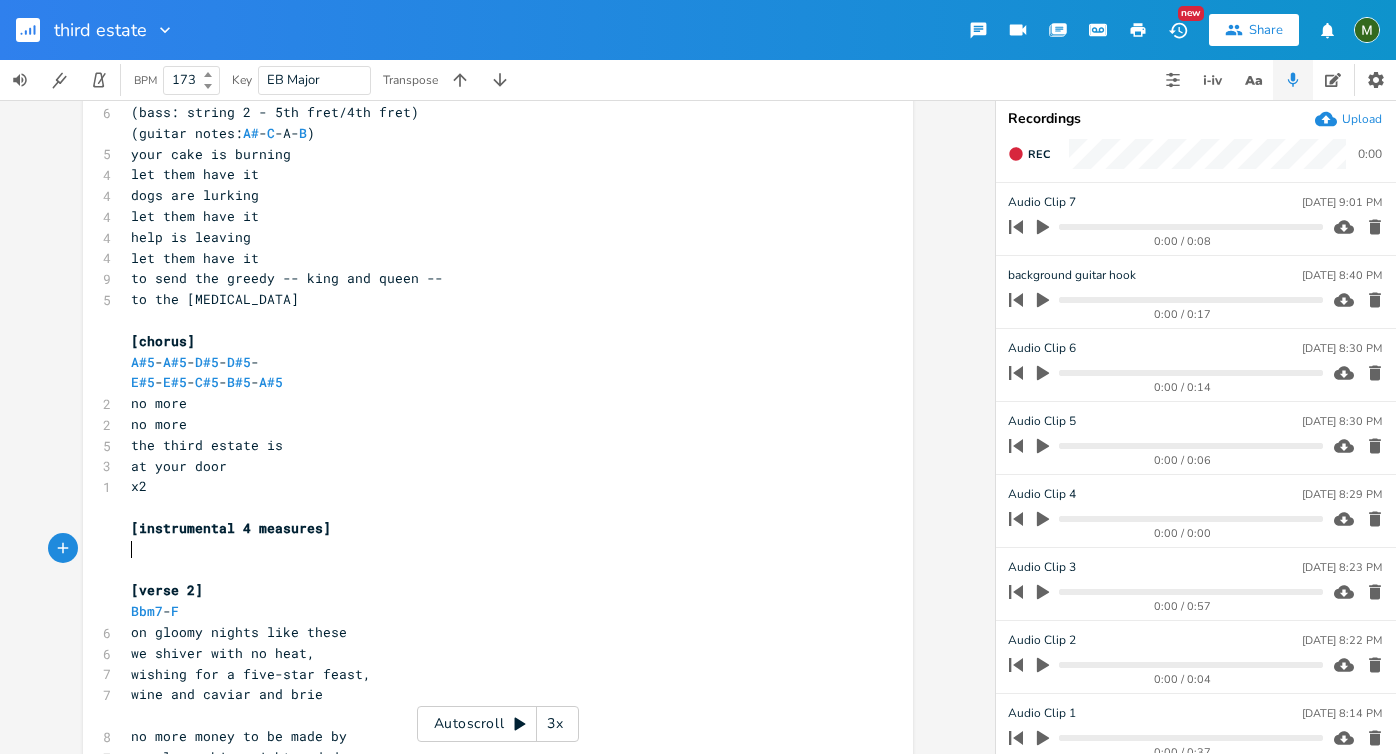 click on "​" at bounding box center [488, 570] 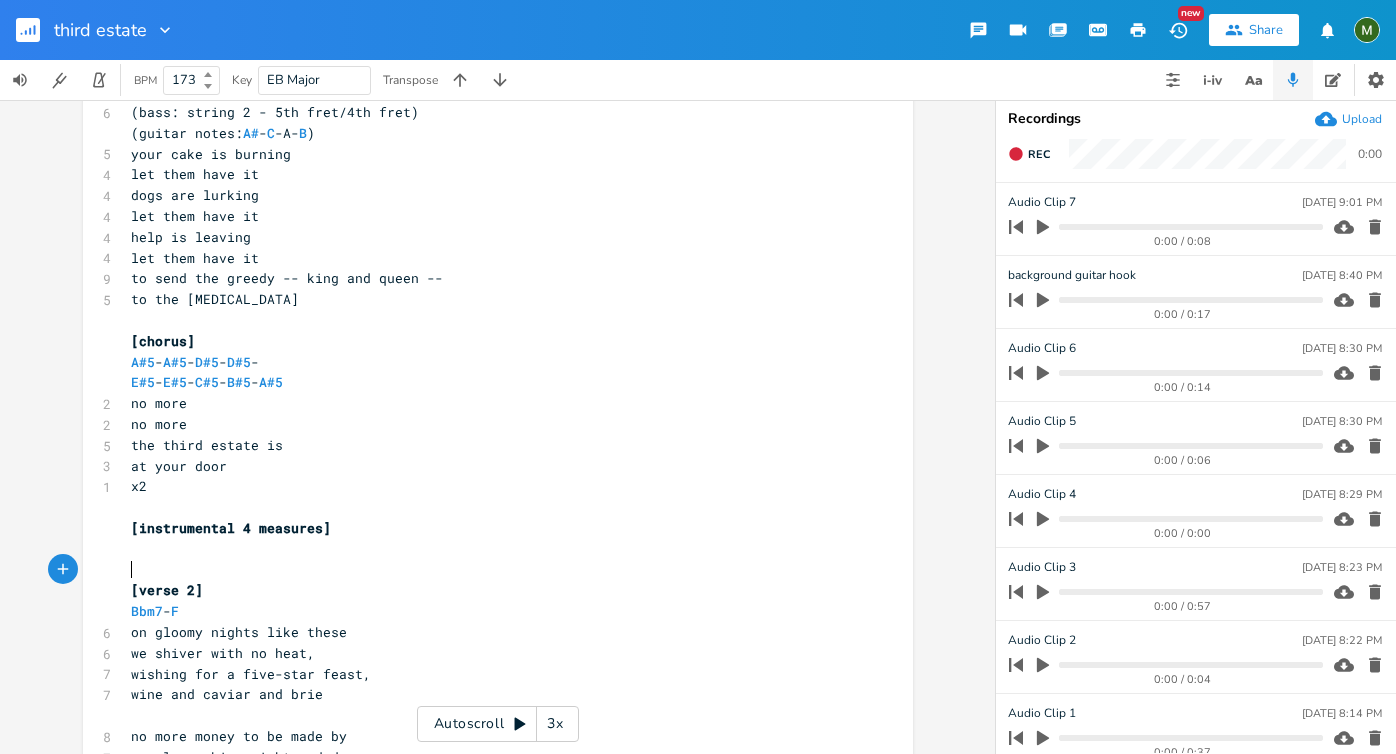click on "​" at bounding box center (488, 570) 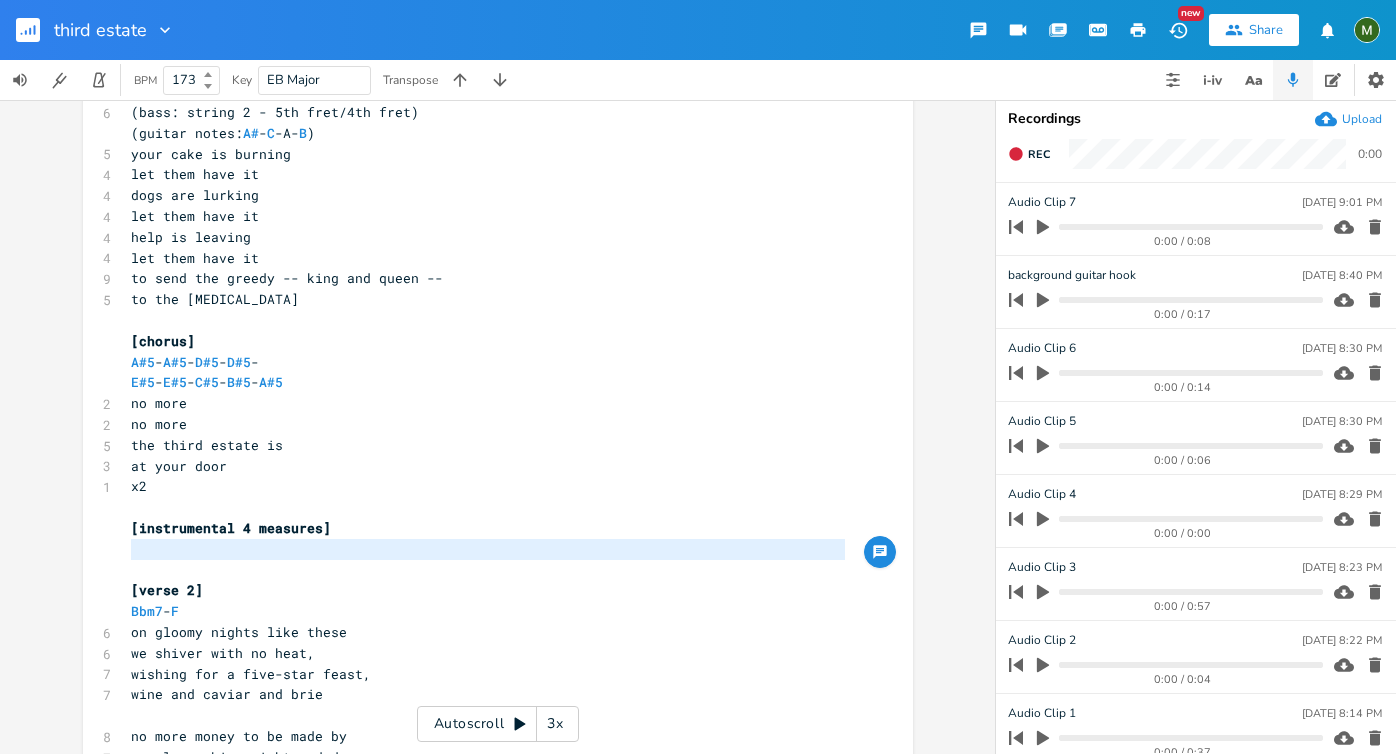 type on "[verse" 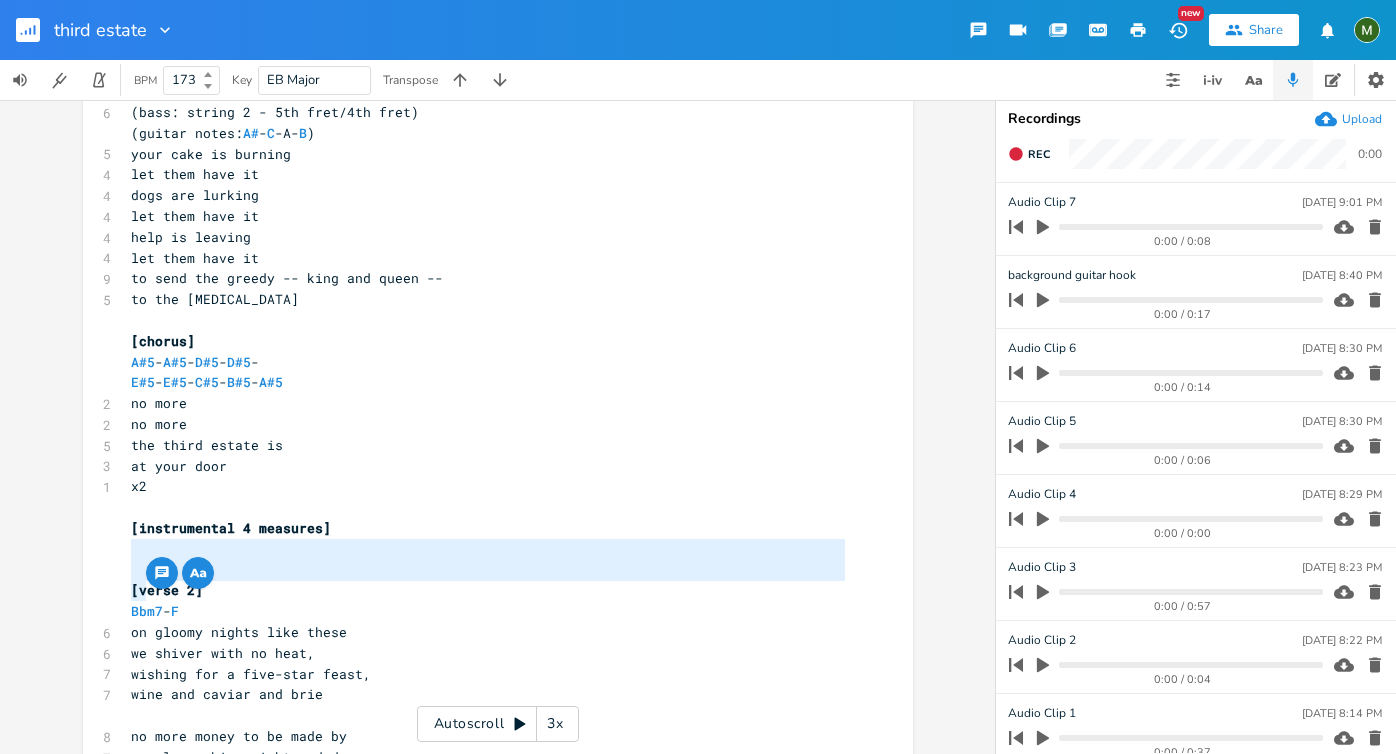 type on "[" 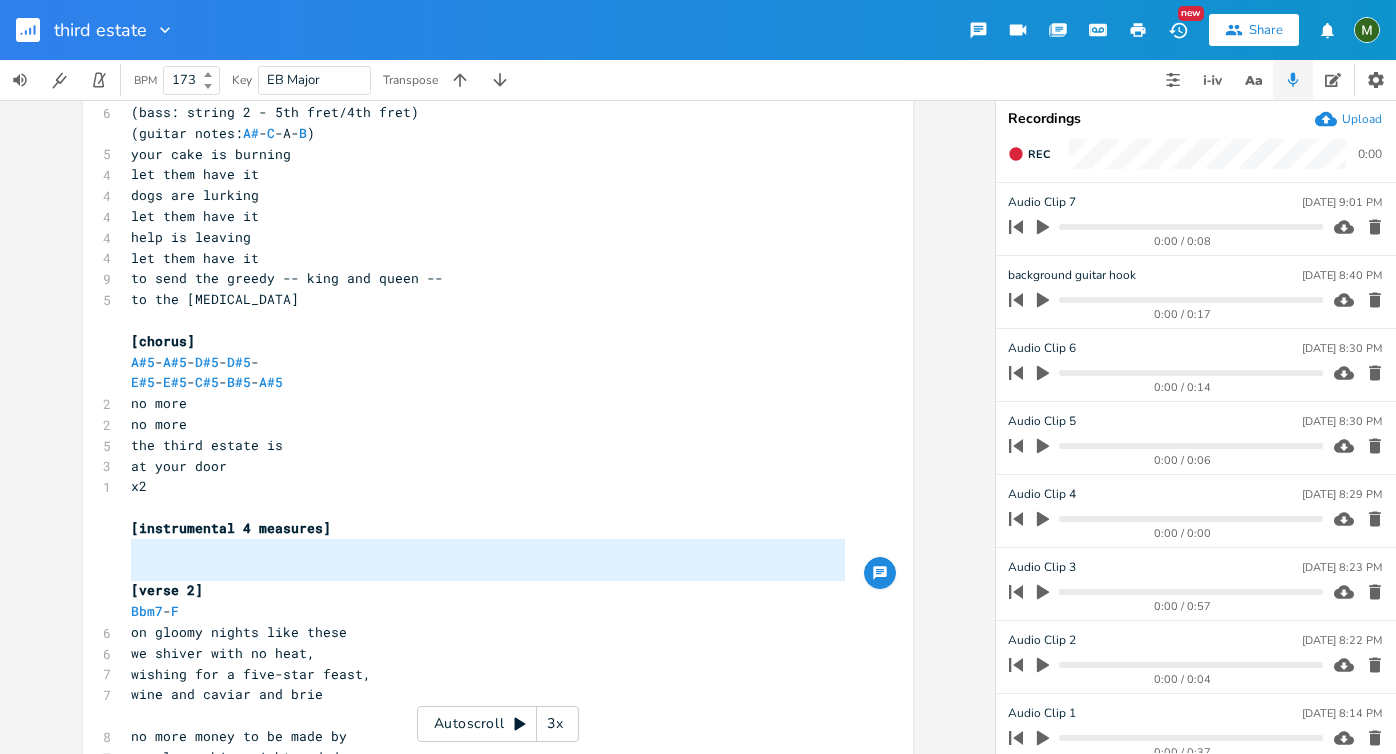 drag, startPoint x: 132, startPoint y: 545, endPoint x: 122, endPoint y: 581, distance: 37.363083 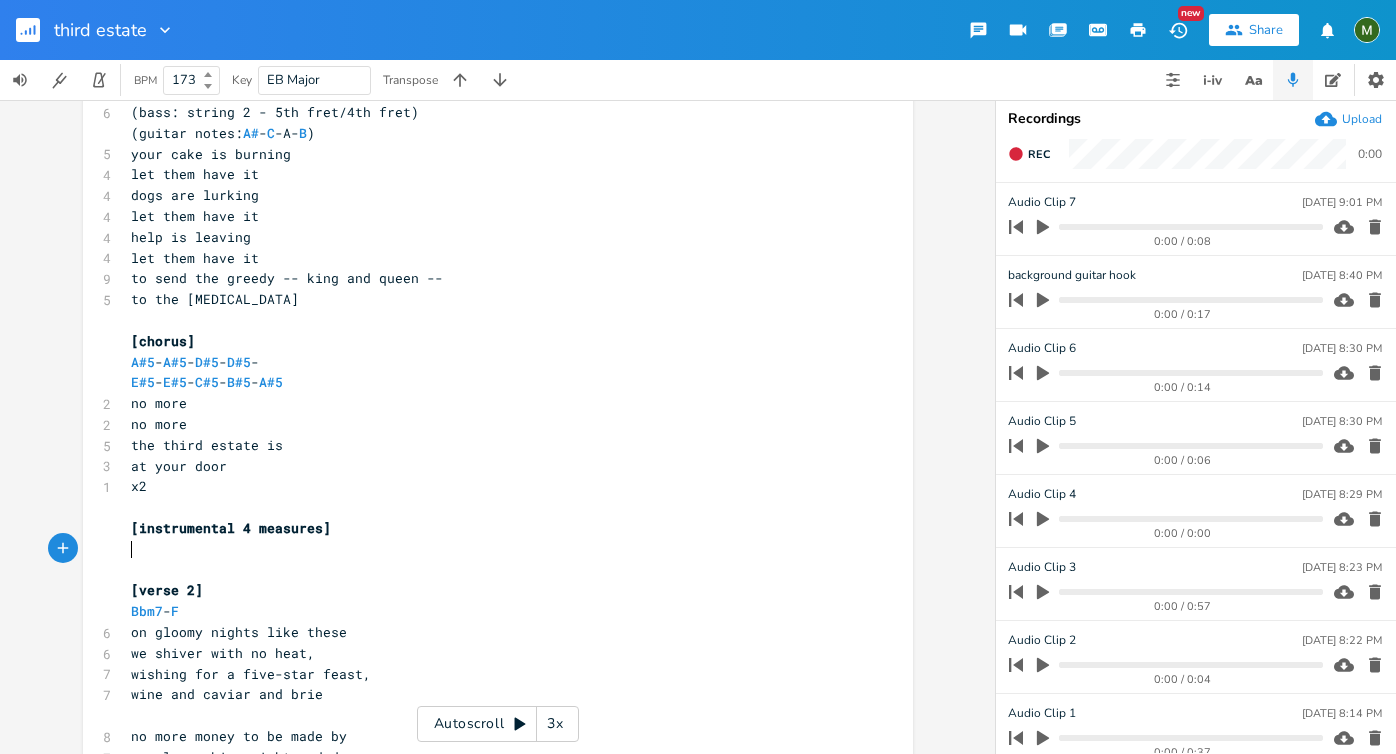 click on "​" at bounding box center [488, 549] 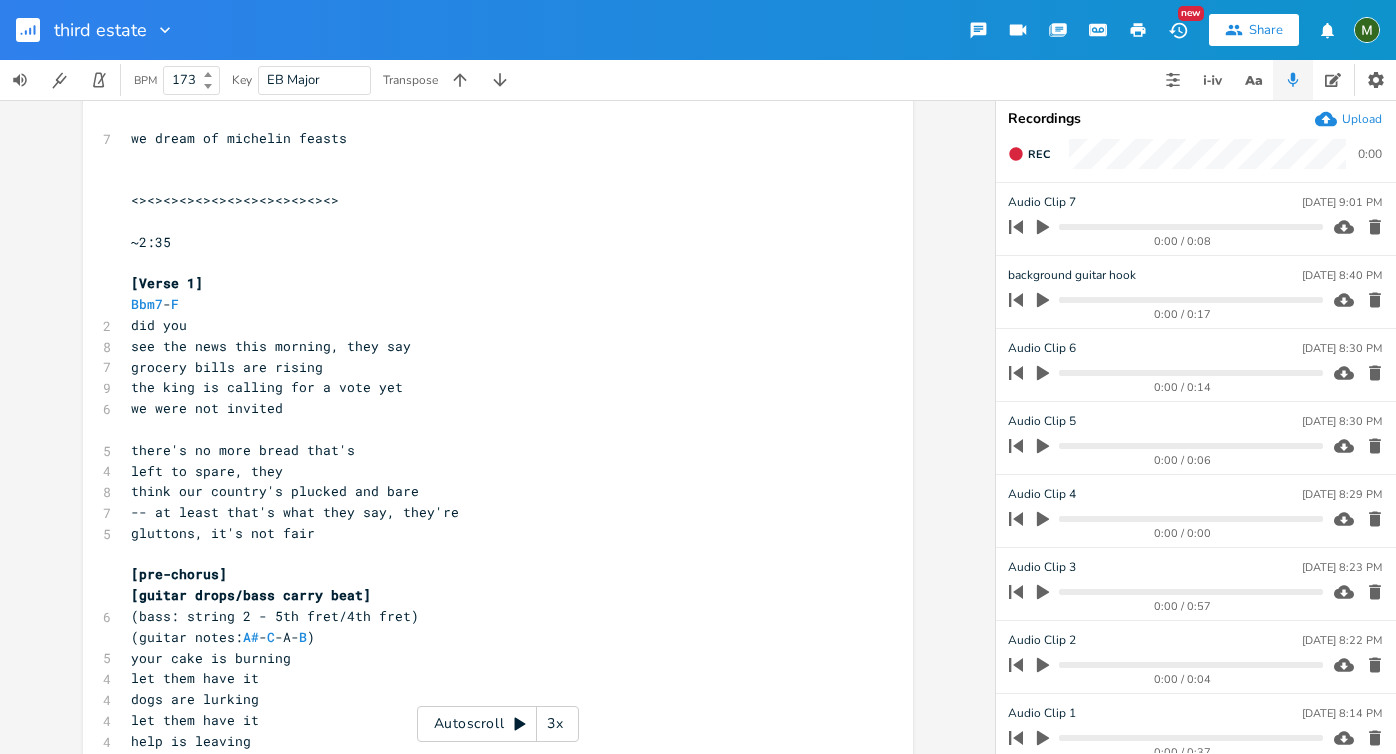 scroll, scrollTop: 366, scrollLeft: 0, axis: vertical 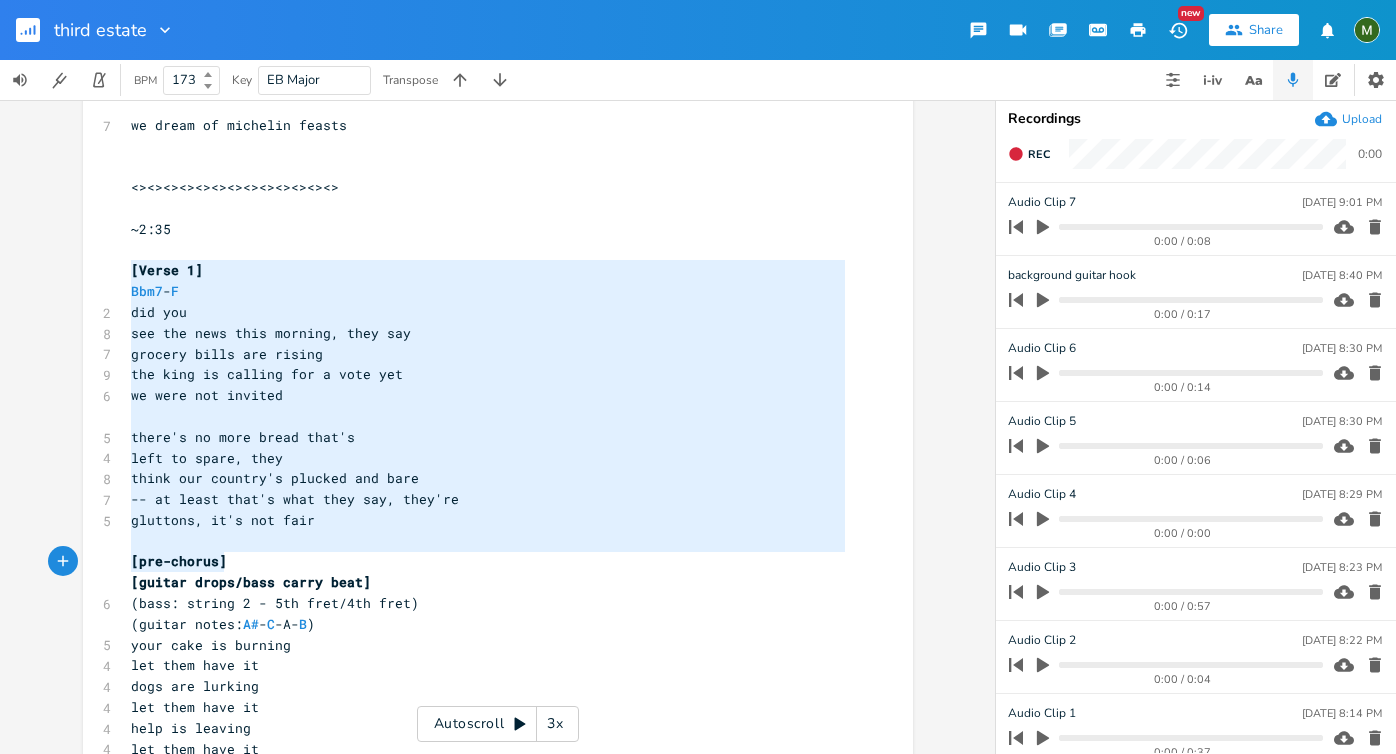 type on "[Verse 1]
Bbm7-F
did you
see the news this morning, they say
grocery bills are rising
the king is calling for a vote yet
we were not invited
there's no more bread that's
left to spare, they
think our country's plucked and bare
-- at least that's what they say, they're
gluttons, it's not fair
[pre-chorus]
[guitar drops/bass carry beat]
(bass: string 2 -" 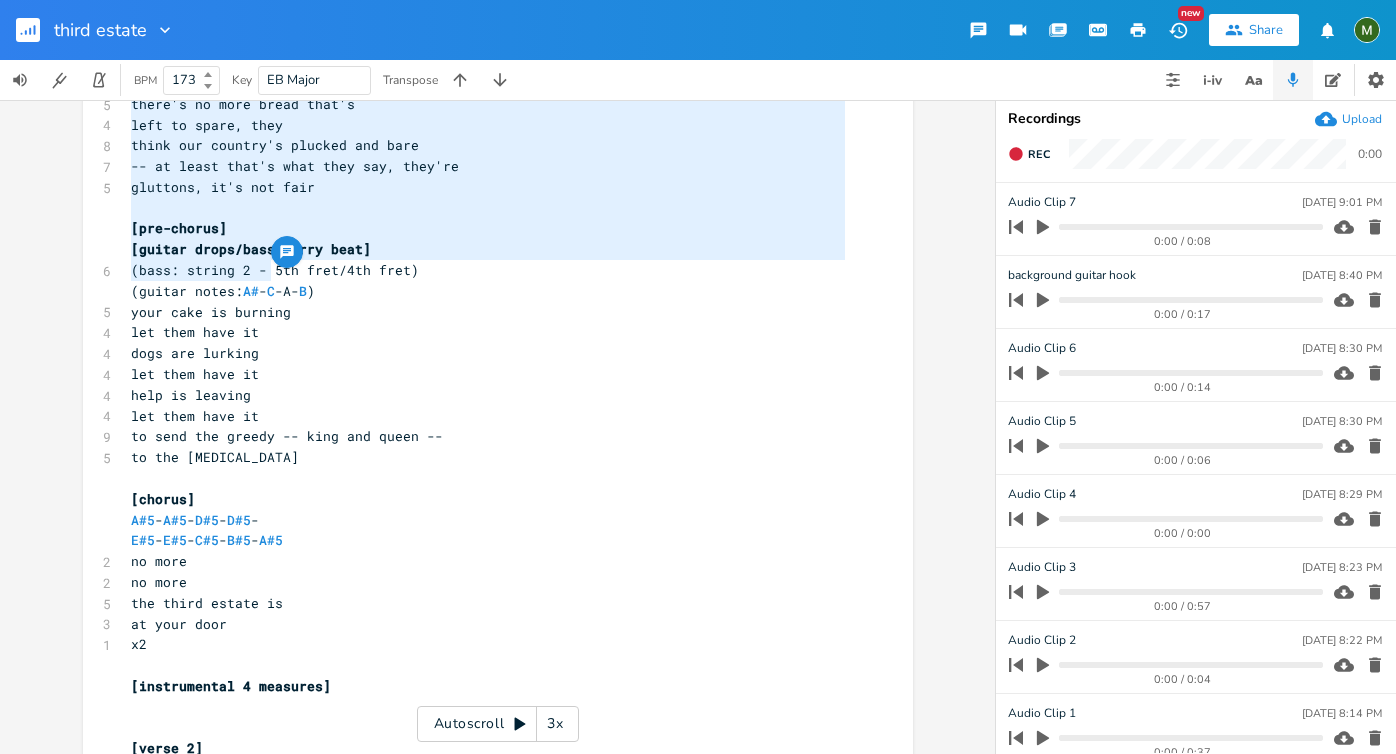scroll, scrollTop: 701, scrollLeft: 0, axis: vertical 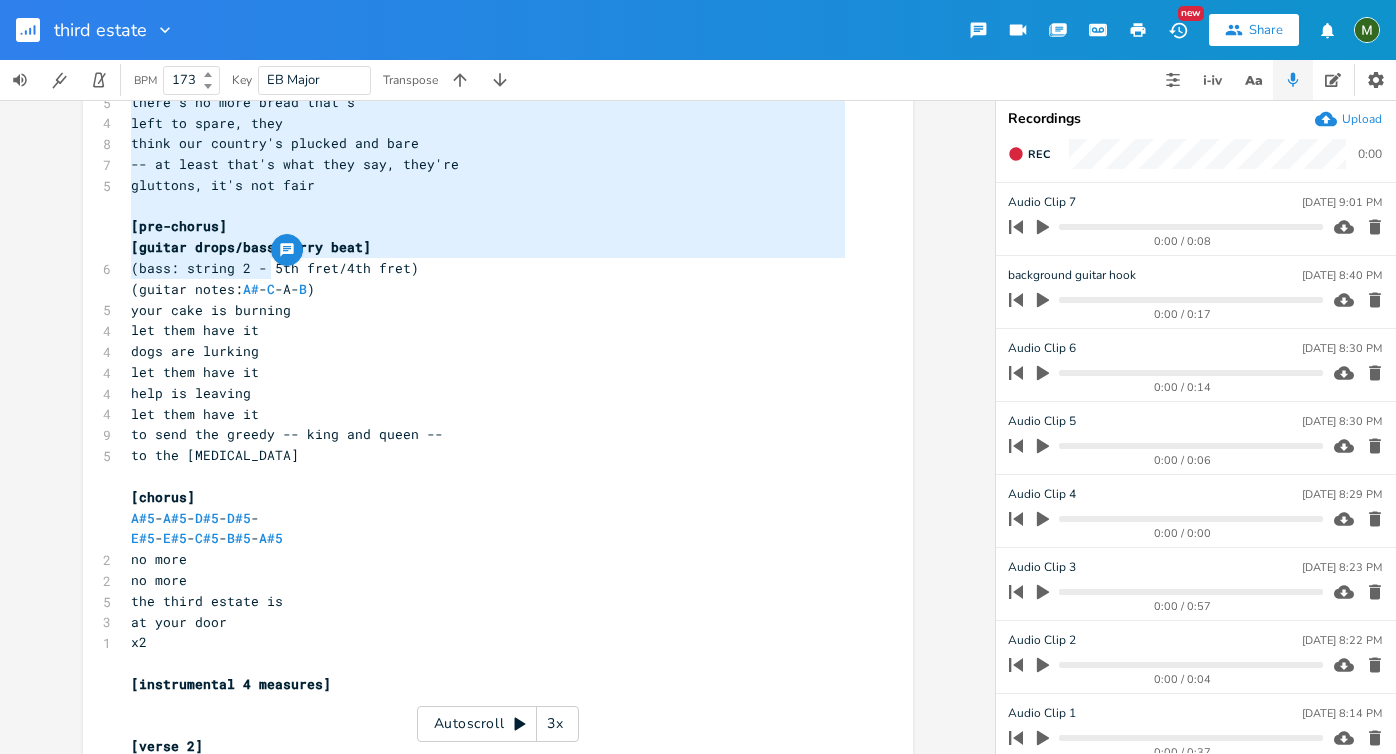 click on "x2" at bounding box center [488, 642] 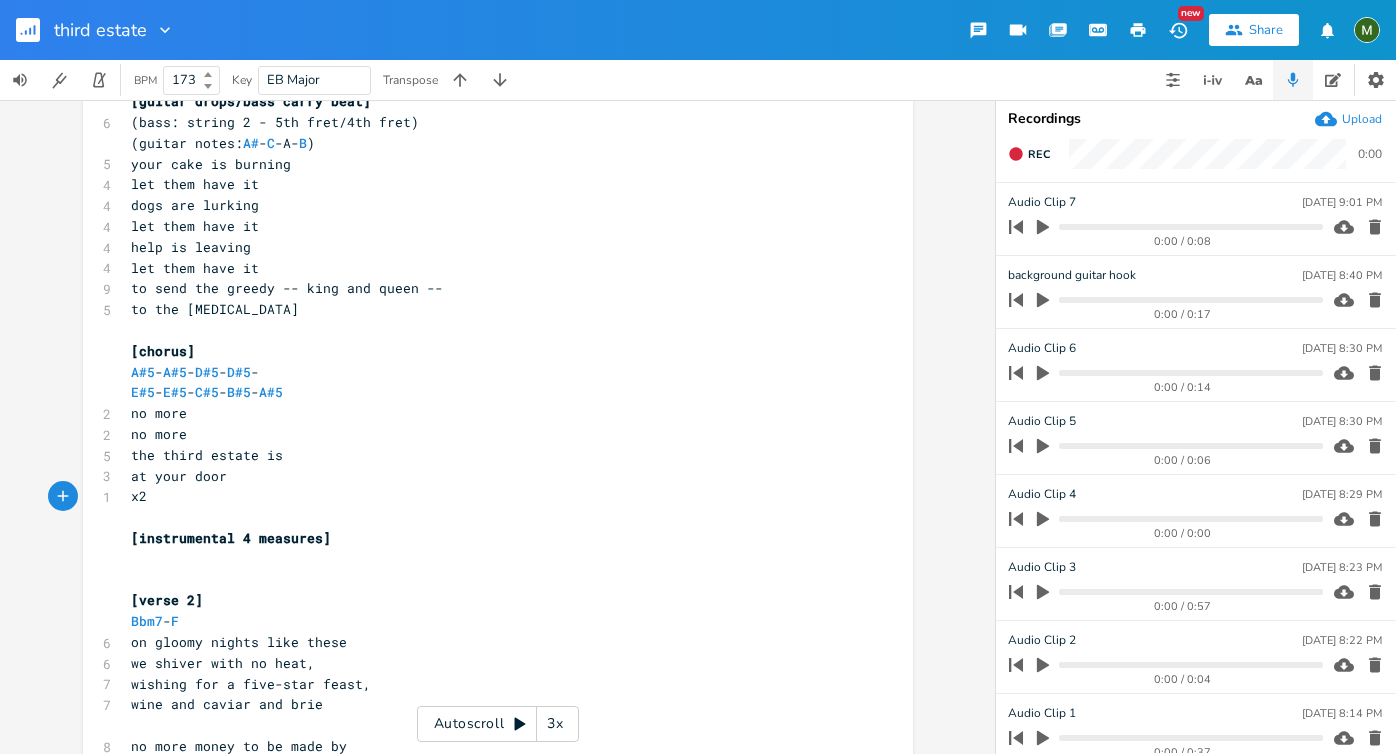 scroll, scrollTop: 853, scrollLeft: 0, axis: vertical 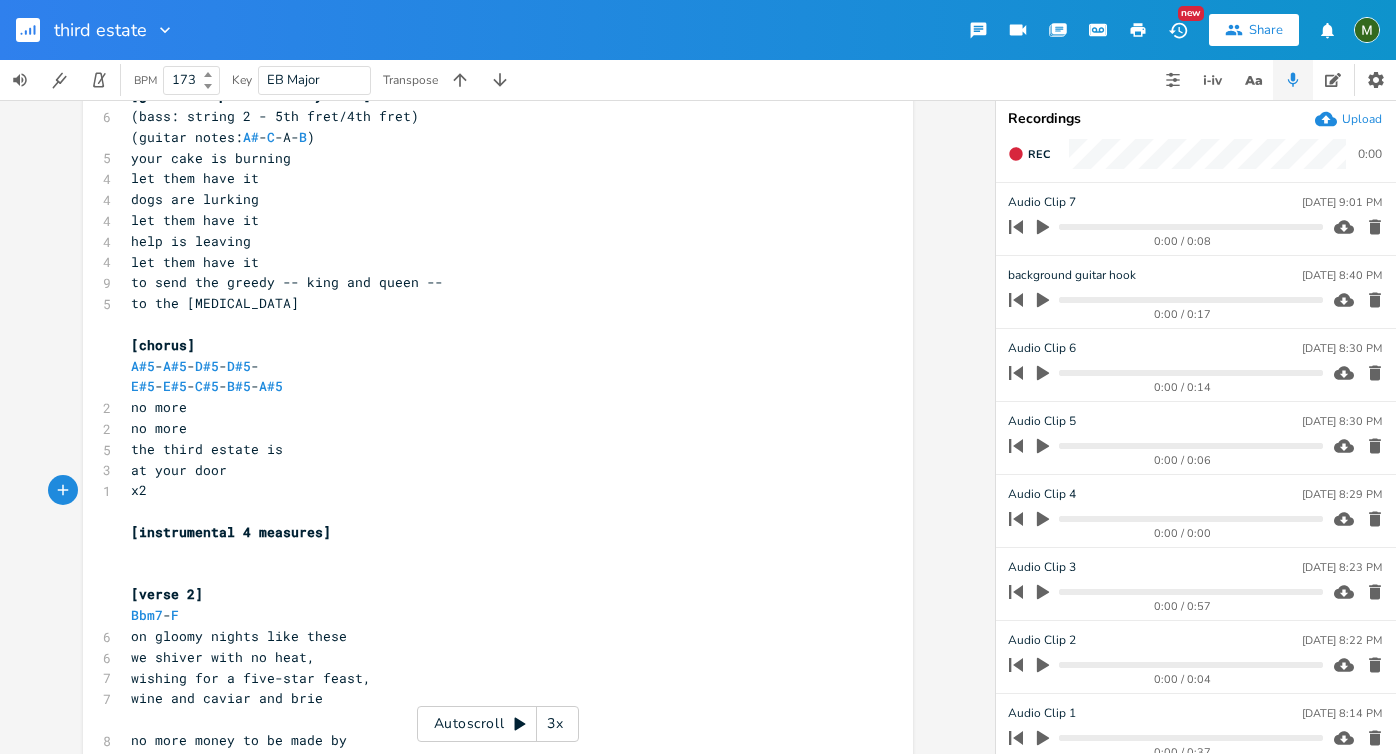 click on "​" at bounding box center [488, 553] 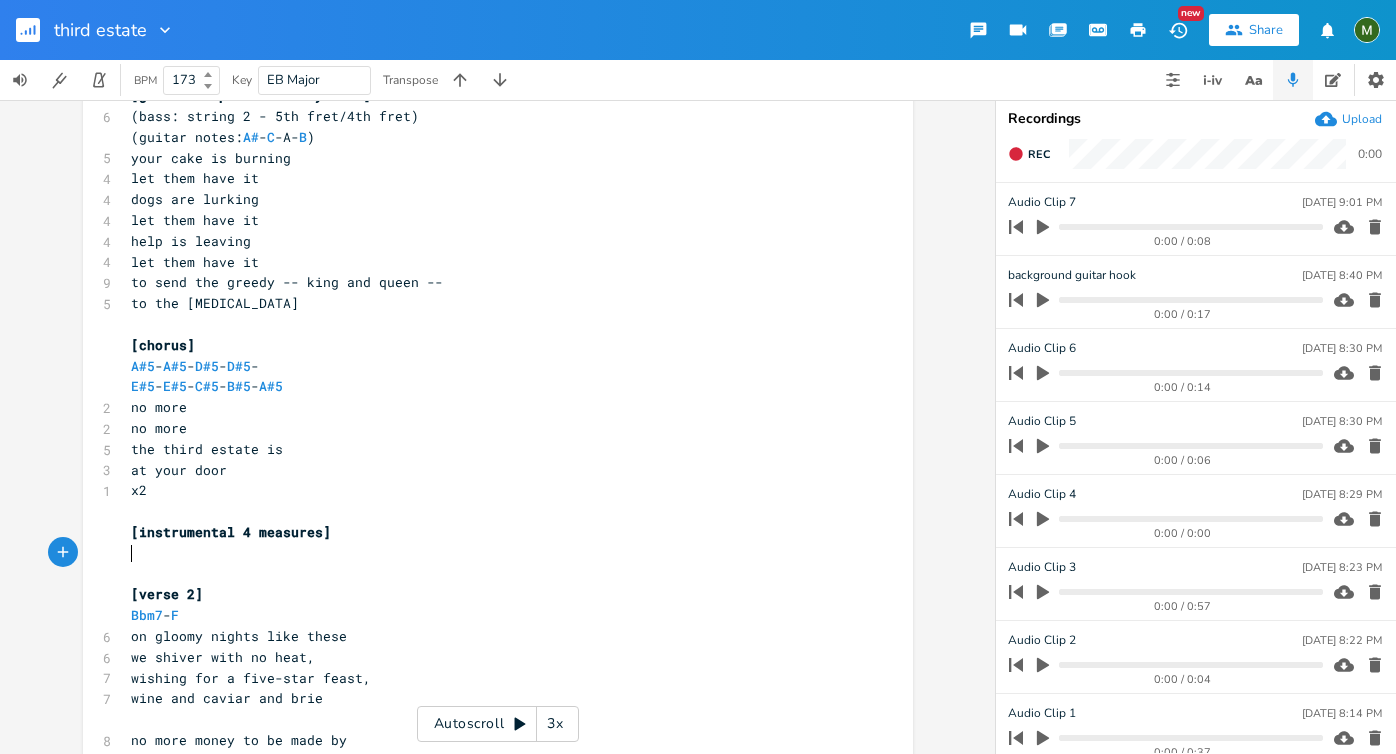 click on "​" at bounding box center [488, 553] 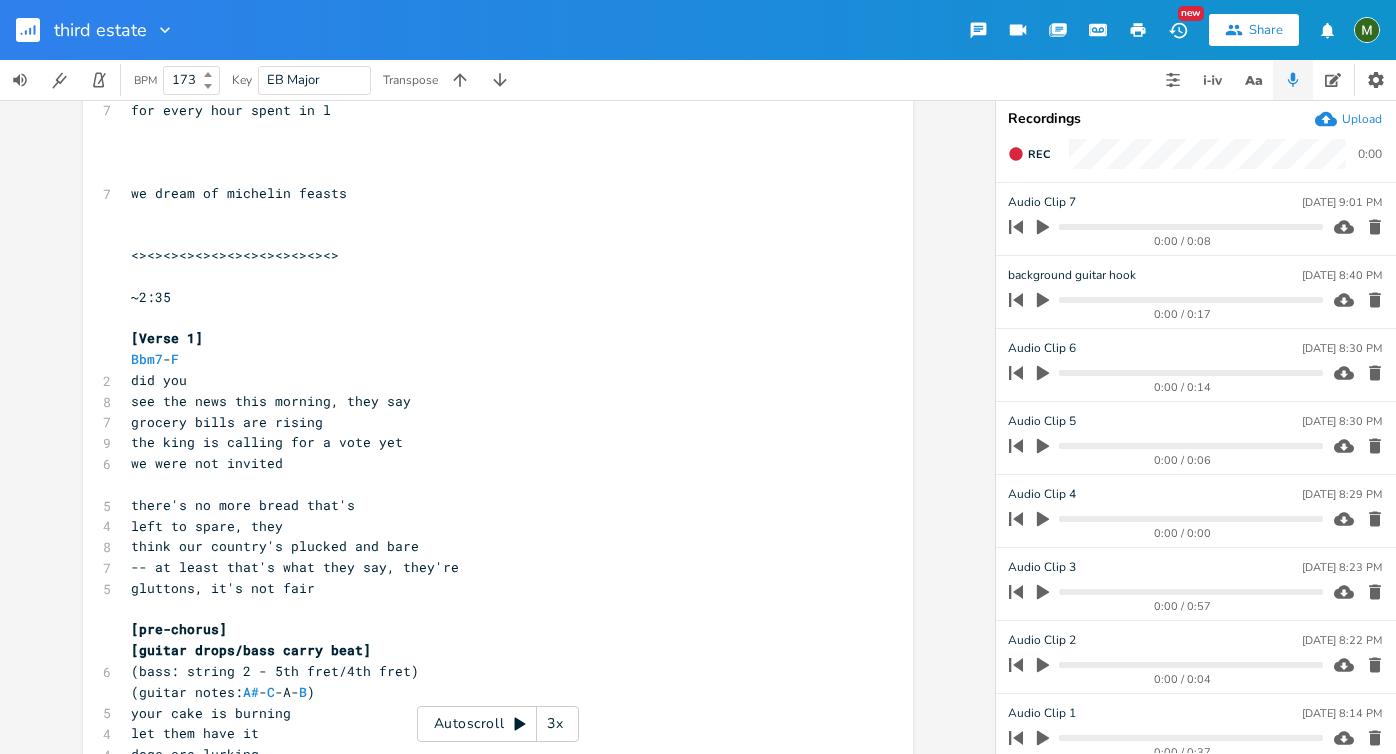 scroll, scrollTop: 297, scrollLeft: 0, axis: vertical 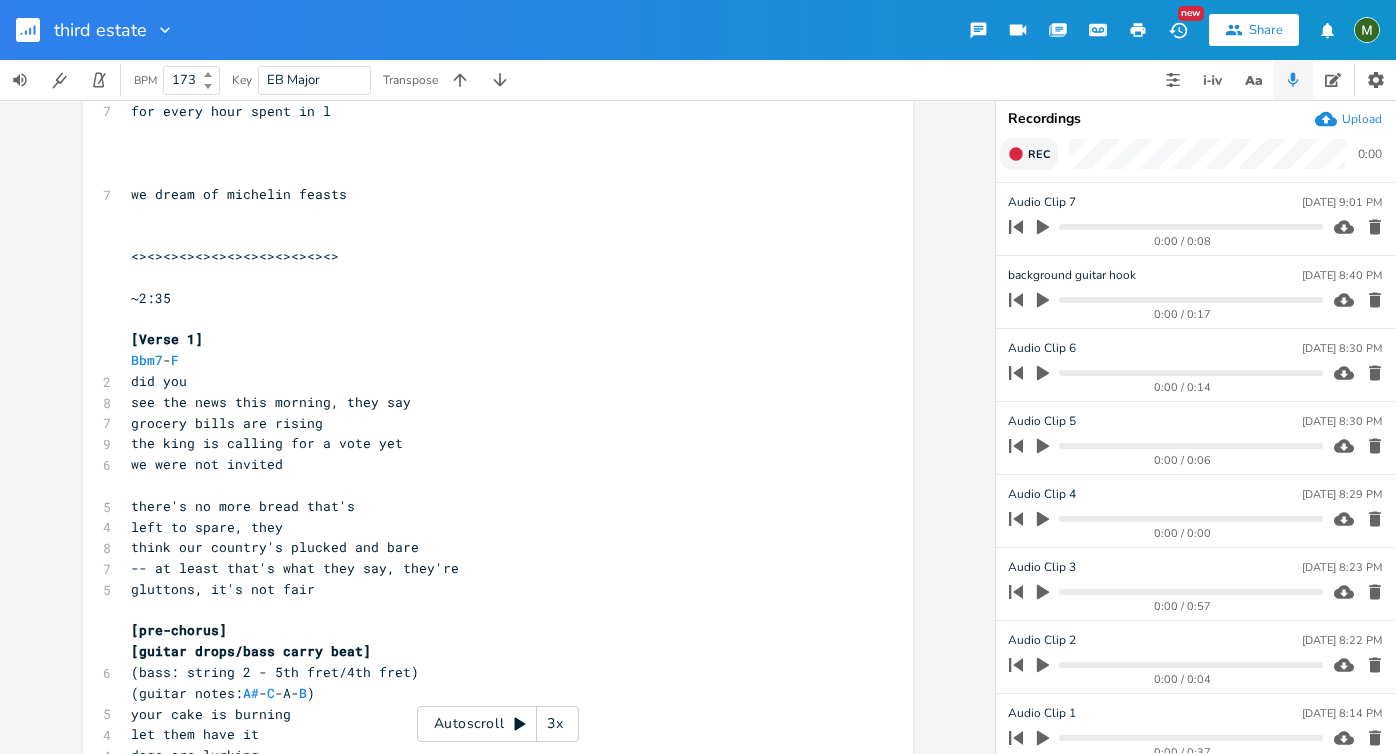 click 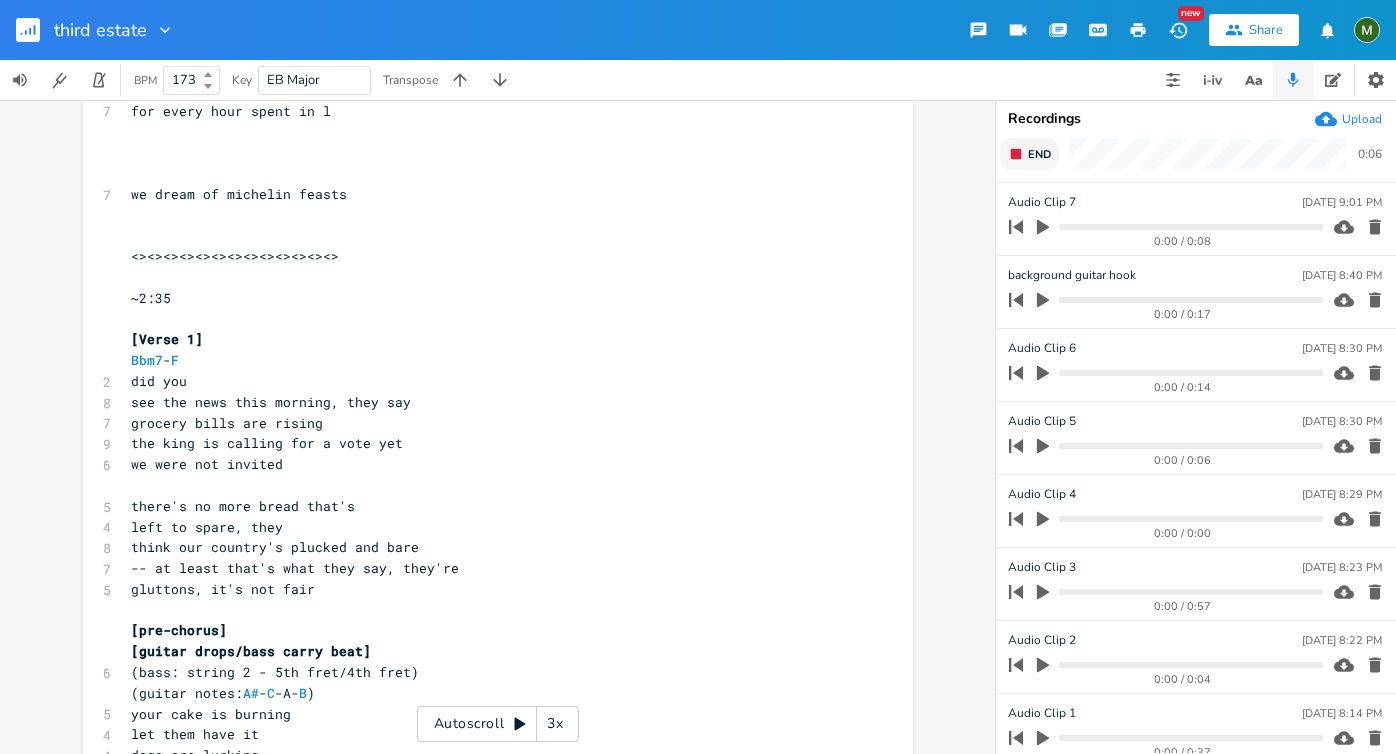 click on "End" at bounding box center (1039, 154) 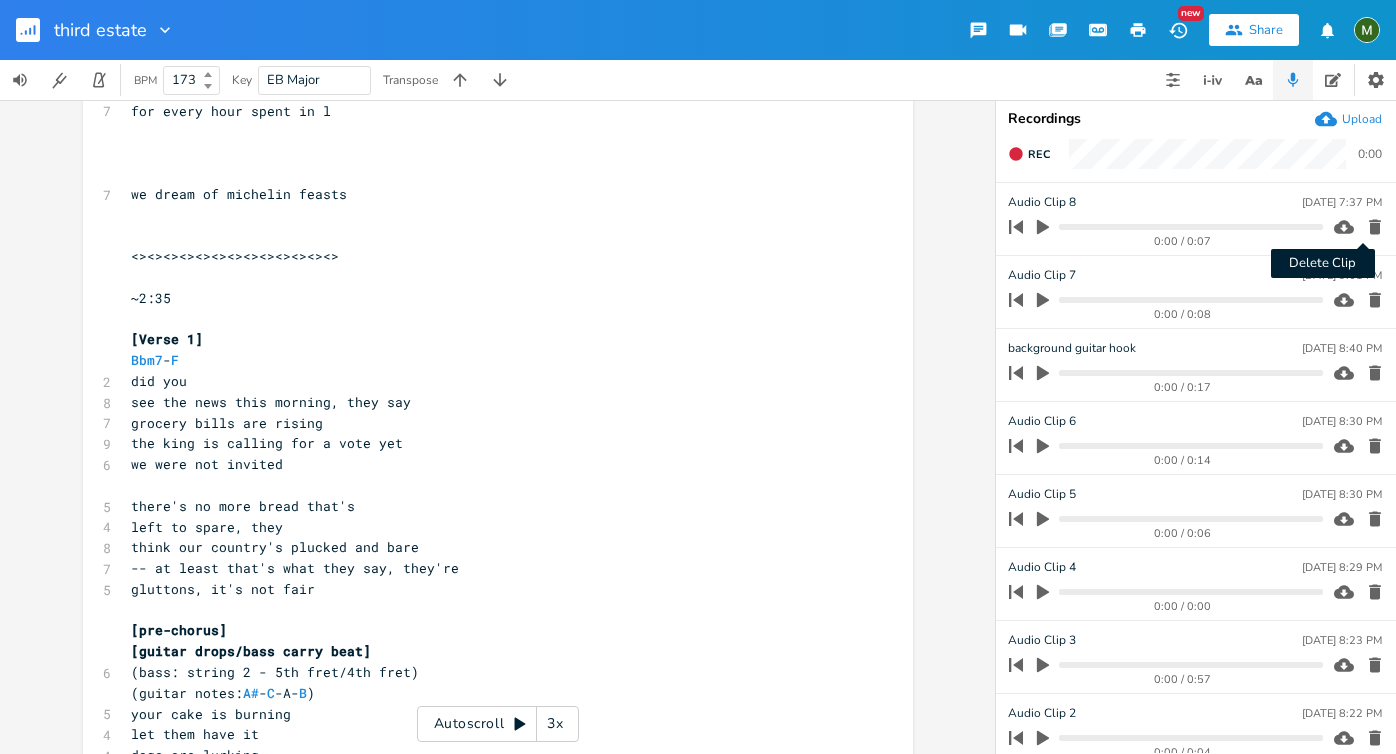 click 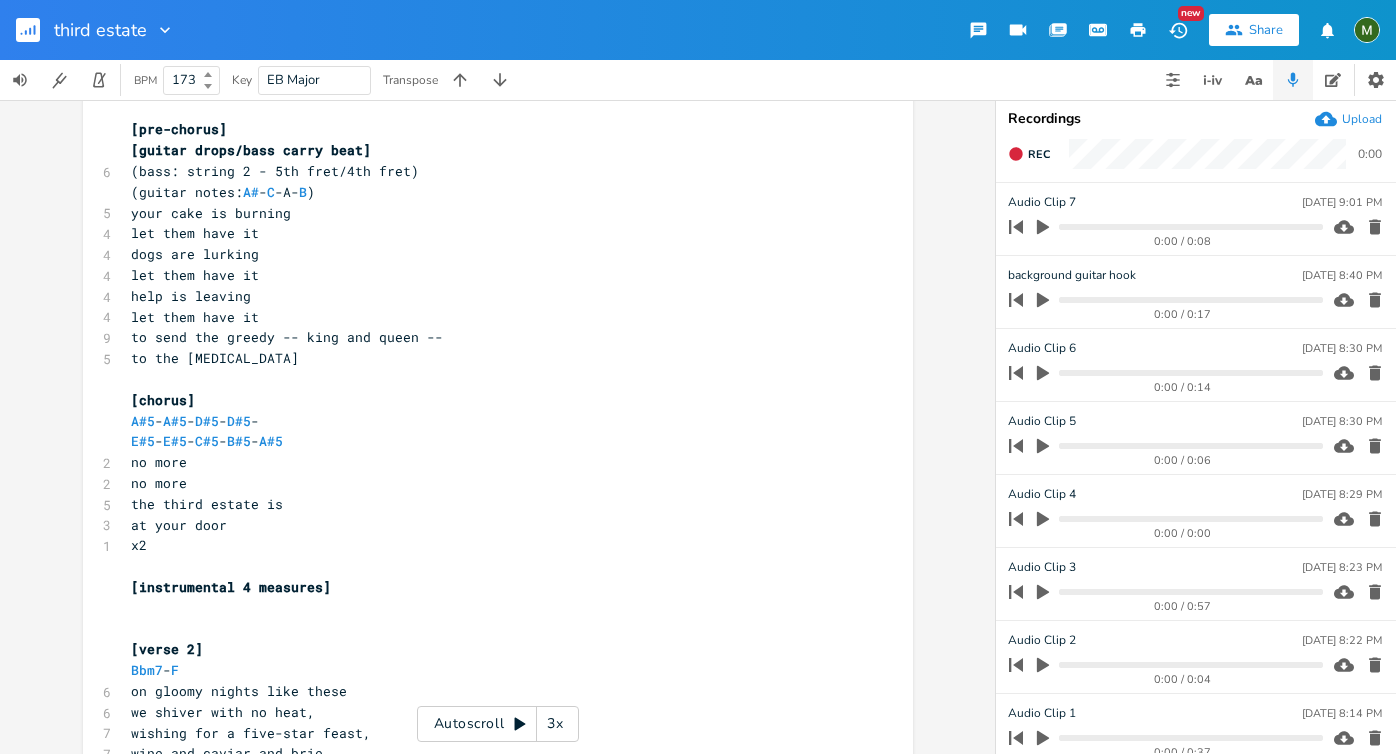 scroll, scrollTop: 895, scrollLeft: 0, axis: vertical 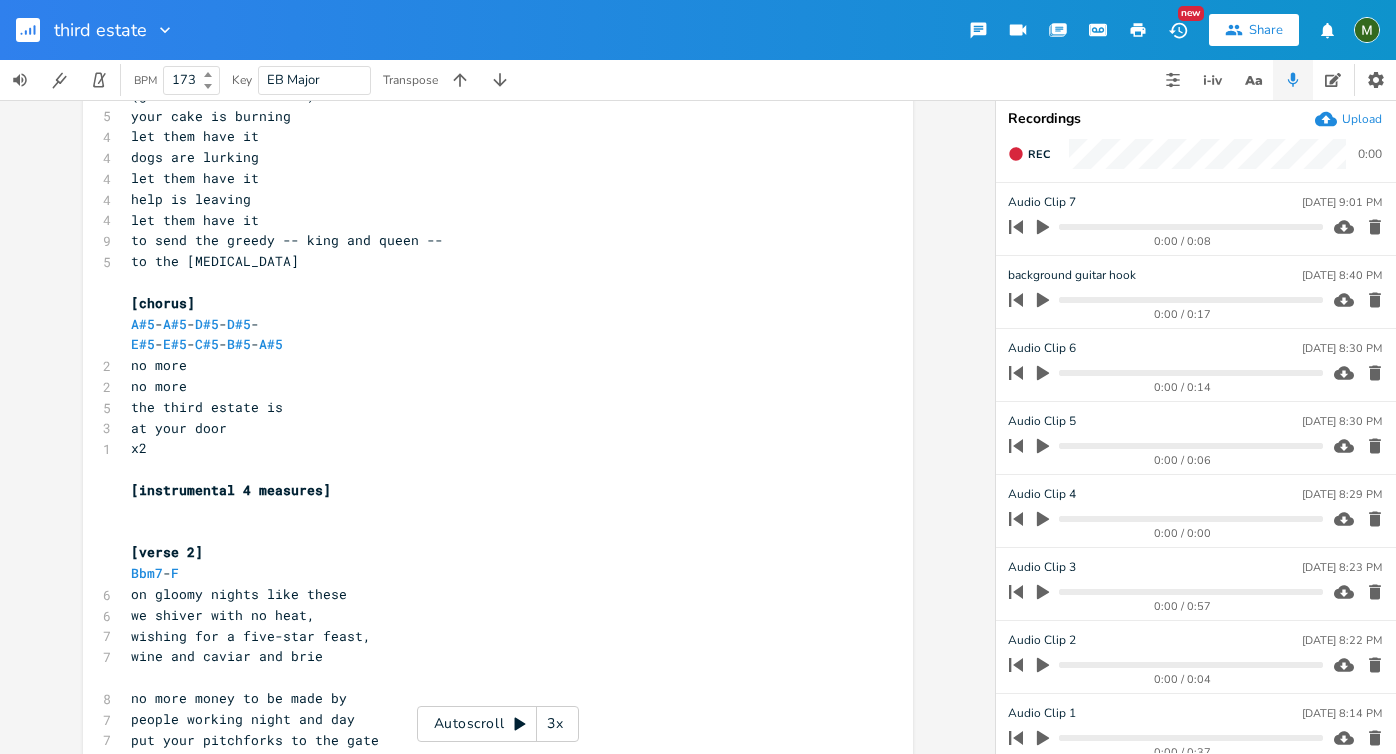 click on "​" at bounding box center [488, 511] 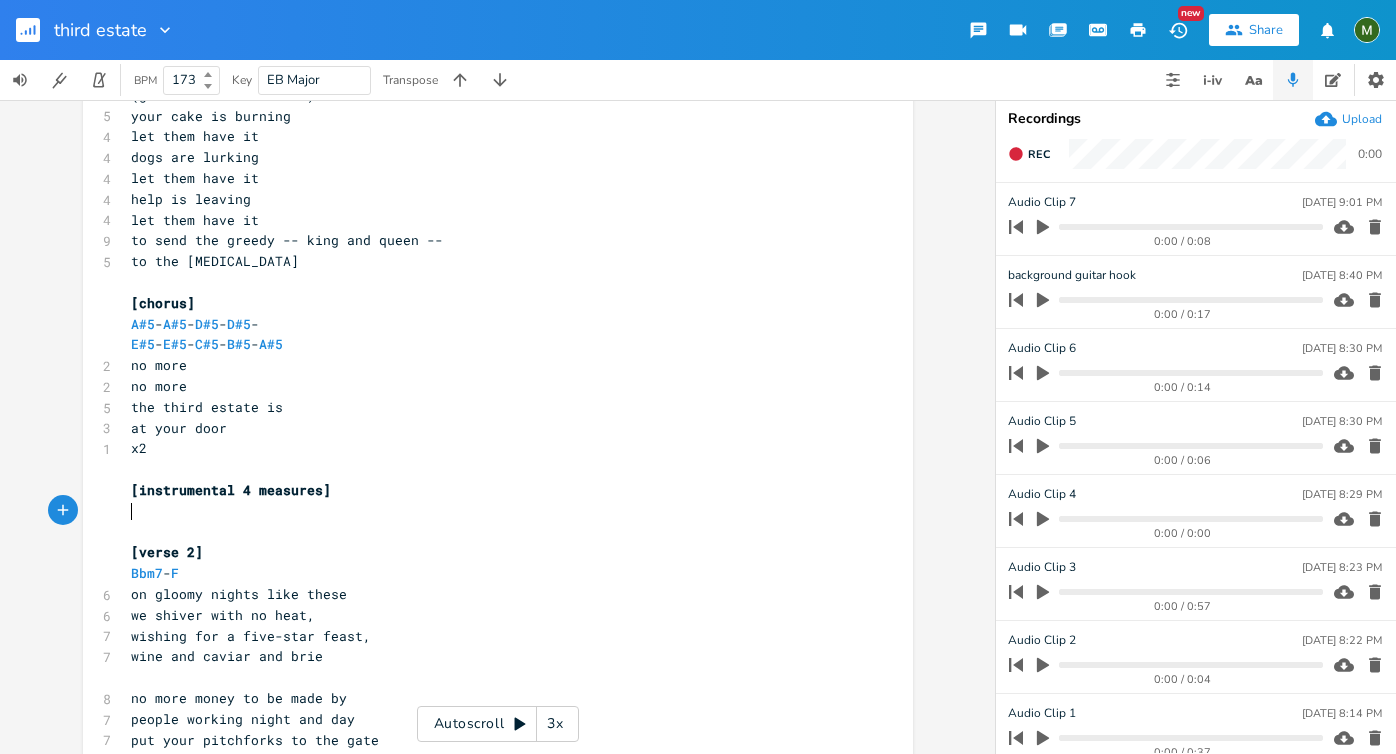 scroll, scrollTop: 0, scrollLeft: 0, axis: both 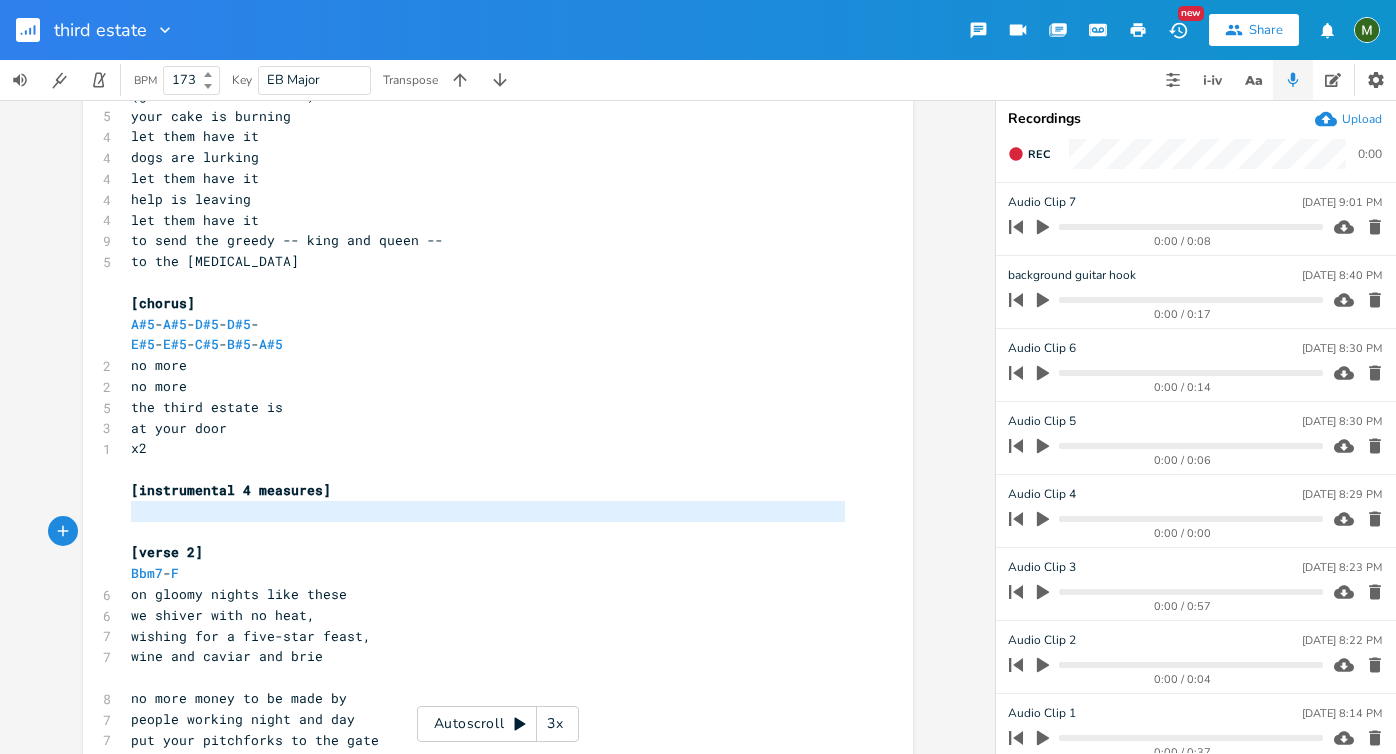 type on "[verse" 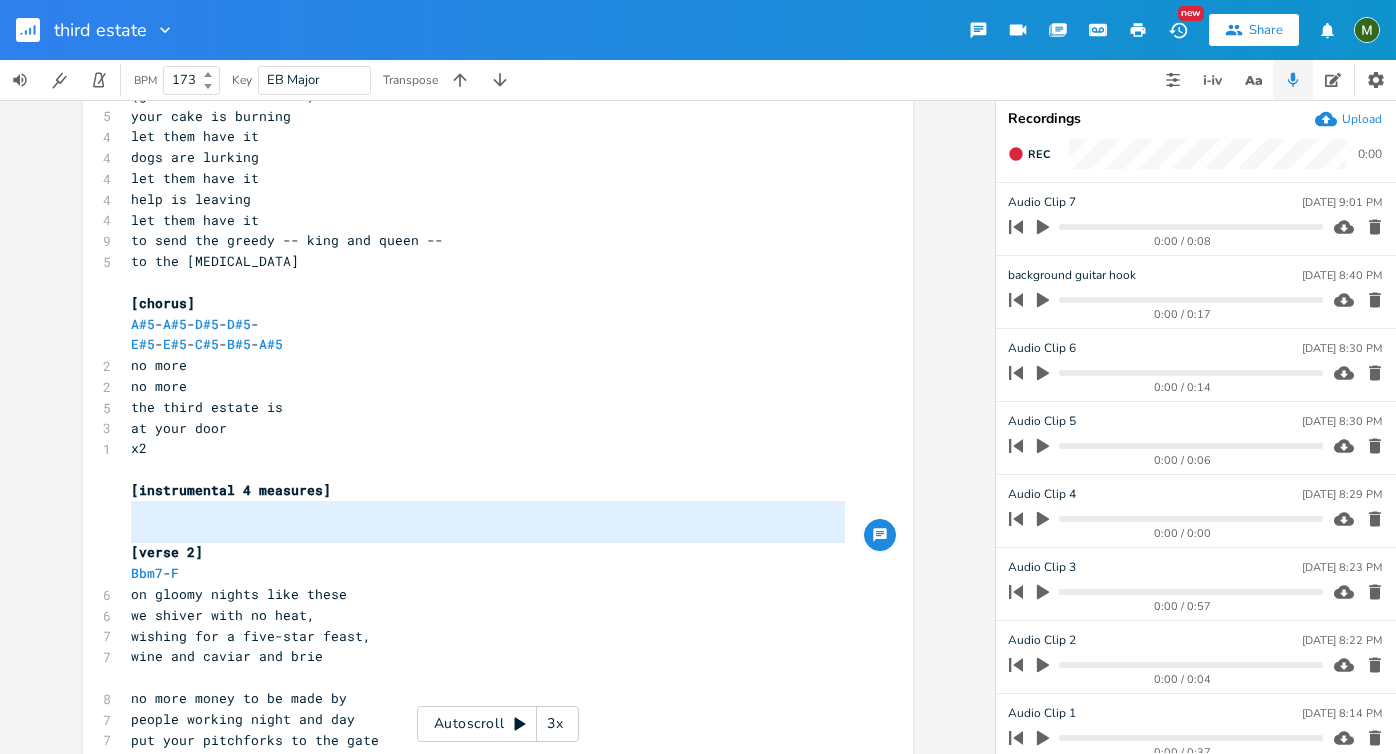 drag, startPoint x: 149, startPoint y: 512, endPoint x: 115, endPoint y: 546, distance: 48.08326 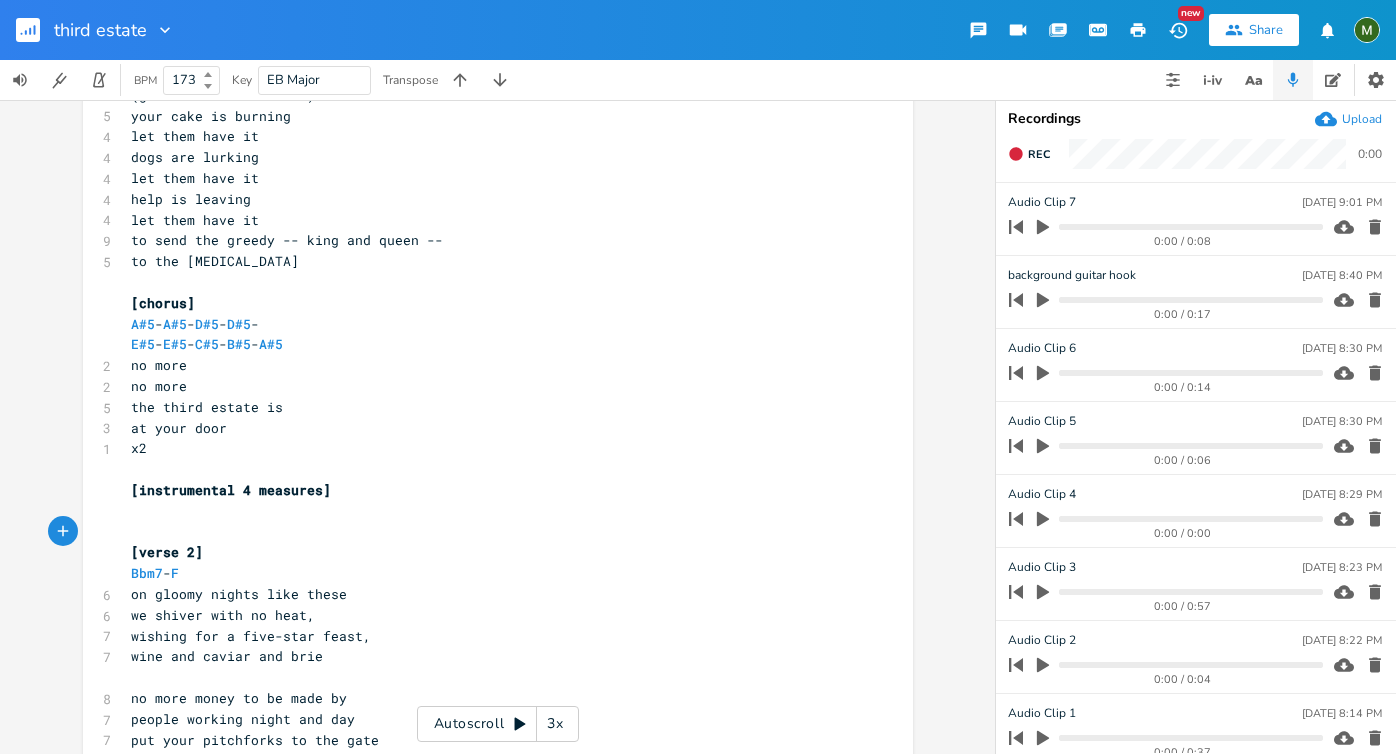 click on "[instrumental 4 measures]" at bounding box center [488, 490] 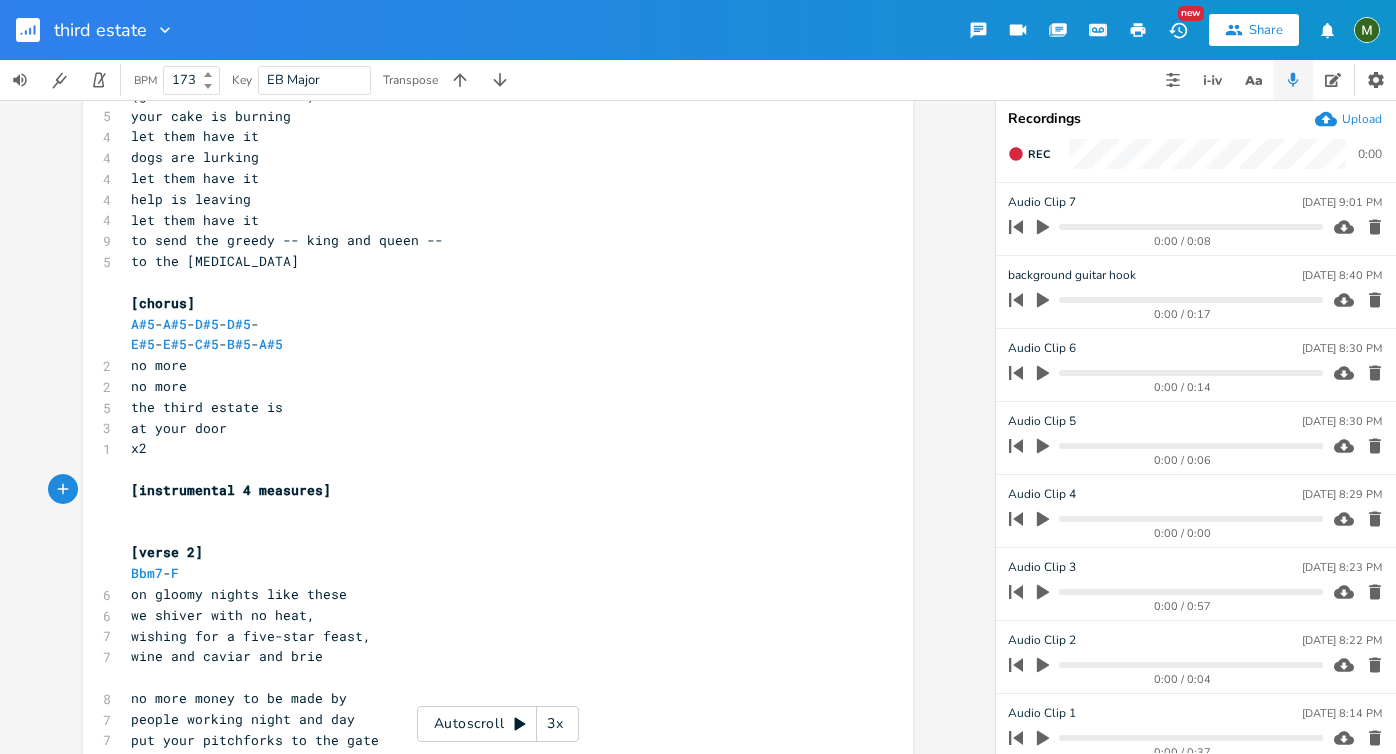 click on "​" at bounding box center [488, 511] 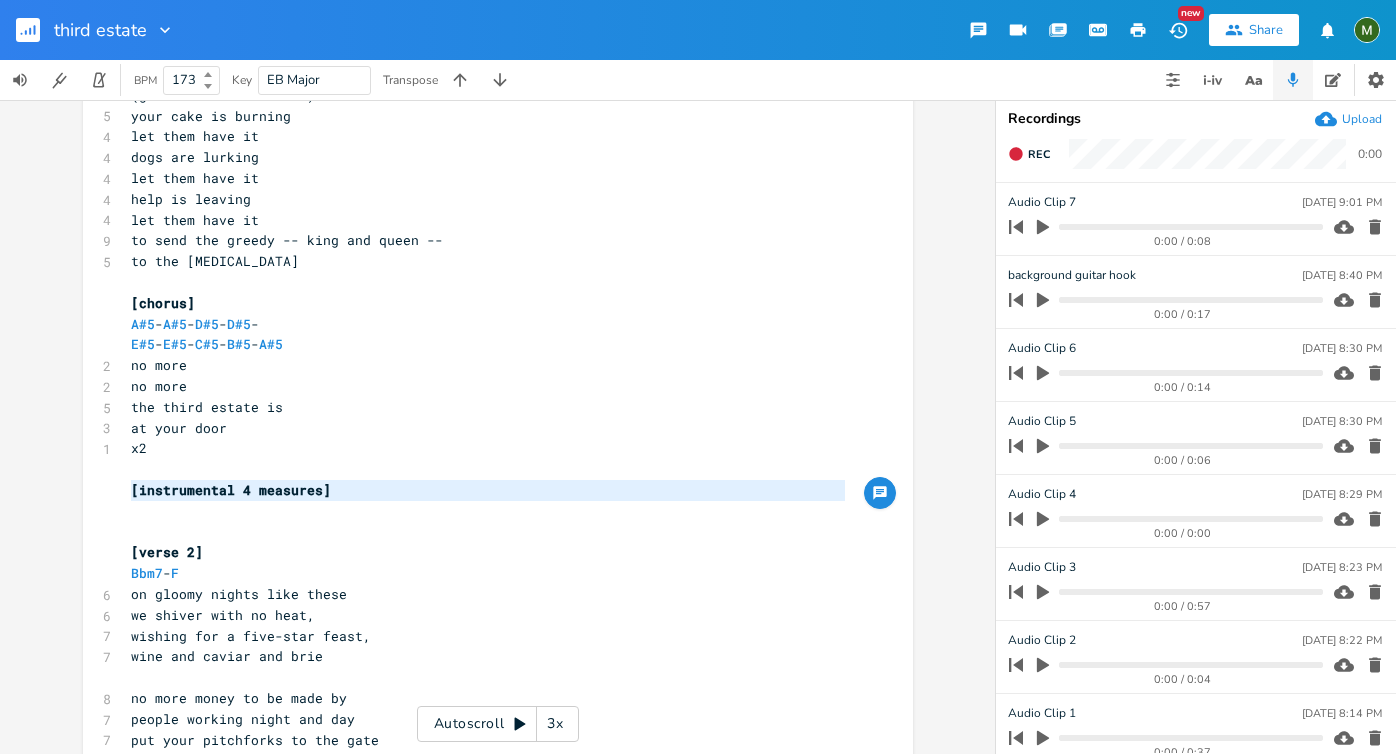 type on "[instrumental 4 measures]" 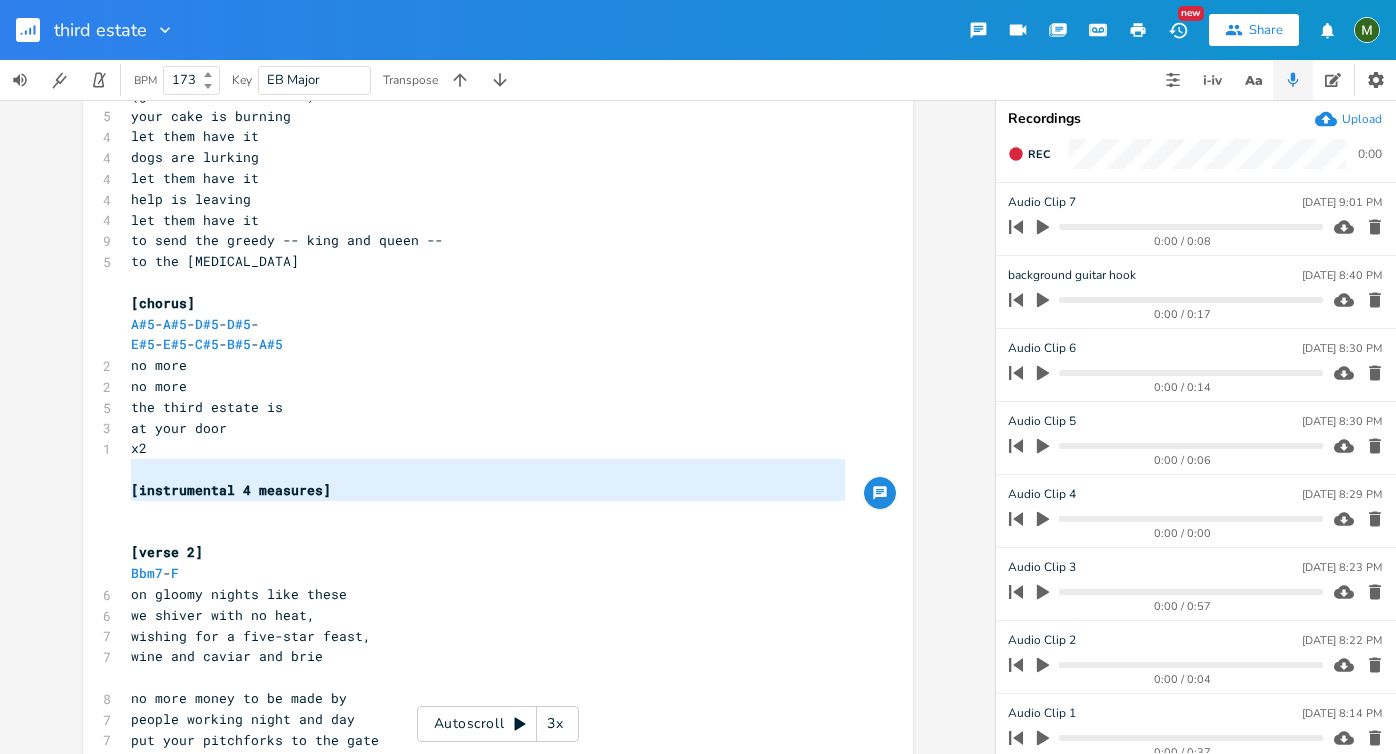 drag, startPoint x: 362, startPoint y: 510, endPoint x: 86, endPoint y: 465, distance: 279.6444 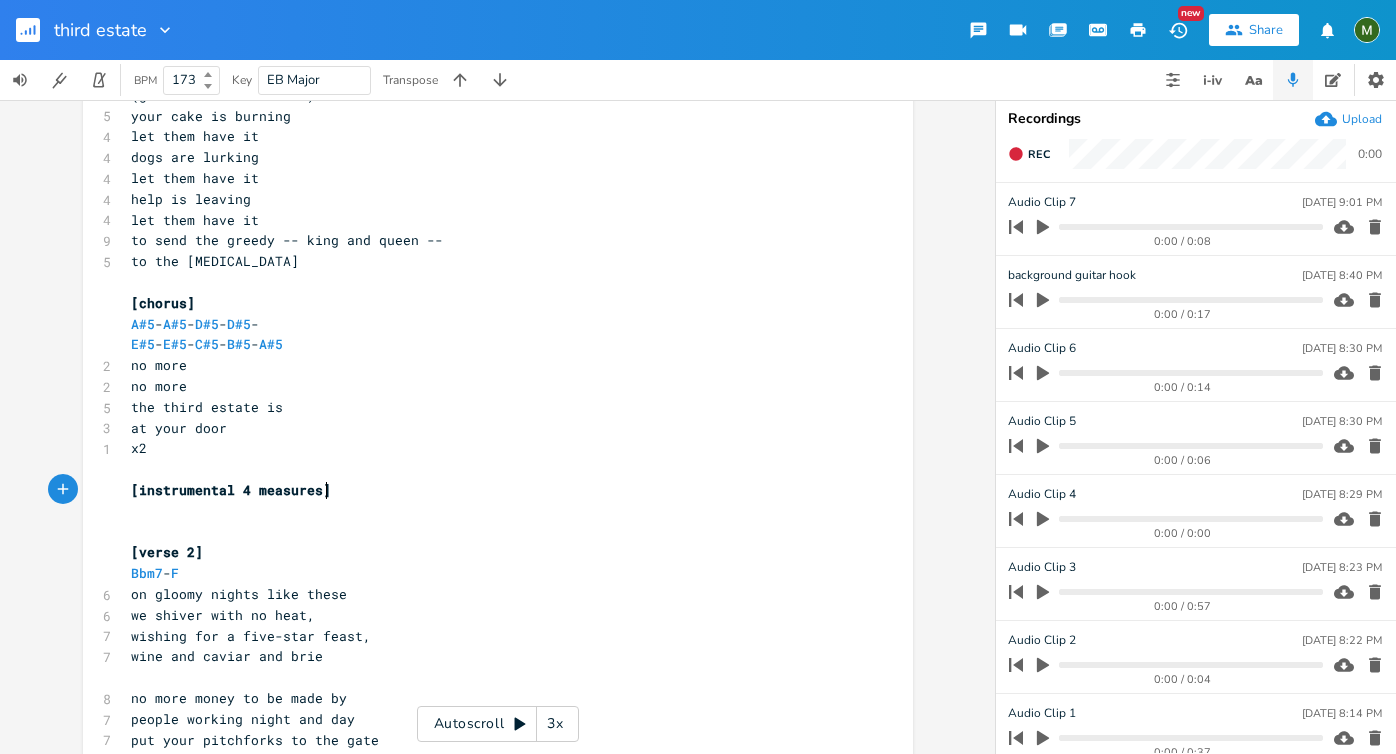 type on "es]" 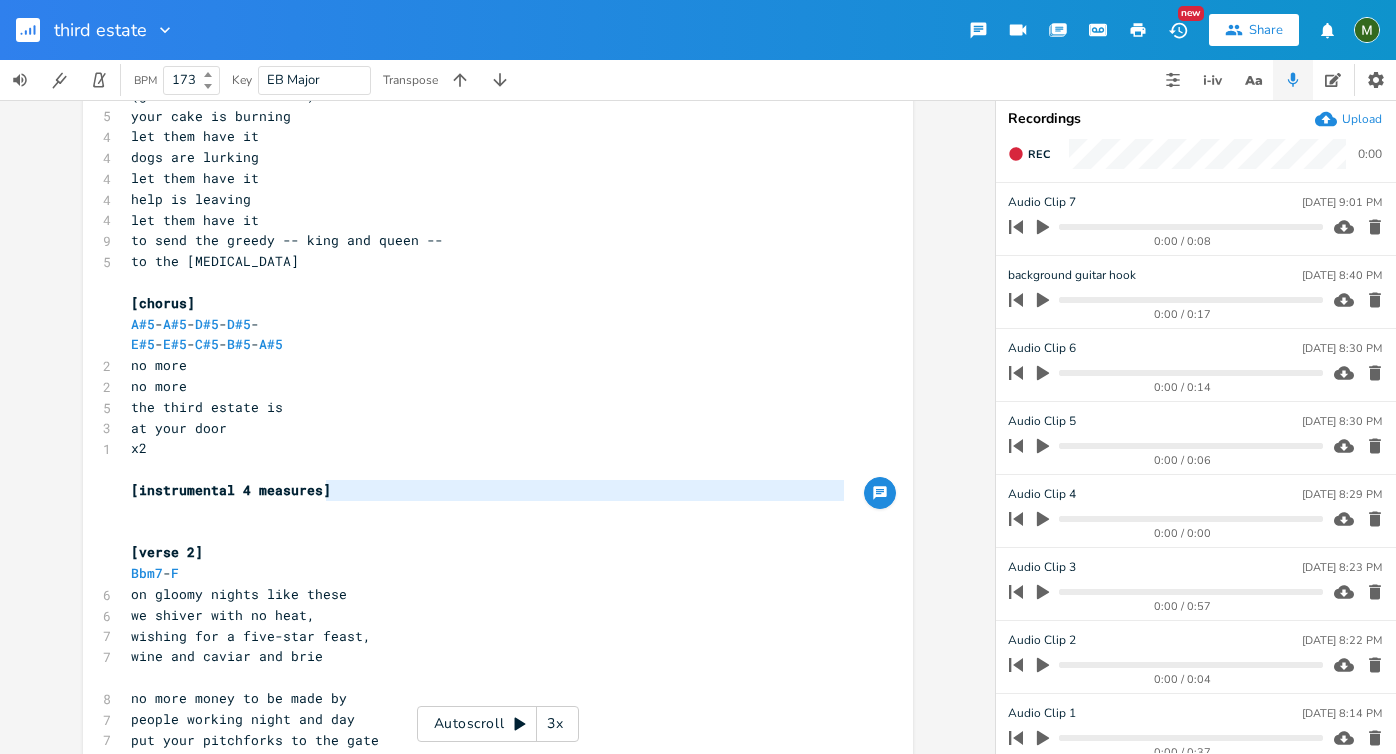 drag, startPoint x: 362, startPoint y: 487, endPoint x: 201, endPoint y: 519, distance: 164.14932 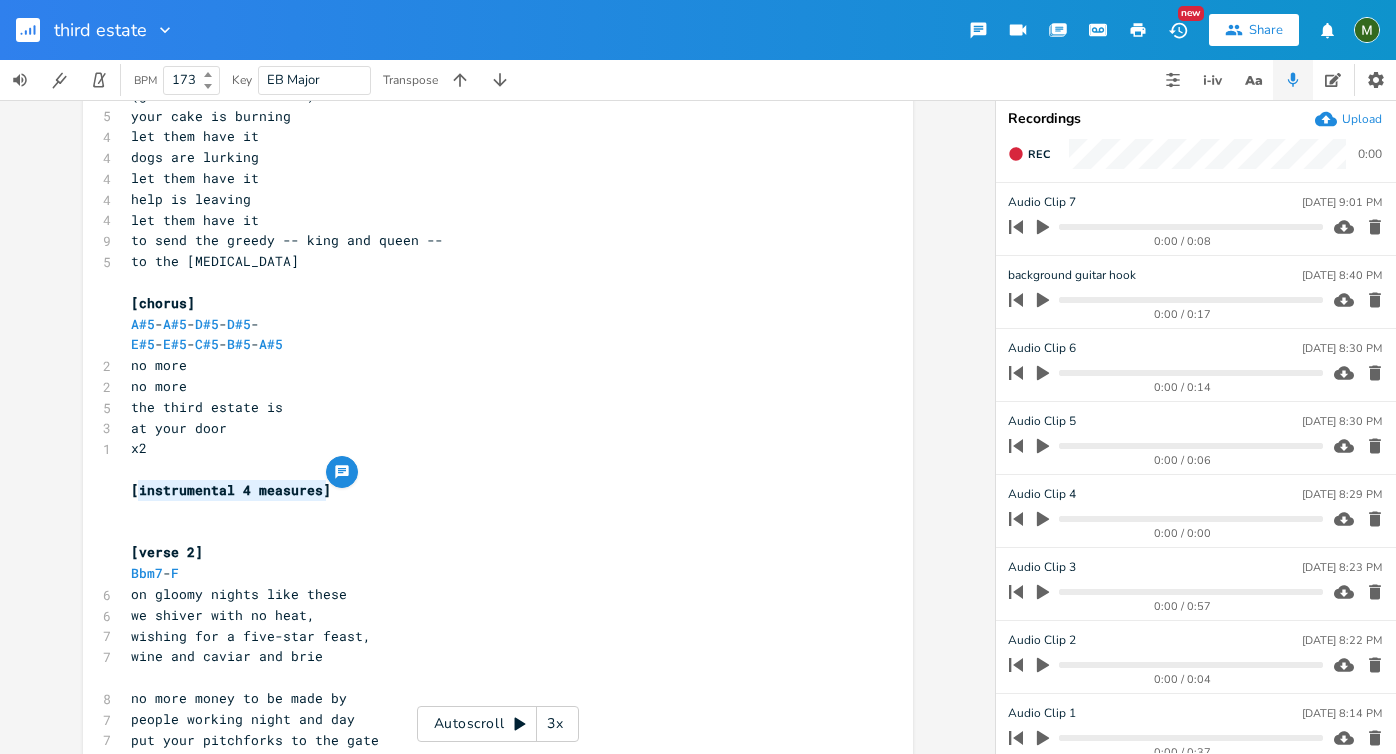 type on "[instrumental 4 measures]" 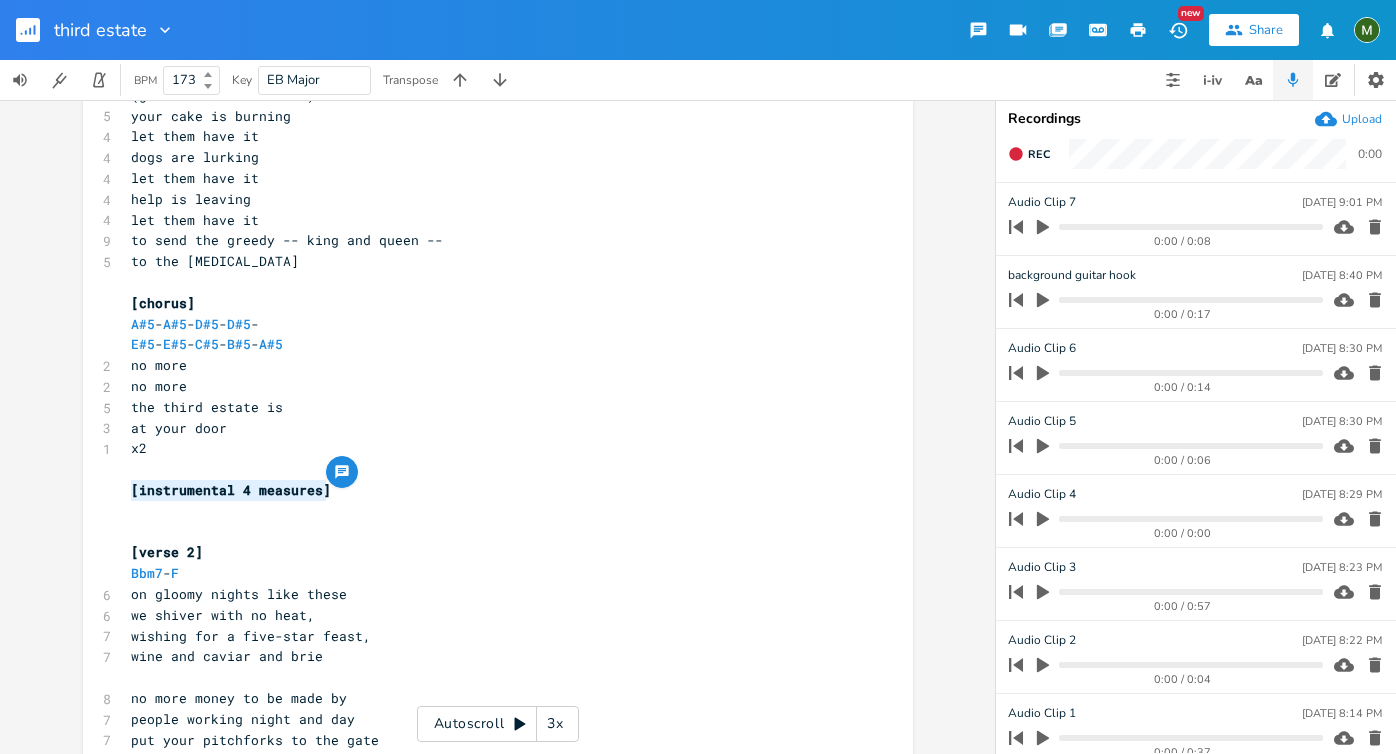 drag, startPoint x: 330, startPoint y: 490, endPoint x: 116, endPoint y: 494, distance: 214.03738 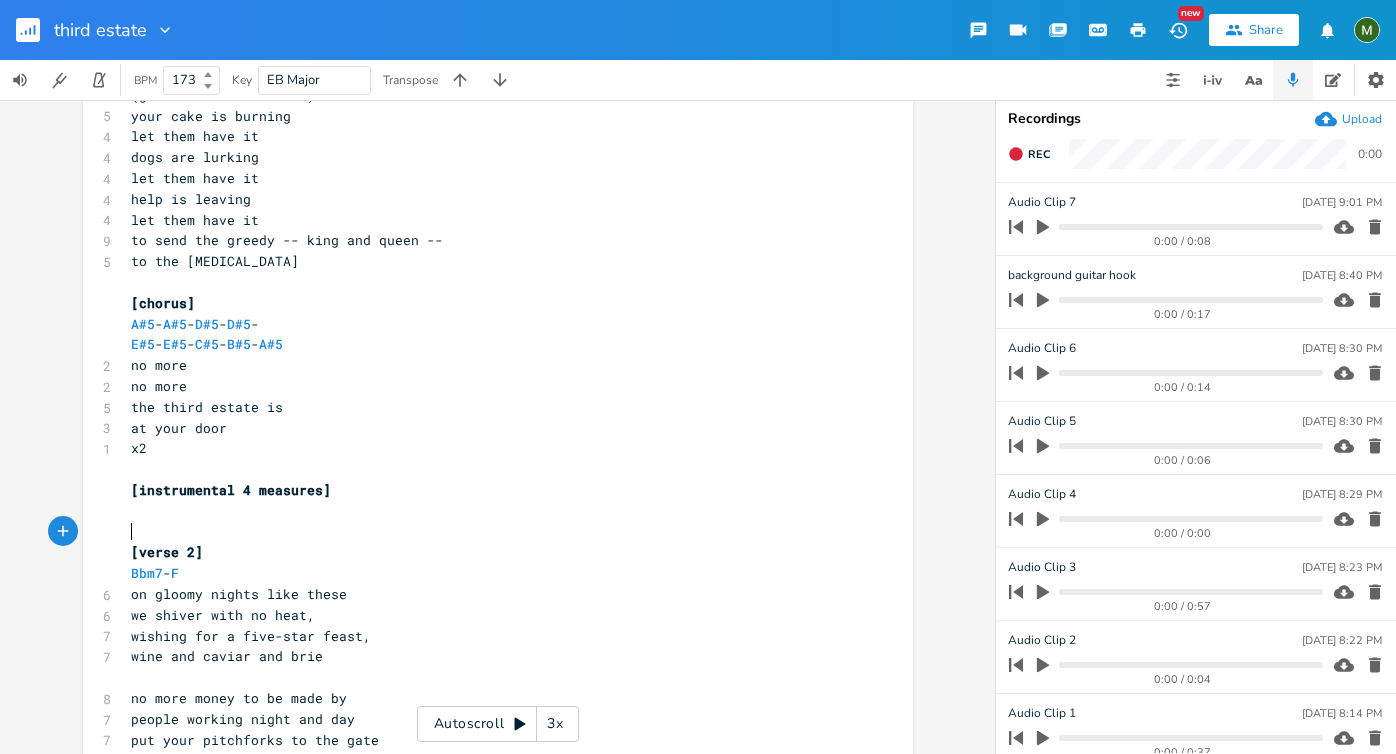 click on "​" at bounding box center (488, 532) 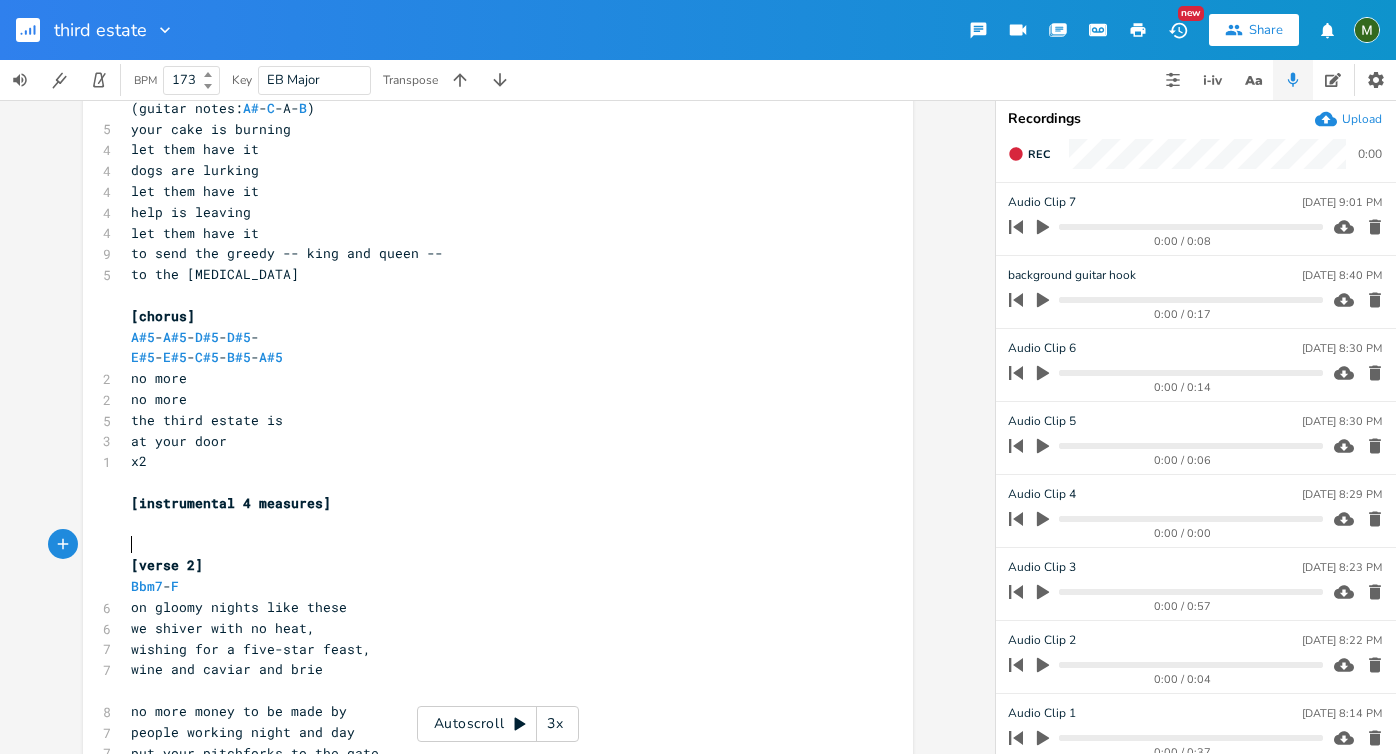 scroll, scrollTop: 898, scrollLeft: 0, axis: vertical 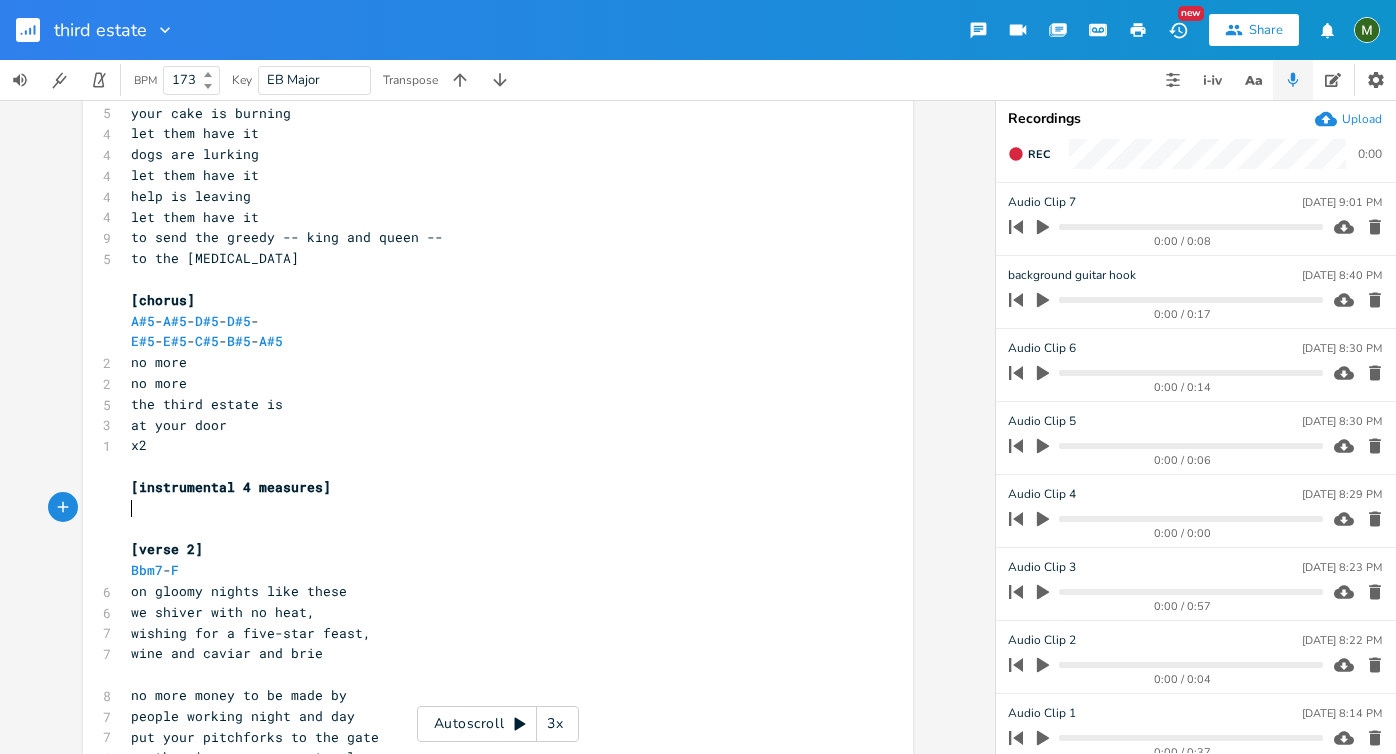 click on "​" at bounding box center [488, 508] 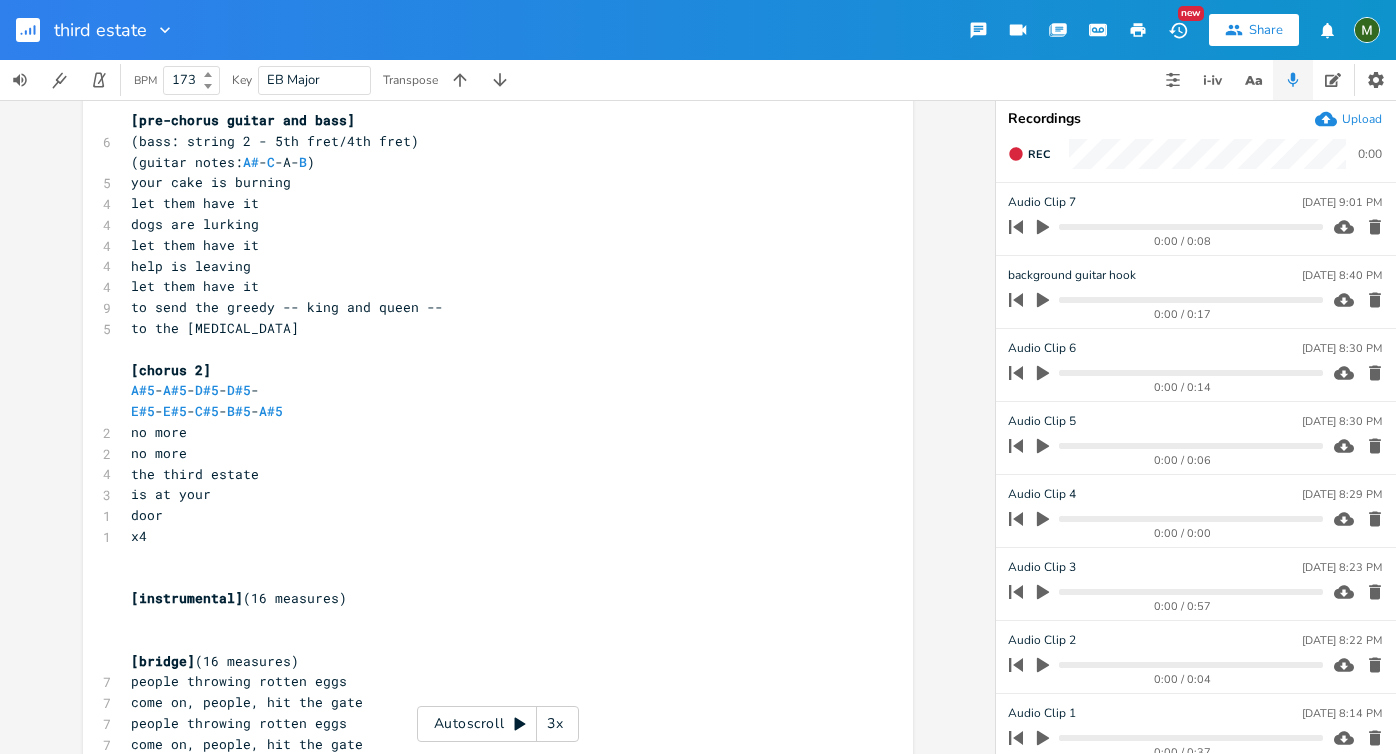 scroll, scrollTop: 1930, scrollLeft: 0, axis: vertical 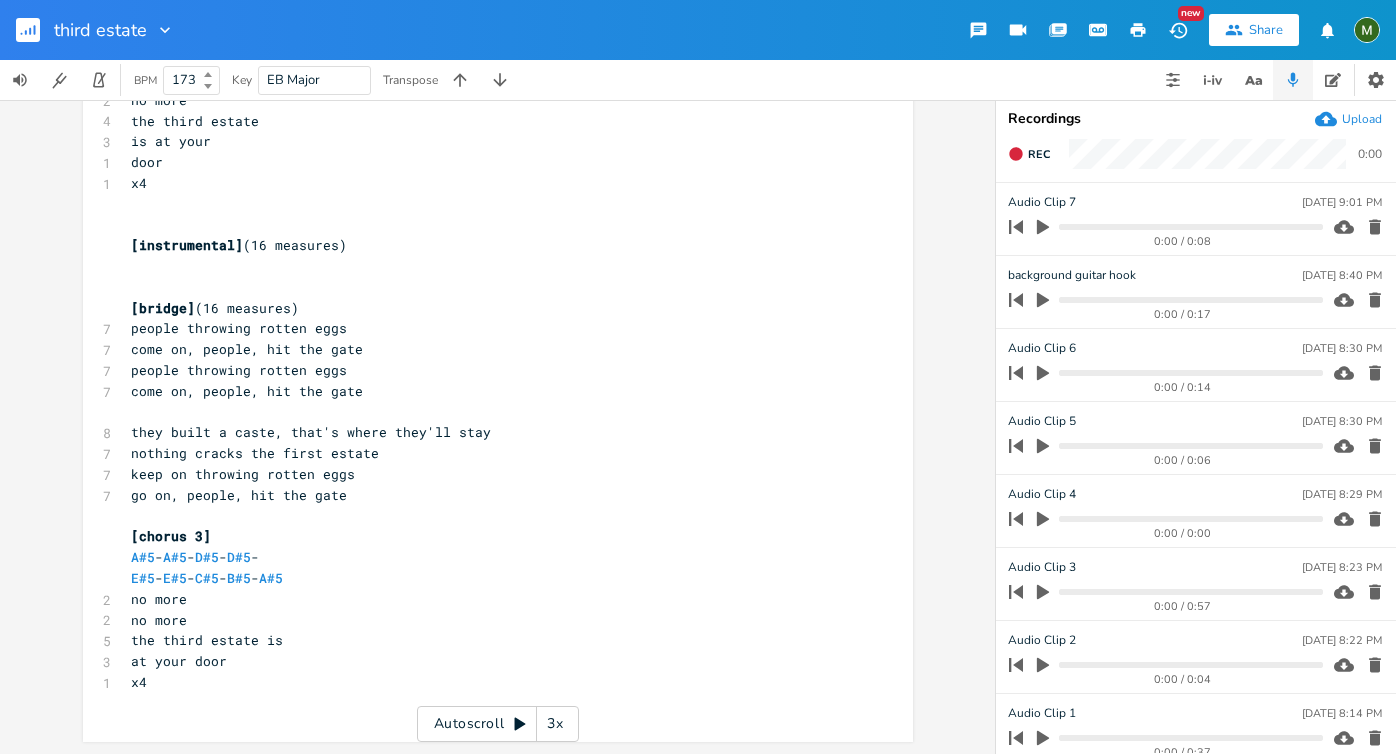 click on "x4" at bounding box center (488, 682) 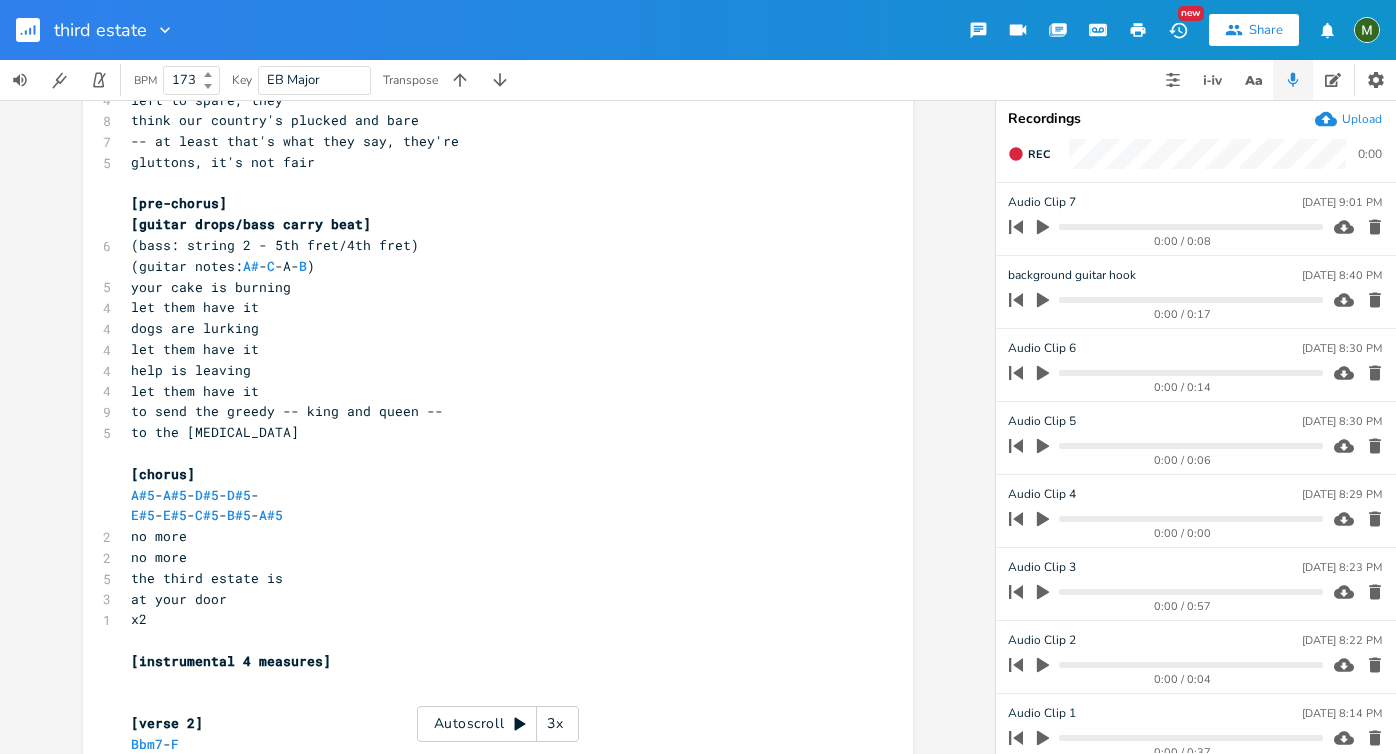 scroll, scrollTop: 733, scrollLeft: 0, axis: vertical 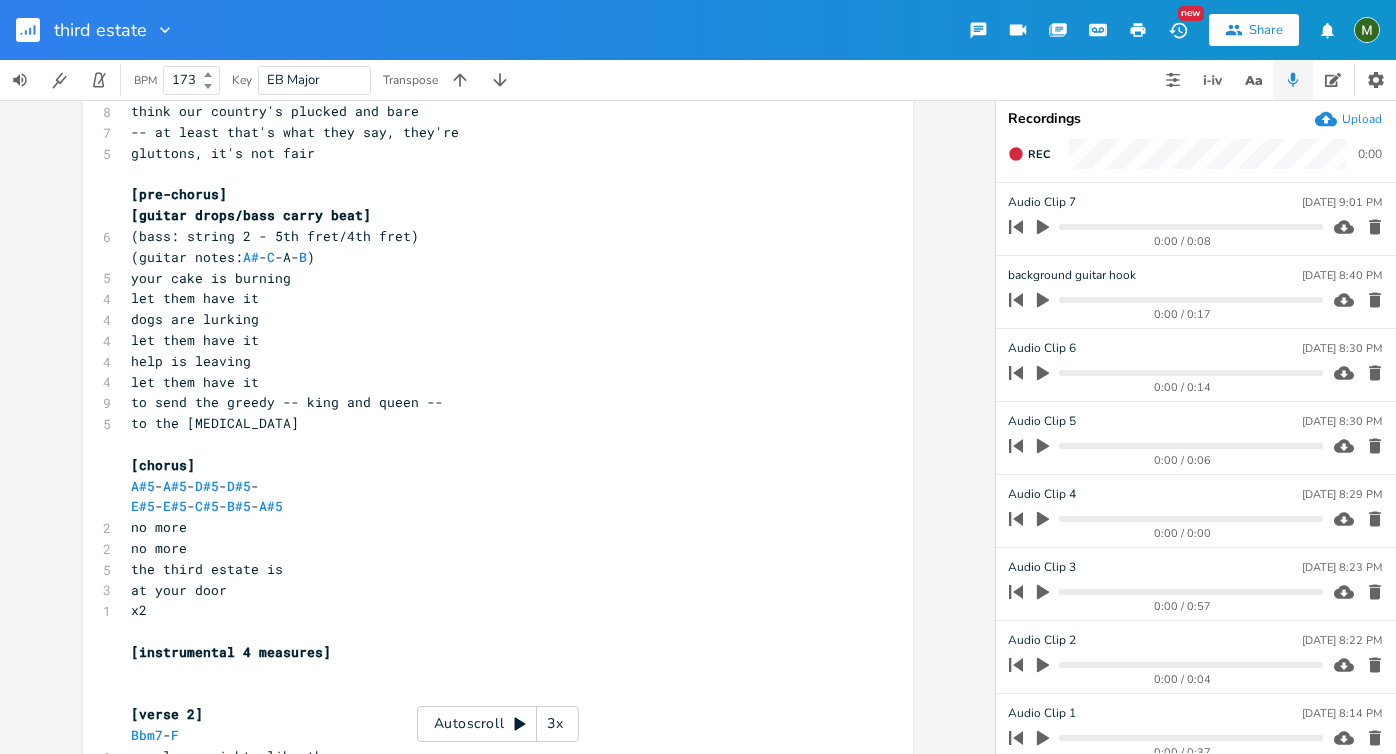click on "​" at bounding box center (488, 444) 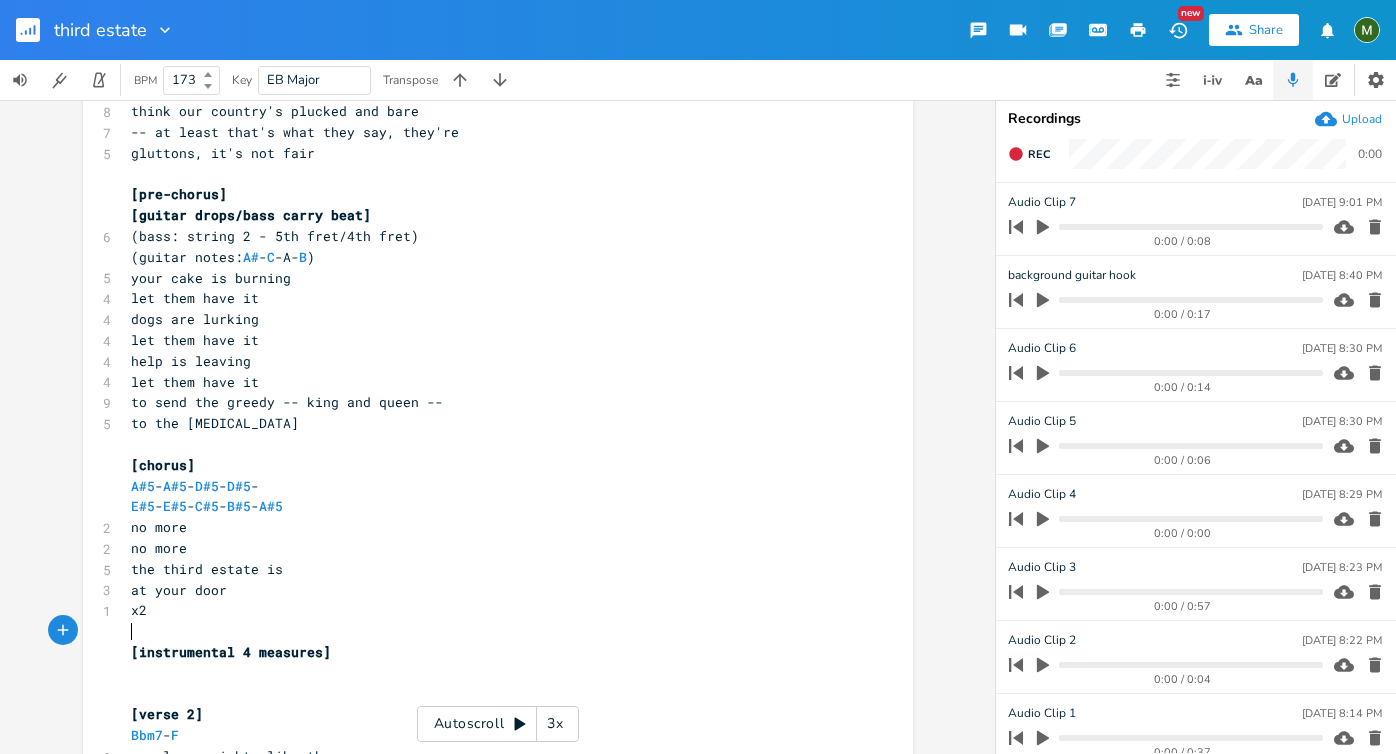 click on "​" at bounding box center (488, 631) 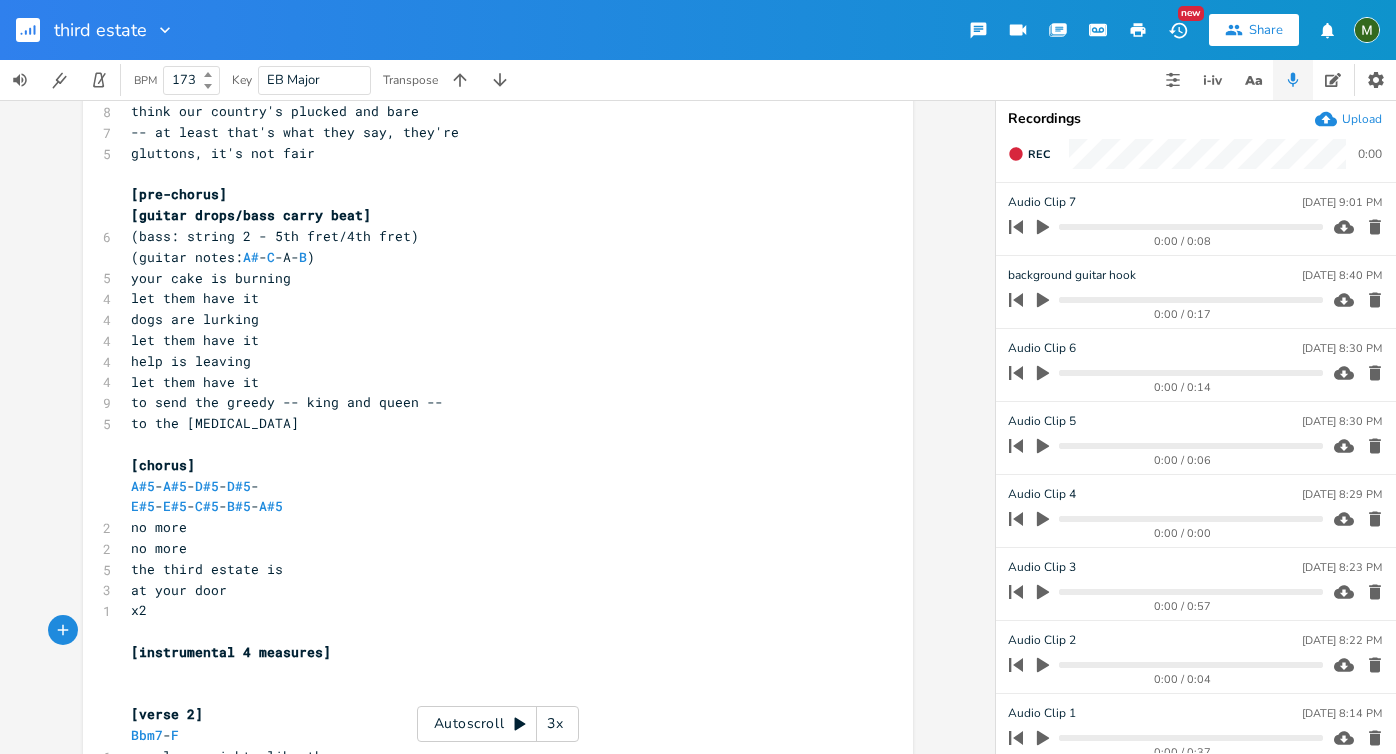 scroll, scrollTop: 735, scrollLeft: 0, axis: vertical 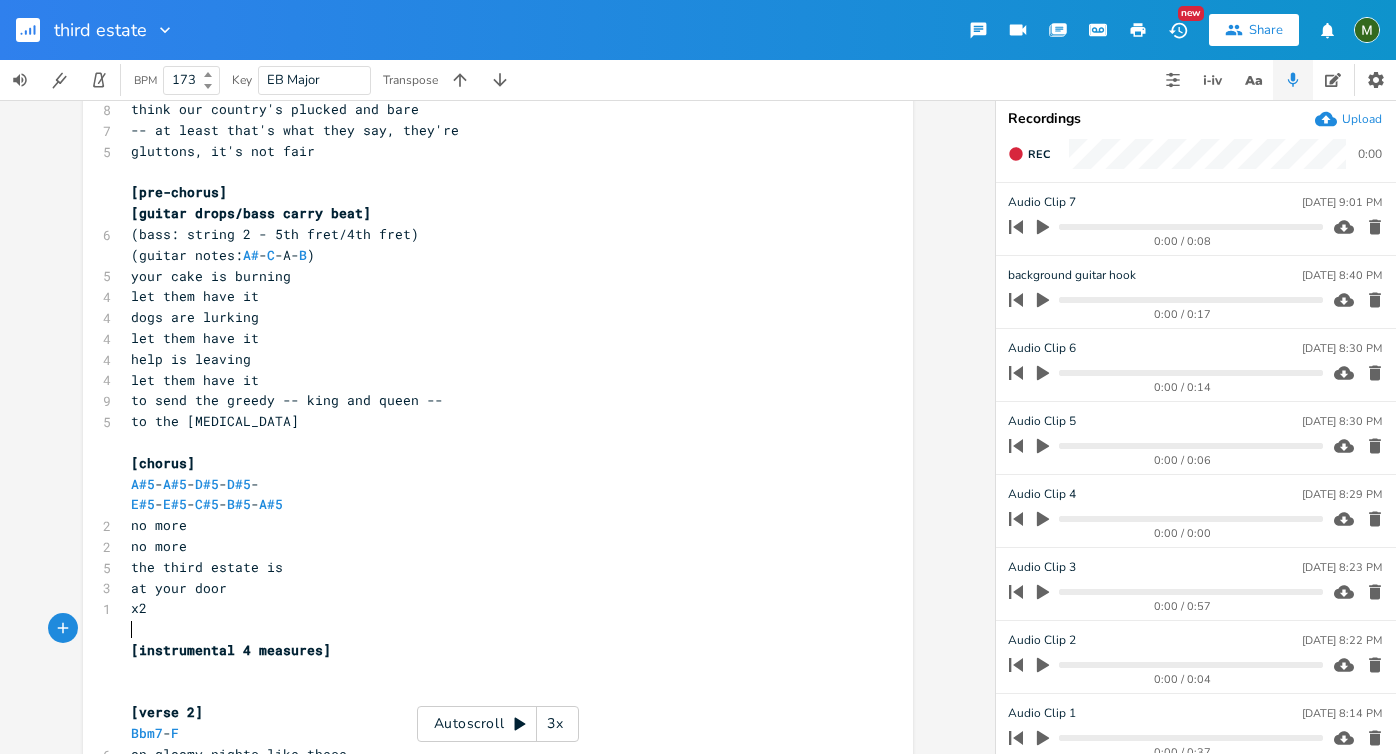 click on "​" at bounding box center [488, 671] 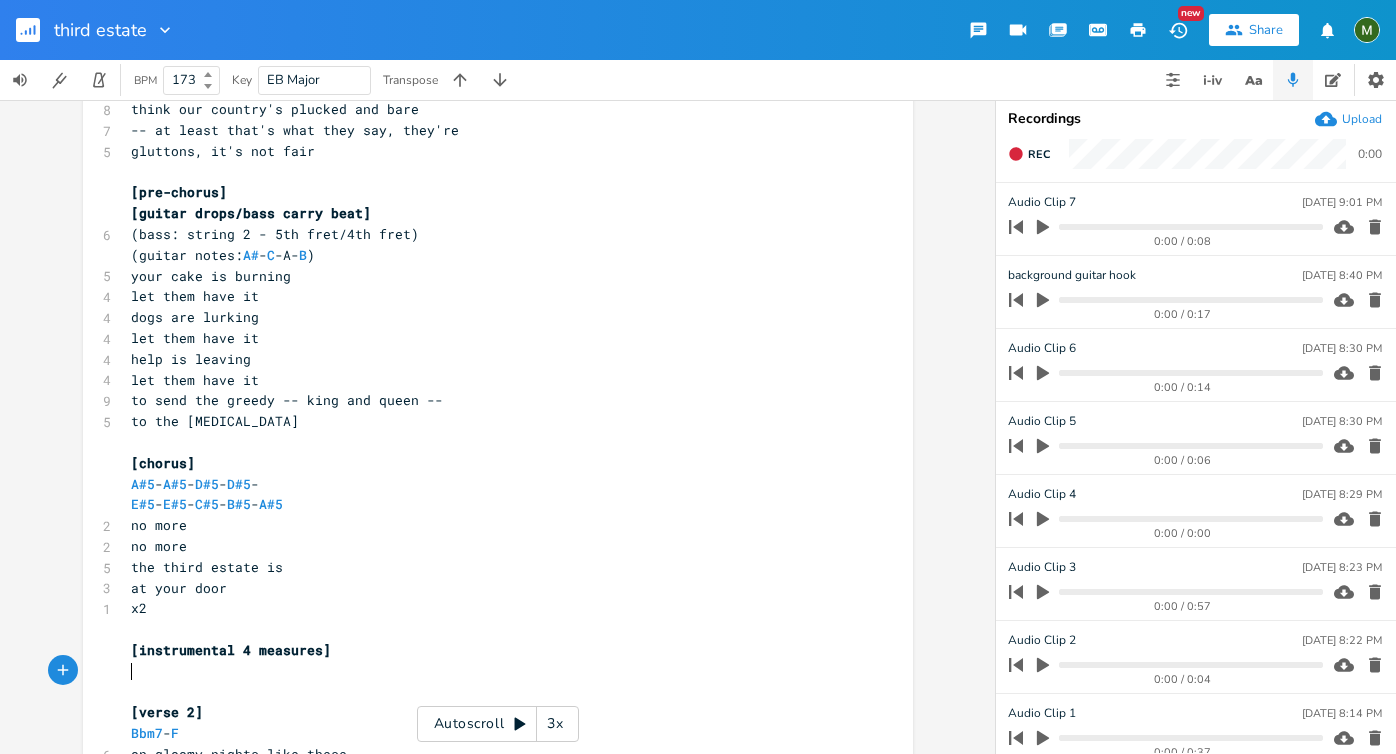 click on "​" at bounding box center [488, 629] 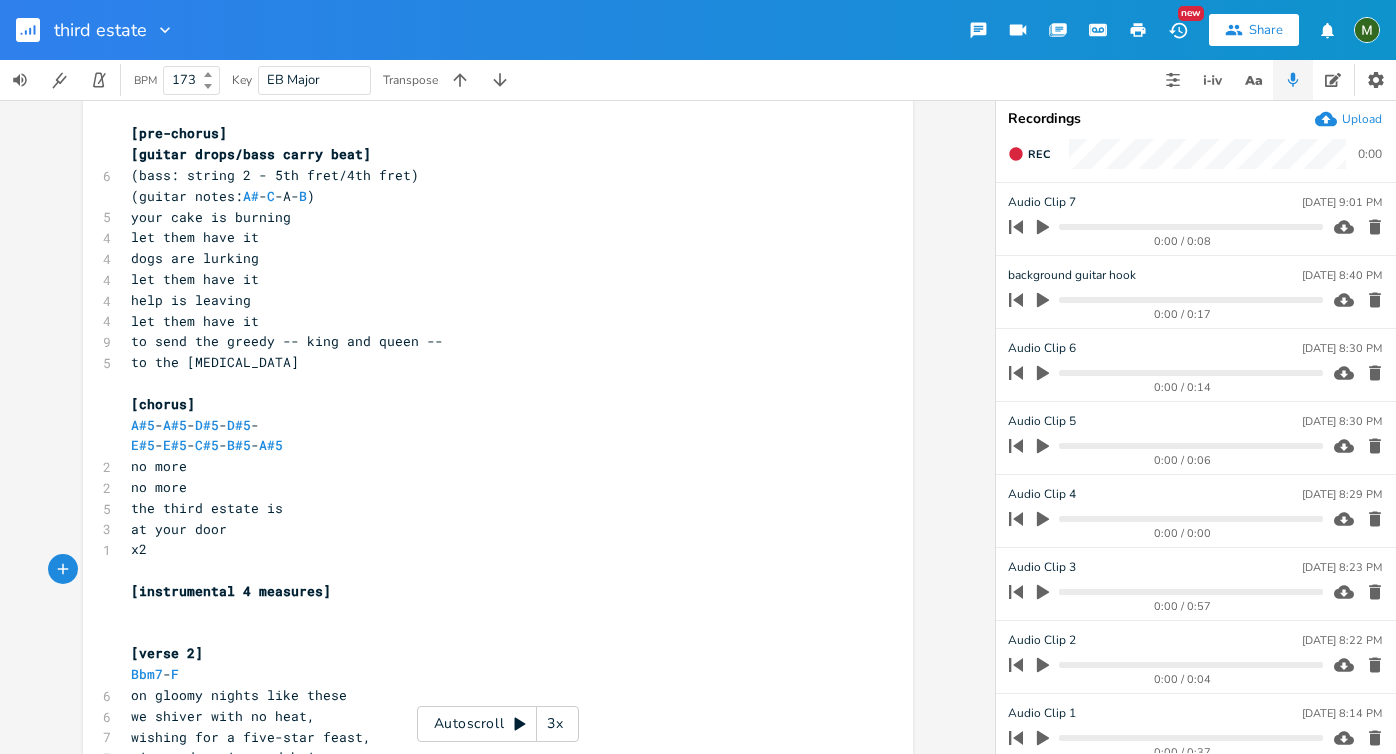 scroll, scrollTop: 796, scrollLeft: 0, axis: vertical 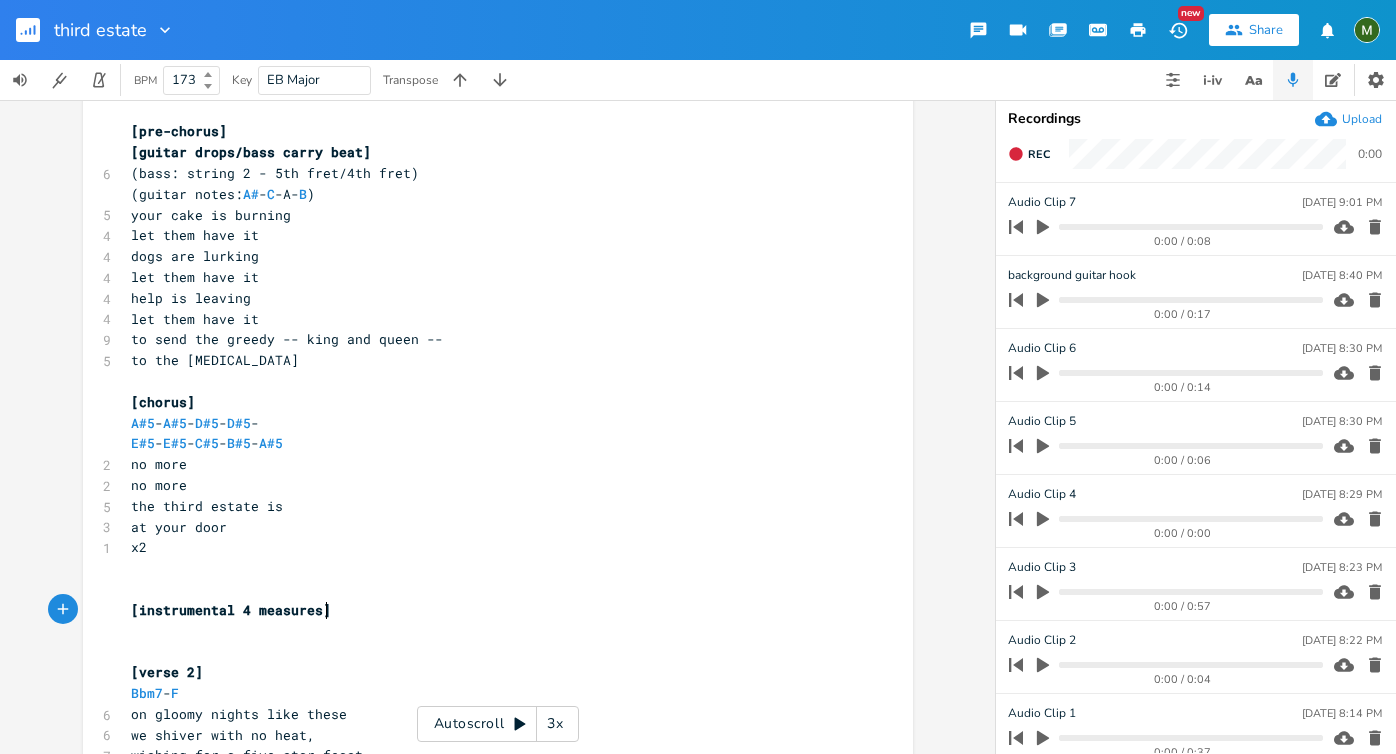 type on "[instrumental 4 measures]" 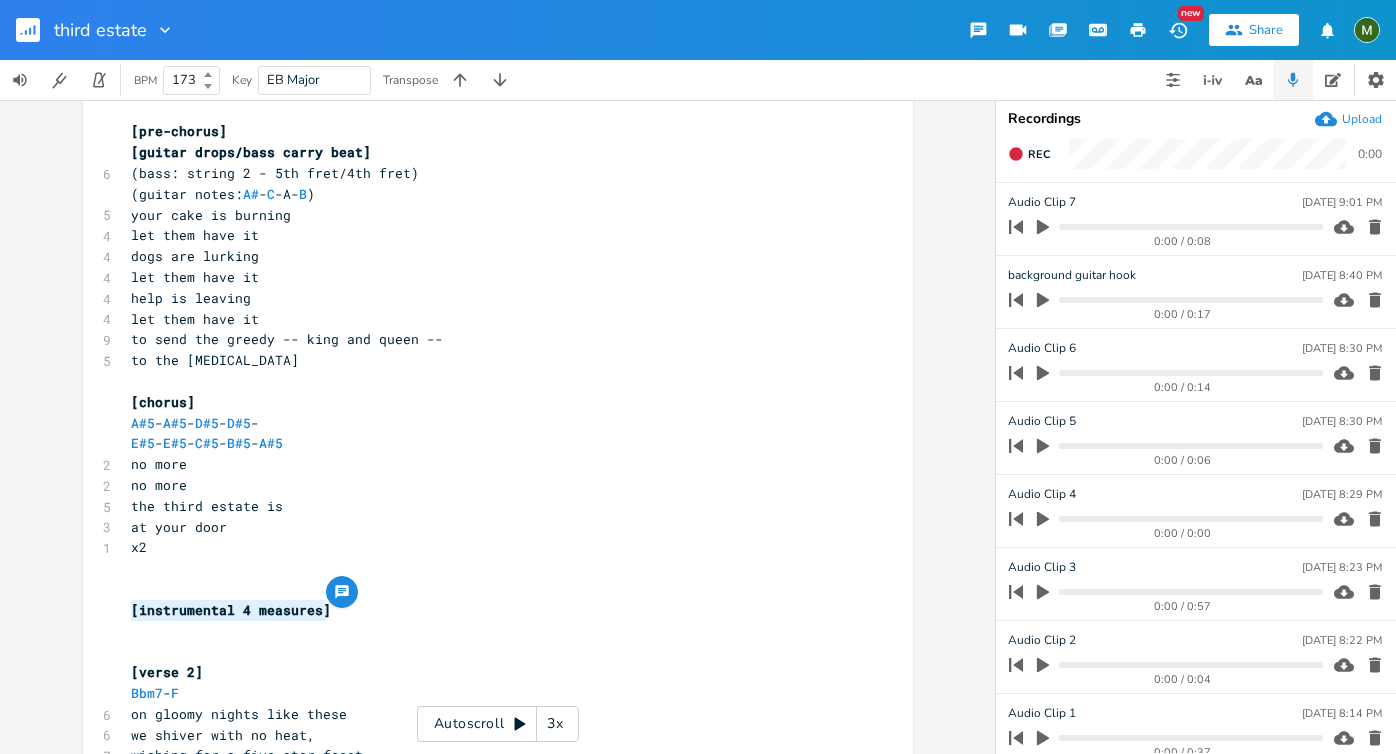 drag, startPoint x: 345, startPoint y: 616, endPoint x: 103, endPoint y: 616, distance: 242 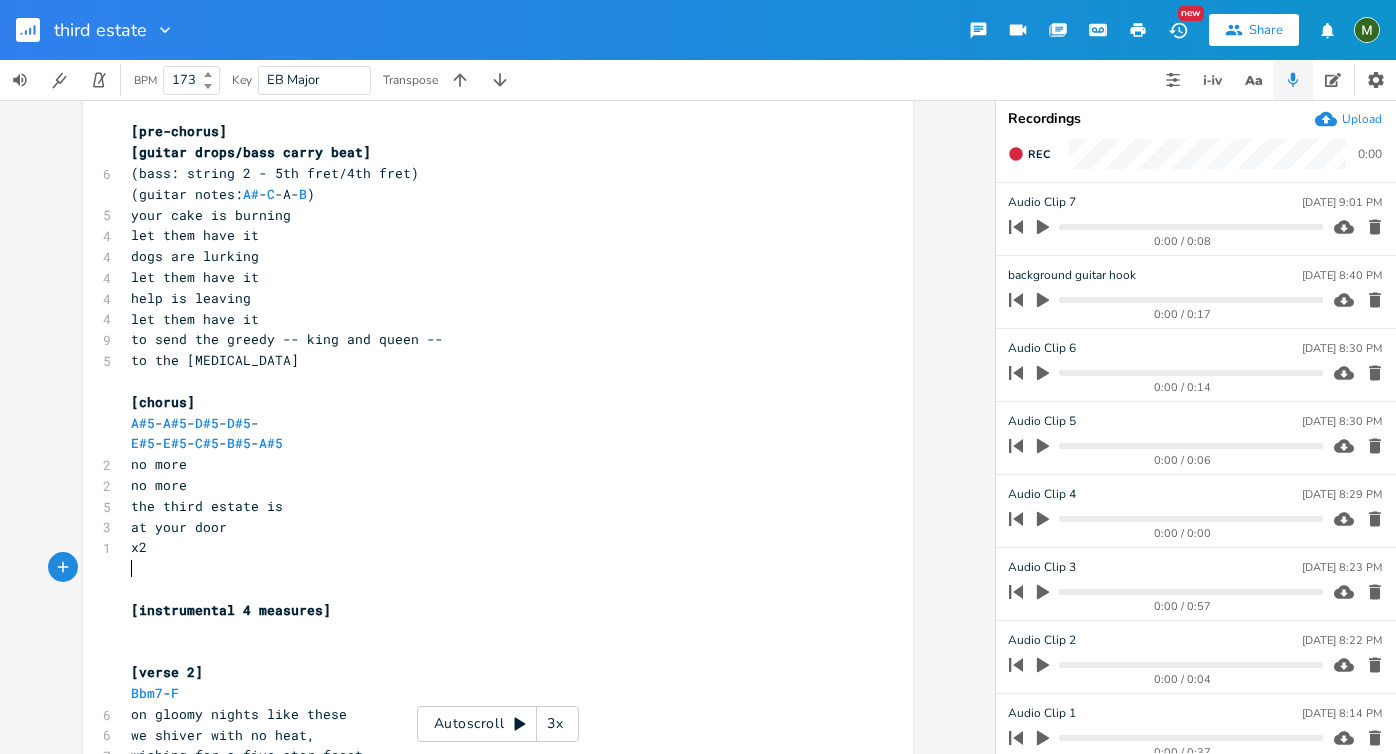 click on "​" at bounding box center (488, 651) 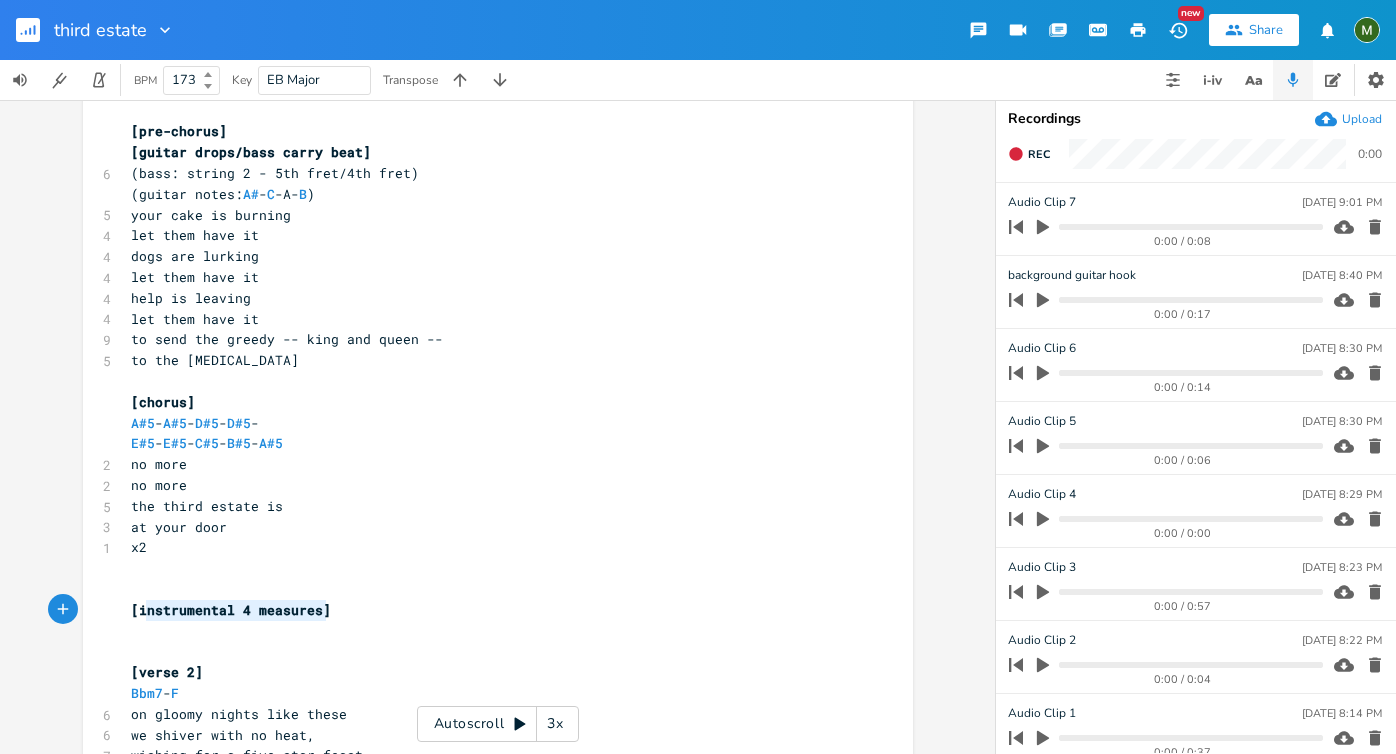 type on "[instrumental 4 measures]" 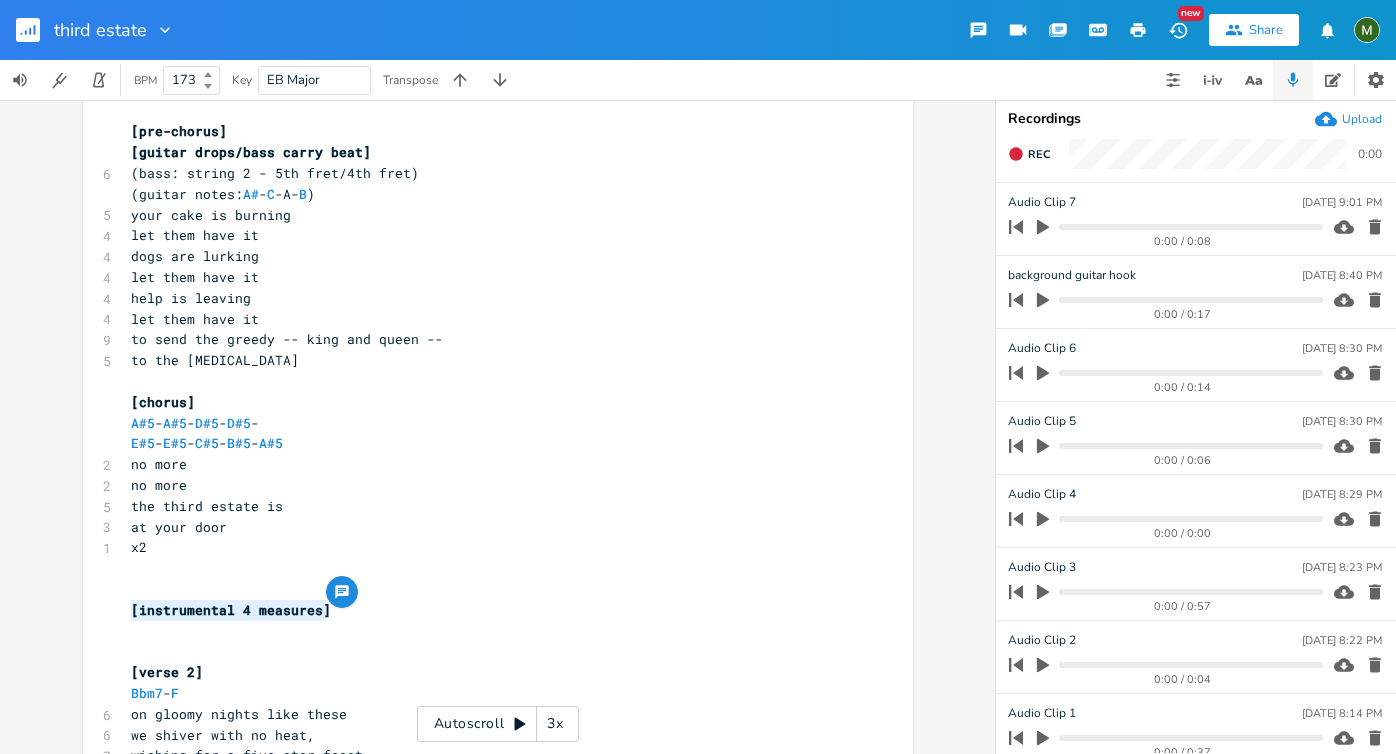 drag, startPoint x: 402, startPoint y: 616, endPoint x: 96, endPoint y: 602, distance: 306.3201 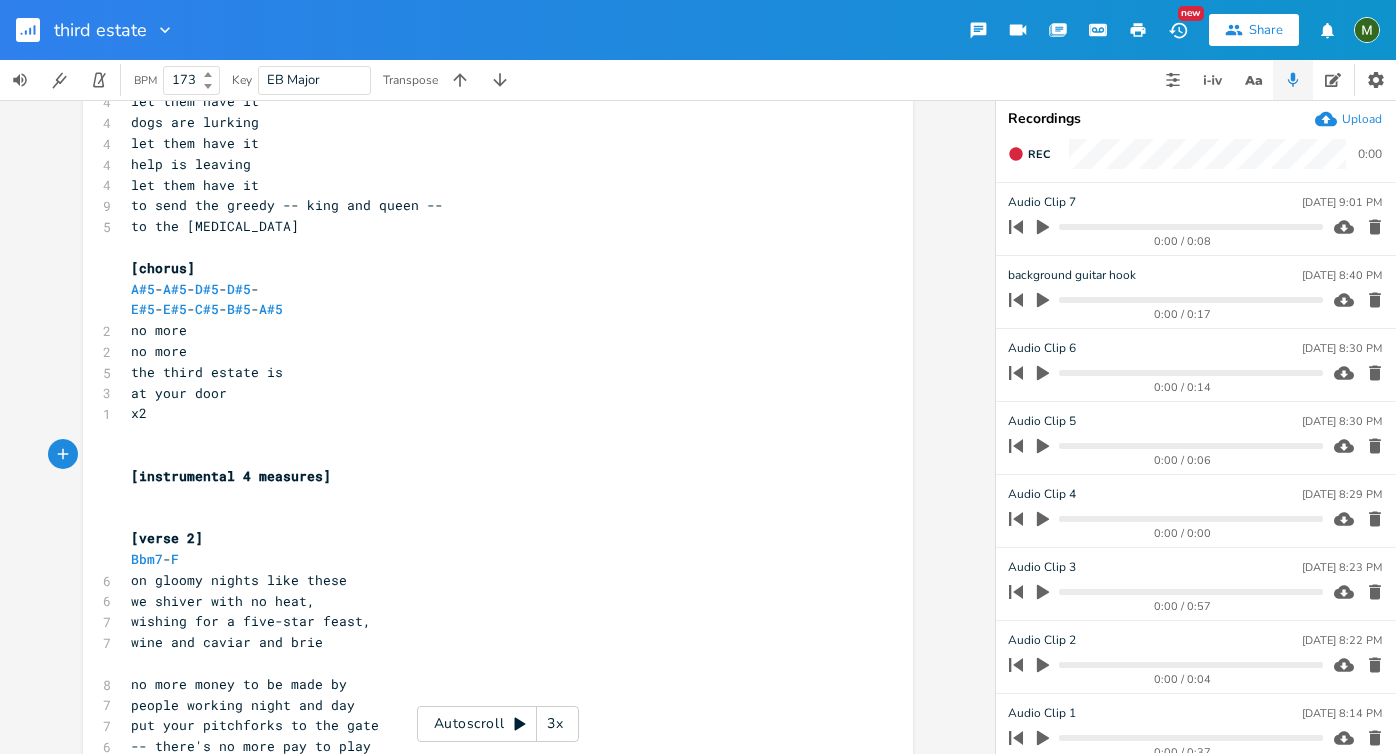 scroll, scrollTop: 934, scrollLeft: 0, axis: vertical 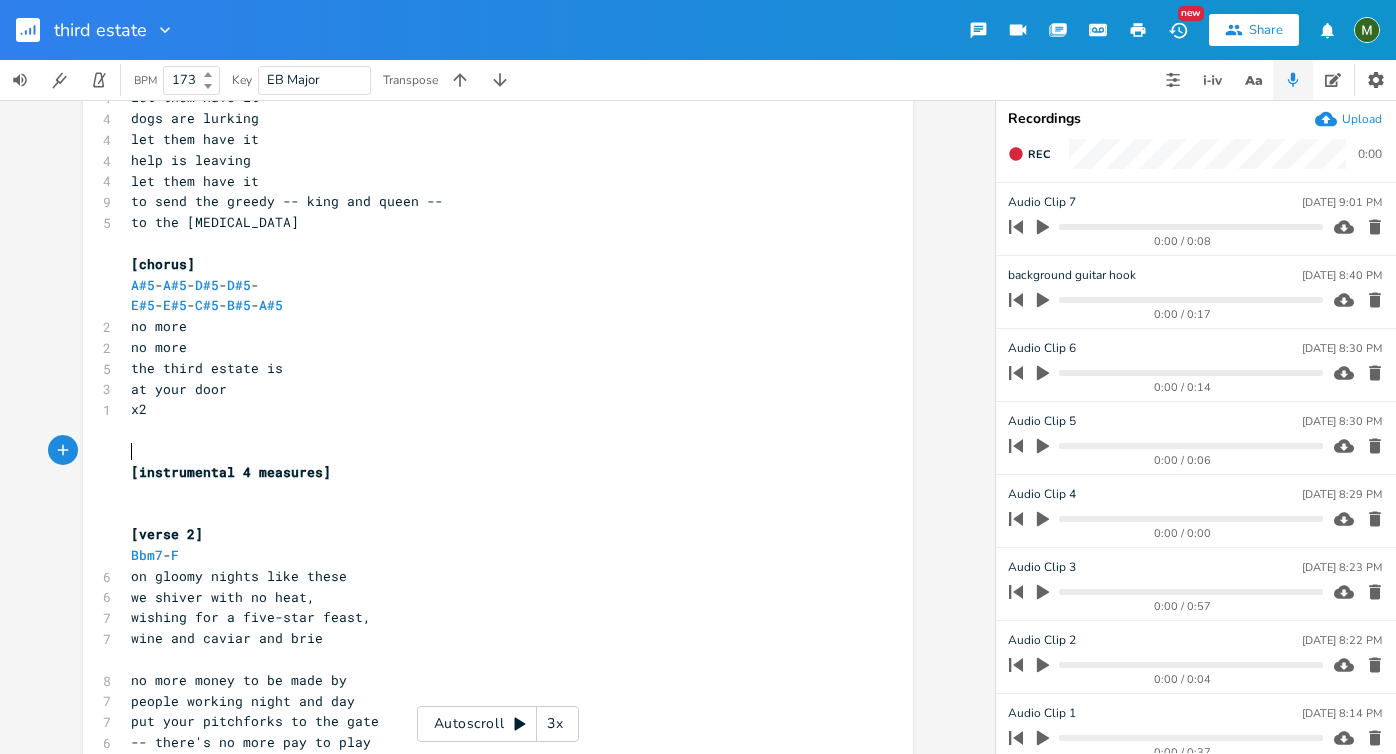 click on "​" at bounding box center (488, 513) 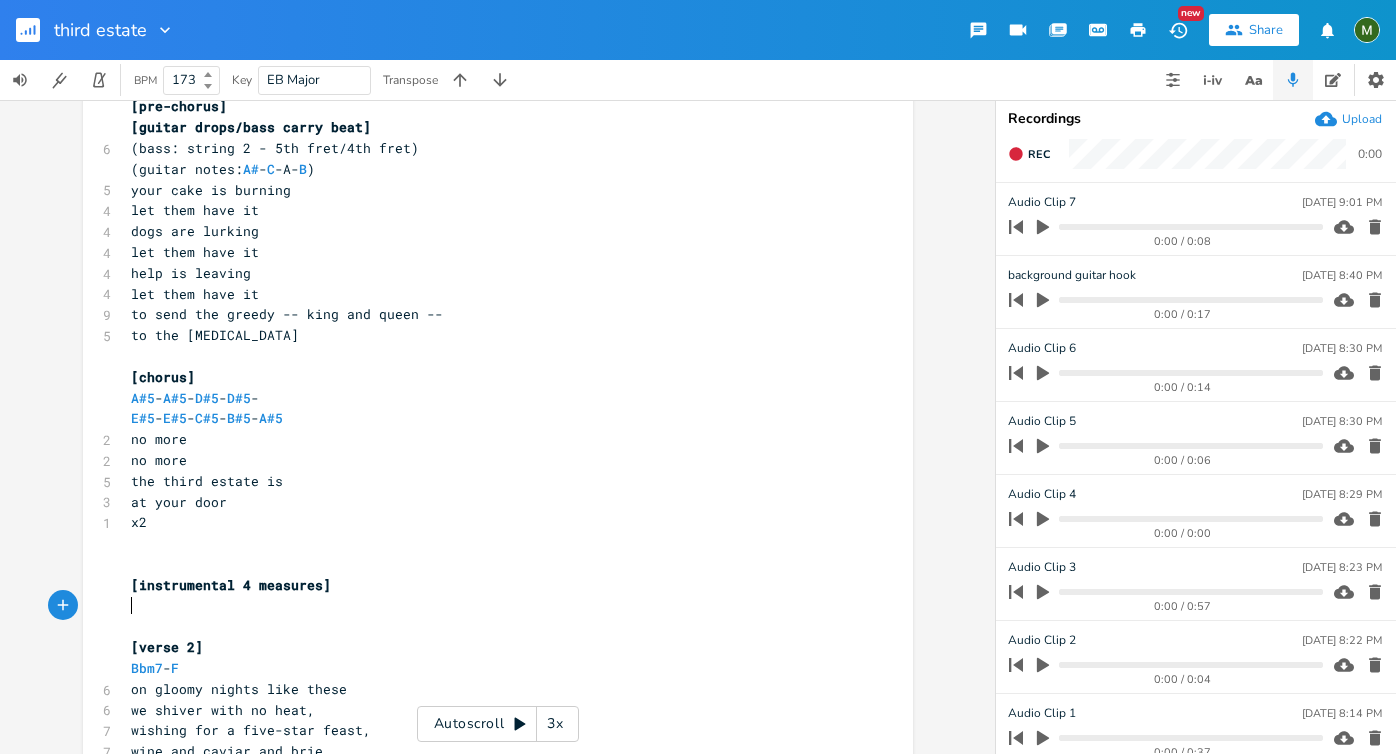 scroll, scrollTop: 819, scrollLeft: 0, axis: vertical 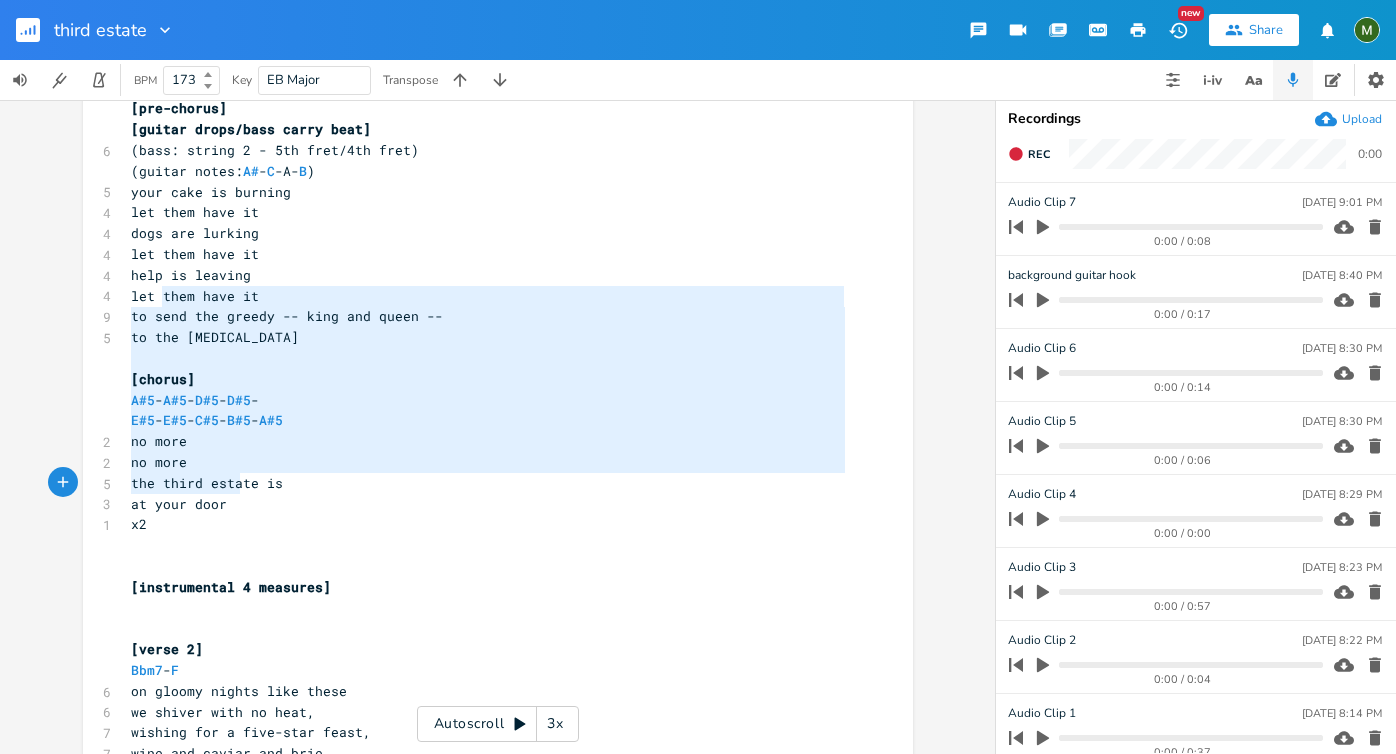 type on "them have it
to send the greedy -- king and queen --
to the [MEDICAL_DATA]
[chorus]
A#5-A#5-D#5-D#5-
E#5-E#5-C#5-B#5-A#5
no more
no more
the third estate is
at your door
x2" 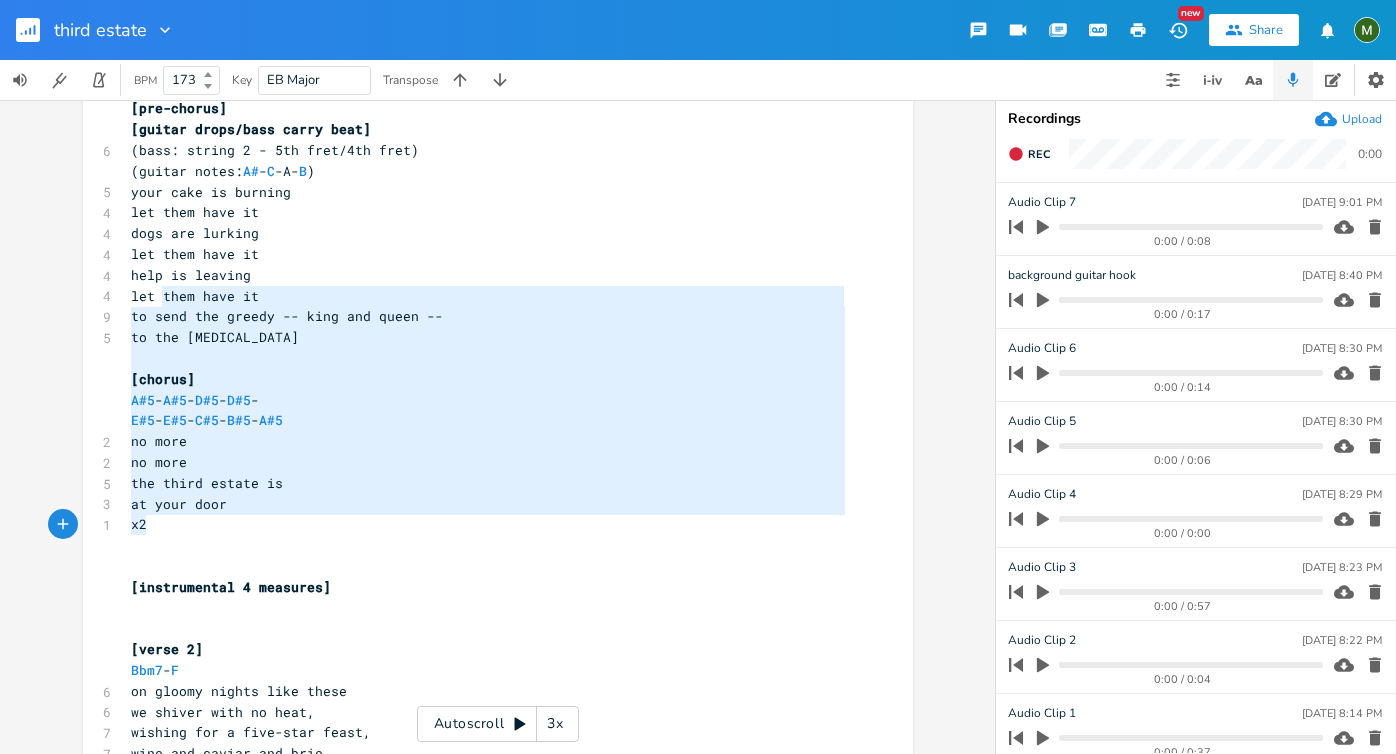 drag, startPoint x: 156, startPoint y: 288, endPoint x: 240, endPoint y: 525, distance: 251.44582 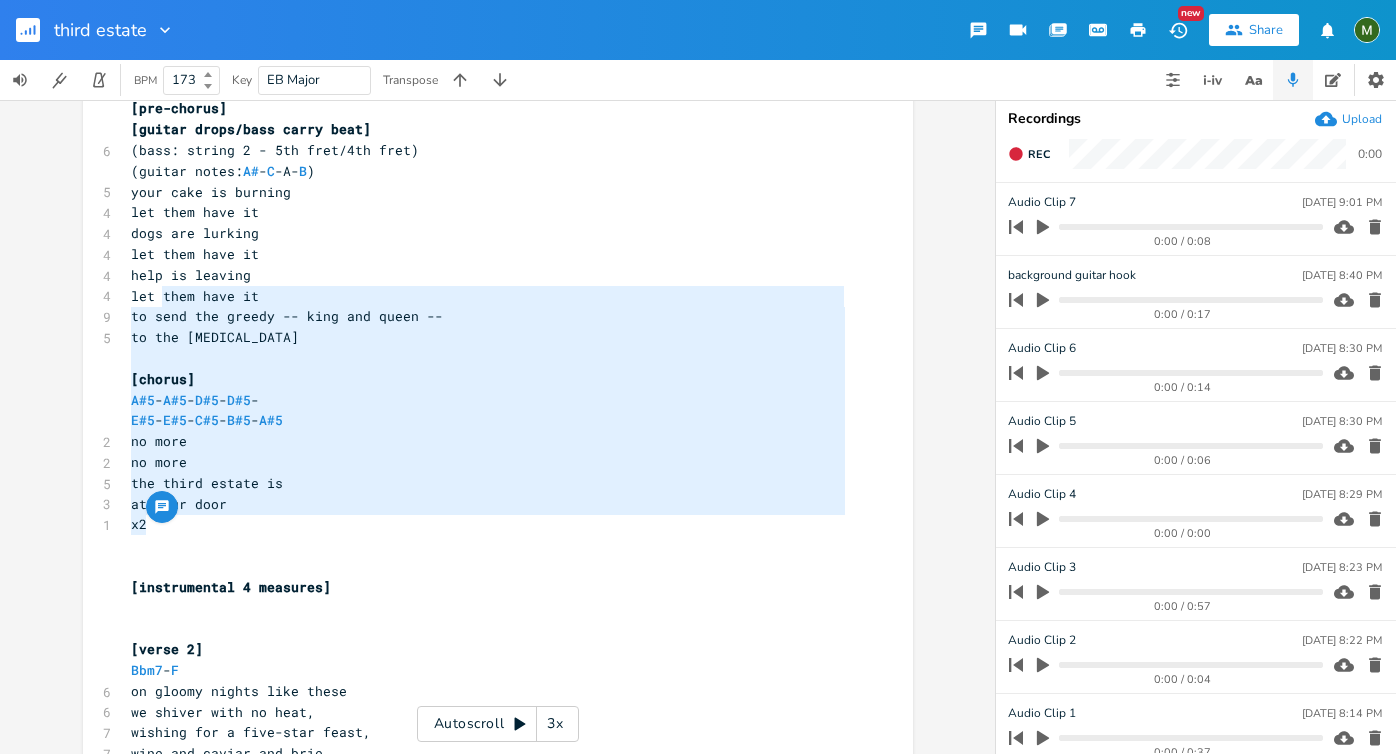 click on "x2" at bounding box center (488, 524) 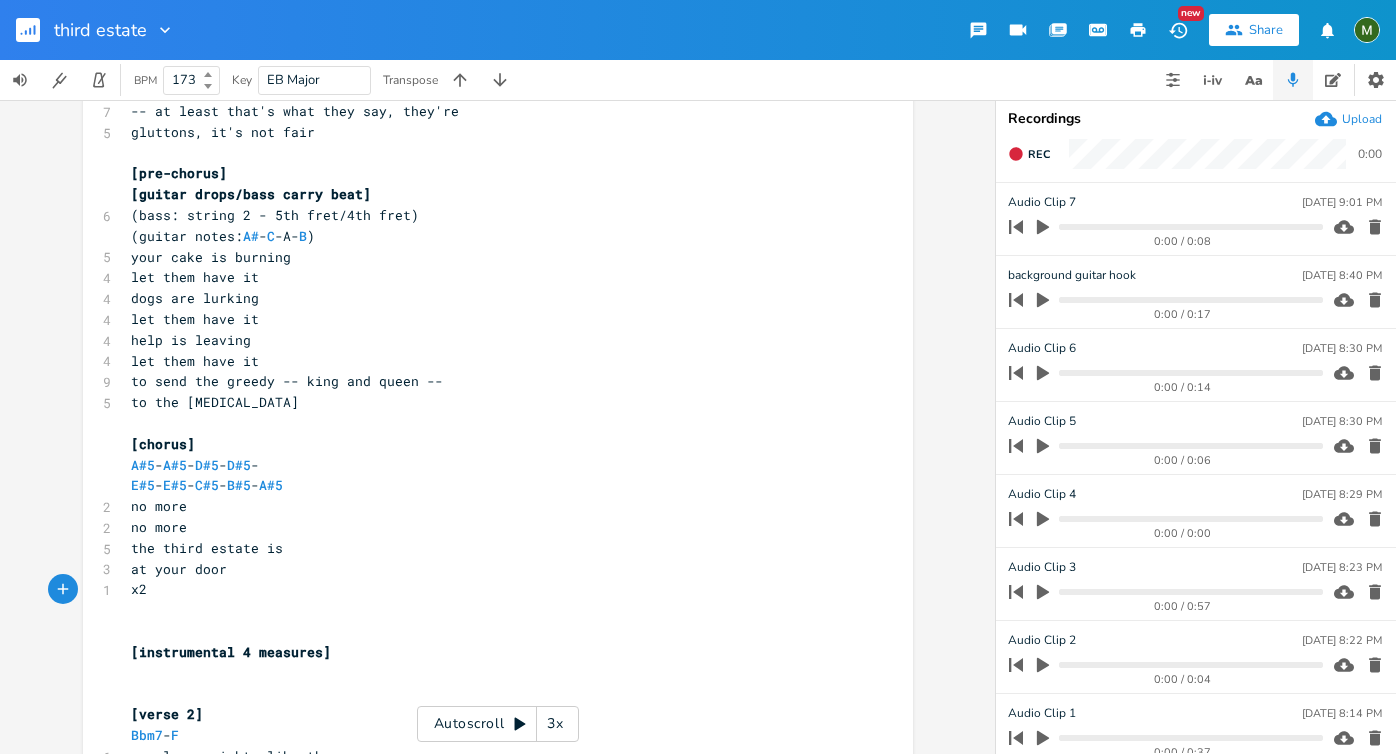 scroll, scrollTop: 753, scrollLeft: 0, axis: vertical 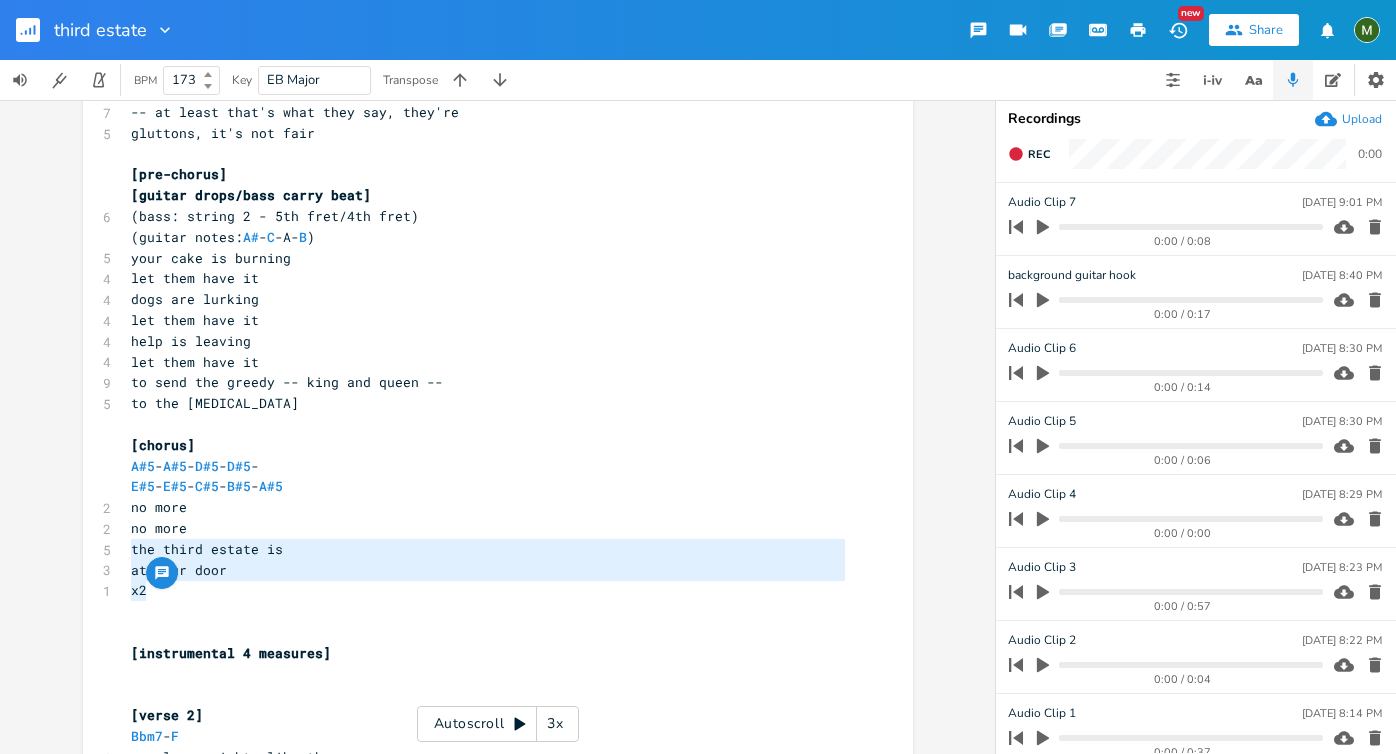 type on "at your door
x2" 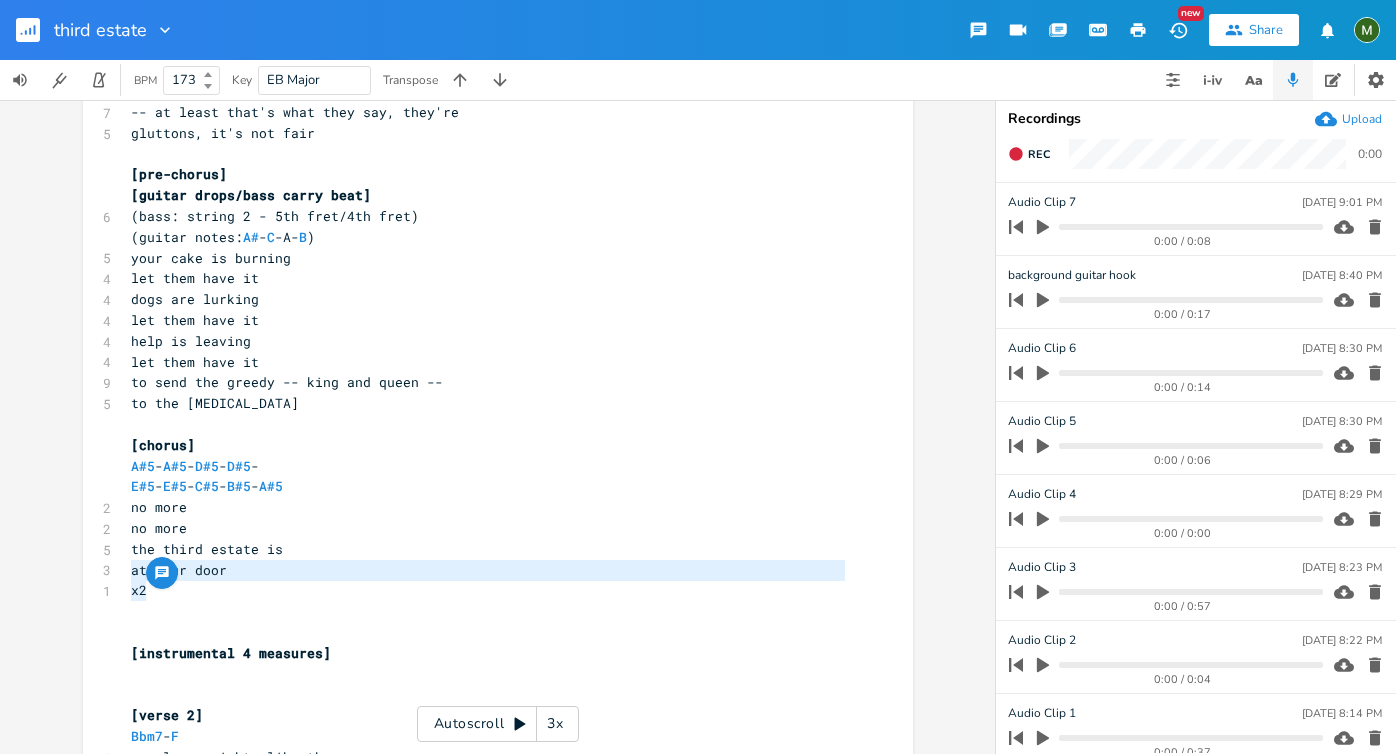 drag, startPoint x: 149, startPoint y: 594, endPoint x: 128, endPoint y: 571, distance: 31.144823 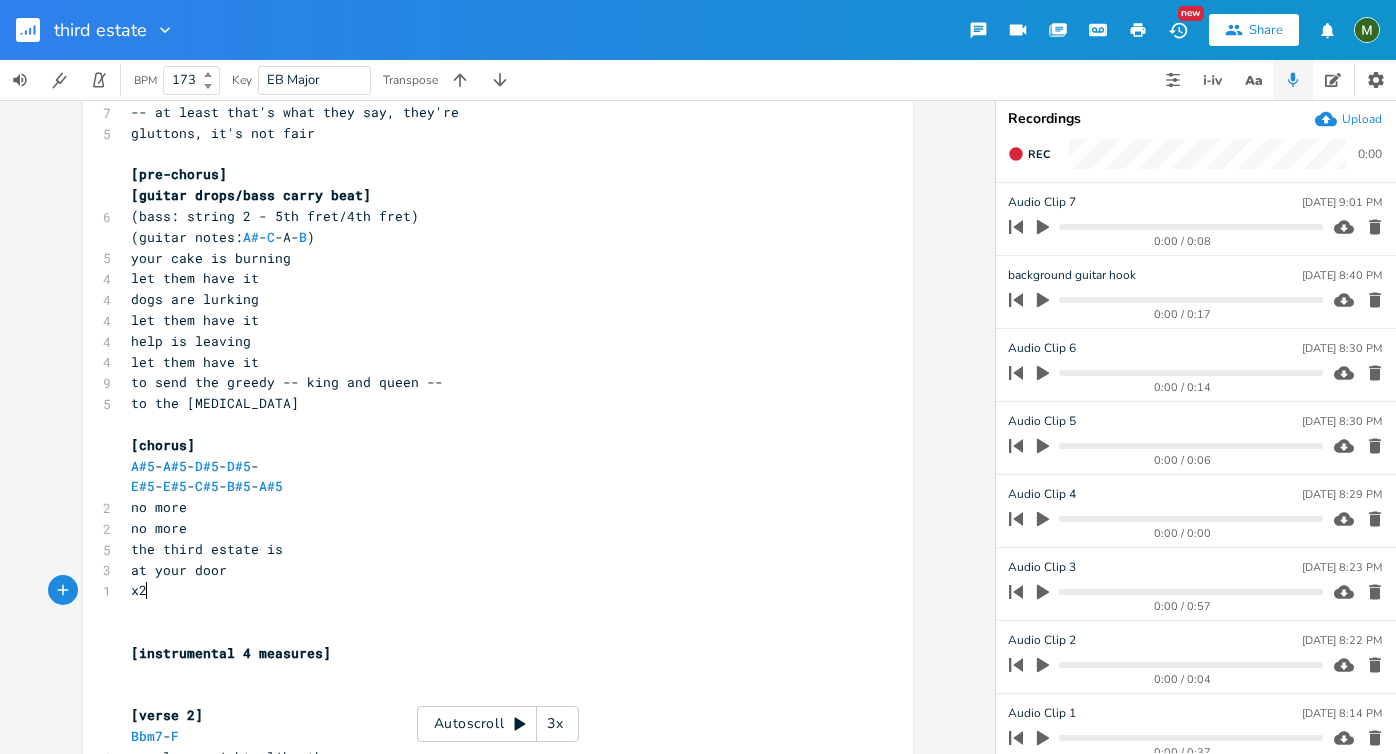 click on "x2" at bounding box center (488, 590) 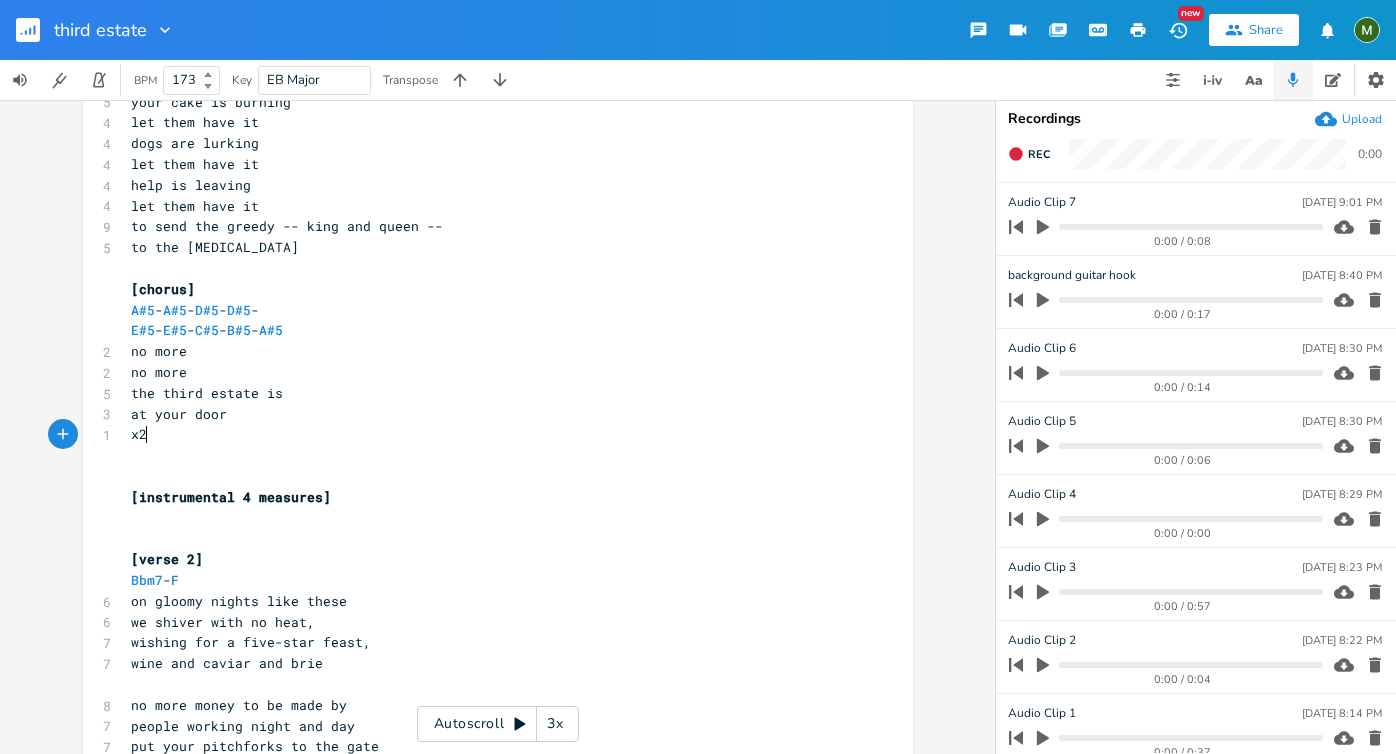 scroll, scrollTop: 911, scrollLeft: 0, axis: vertical 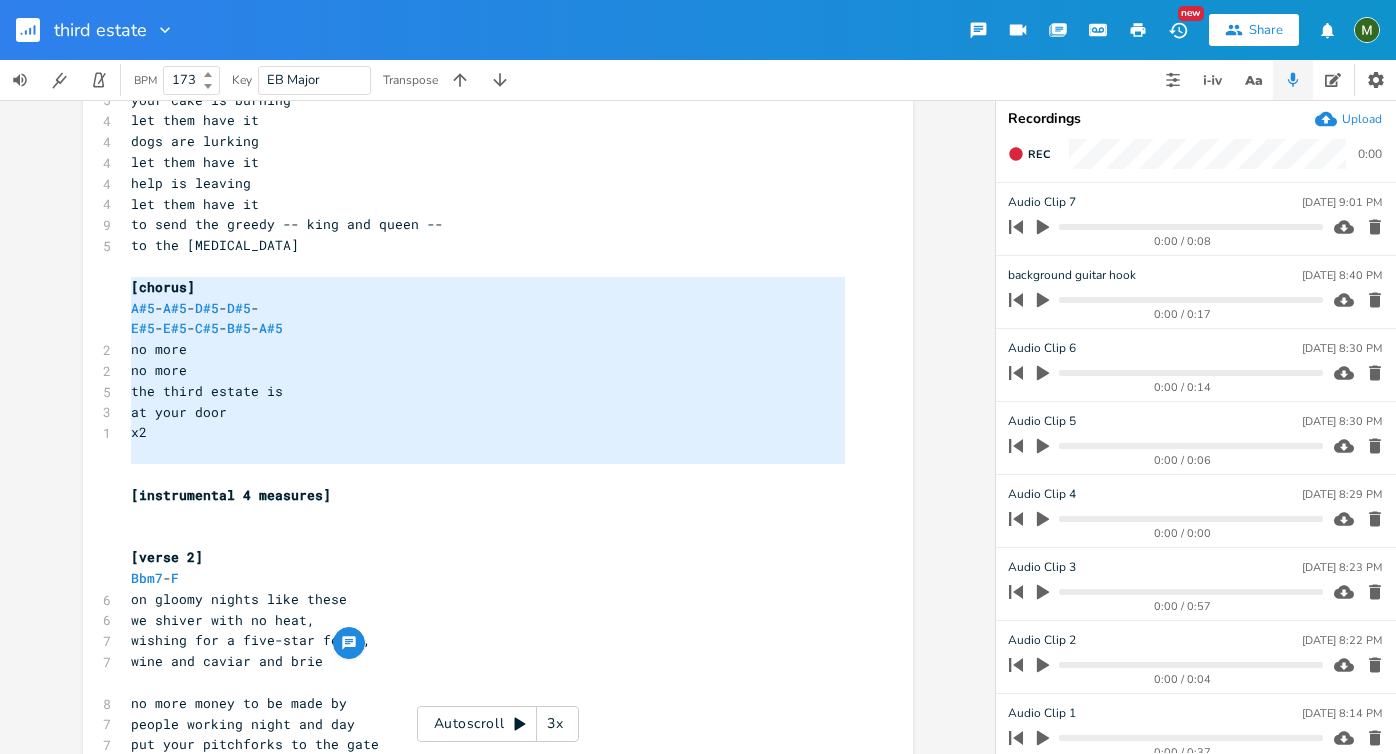 type on "[choru" 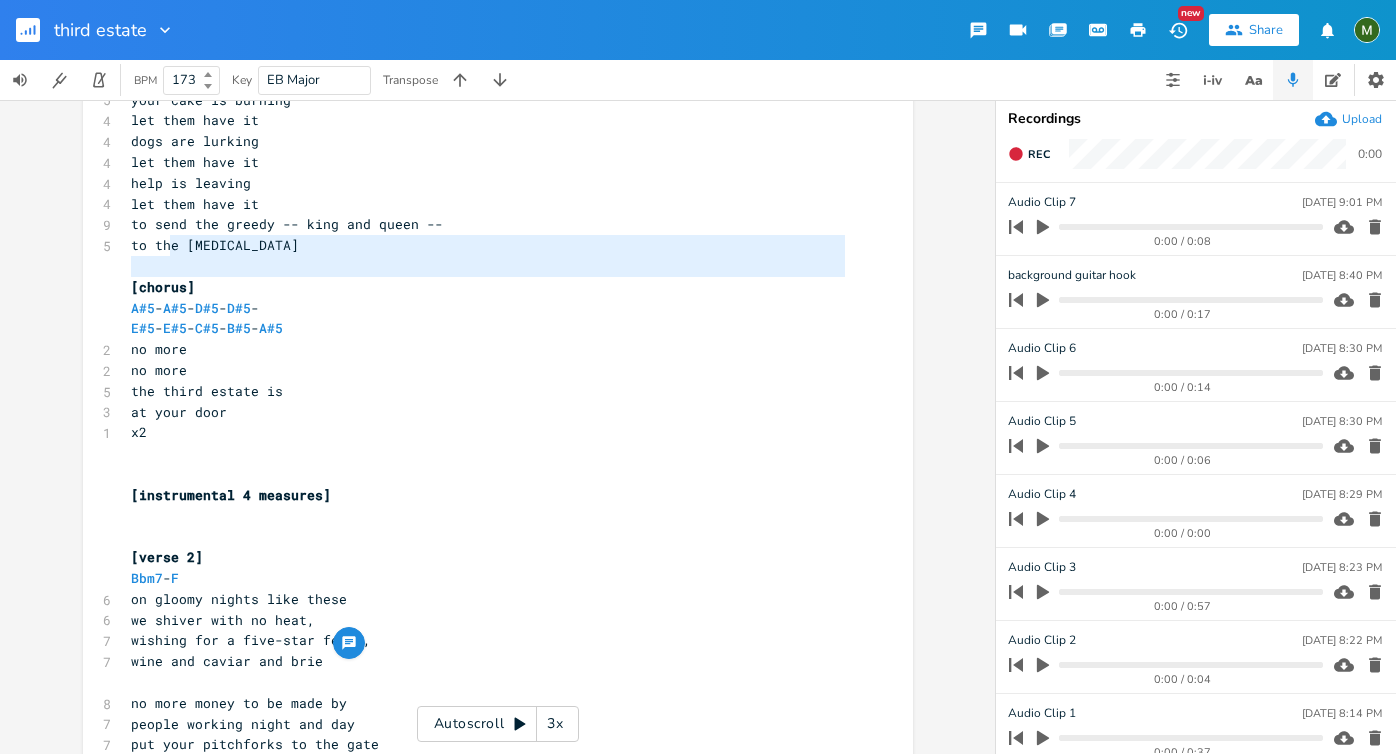 type on "nd the greedy -- king and queen --
to the [MEDICAL_DATA]" 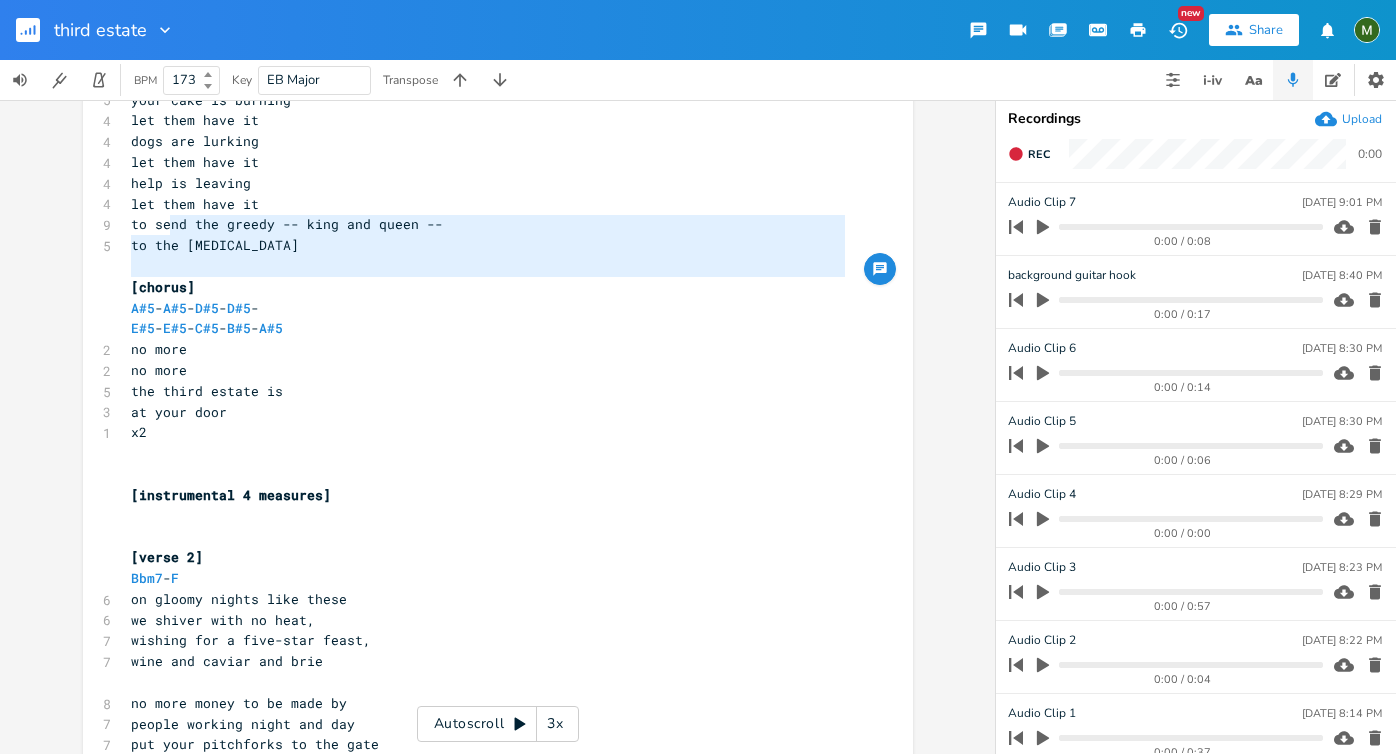drag, startPoint x: 124, startPoint y: 284, endPoint x: 162, endPoint y: 225, distance: 70.178345 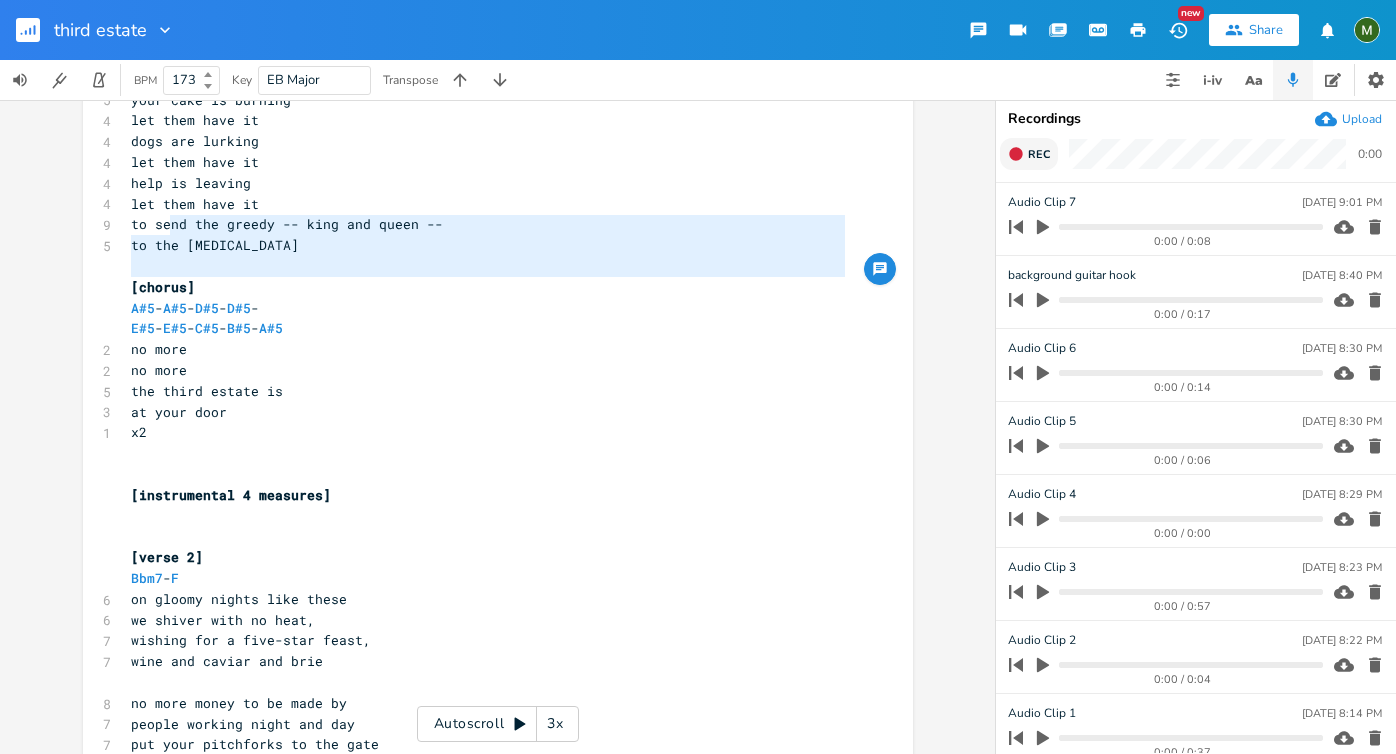 click on "Rec" at bounding box center (1029, 154) 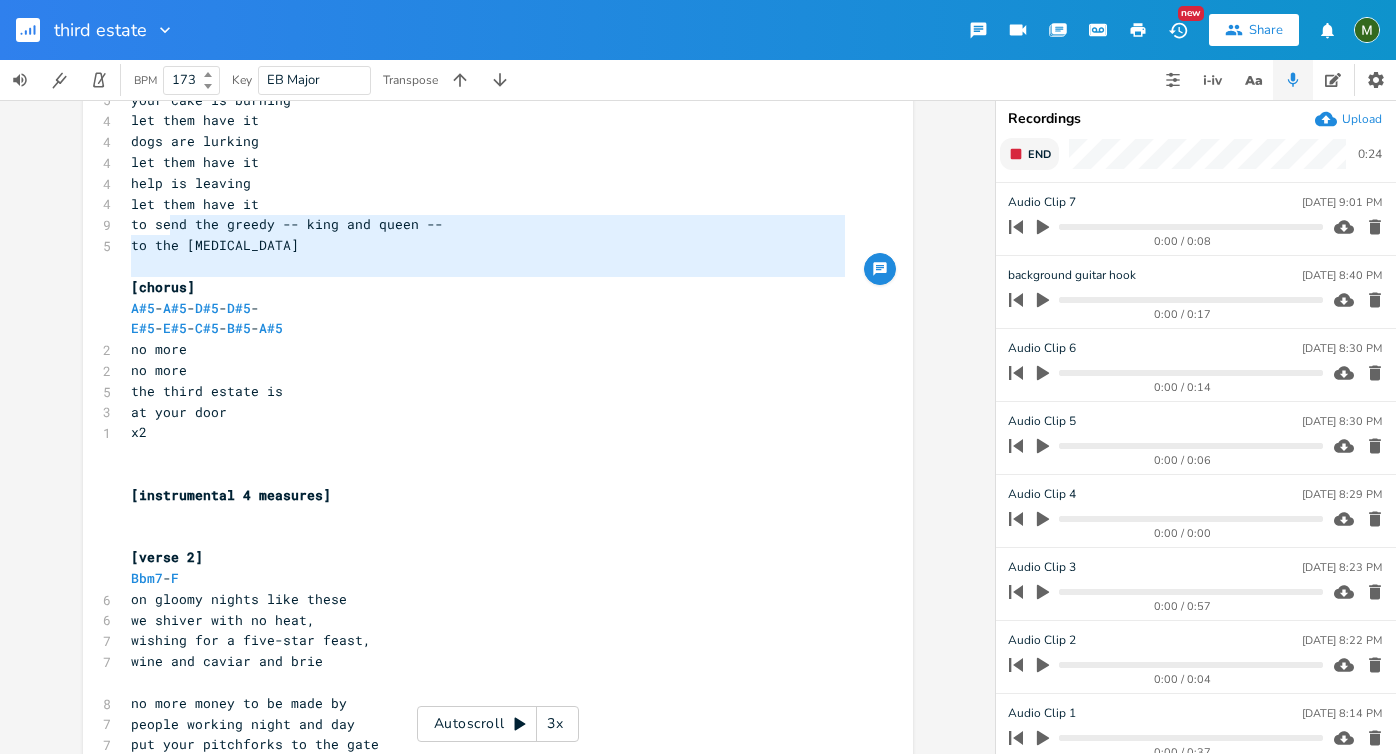 click on "End" at bounding box center [1029, 154] 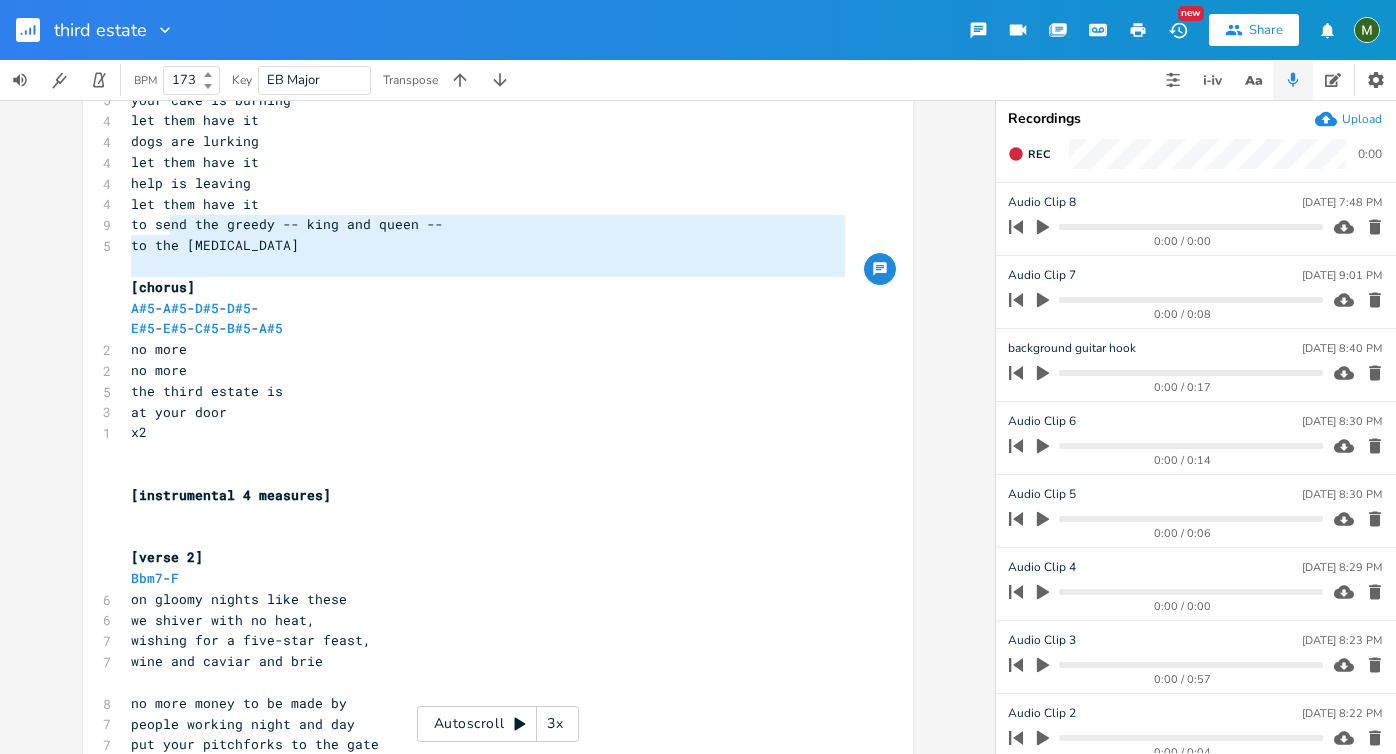 click 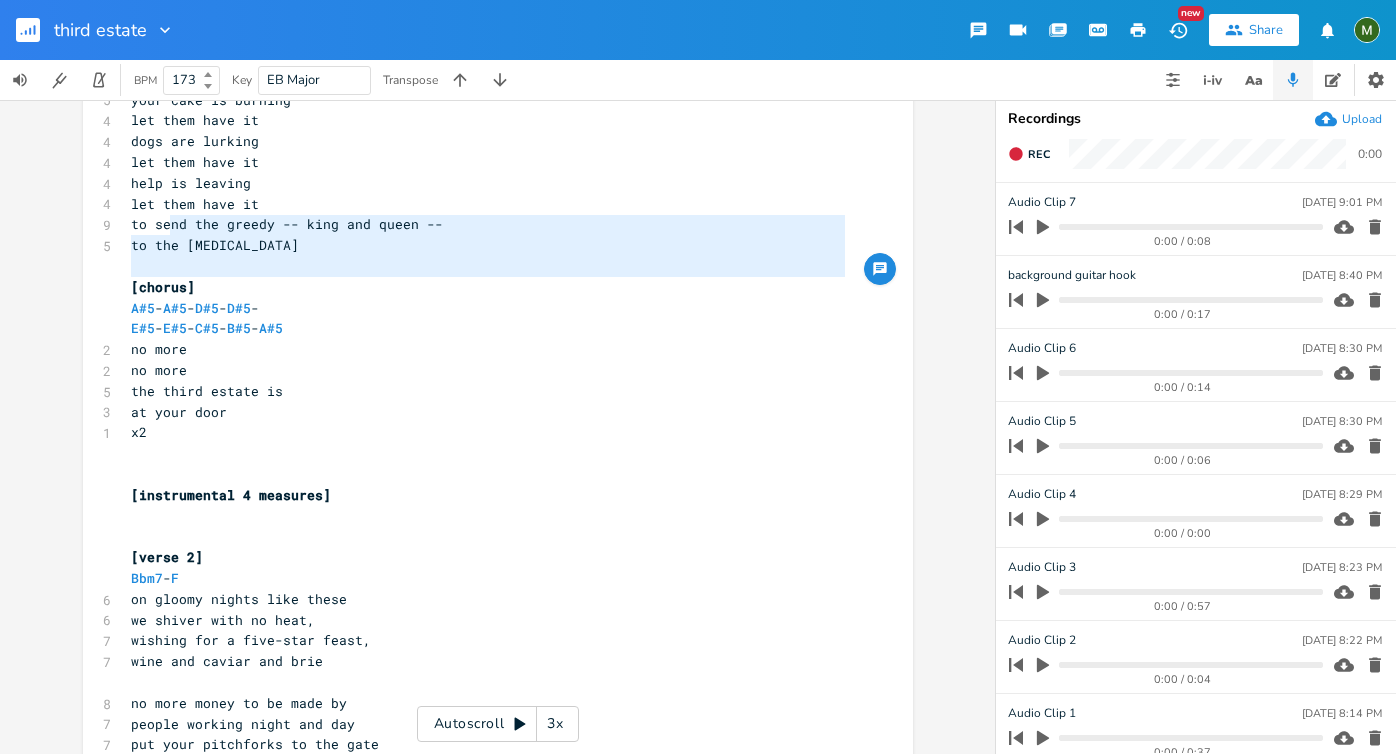 click on "​" at bounding box center (488, 266) 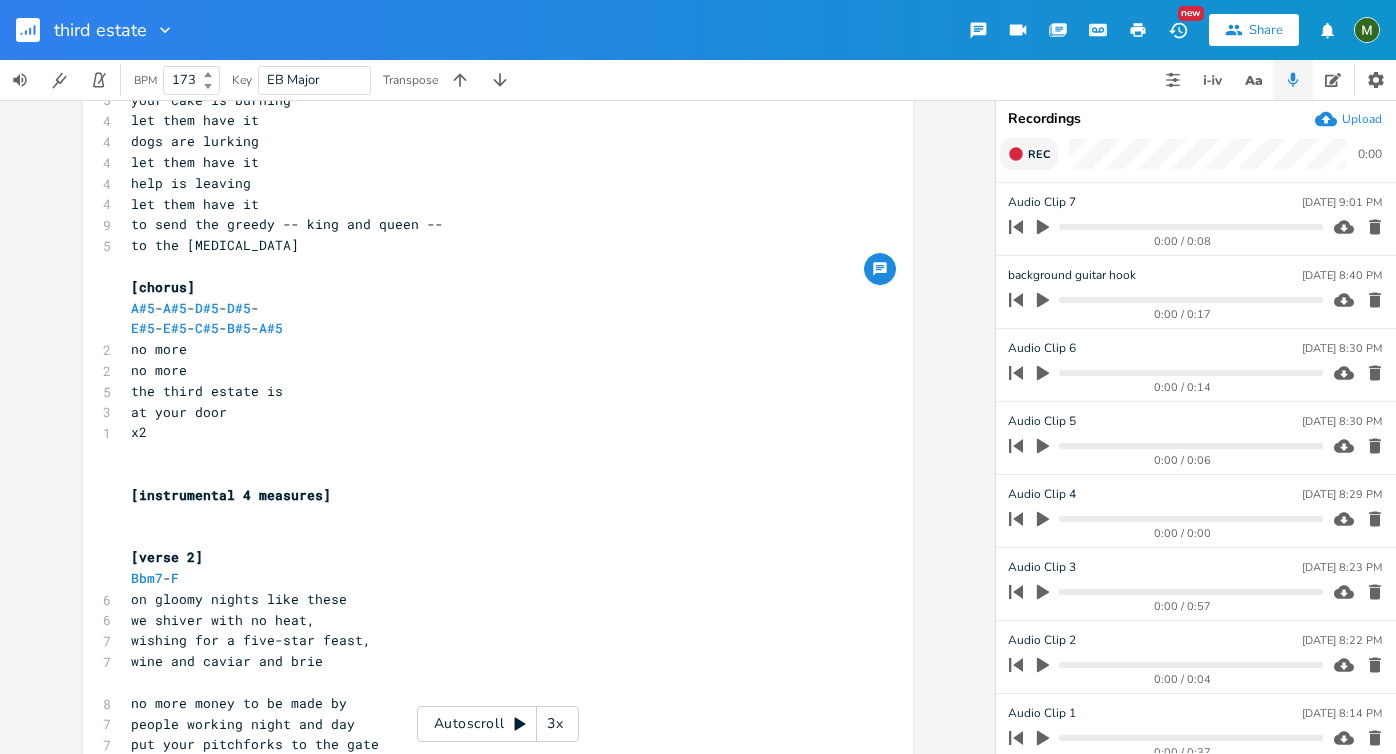click on "Rec" at bounding box center [1029, 154] 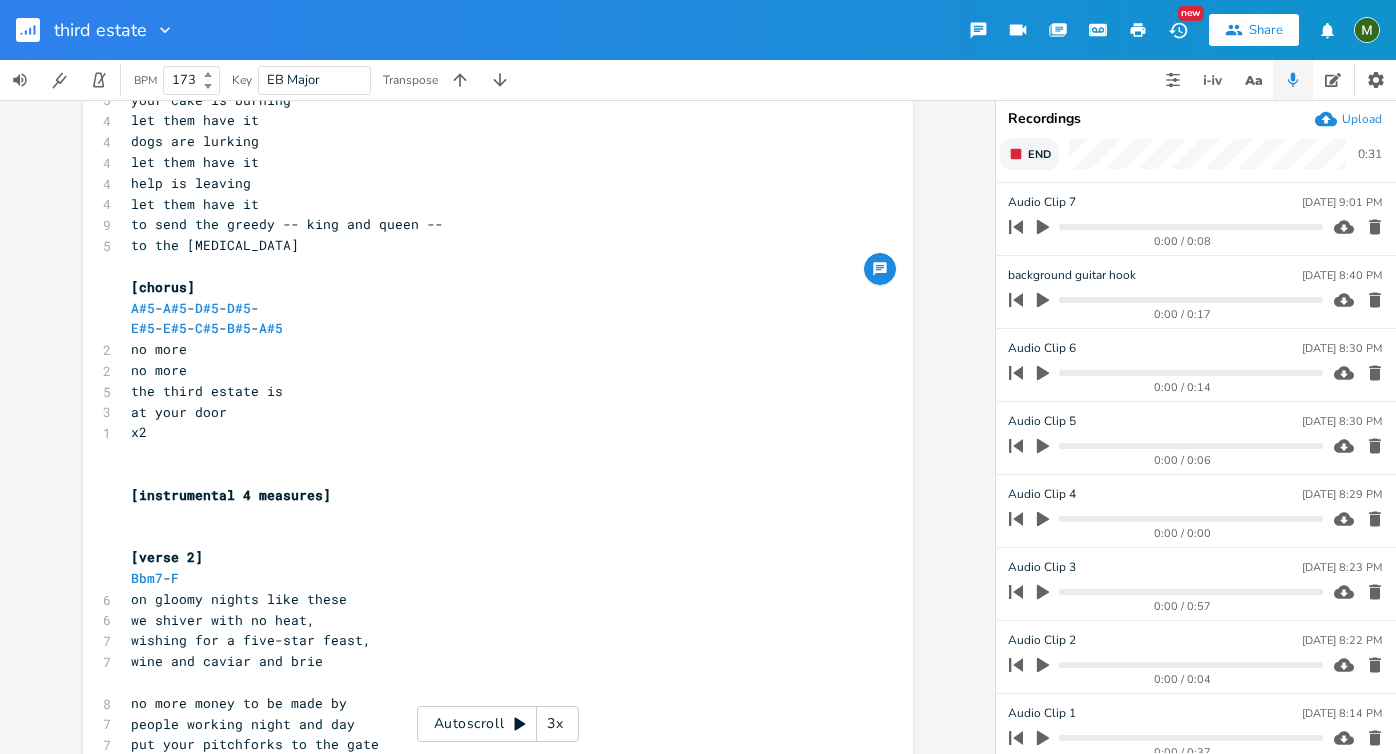 click on "End" at bounding box center (1029, 154) 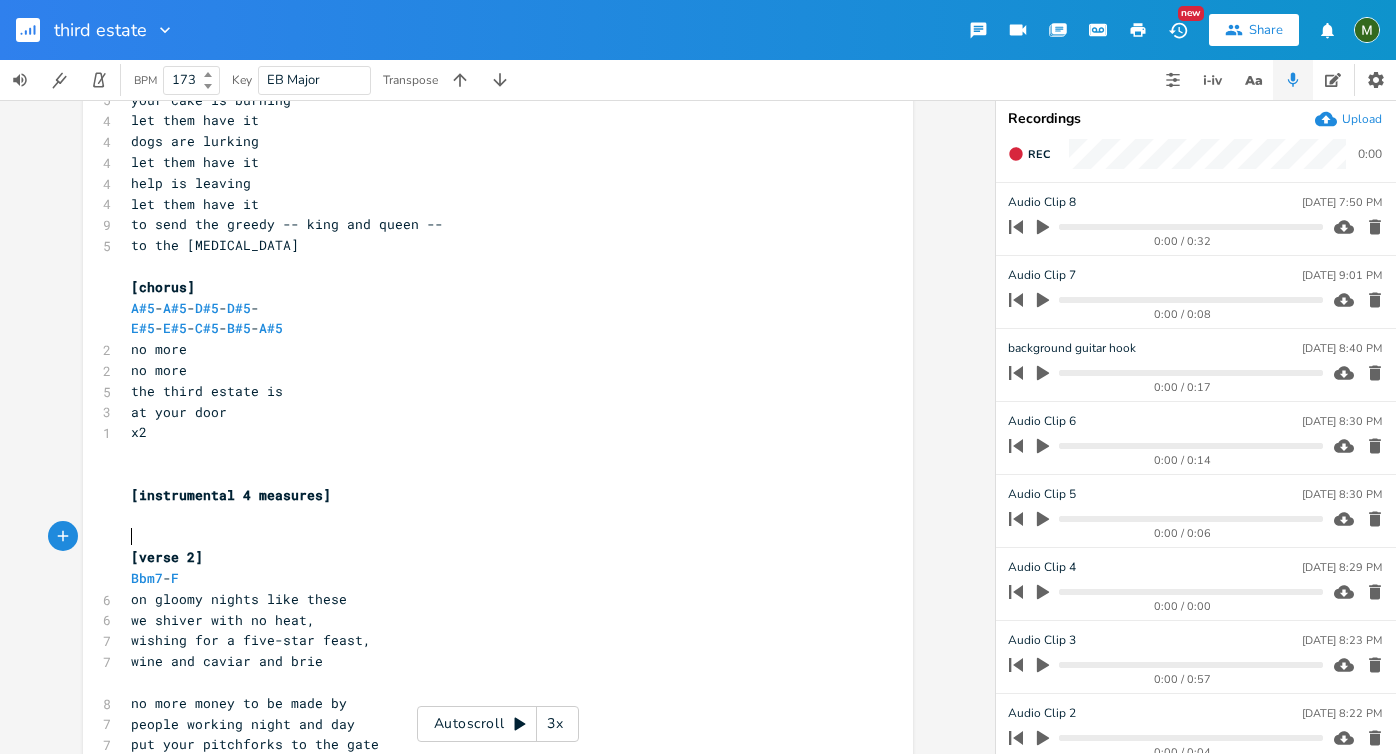 click on "​" at bounding box center [488, 536] 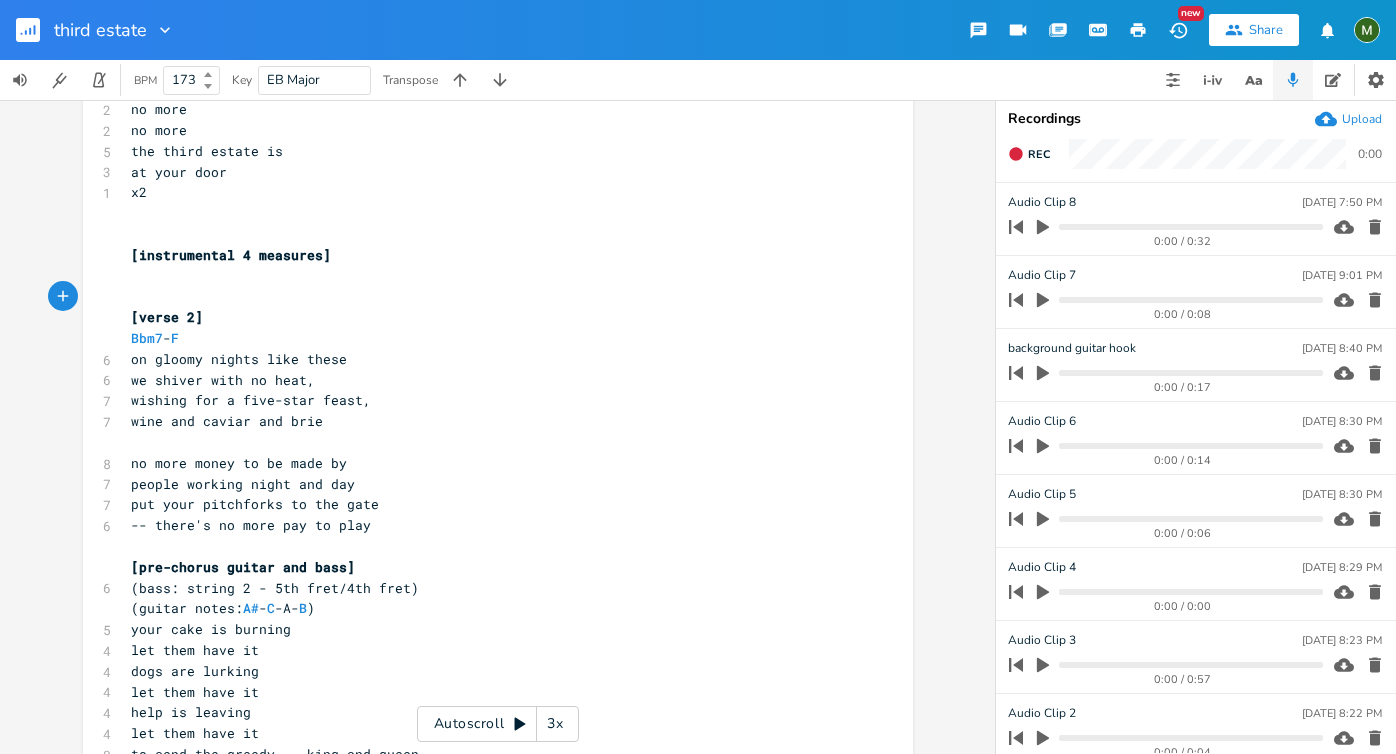 scroll, scrollTop: 1153, scrollLeft: 0, axis: vertical 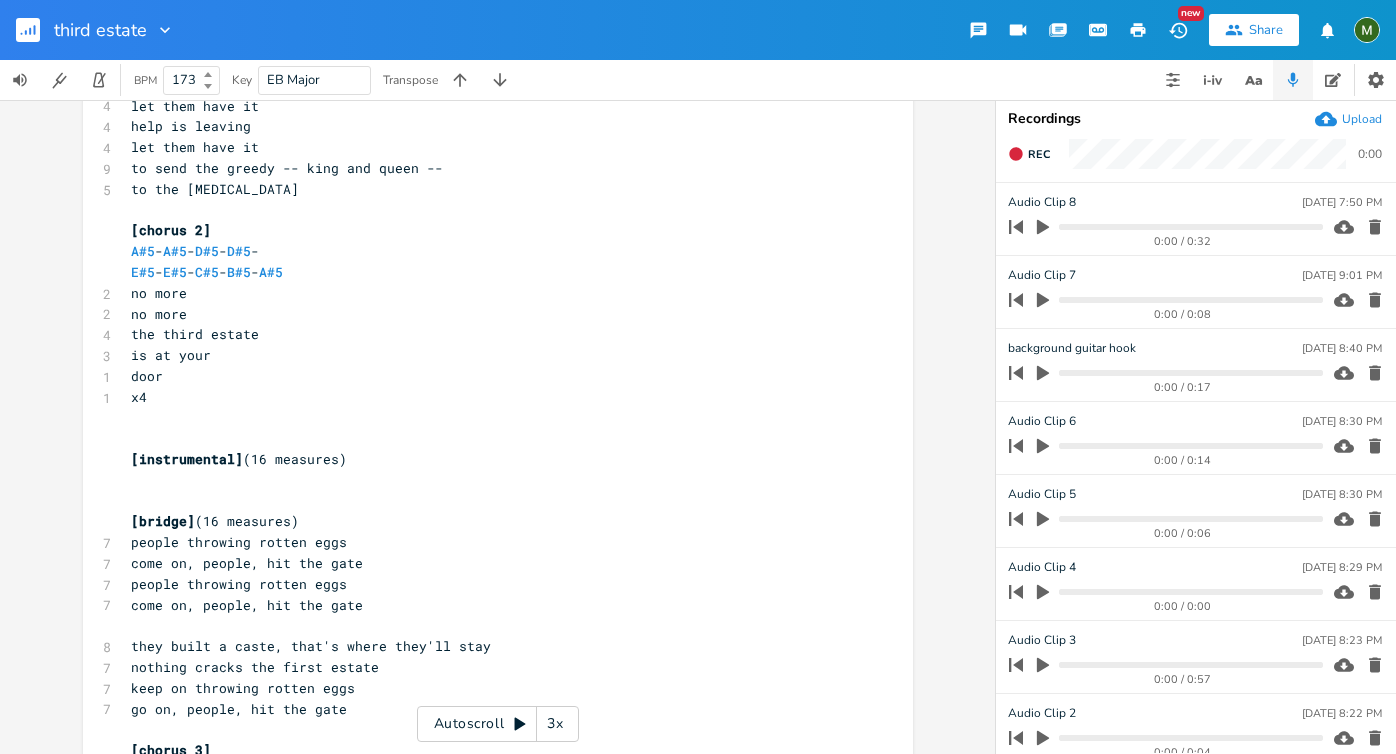 click on "​" at bounding box center (488, 480) 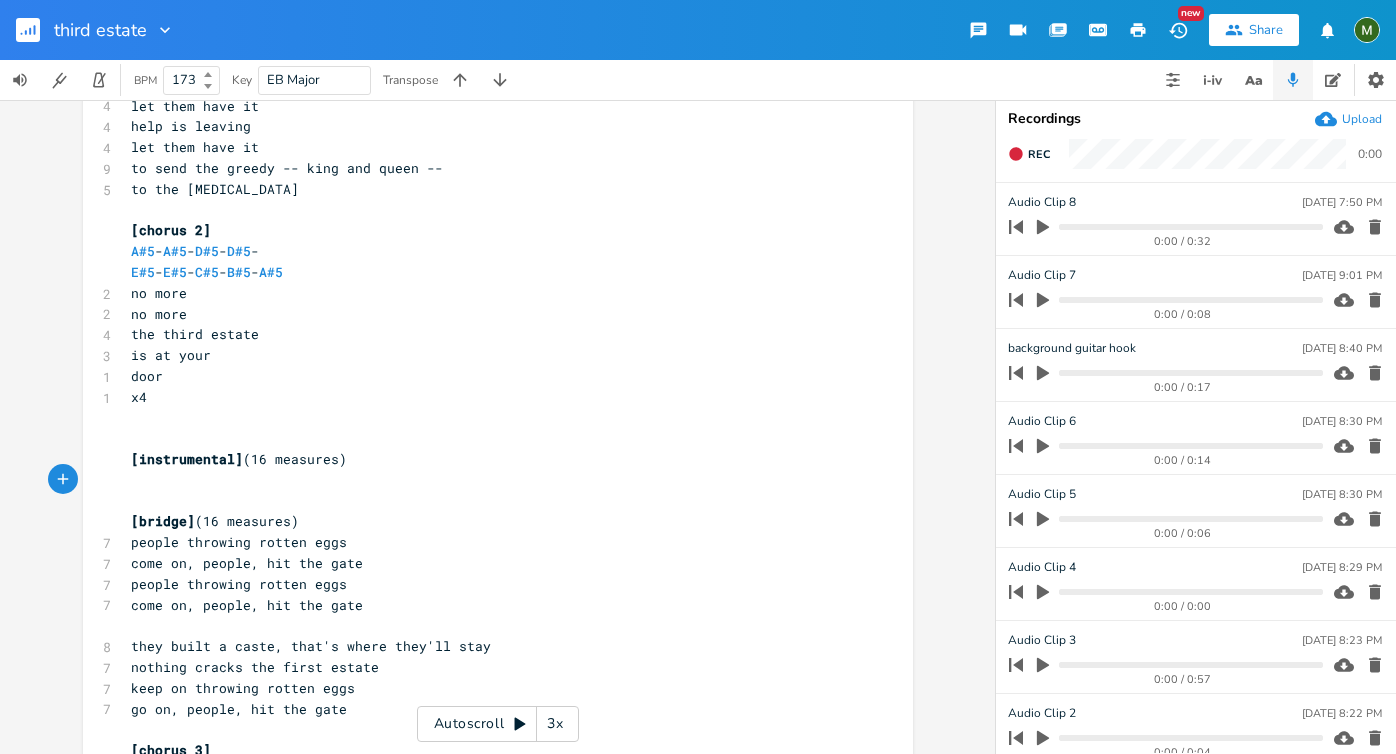 click on "​" at bounding box center [488, 480] 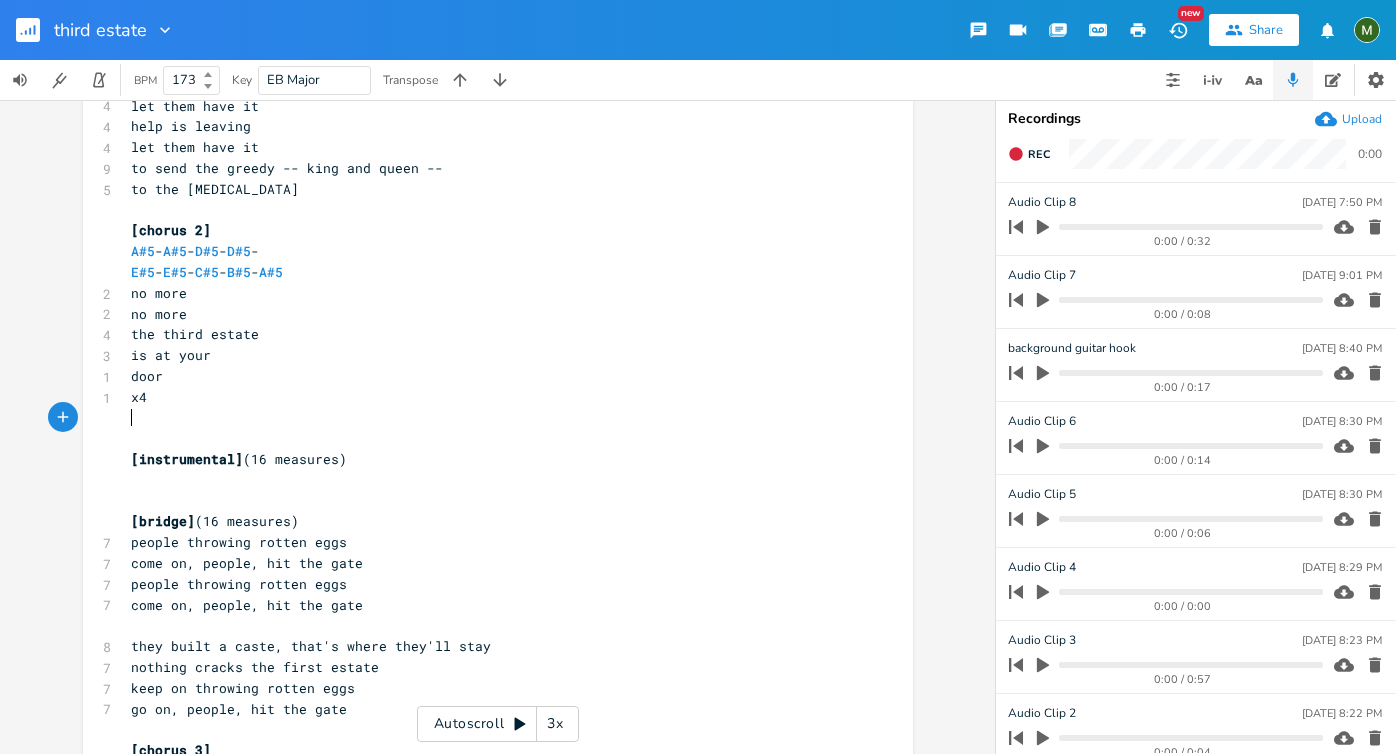 click on "​" at bounding box center (488, 418) 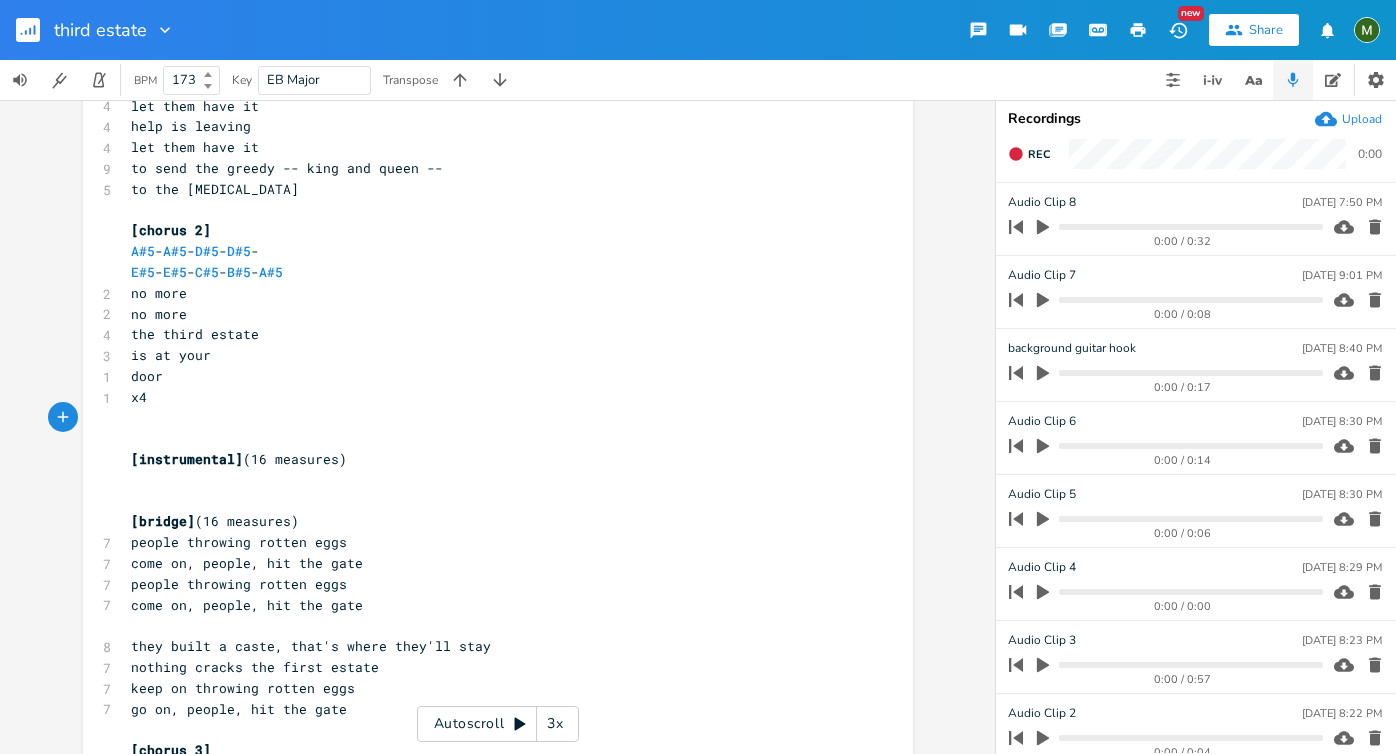 click on "​" at bounding box center [488, 438] 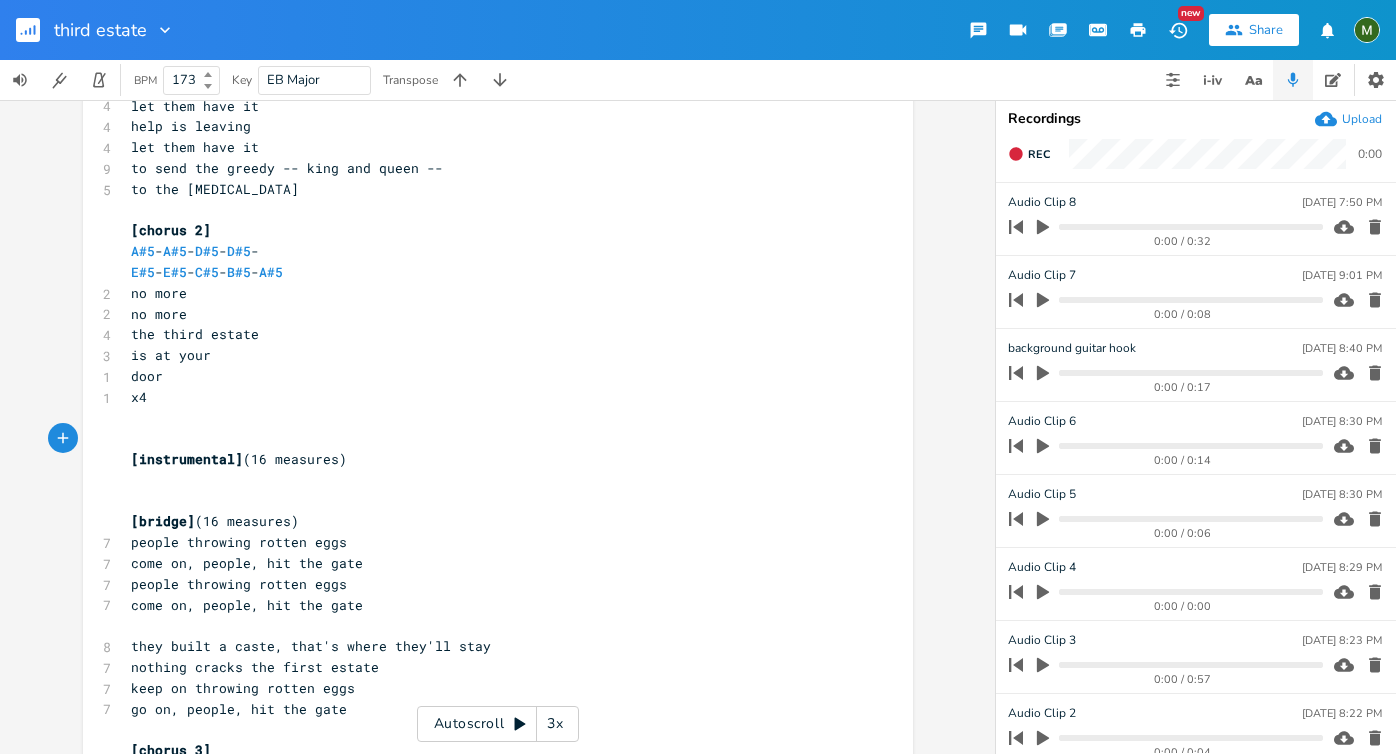click on "​" at bounding box center [488, 480] 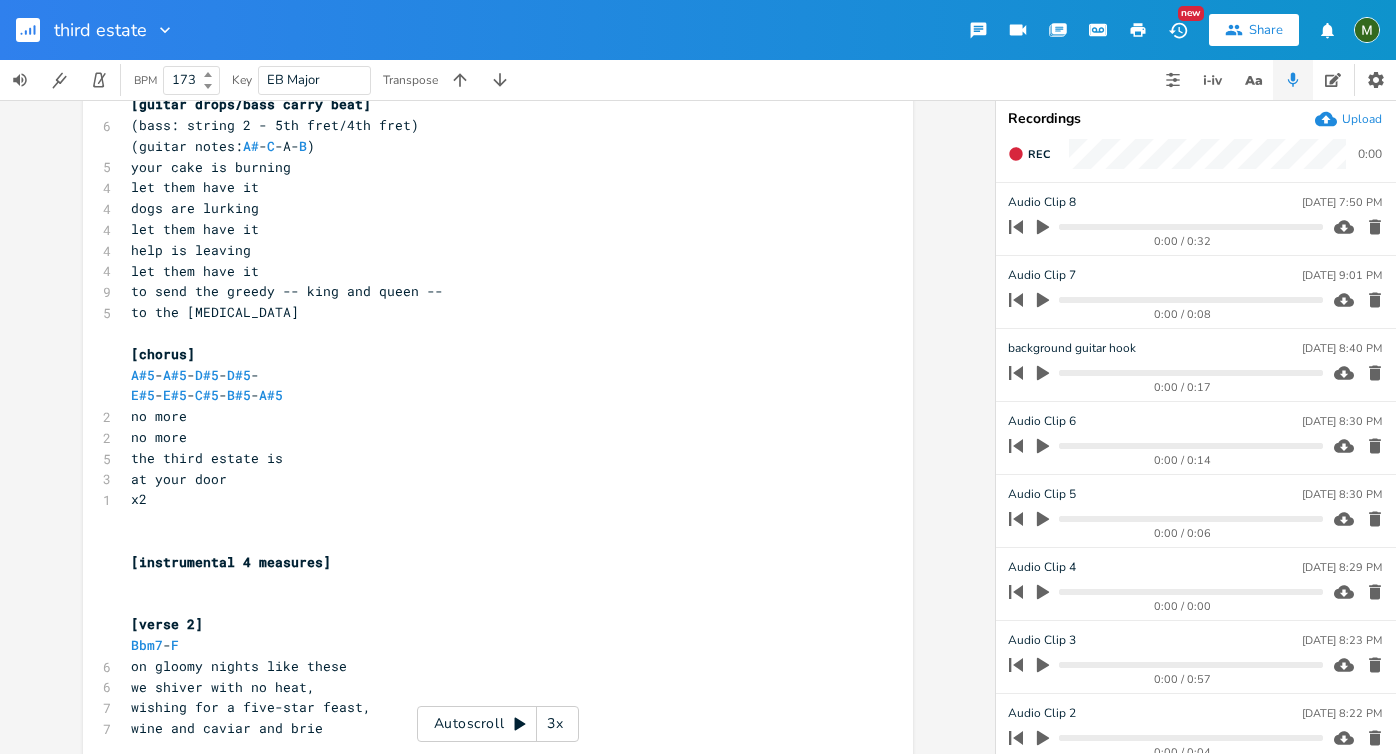 scroll, scrollTop: 832, scrollLeft: 0, axis: vertical 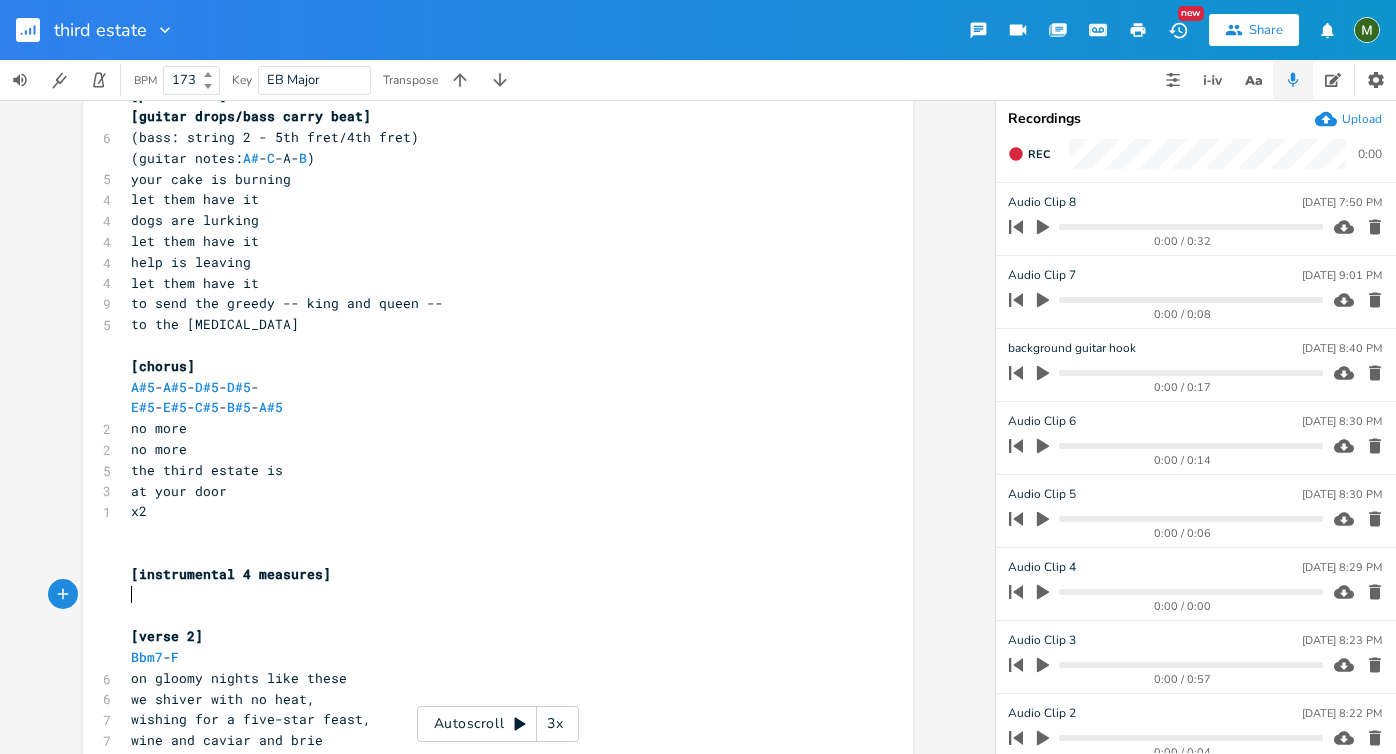 click on "​" at bounding box center (488, 595) 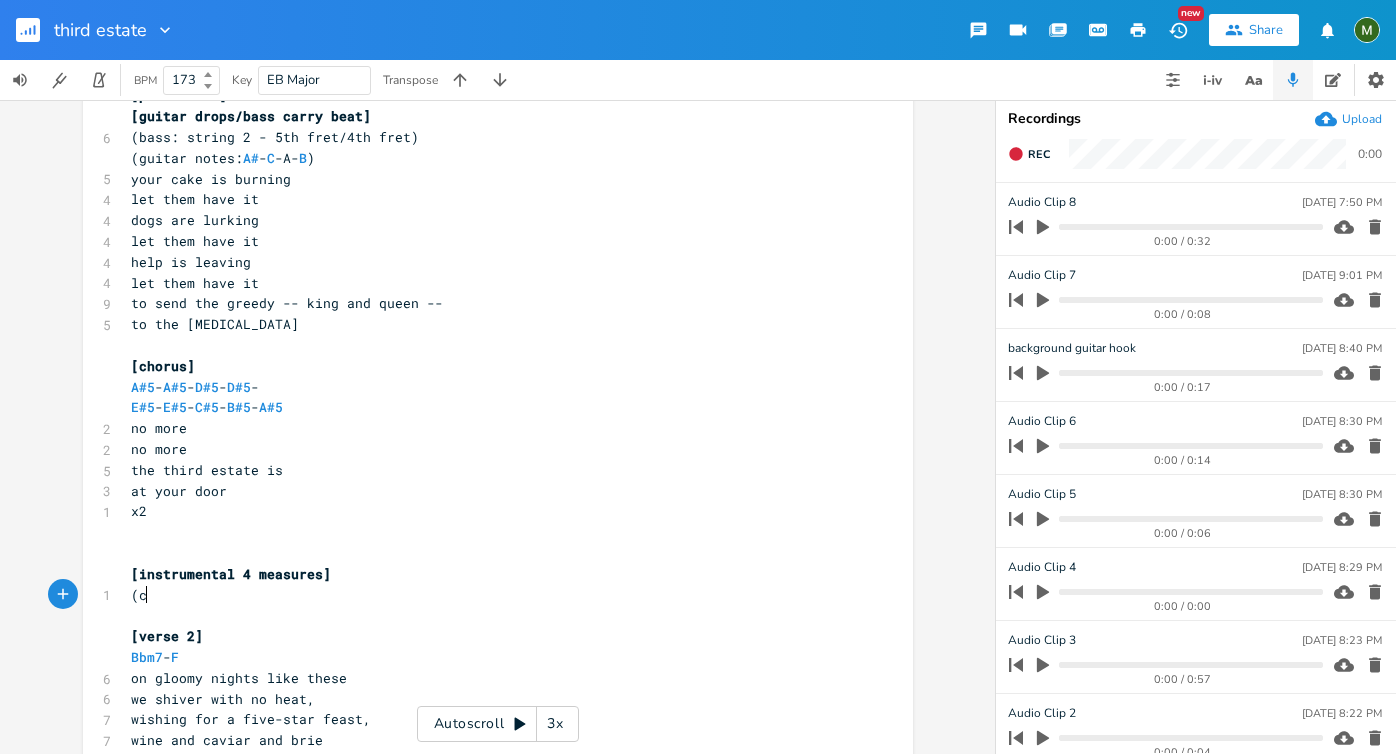 type on "(co" 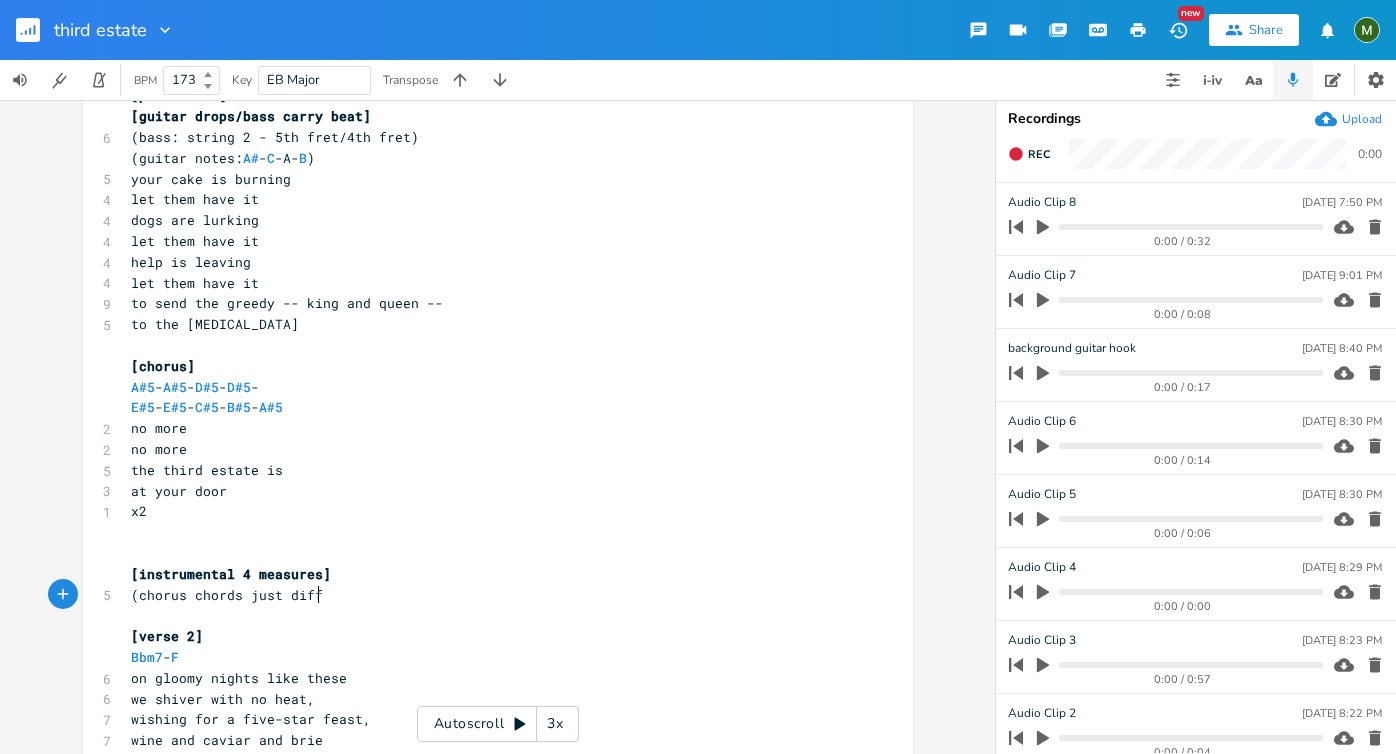 type on "horus chords just diffre" 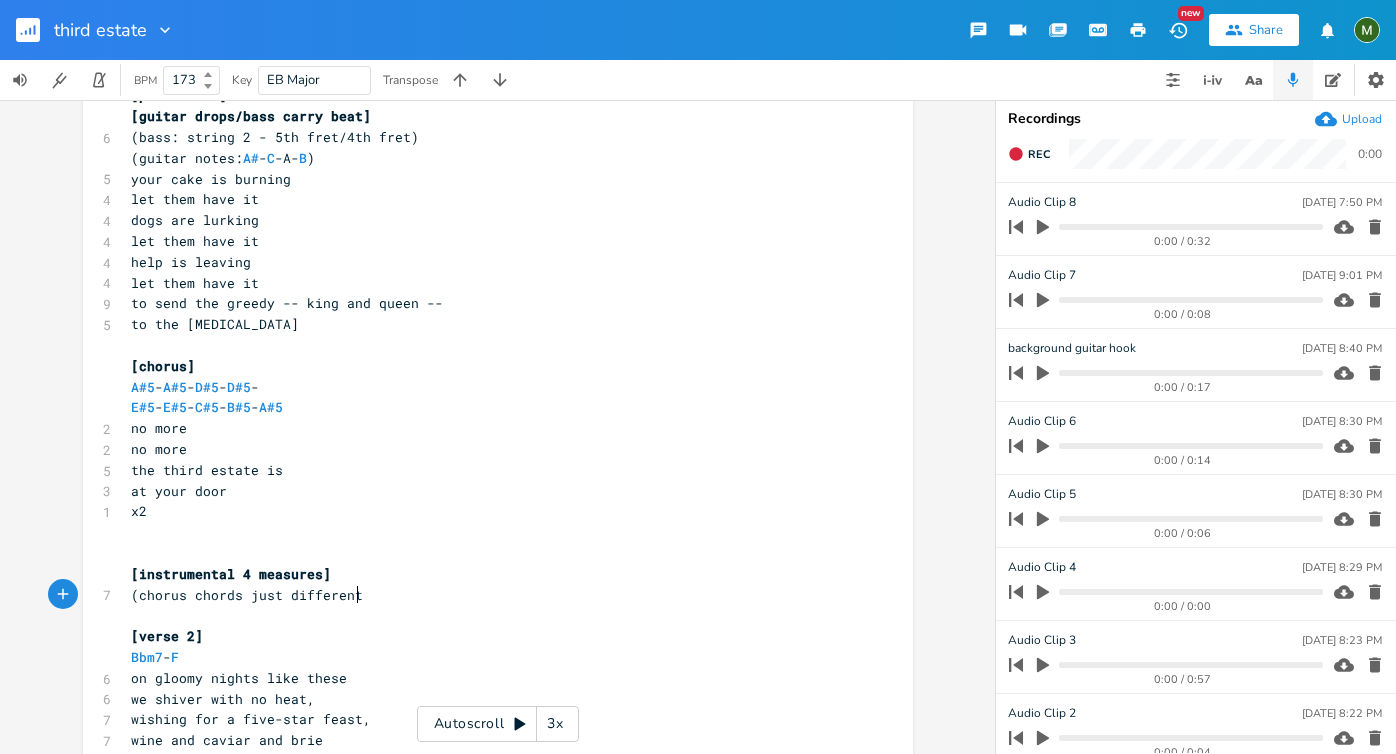 type on "erent)" 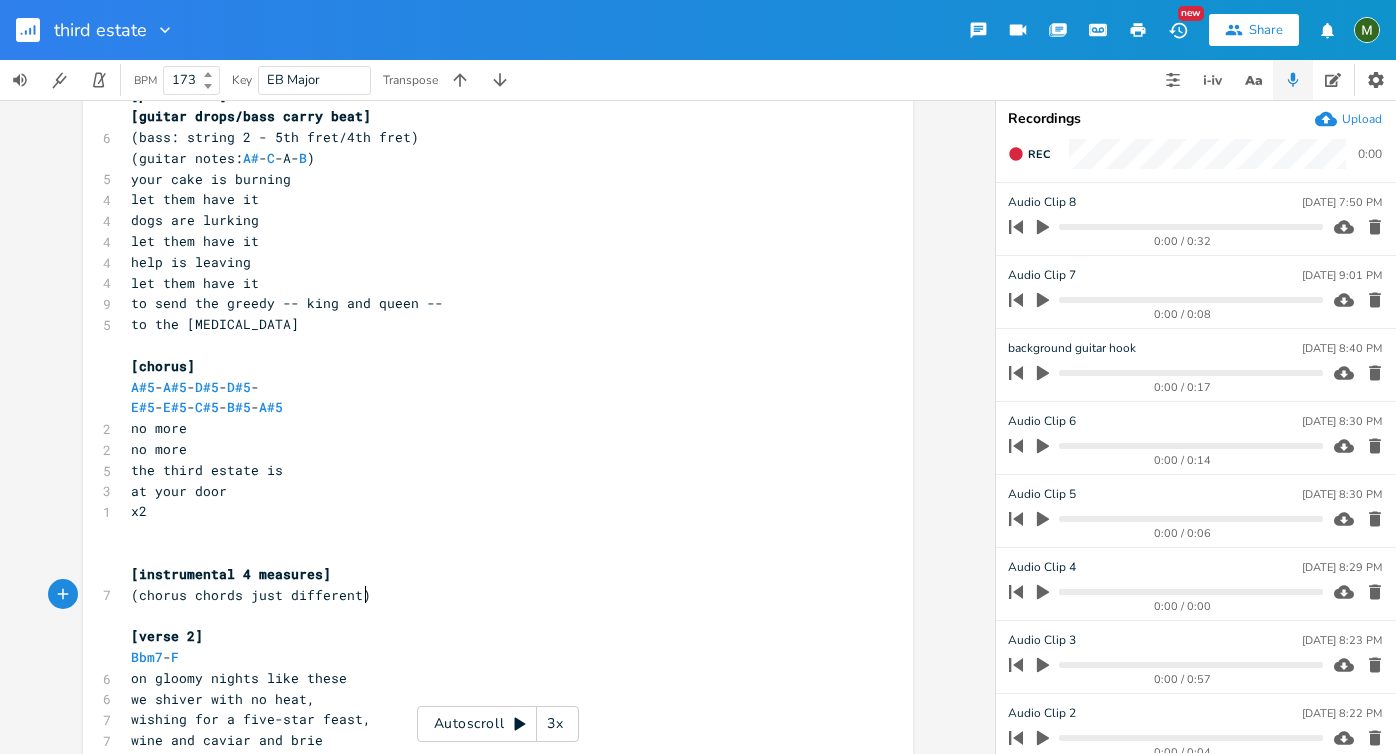scroll, scrollTop: 0, scrollLeft: 35, axis: horizontal 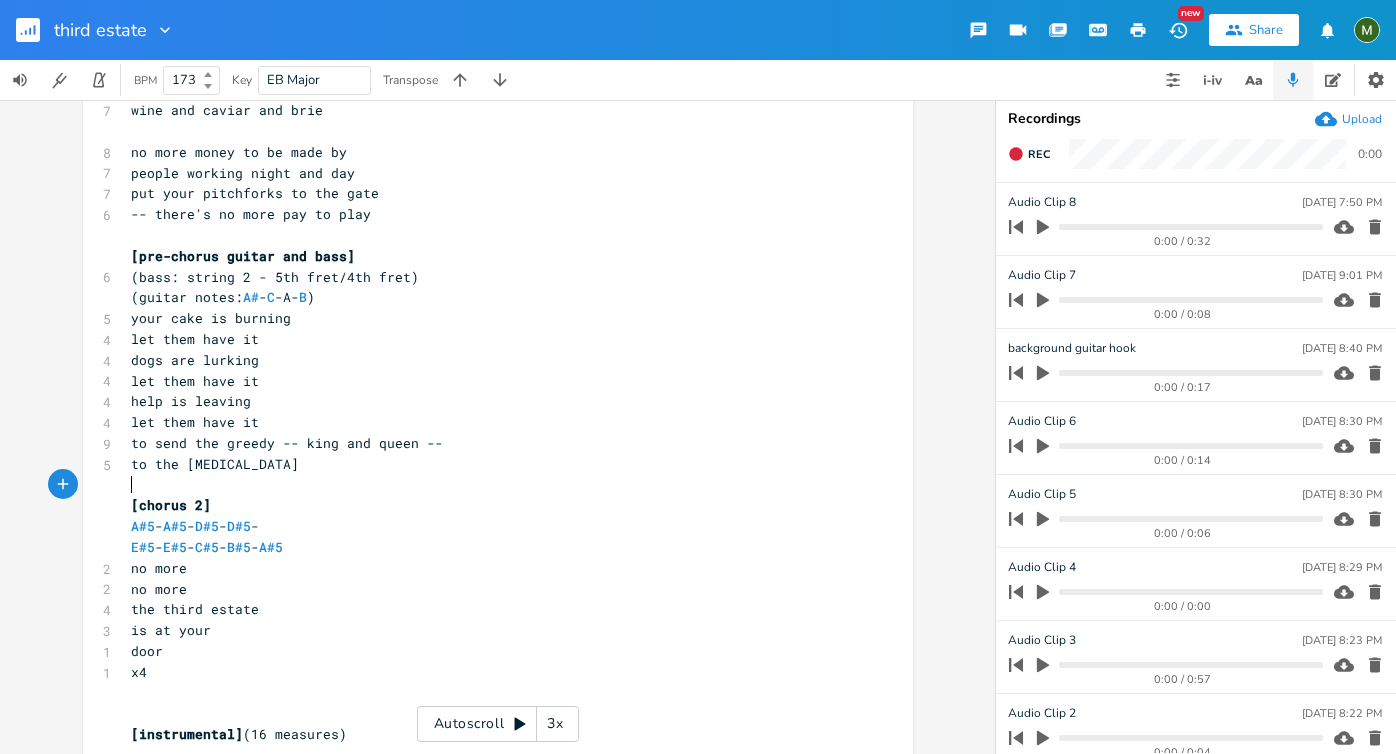 click on "​" at bounding box center [488, 485] 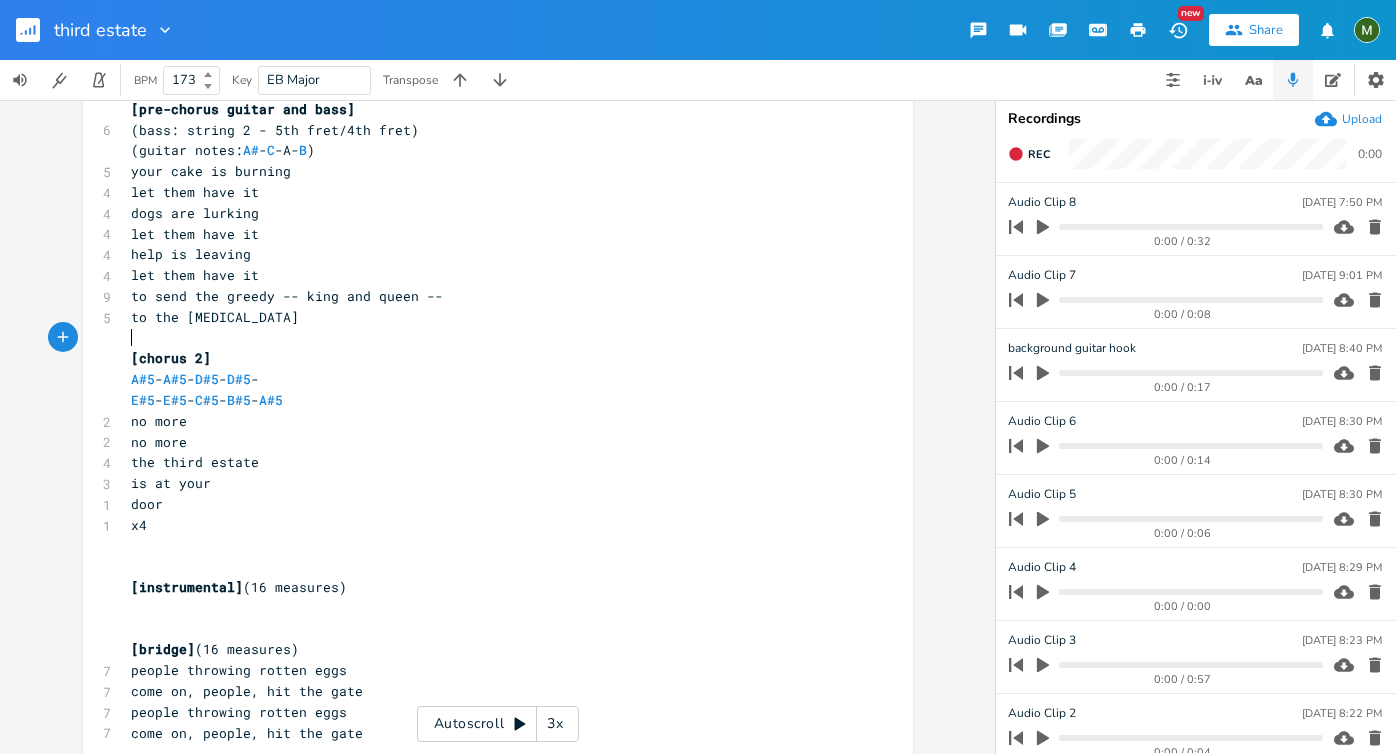 scroll, scrollTop: 1630, scrollLeft: 0, axis: vertical 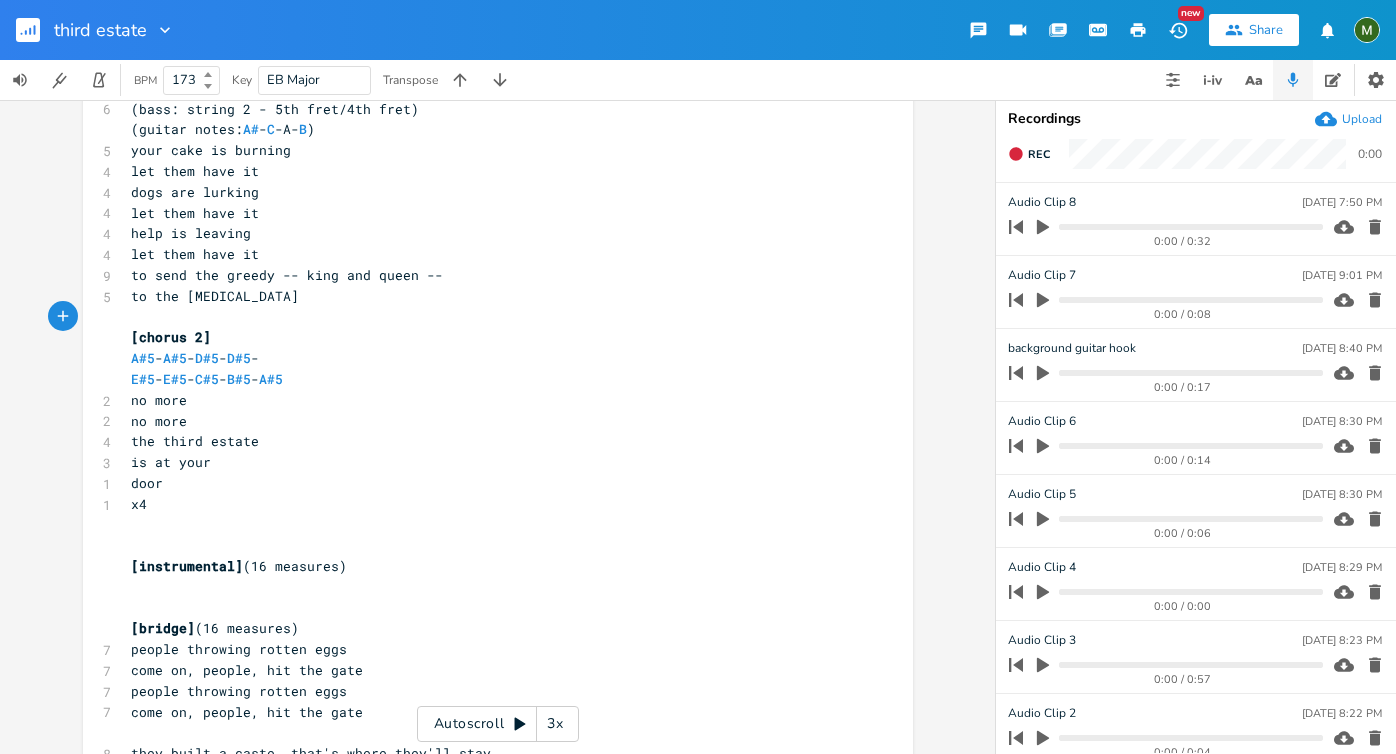 click on "​" at bounding box center [488, 545] 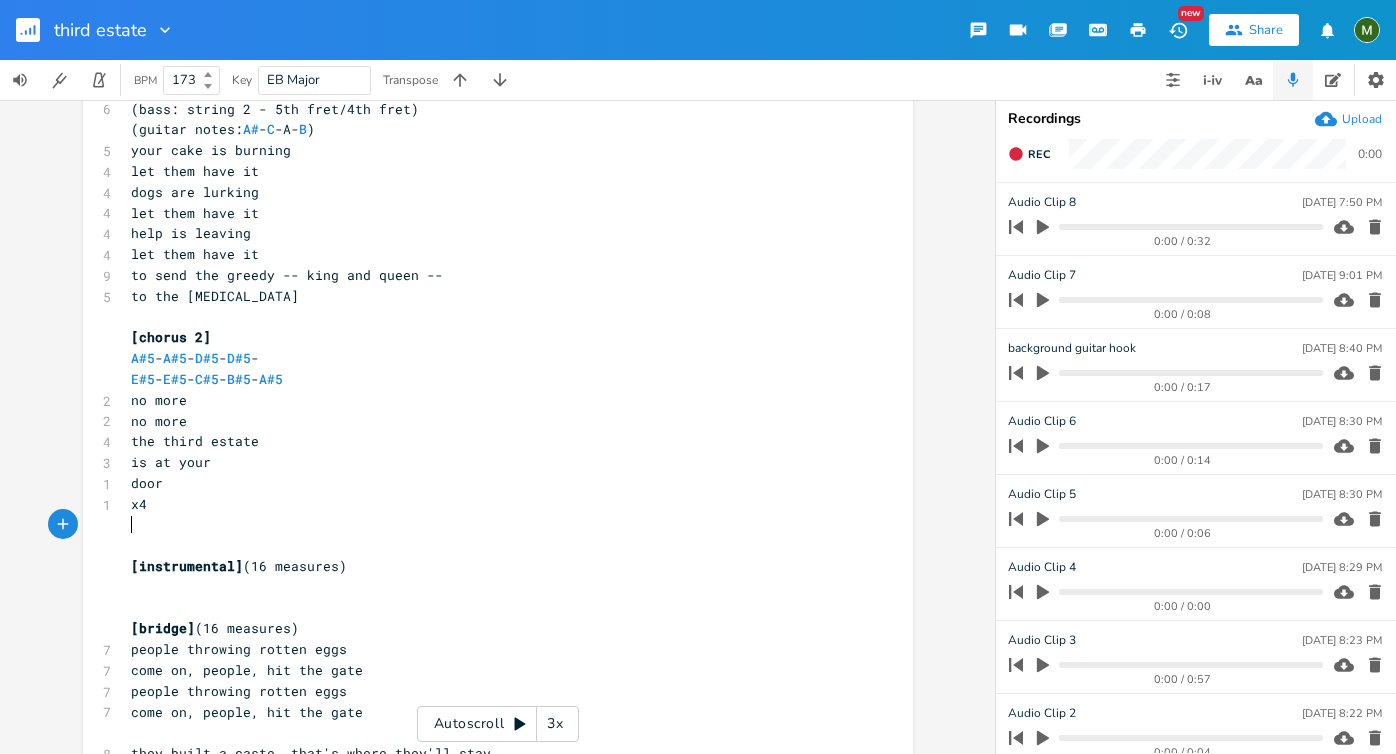 click on "​" at bounding box center [488, 525] 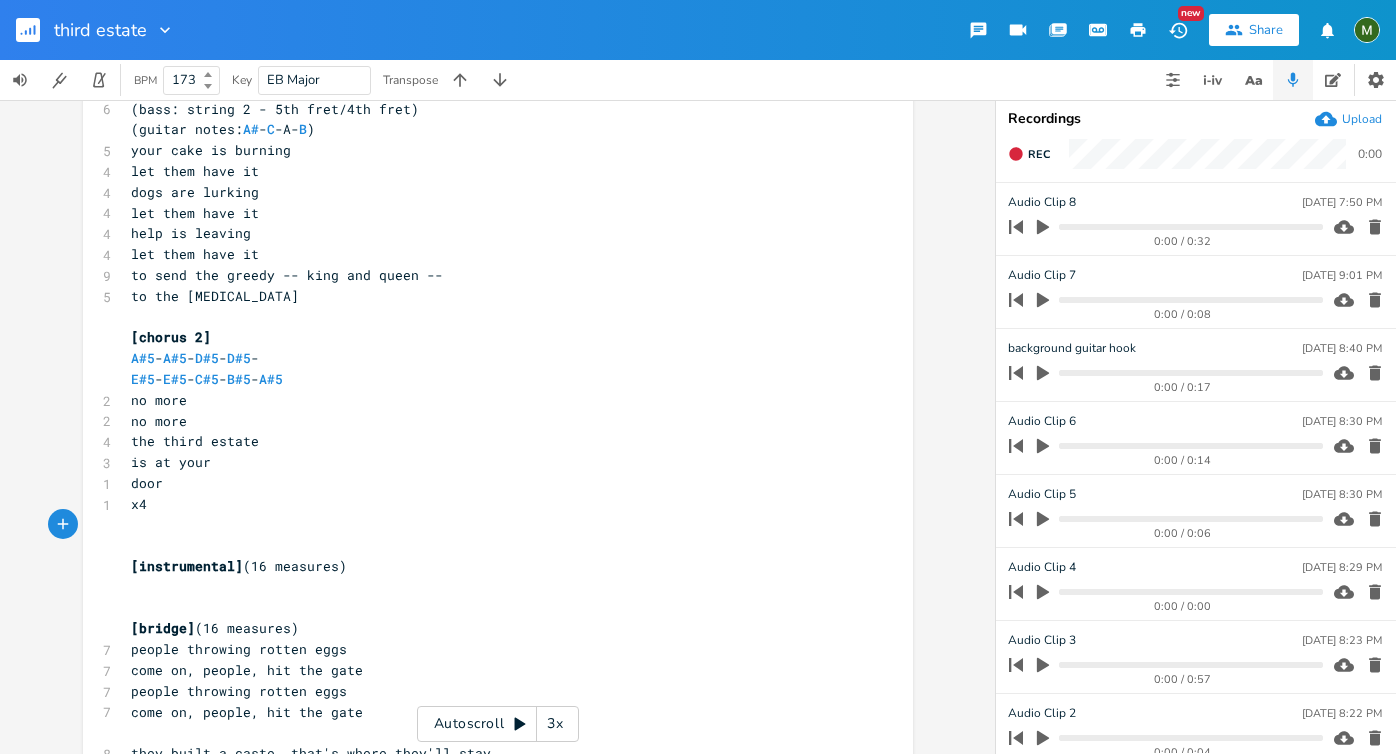 click on "​" at bounding box center [488, 545] 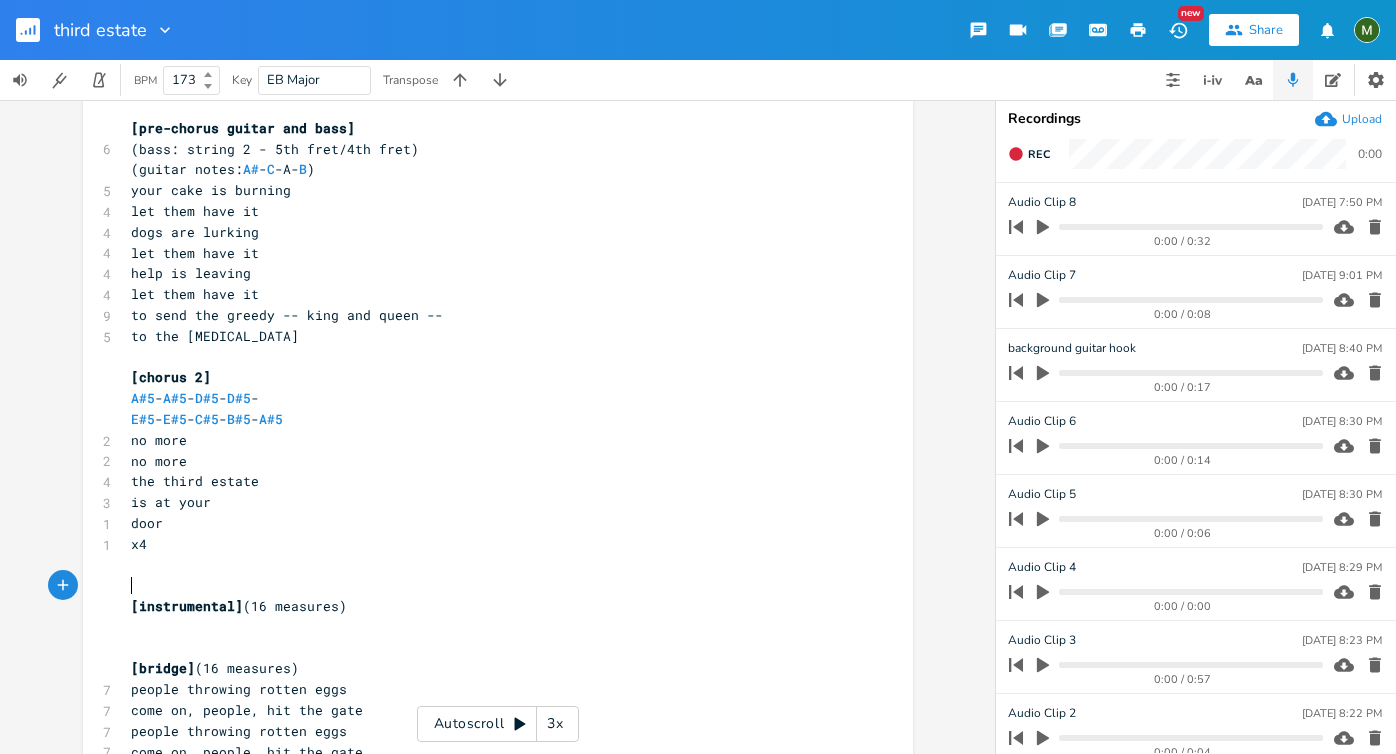 scroll, scrollTop: 1589, scrollLeft: 0, axis: vertical 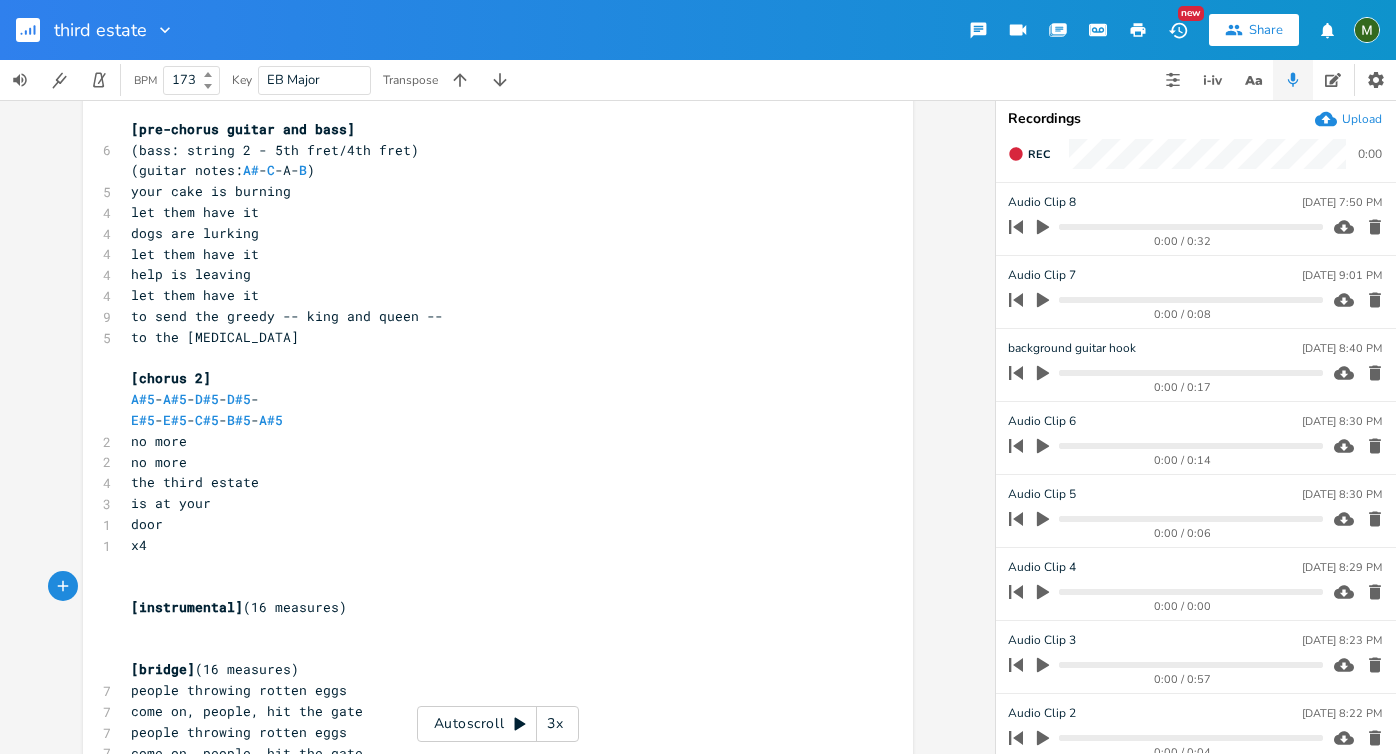 click on "​" at bounding box center [488, 566] 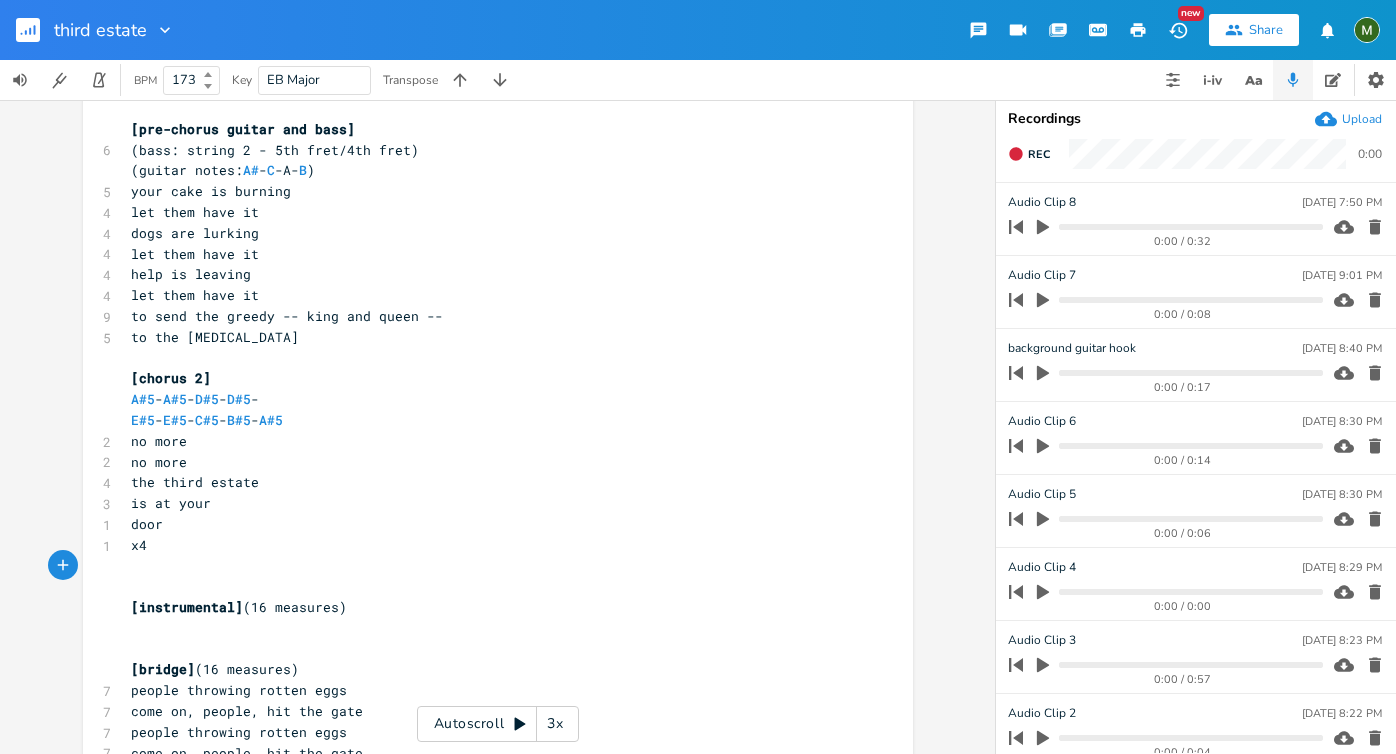 click on "​" at bounding box center (488, 586) 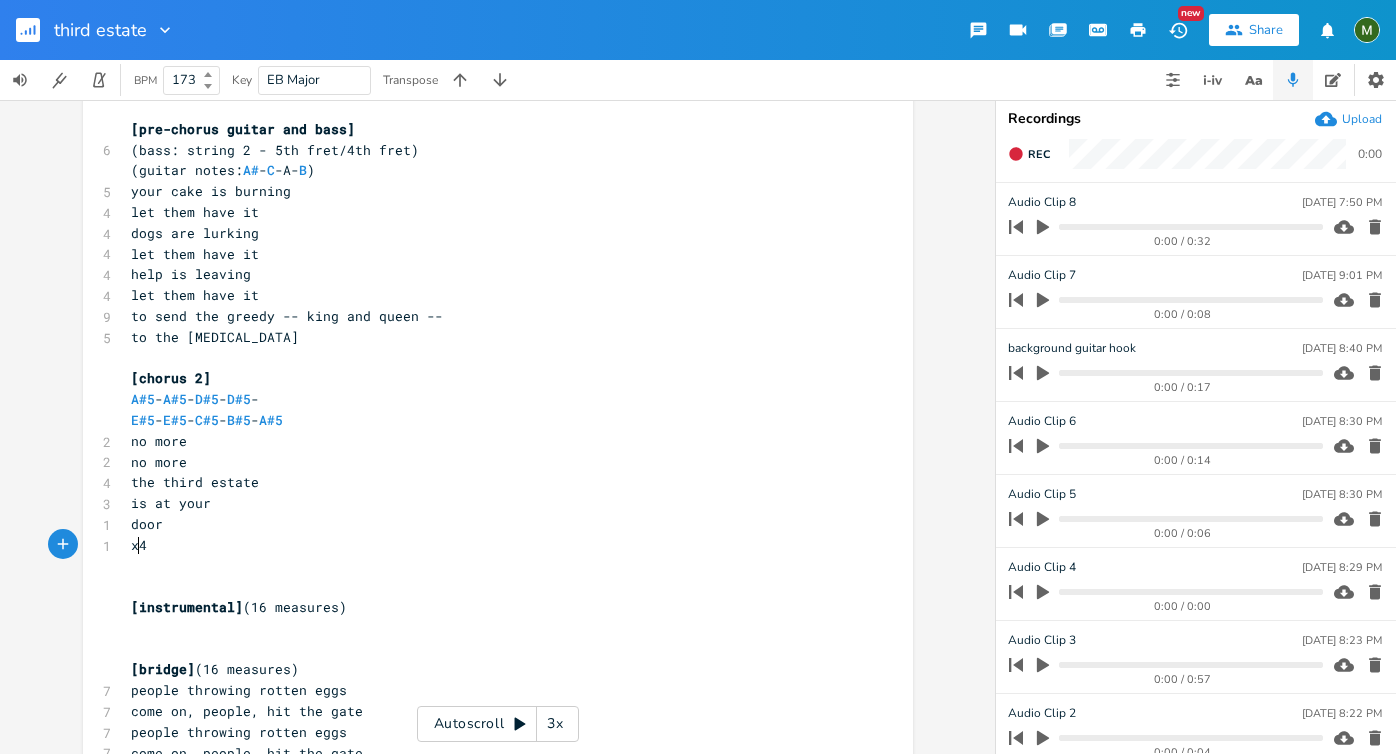 click on "x4" at bounding box center [139, 545] 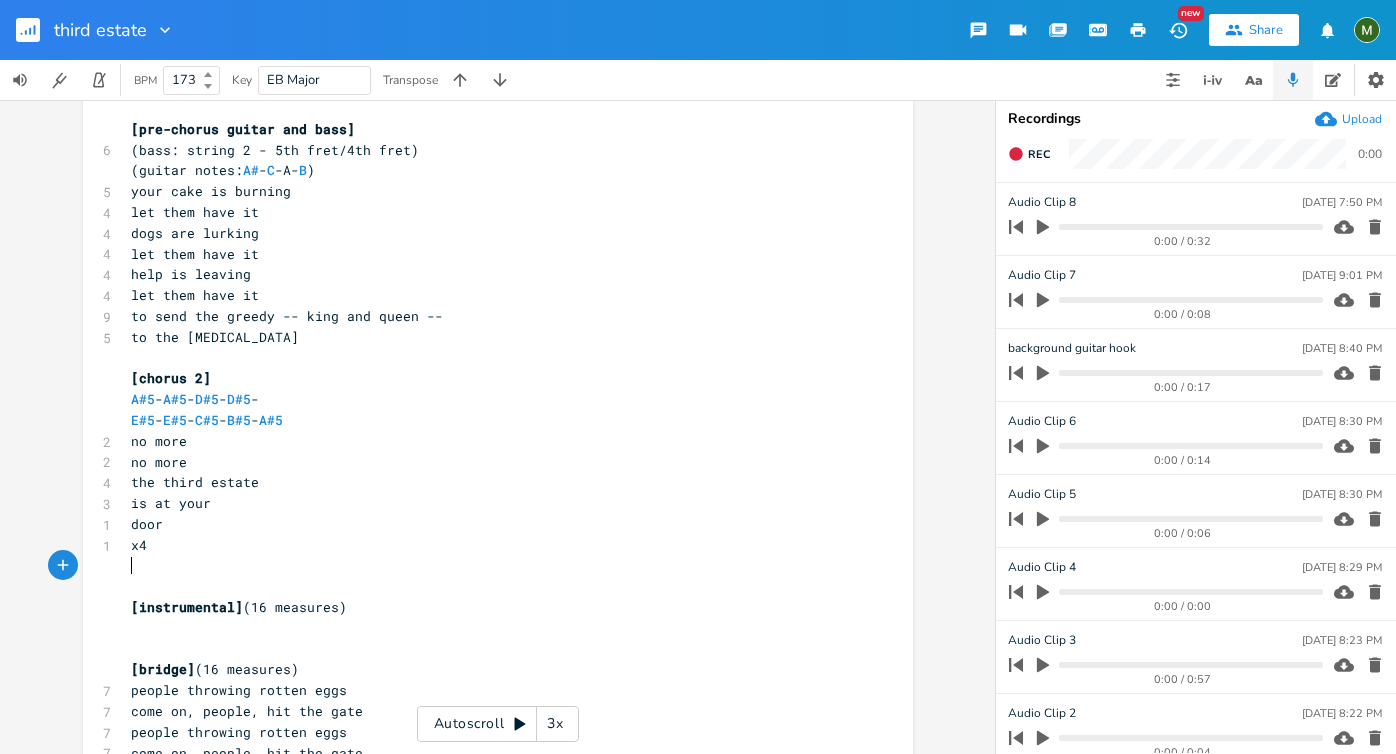 click on "​" at bounding box center (488, 566) 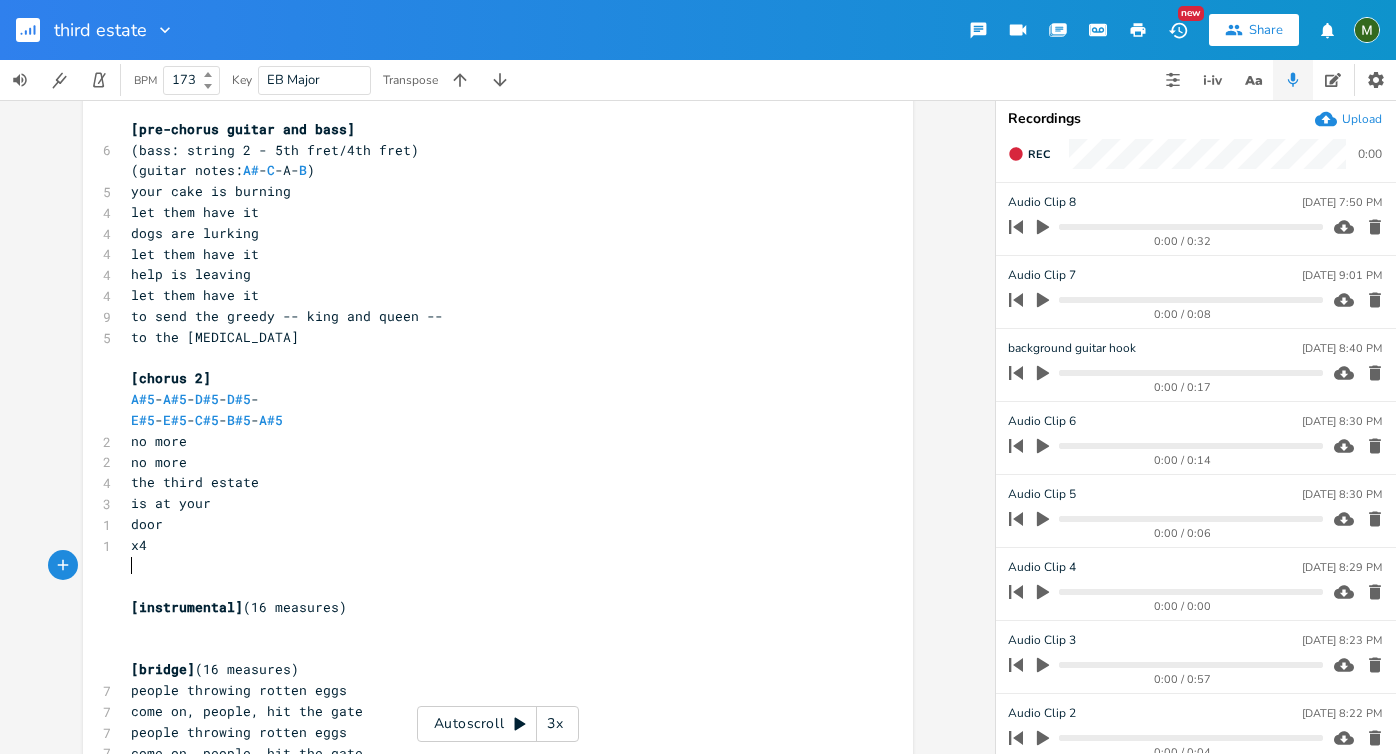 click on "​" at bounding box center (488, 586) 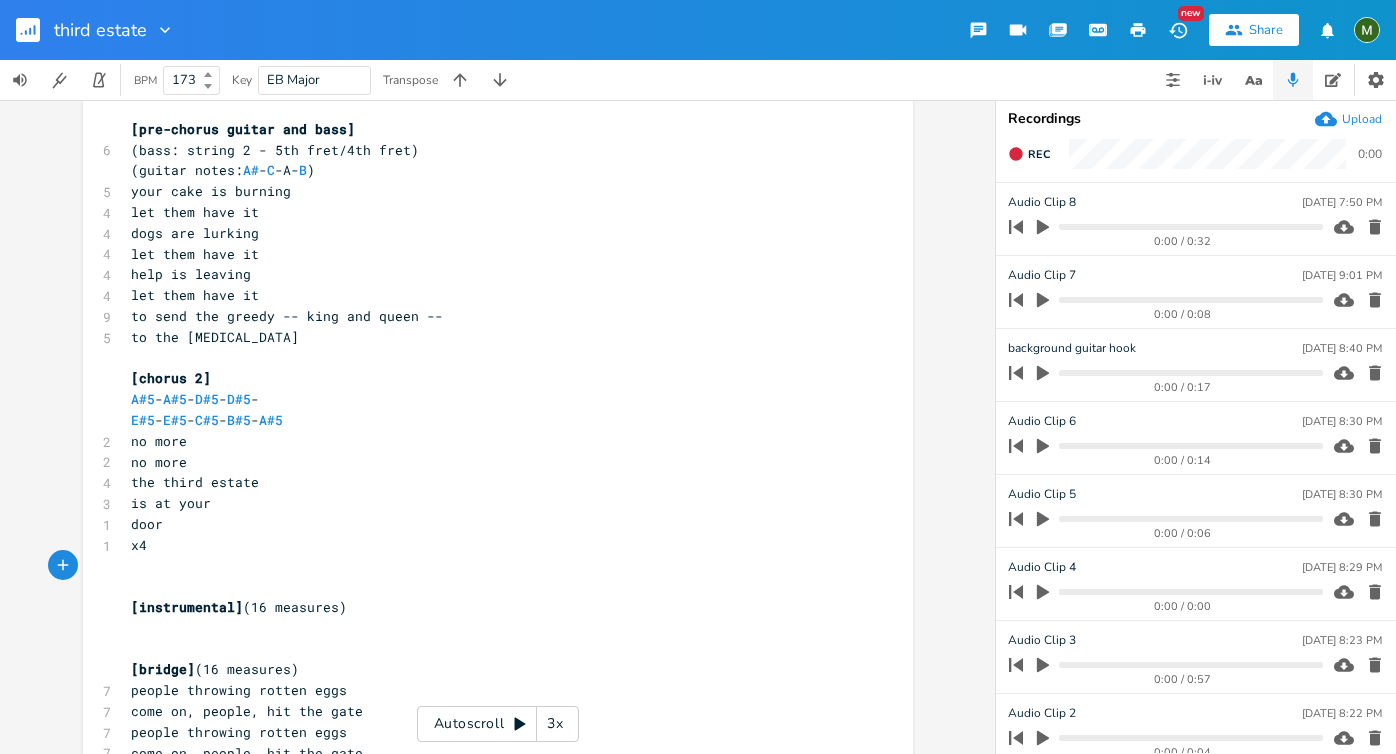 click on "​" at bounding box center (488, 586) 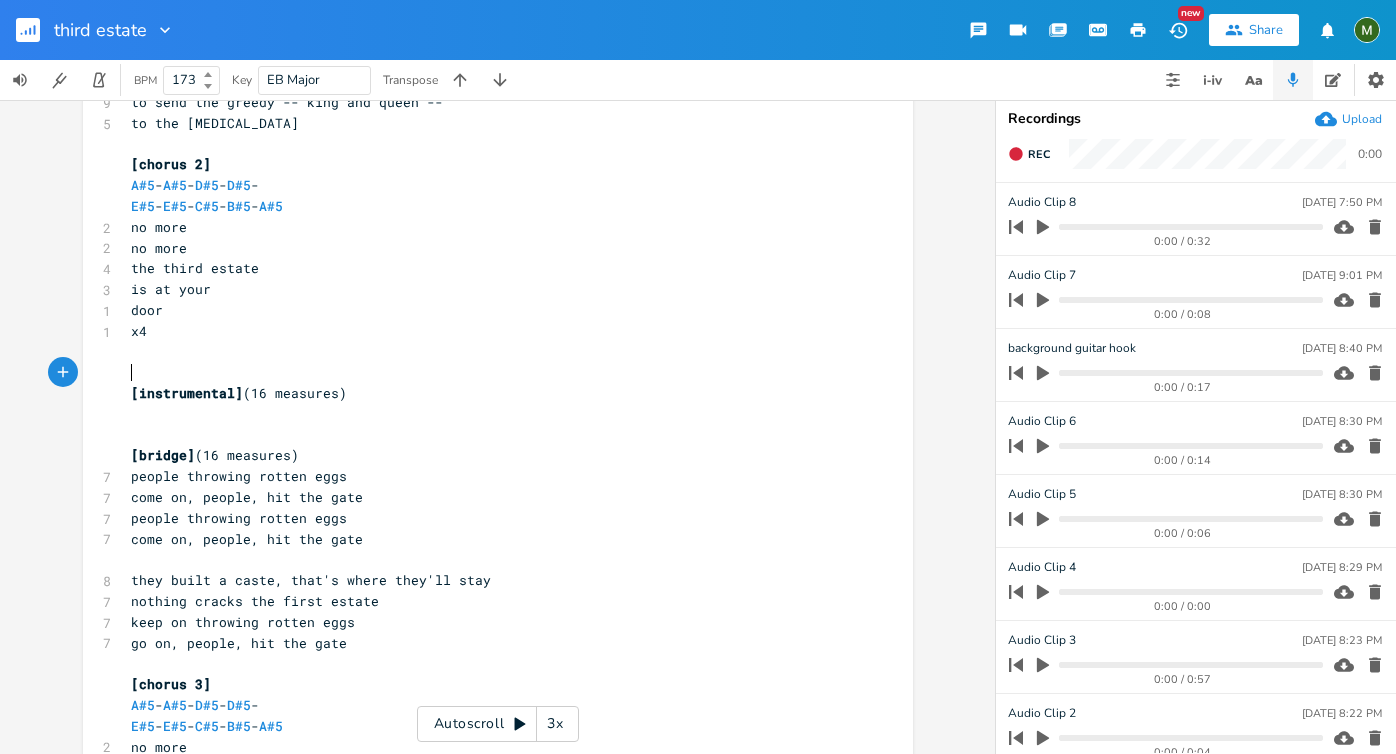 scroll, scrollTop: 1951, scrollLeft: 0, axis: vertical 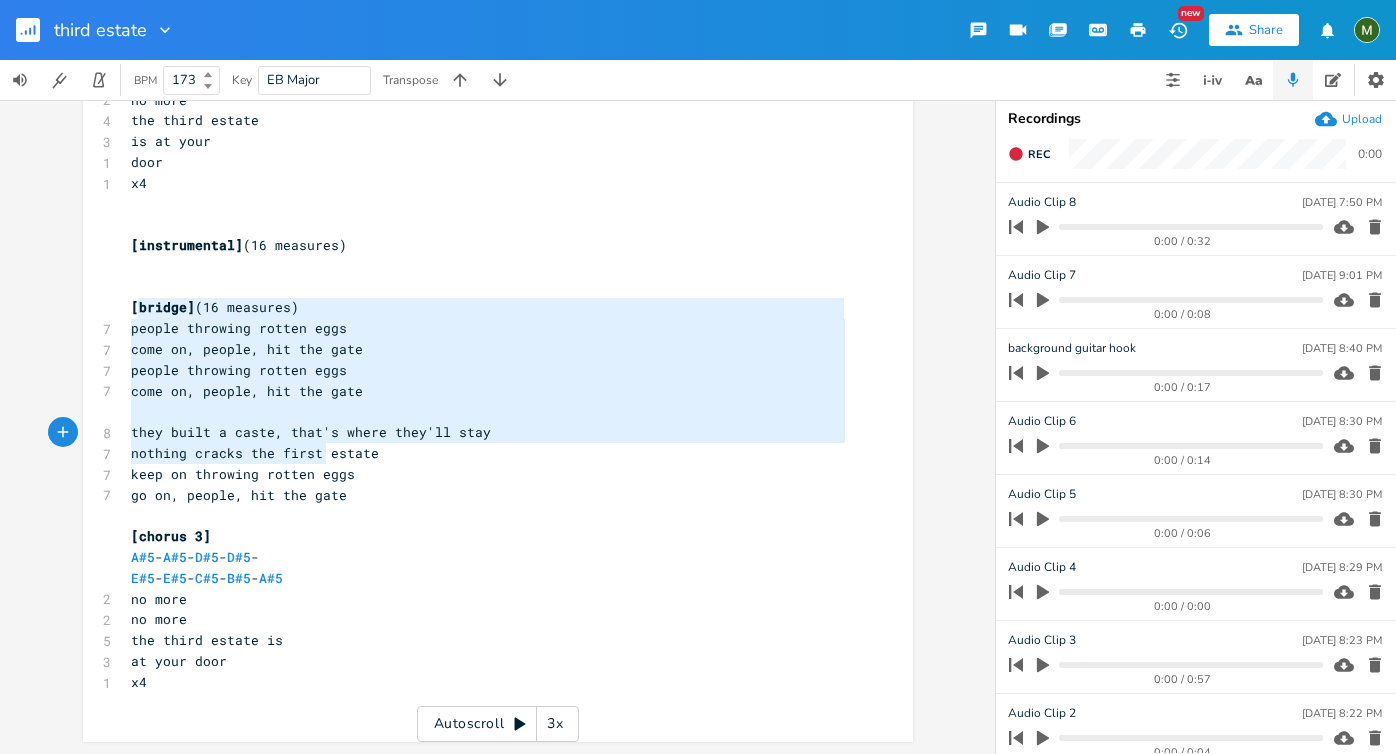 type on "bridge] (16 measures)
people throwing rotten eggs
come on, people, hit the gate
people throwing rotten eggs
come on, people, hit the gate
they built a caste, that's where they'll stay
nothing cracks the first estate
keep on throwing rotten eggs
go on, people, hit the gate" 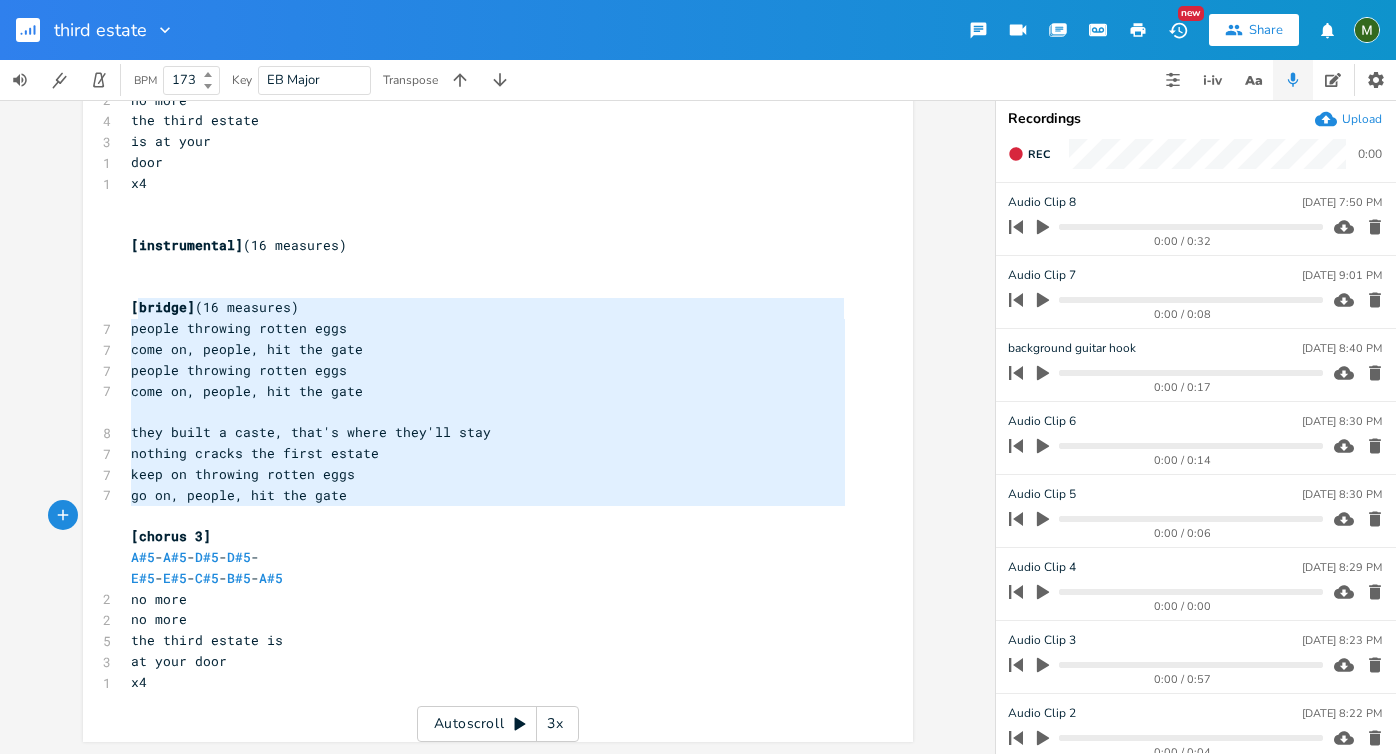 drag, startPoint x: 131, startPoint y: 307, endPoint x: 387, endPoint y: 523, distance: 334.95074 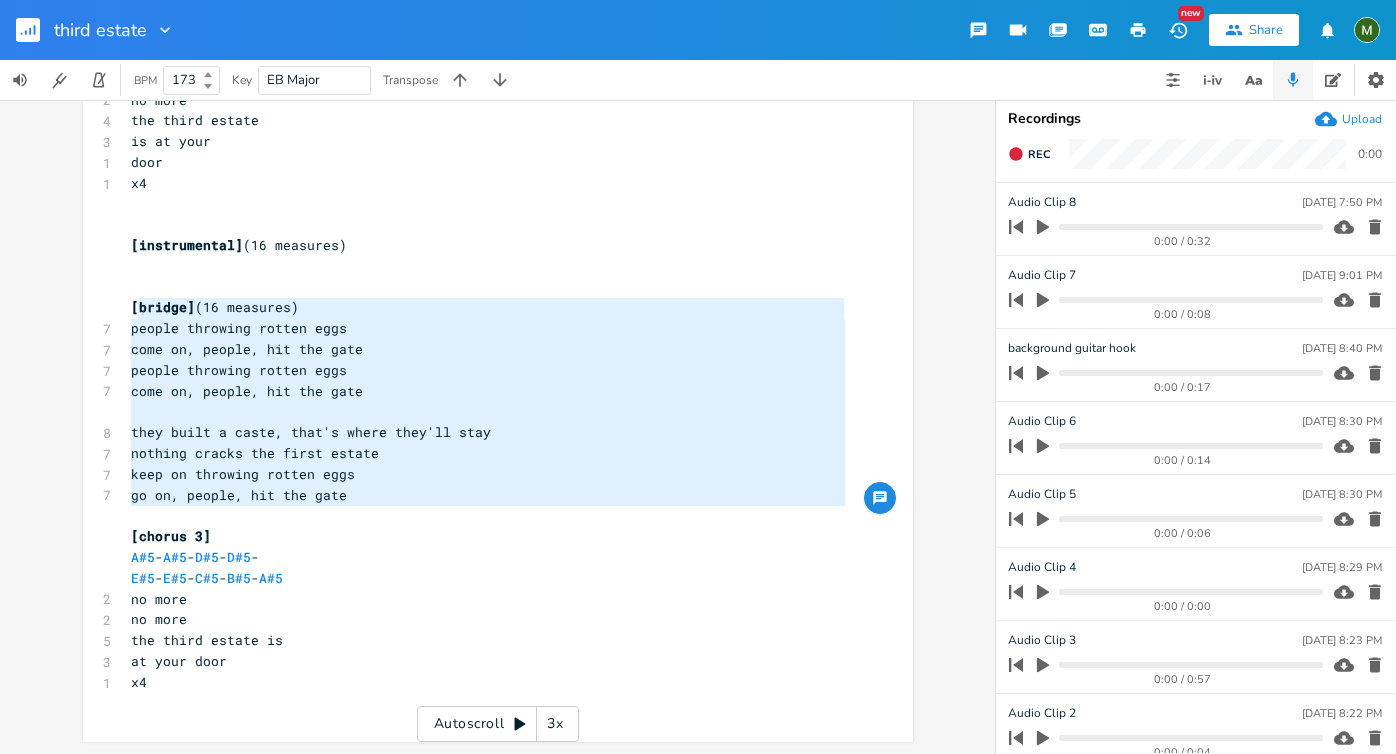 click on "​" at bounding box center [488, 515] 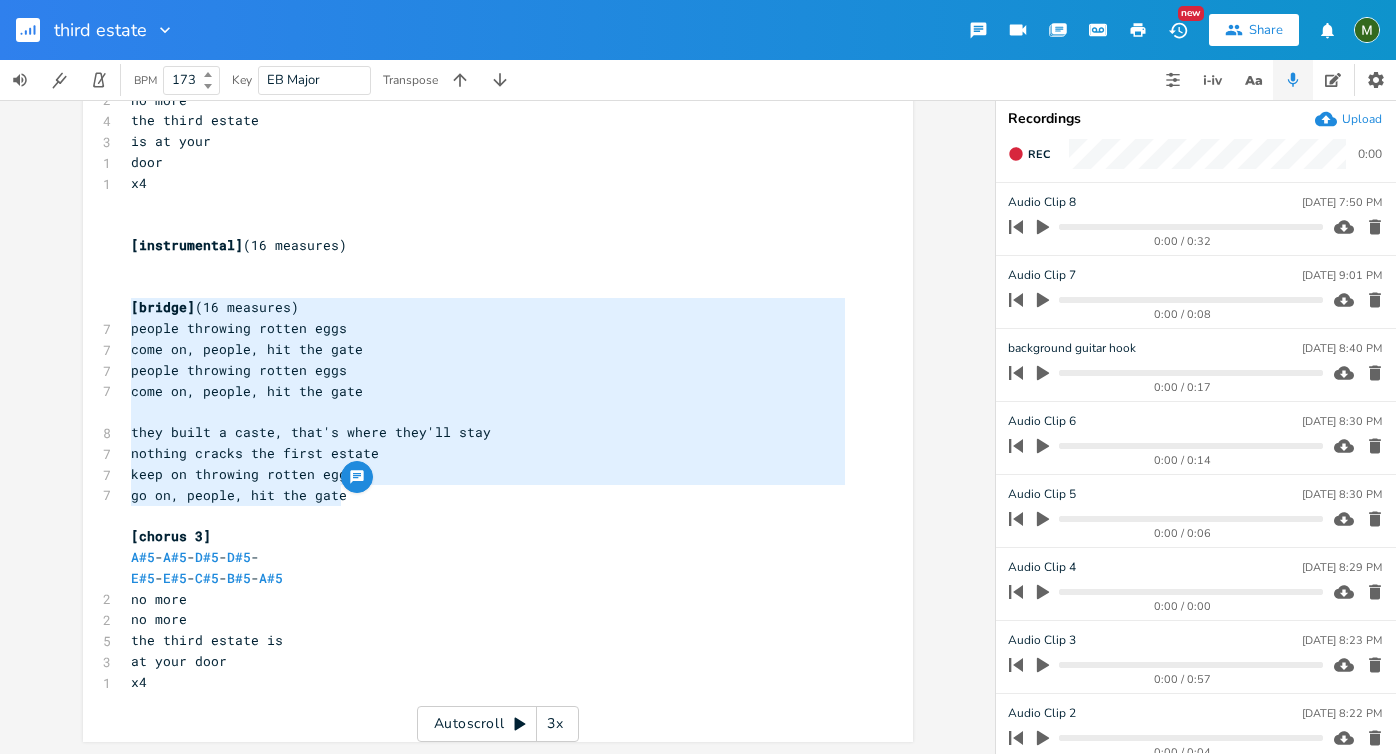 drag, startPoint x: 367, startPoint y: 497, endPoint x: 89, endPoint y: 313, distance: 333.37668 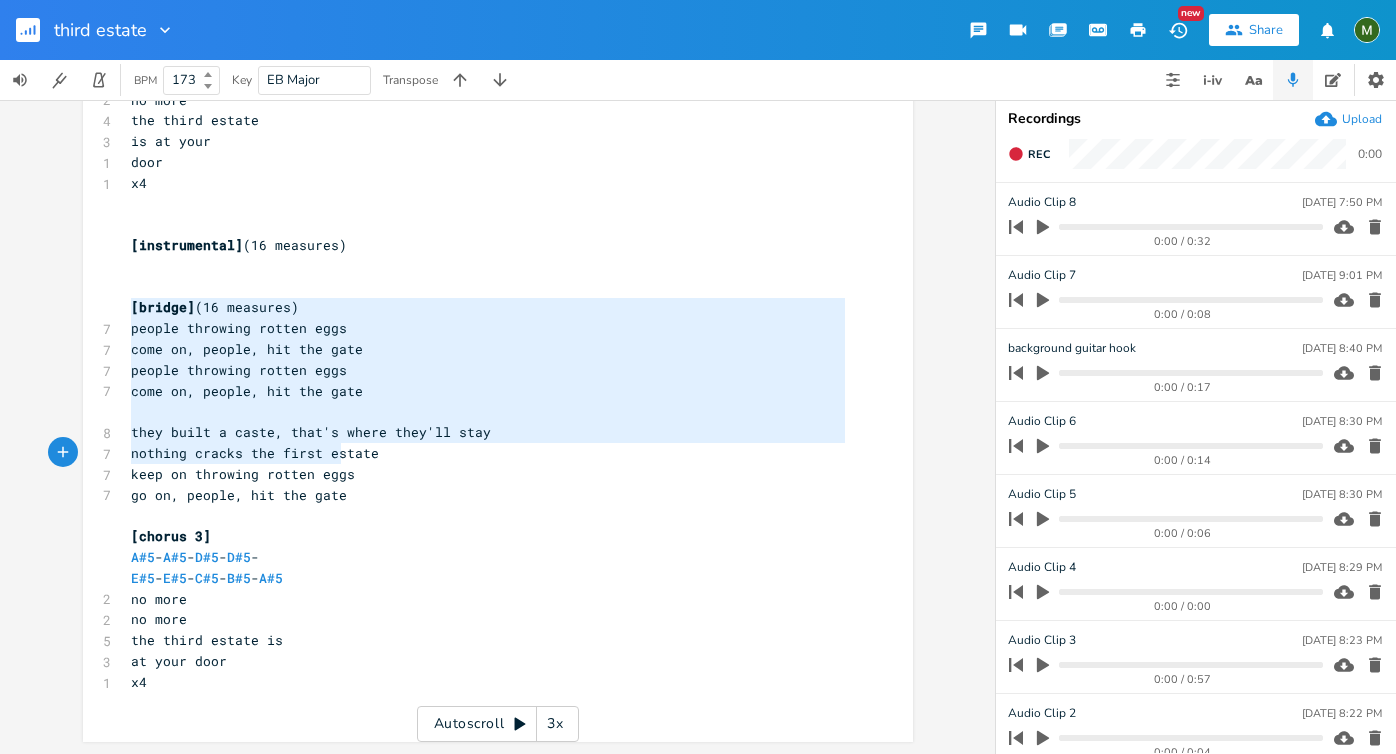 type on "[bridge] (16 measures)
people throwing rotten eggs
come on, people, hit the gate
people throwing rotten eggs
come on, people, hit the gate
they built a caste, that's where they'll stay
nothing cracks the first estate
keep on throwing rotten eggs
go on, people, hit the gate" 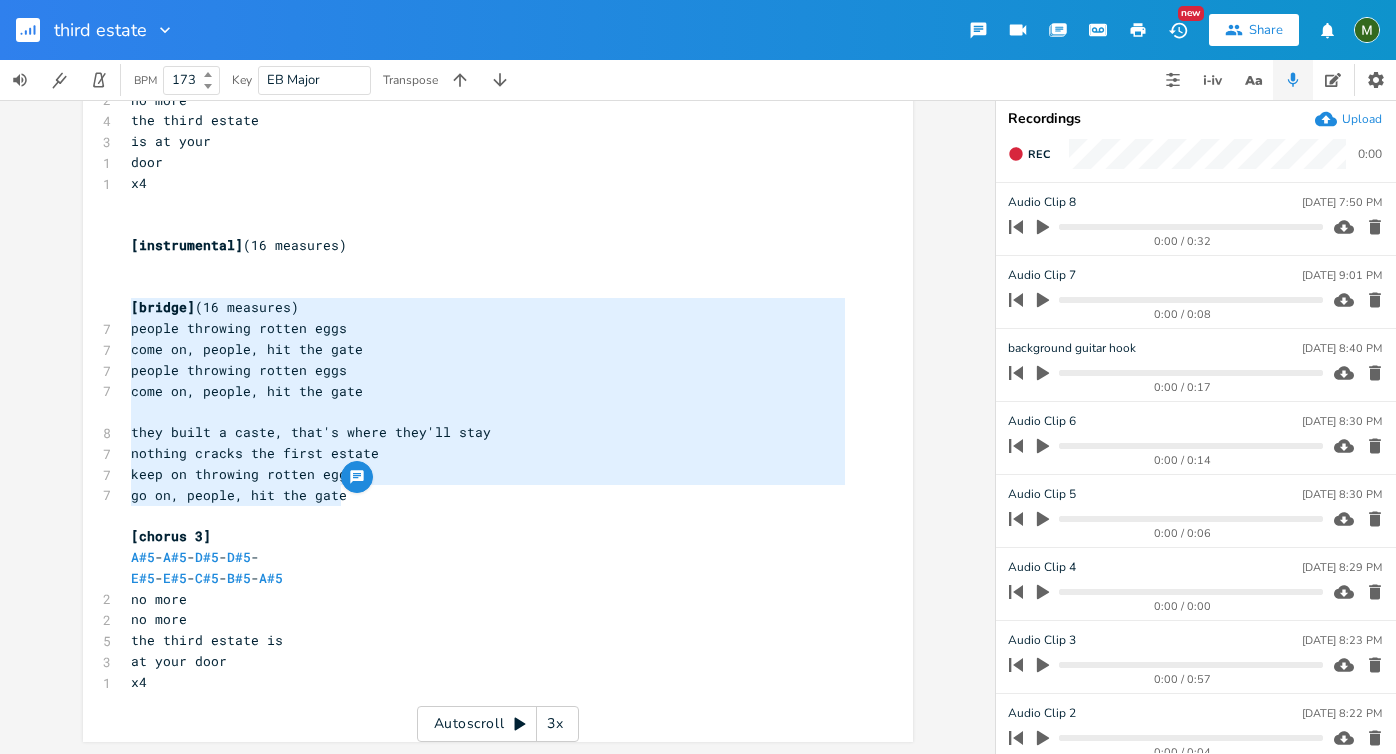 drag, startPoint x: 125, startPoint y: 307, endPoint x: 376, endPoint y: 498, distance: 315.40768 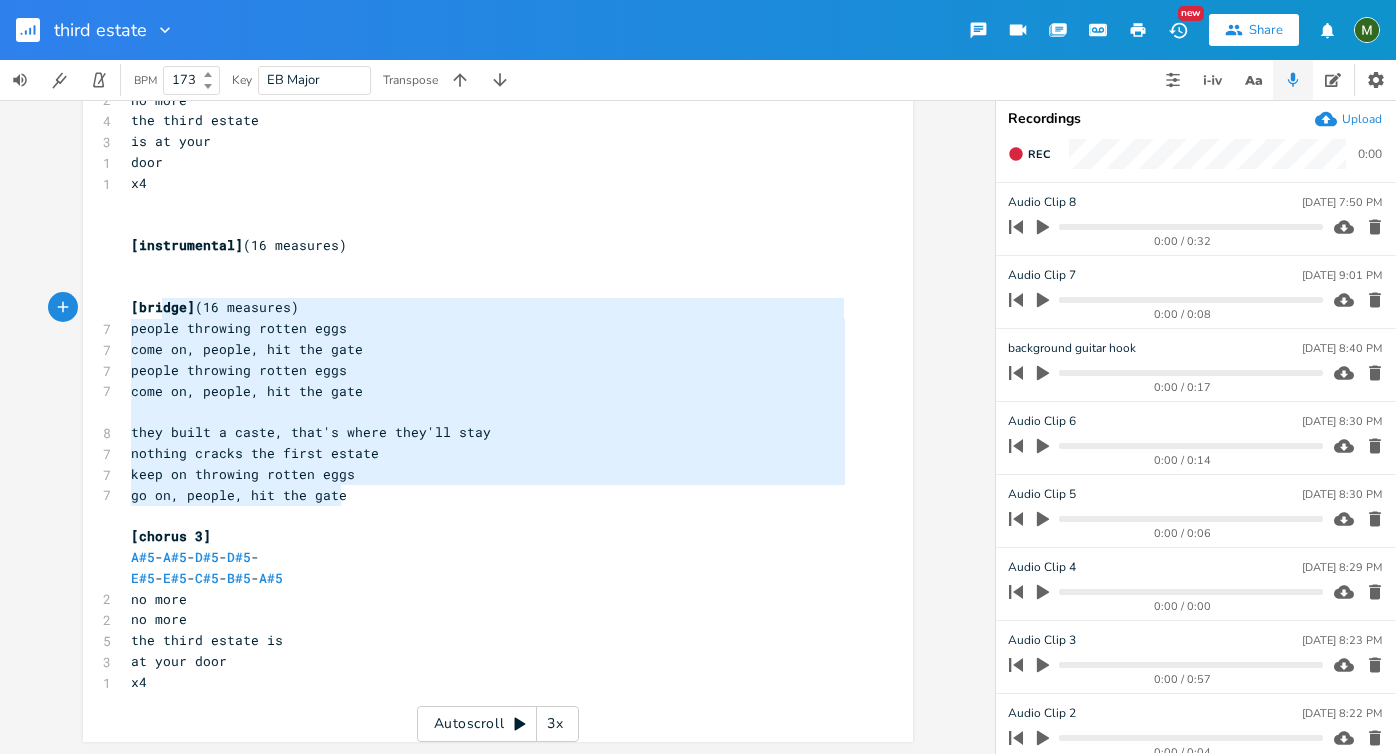 type on "[bridge] (16 measures)
people throwing rotten eggs
come on, people, hit the gate
people throwing rotten eggs
come on, people, hit the gate
they built a caste, that's where they'll stay
nothing cracks the first estate
keep on throwing rotten eggs
go on, people, hit the gate" 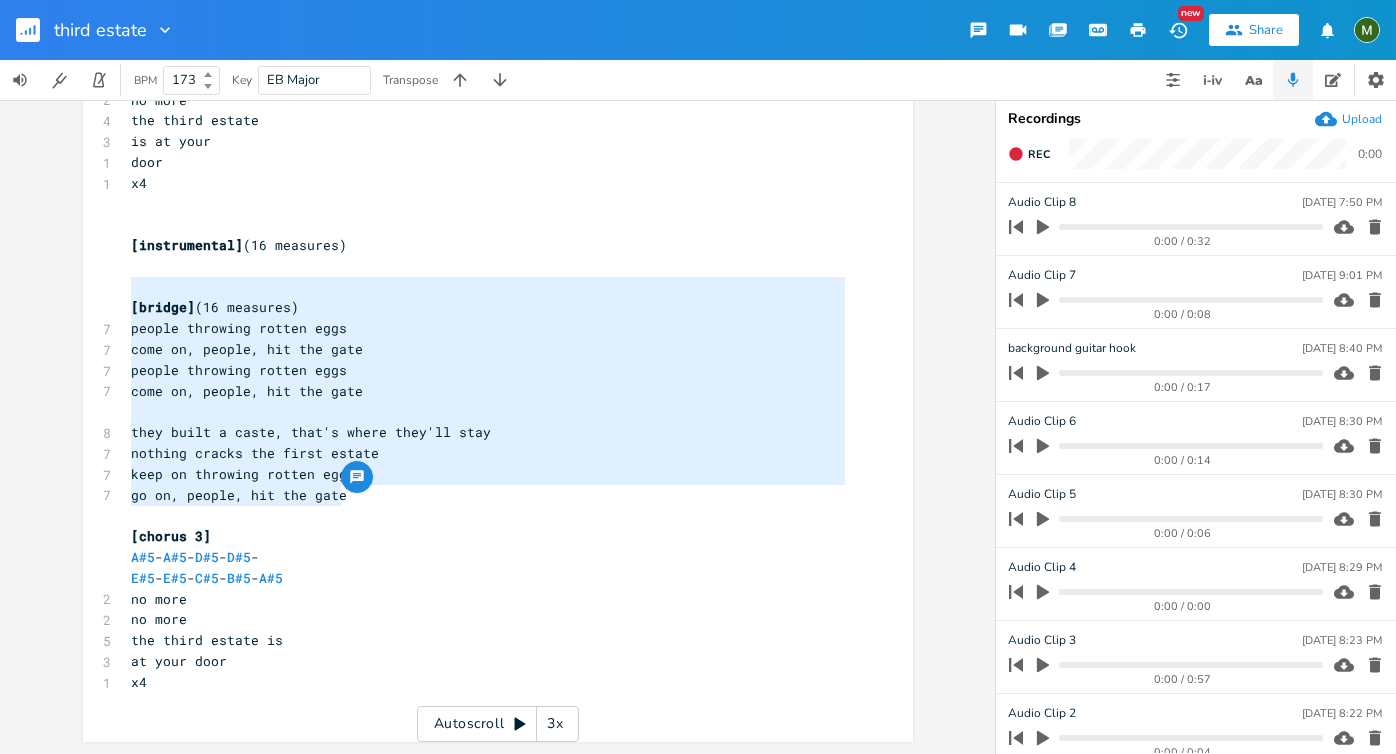 drag, startPoint x: 376, startPoint y: 498, endPoint x: 136, endPoint y: 294, distance: 314.98572 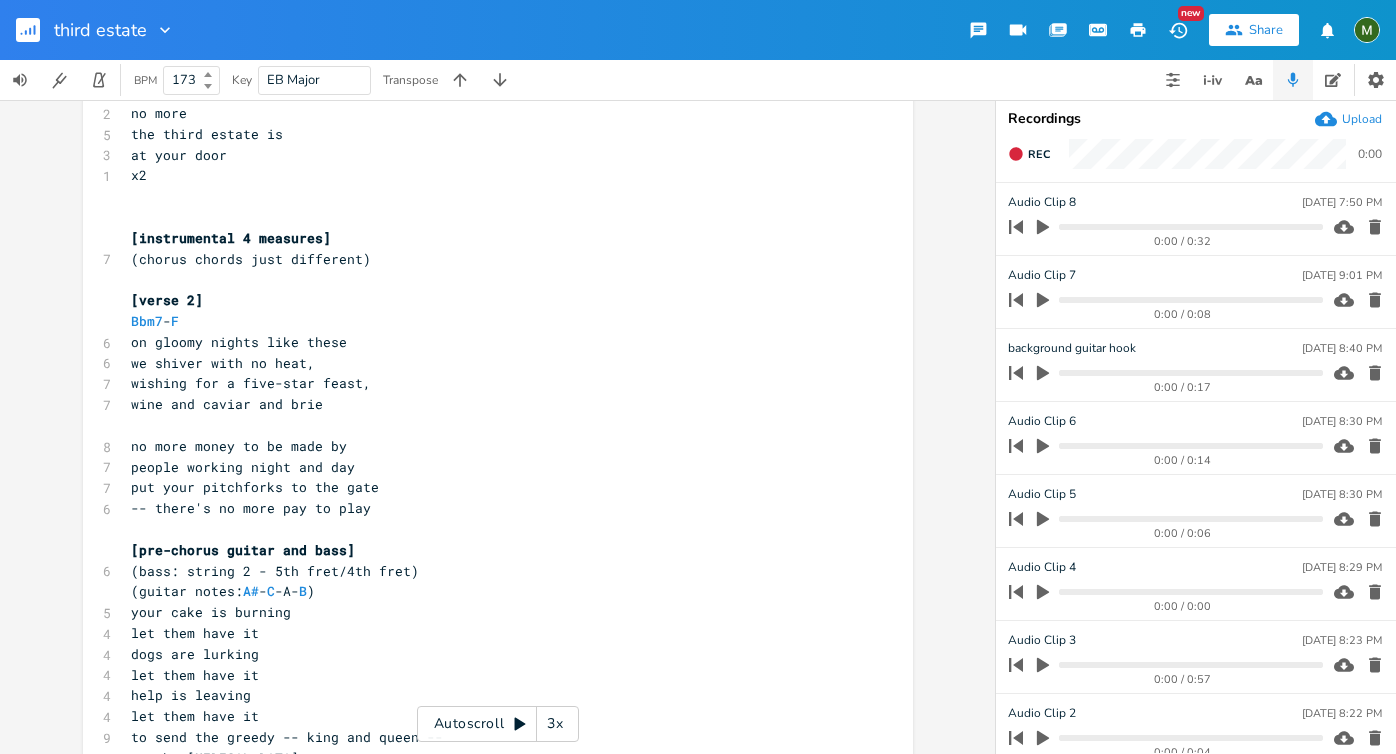 scroll, scrollTop: 1951, scrollLeft: 0, axis: vertical 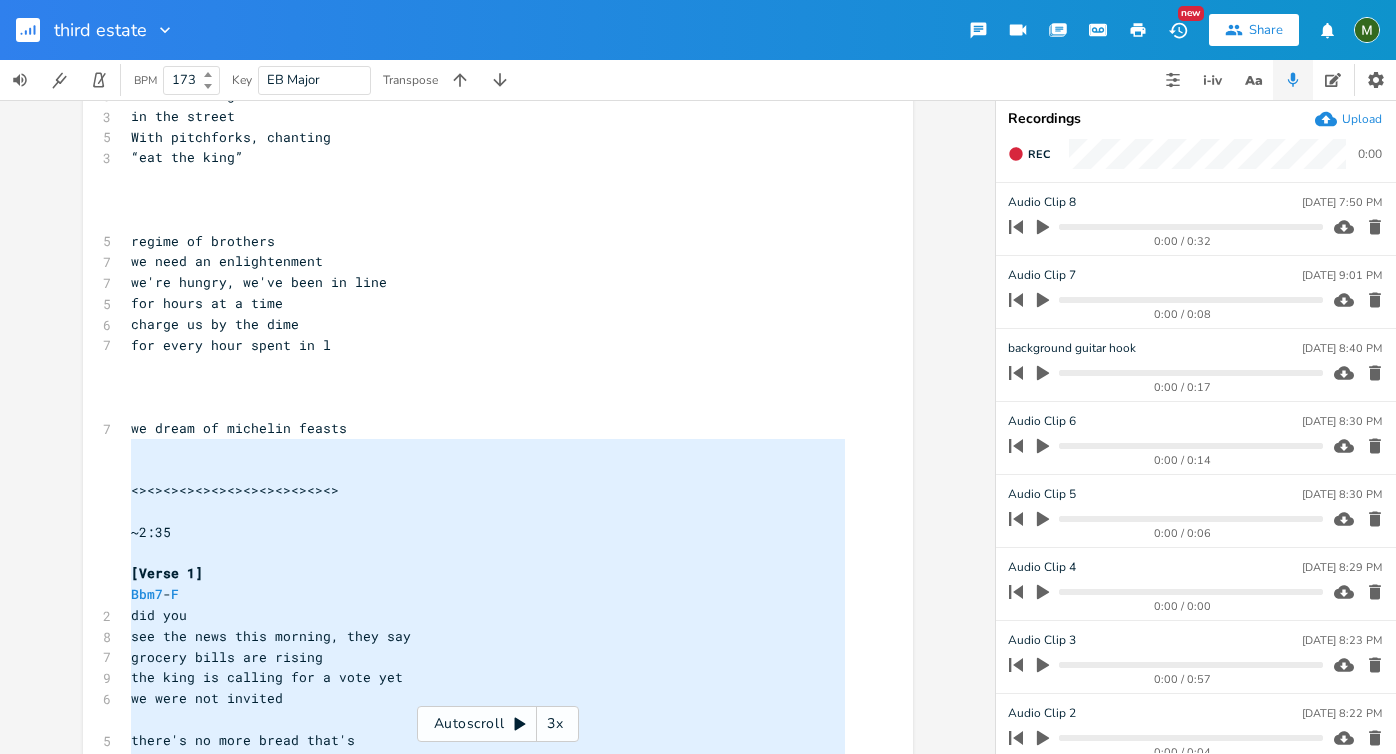 type on "~2:35
[Verse 1]
Bbm7-F
did you
see the news this morning, they say
grocery bills are rising
the king is calling for a vote yet
we were not invited
there's no more bread that's
left to spare, they
think our country's plucked and bare
-- at least that's what they say, they're
gluttons, it's not fair
[pre-chorus]
[guitar drops/bass carry beat]
(bass: string 2 - 5th fret/4th fret)
(guitar notes: A#-C-A-B)
your cake is burning
let them have it
dogs are lurking
let them have it
help is leaving
let them have it
to send the greedy -- king and queen --
to the [MEDICAL_DATA]
[chorus]
A#5-A#5-D#5-D#5-
E#5-E#5-C#5-B#5-A#5
no more
no more
the third estate is
at your door
x2
[instrumental 4 measures]
(chorus chords just different)
[verse 2]
Bbm7-F
on gloomy nights like these
we shiver with no heat,
wishing for a five-star feast,
wine and caviar and brie
no more money to be made by
people working night and day
put your pitchforks to the gate
-- there's no more pay to play
[pre-chorus guitar and bass]
(ba..." 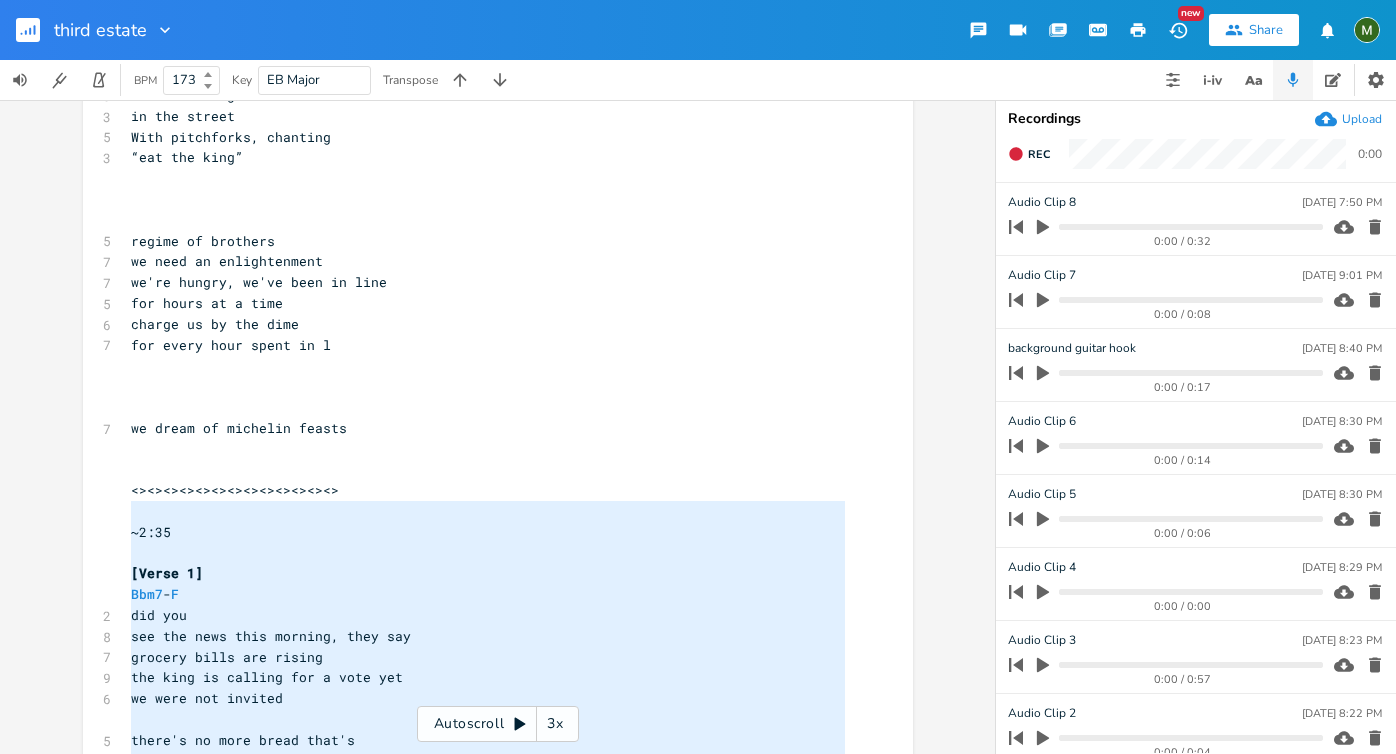 drag, startPoint x: 154, startPoint y: 686, endPoint x: 117, endPoint y: 517, distance: 173.00288 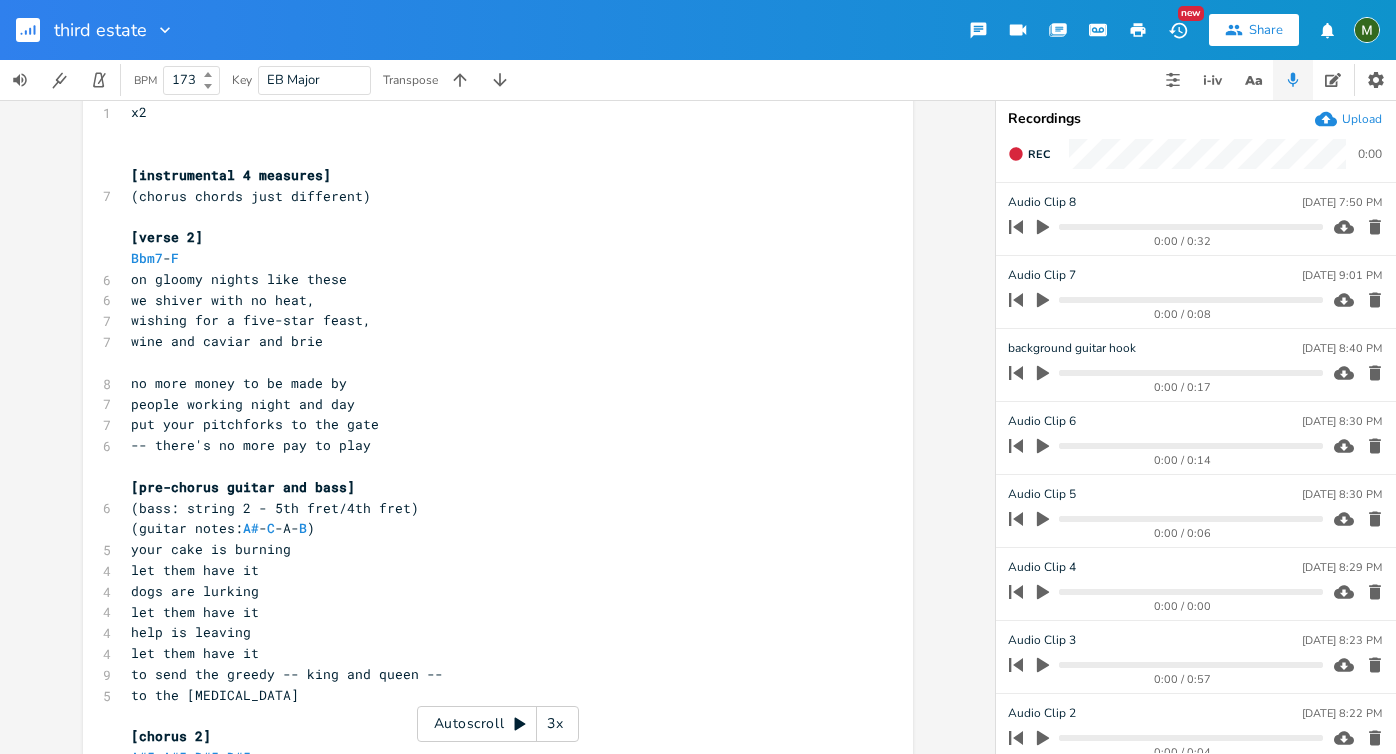 scroll, scrollTop: 1229, scrollLeft: 0, axis: vertical 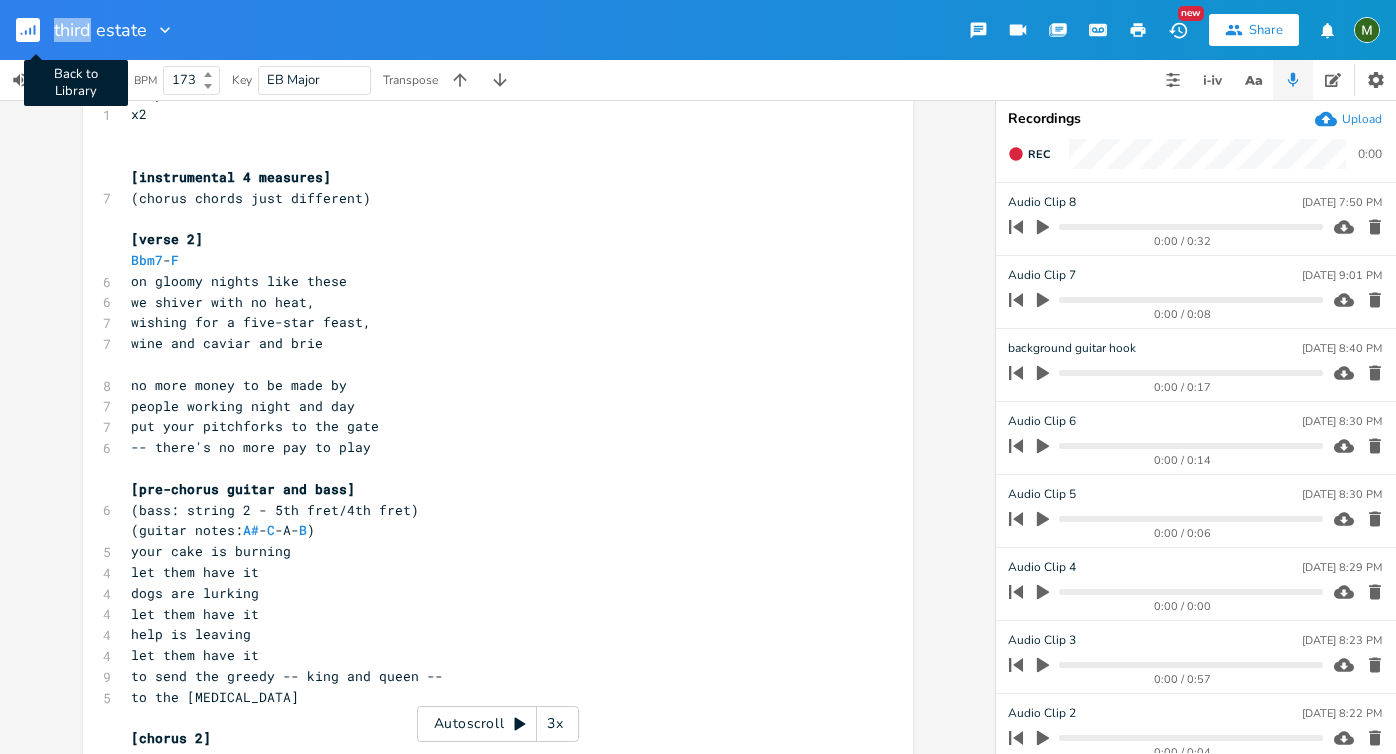 click 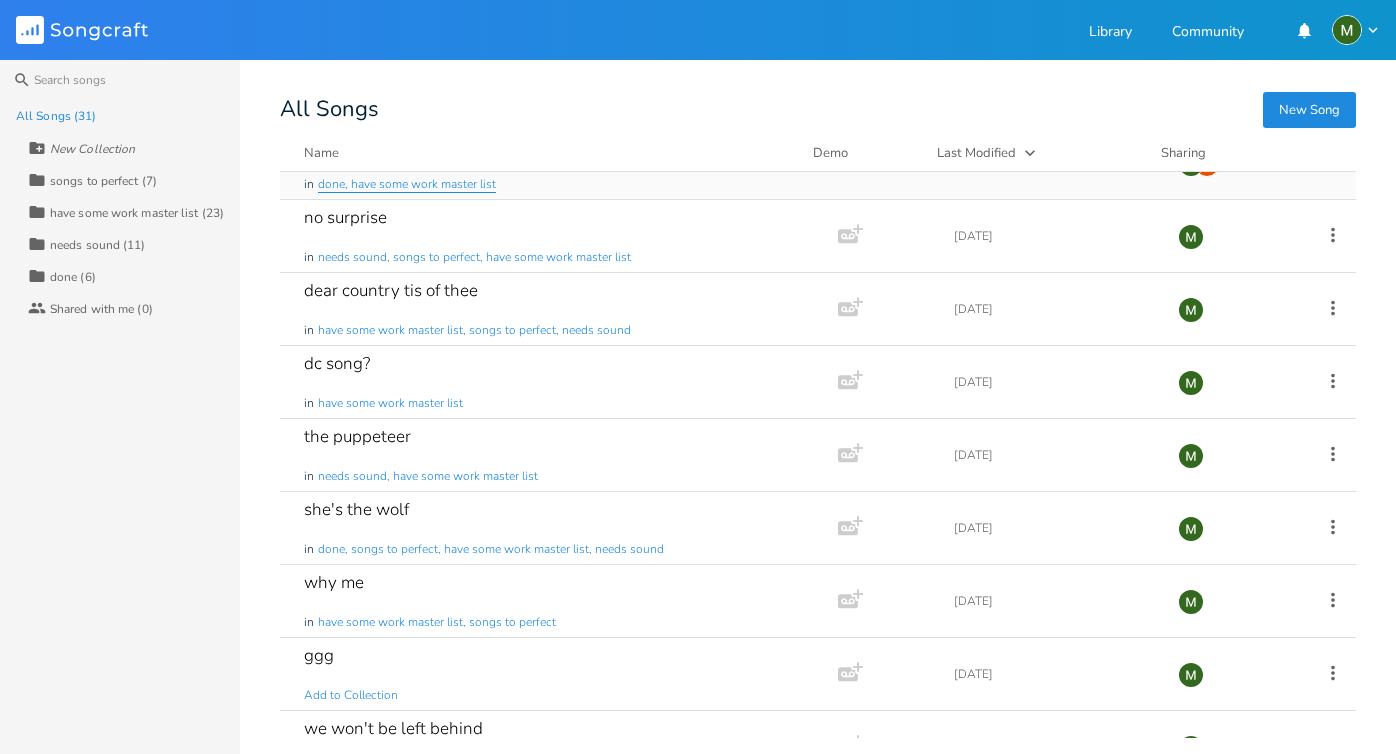 scroll, scrollTop: 192, scrollLeft: 0, axis: vertical 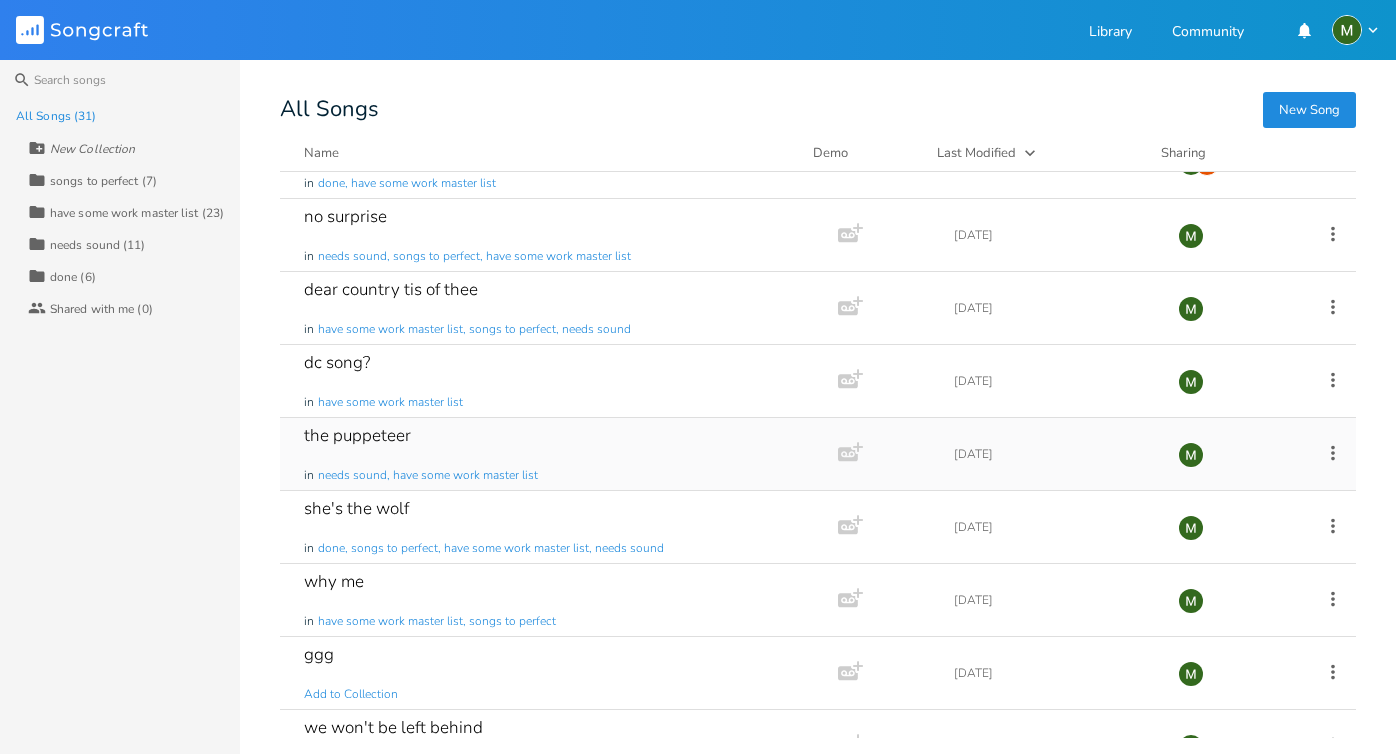 click on "the puppeteer" at bounding box center (357, 435) 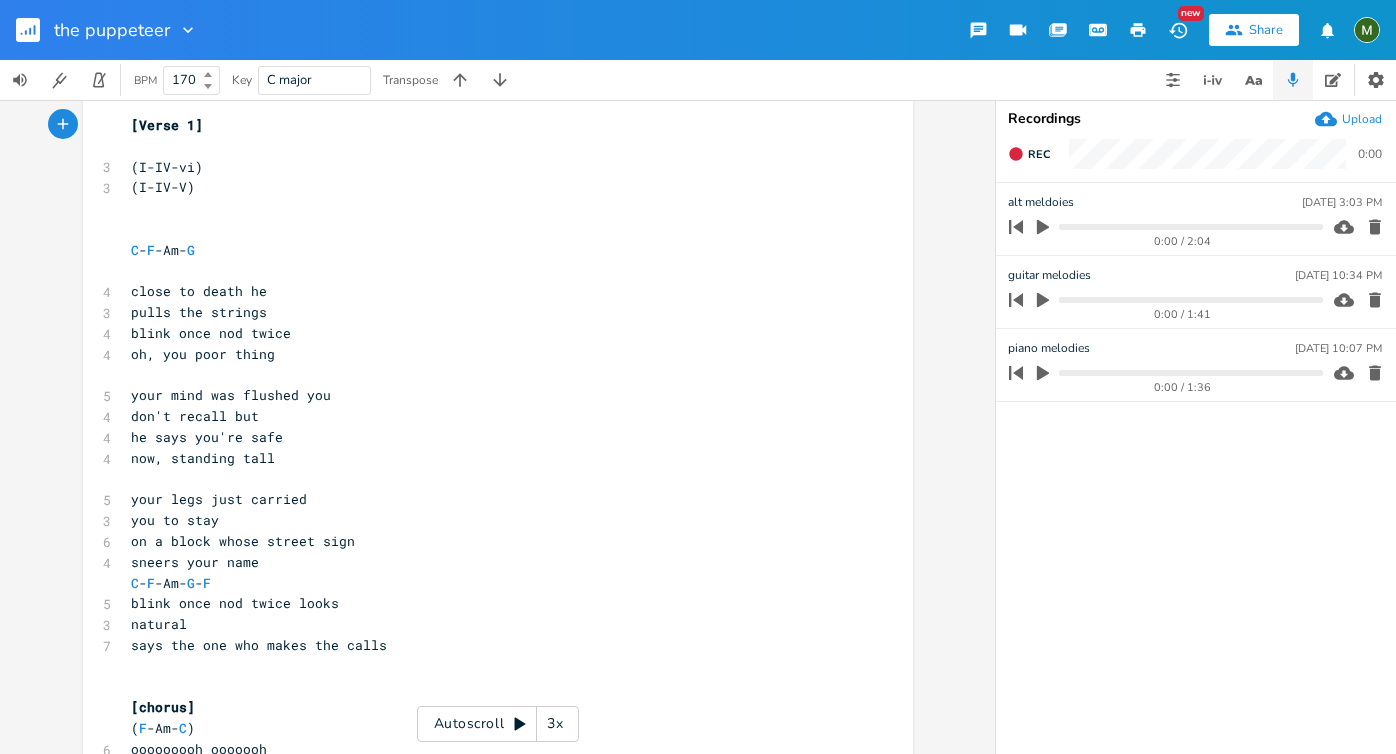 scroll, scrollTop: 48, scrollLeft: 0, axis: vertical 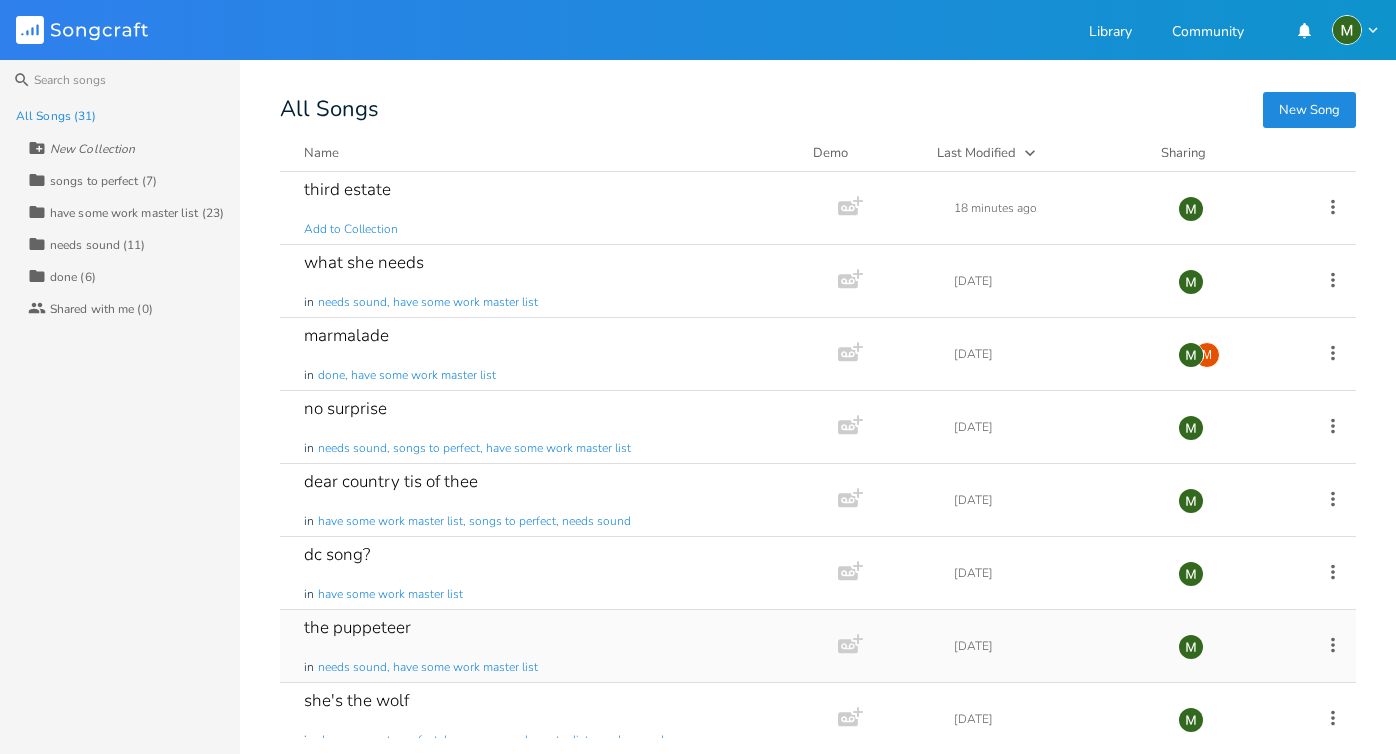 click on "the puppeteer" at bounding box center [357, 627] 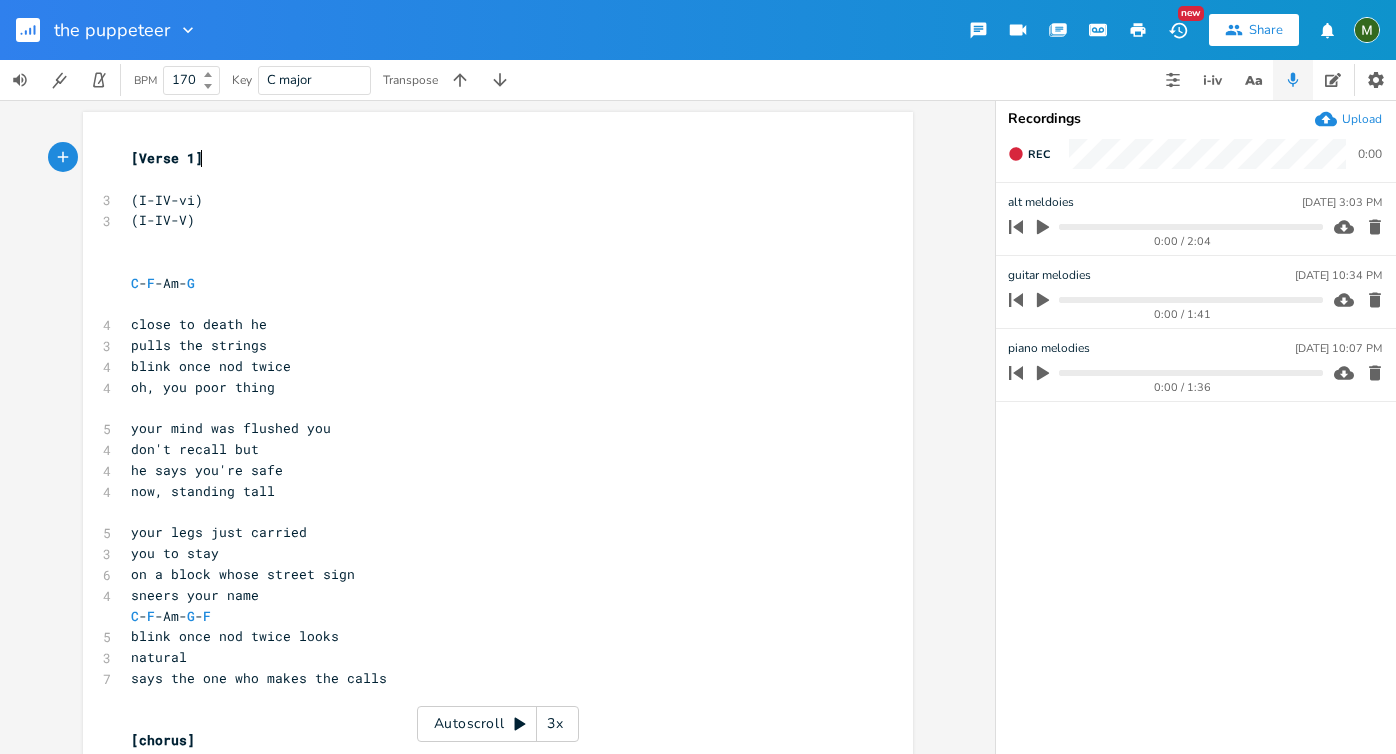 click on "pulls the strings" at bounding box center [199, 345] 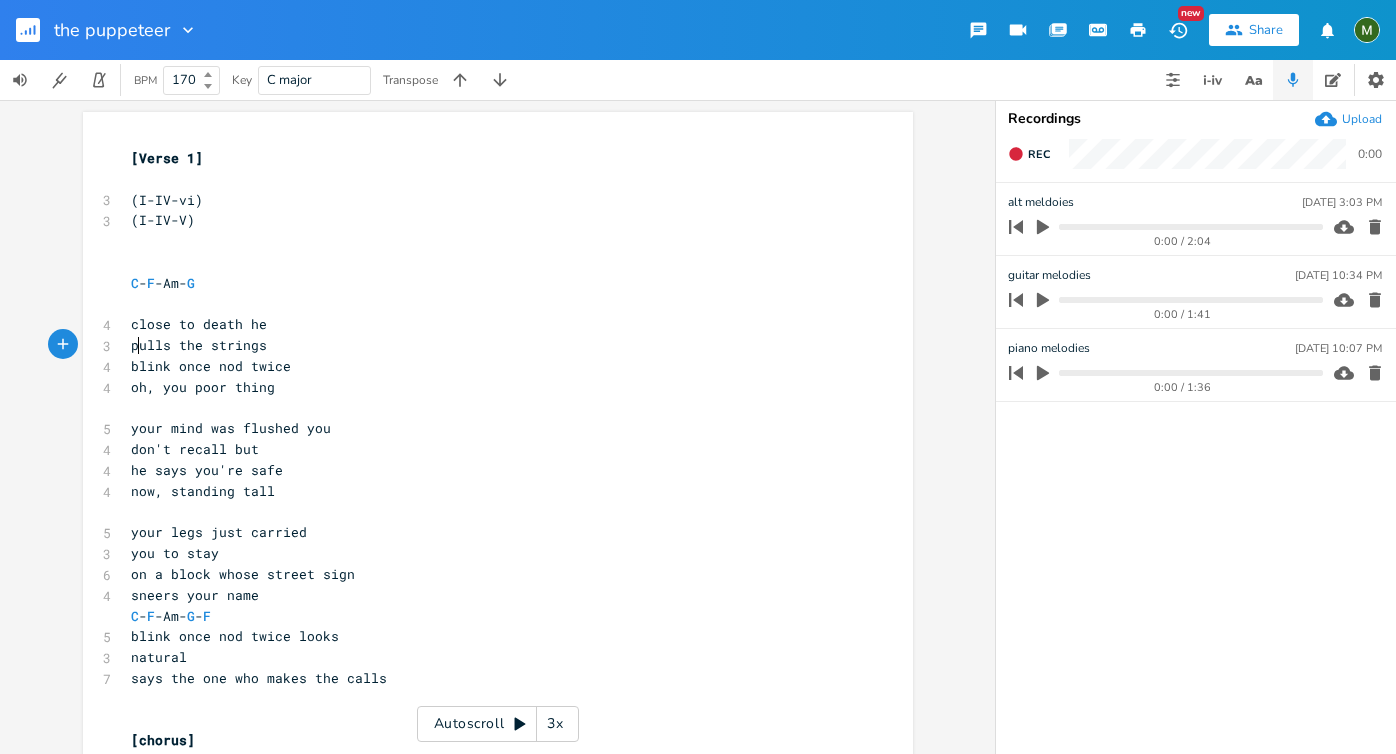click on "pulls the strings" at bounding box center (199, 345) 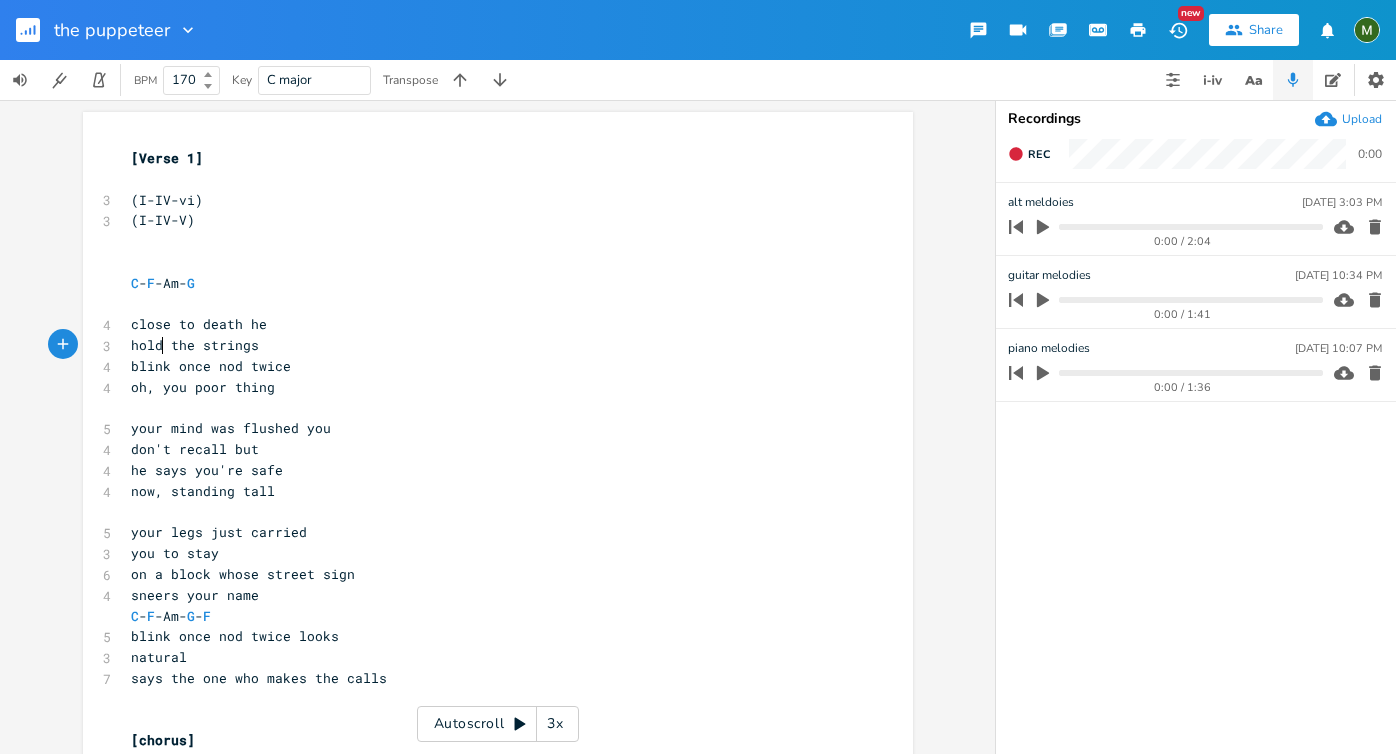 type on "holds" 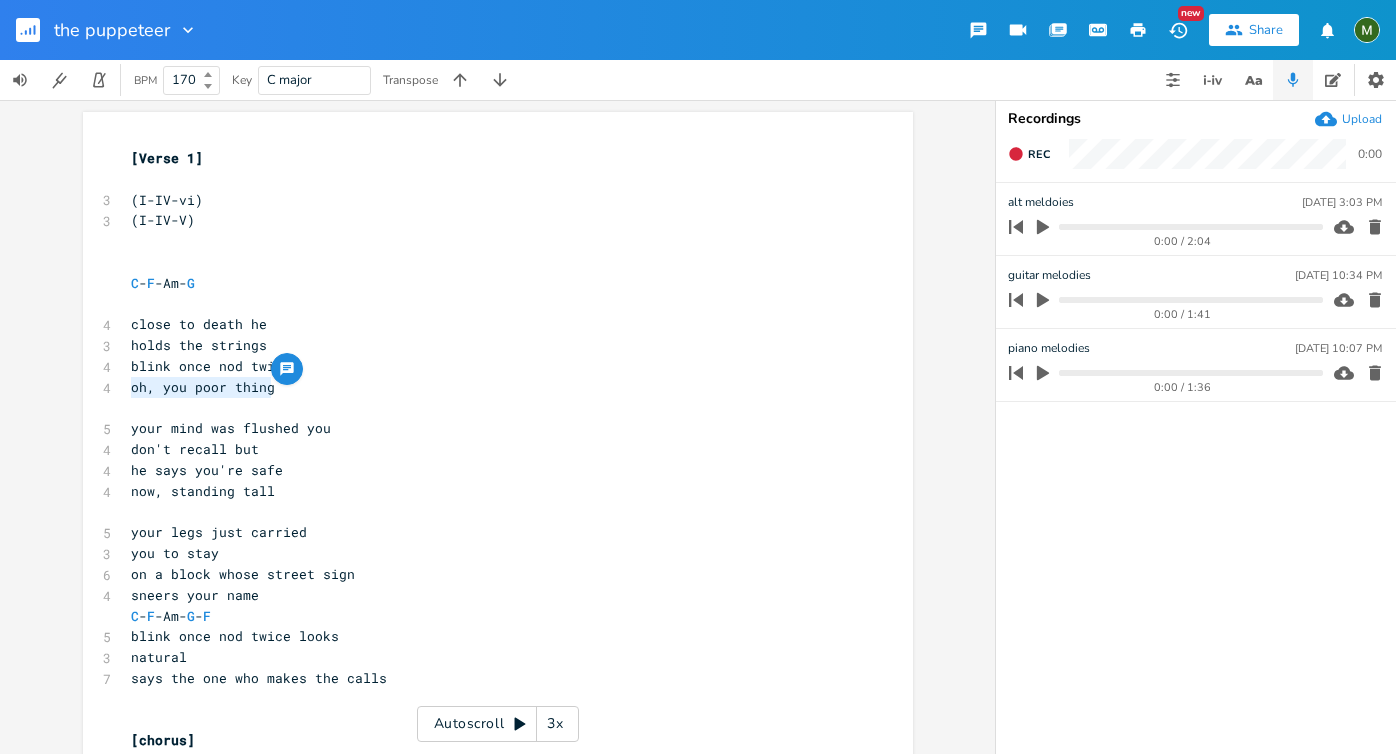 drag, startPoint x: 275, startPoint y: 390, endPoint x: 104, endPoint y: 390, distance: 171 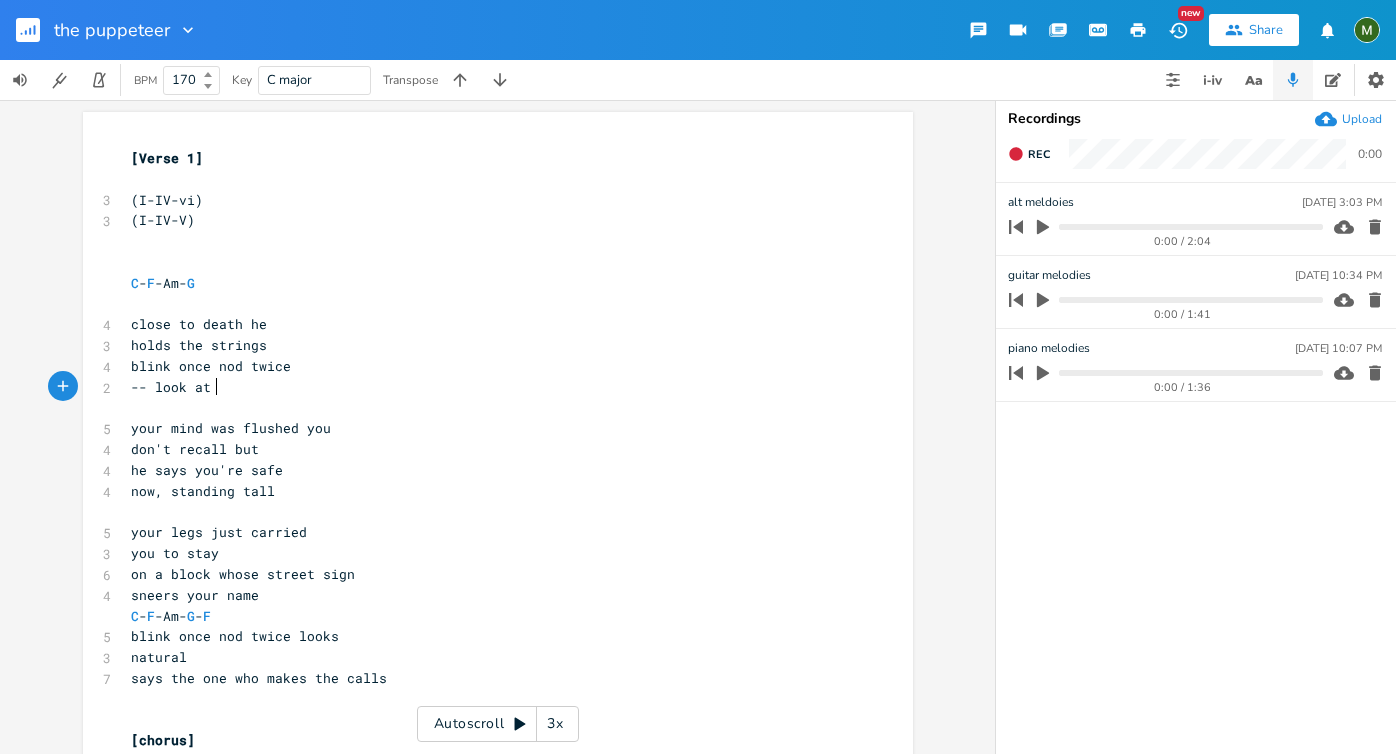type on "-- look at me" 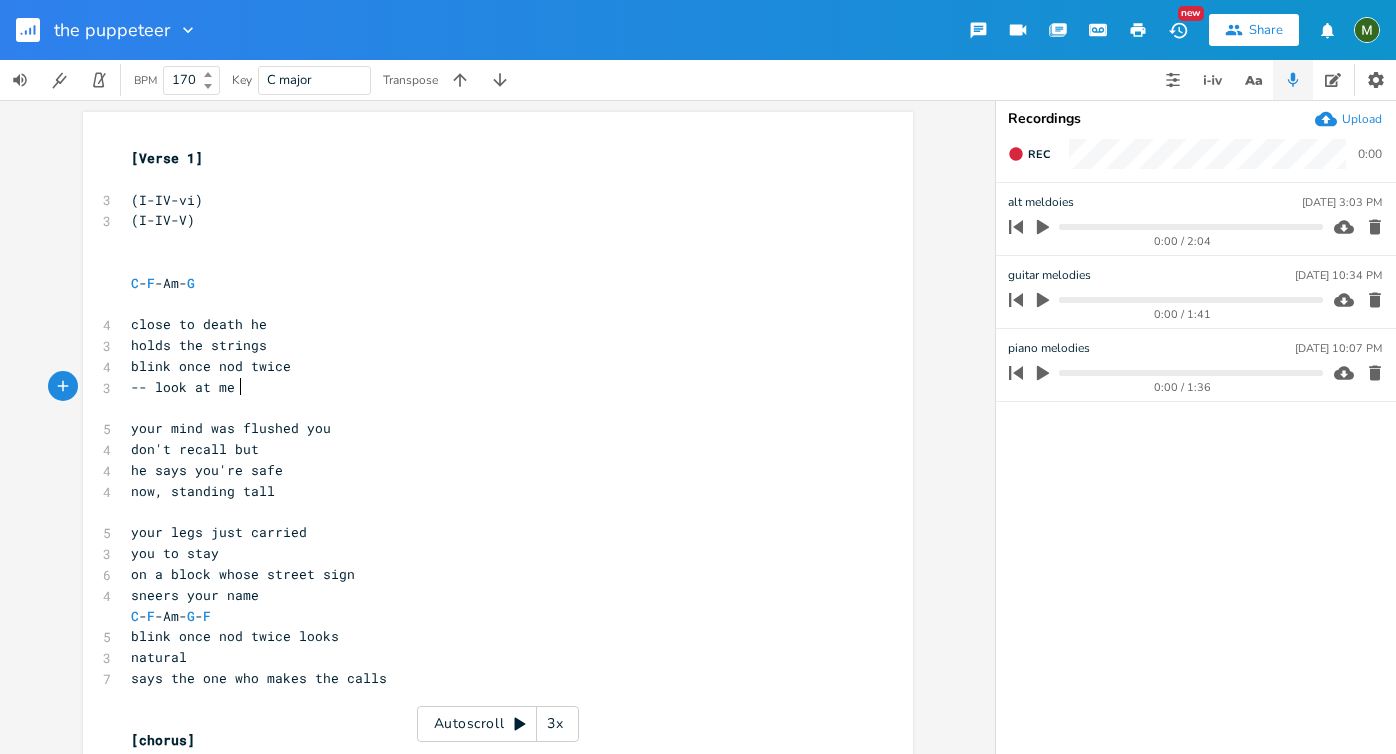 scroll, scrollTop: 0, scrollLeft: 79, axis: horizontal 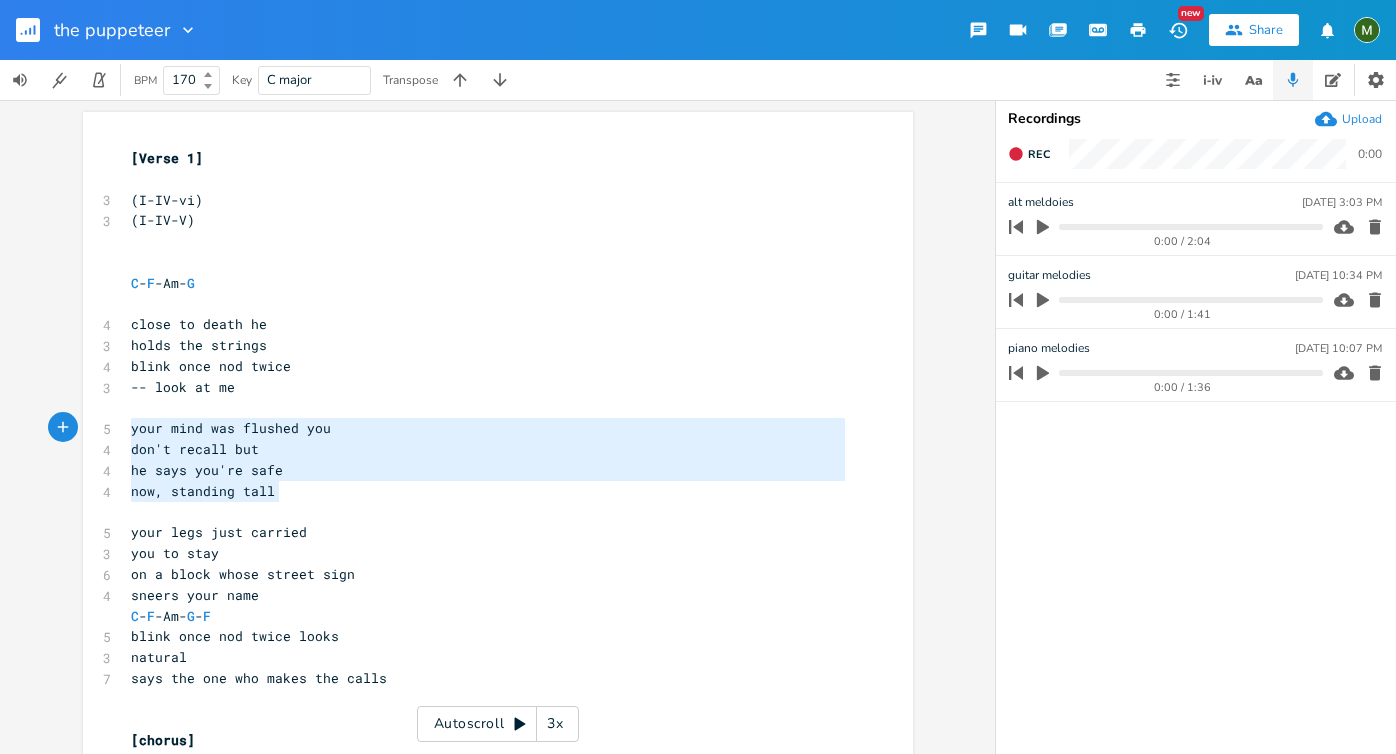 drag, startPoint x: 292, startPoint y: 489, endPoint x: 116, endPoint y: 437, distance: 183.52112 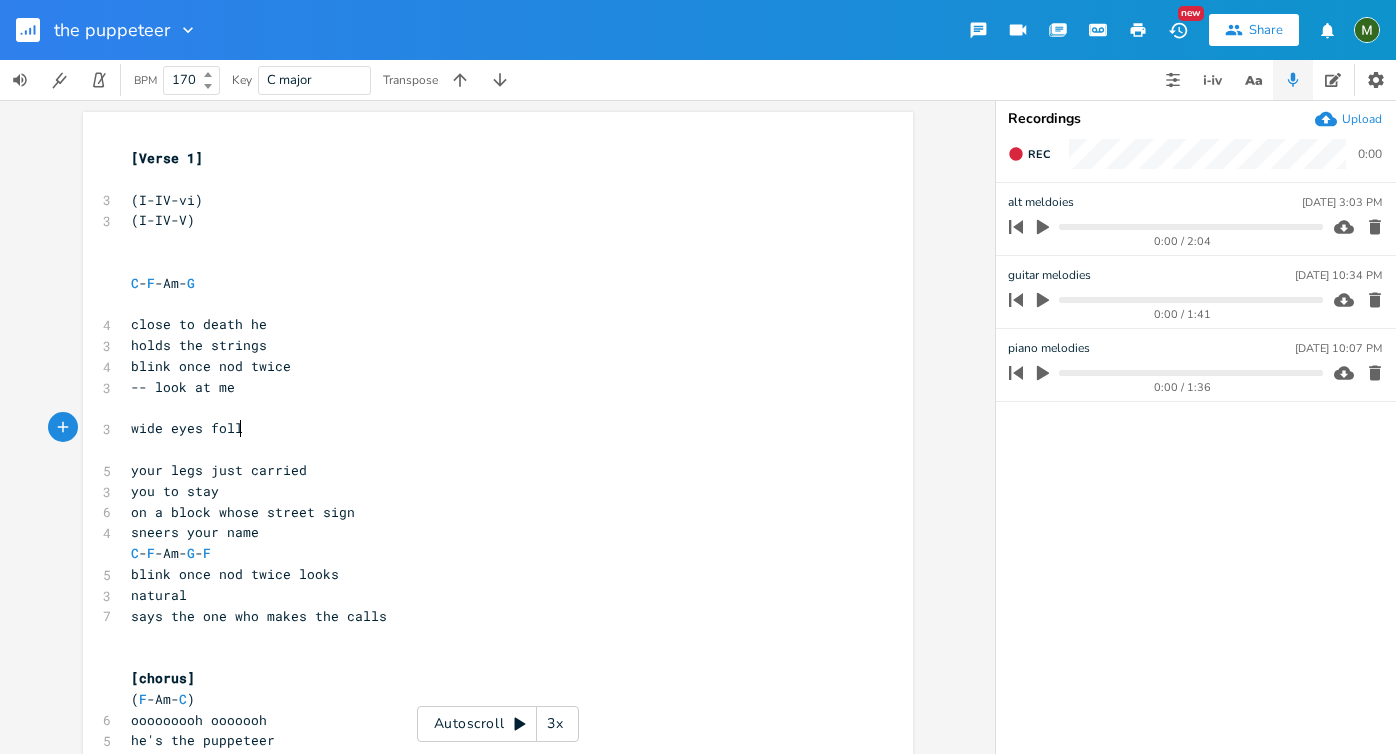 type on "wide eyes follow" 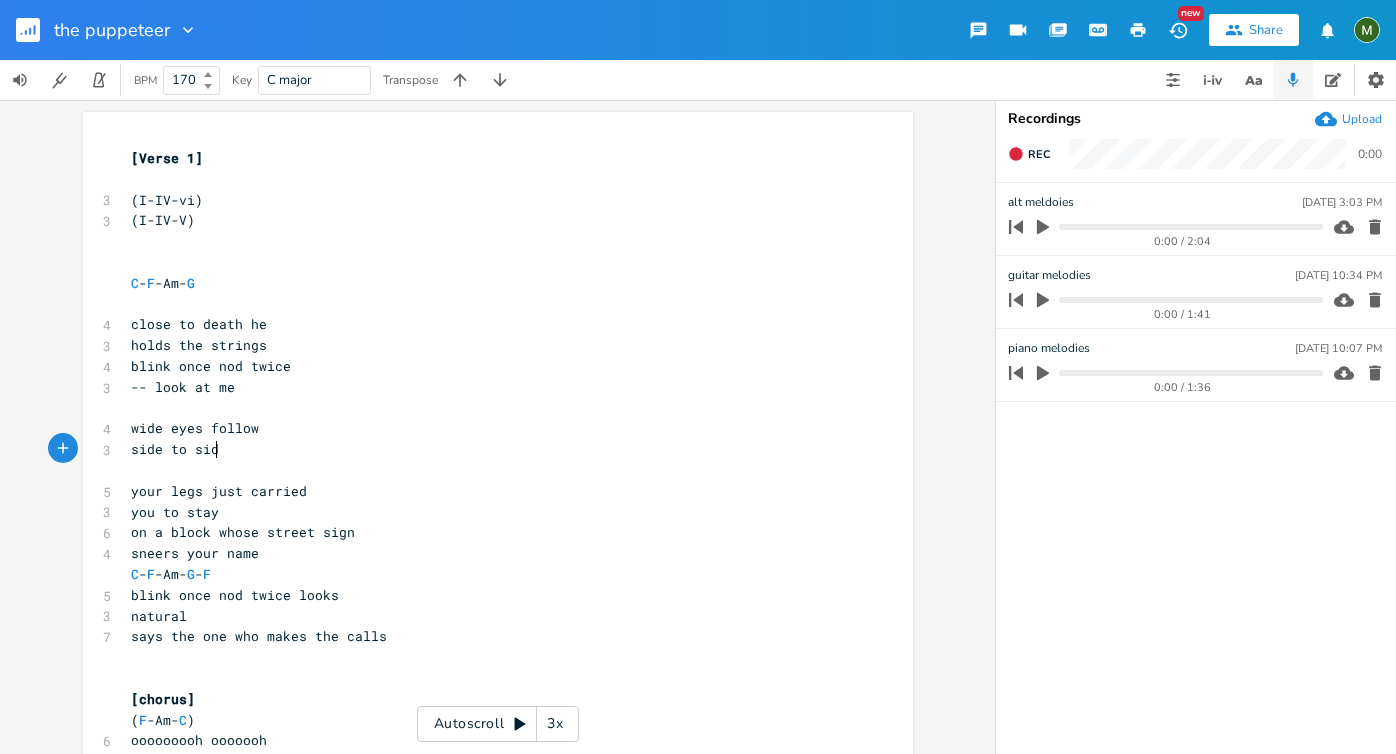 type on "side to side" 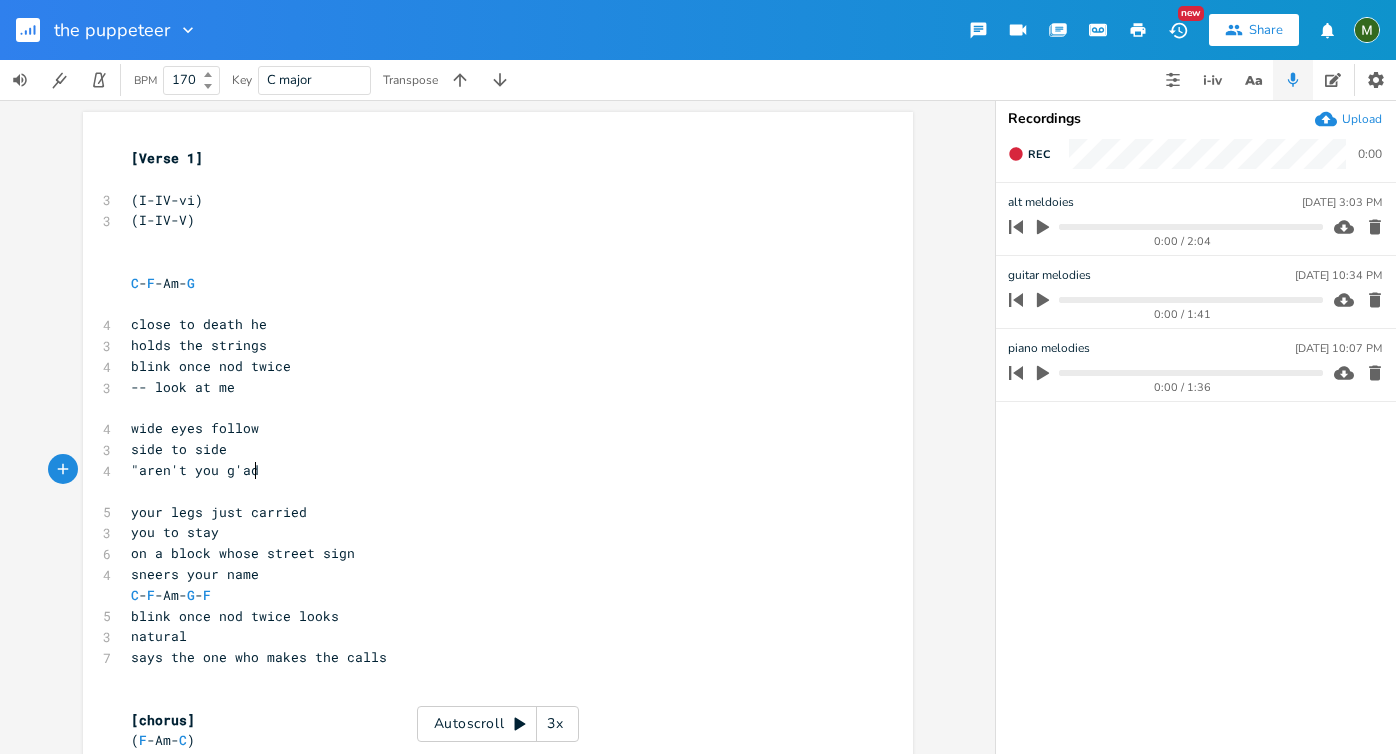 type on ""aren't you g'ad?" 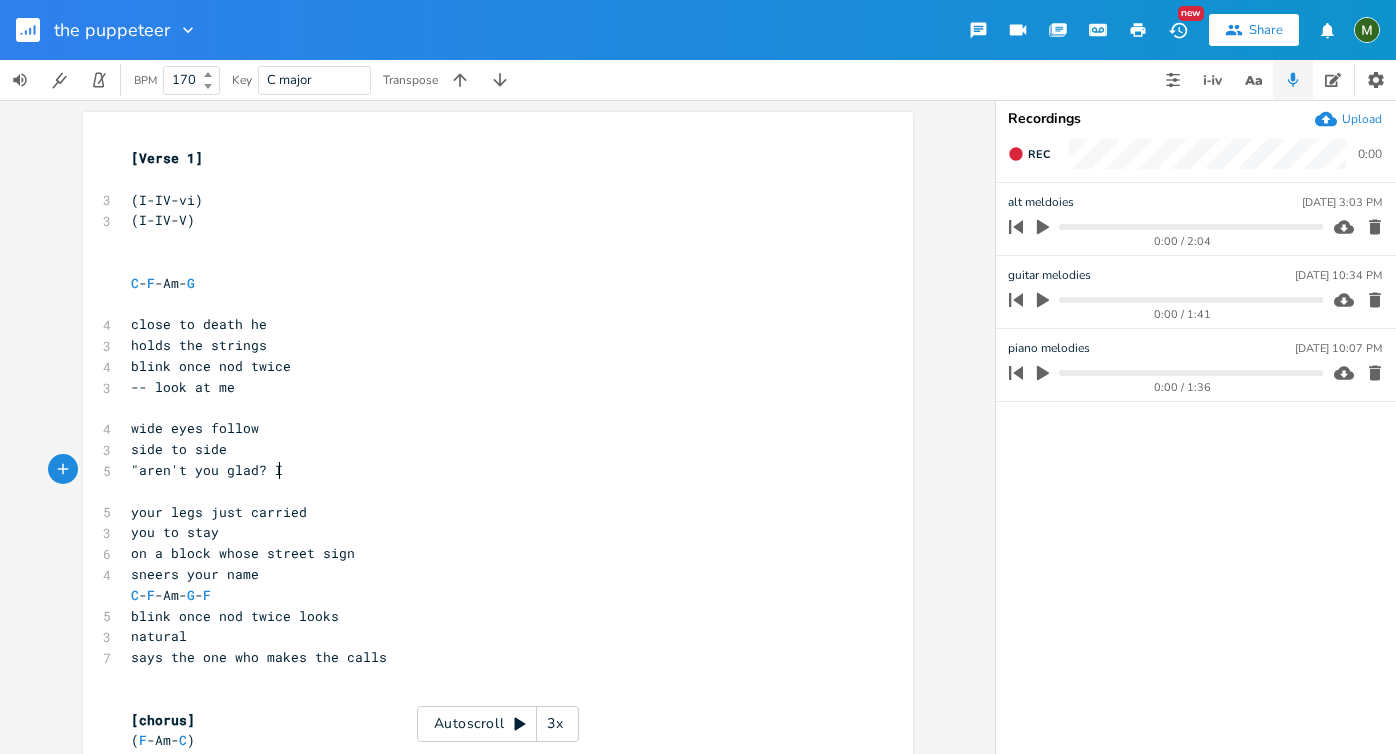 scroll, scrollTop: 0, scrollLeft: 47, axis: horizontal 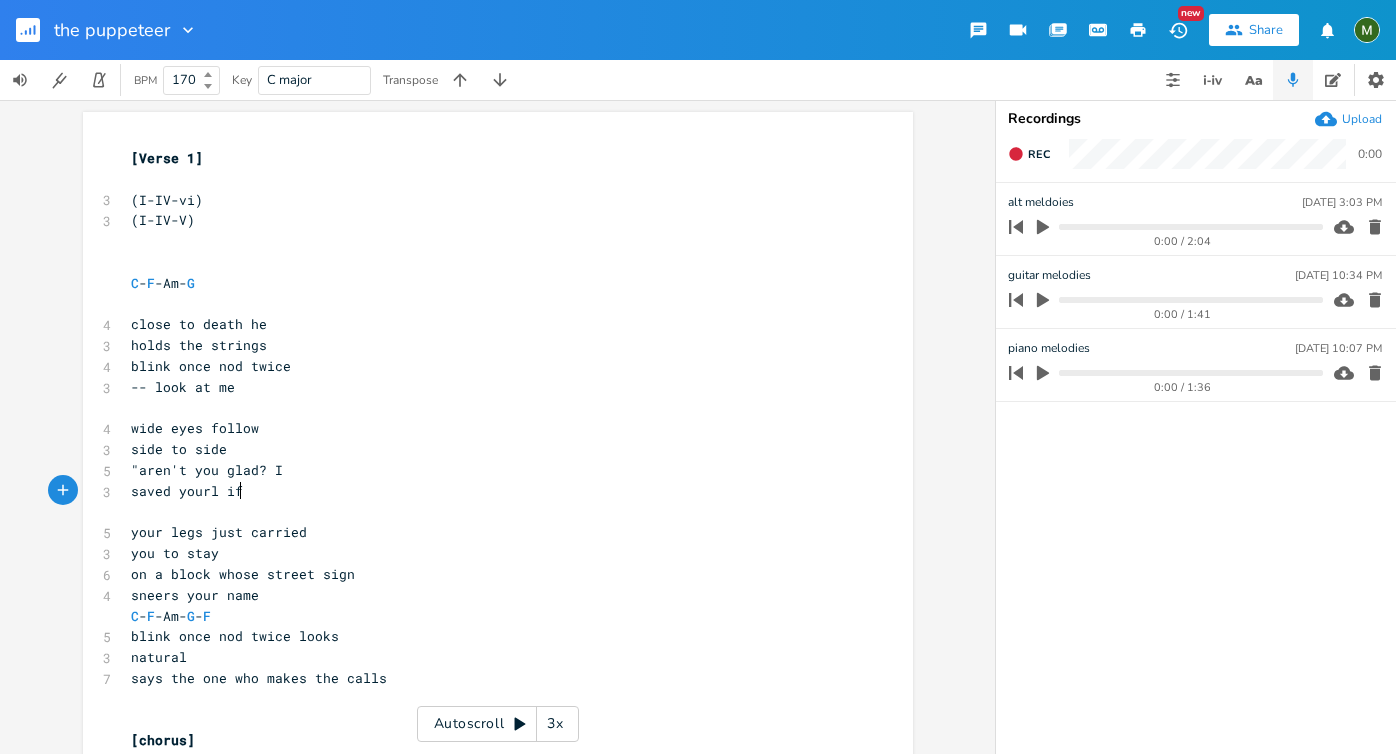 type on "saved yourl ife" 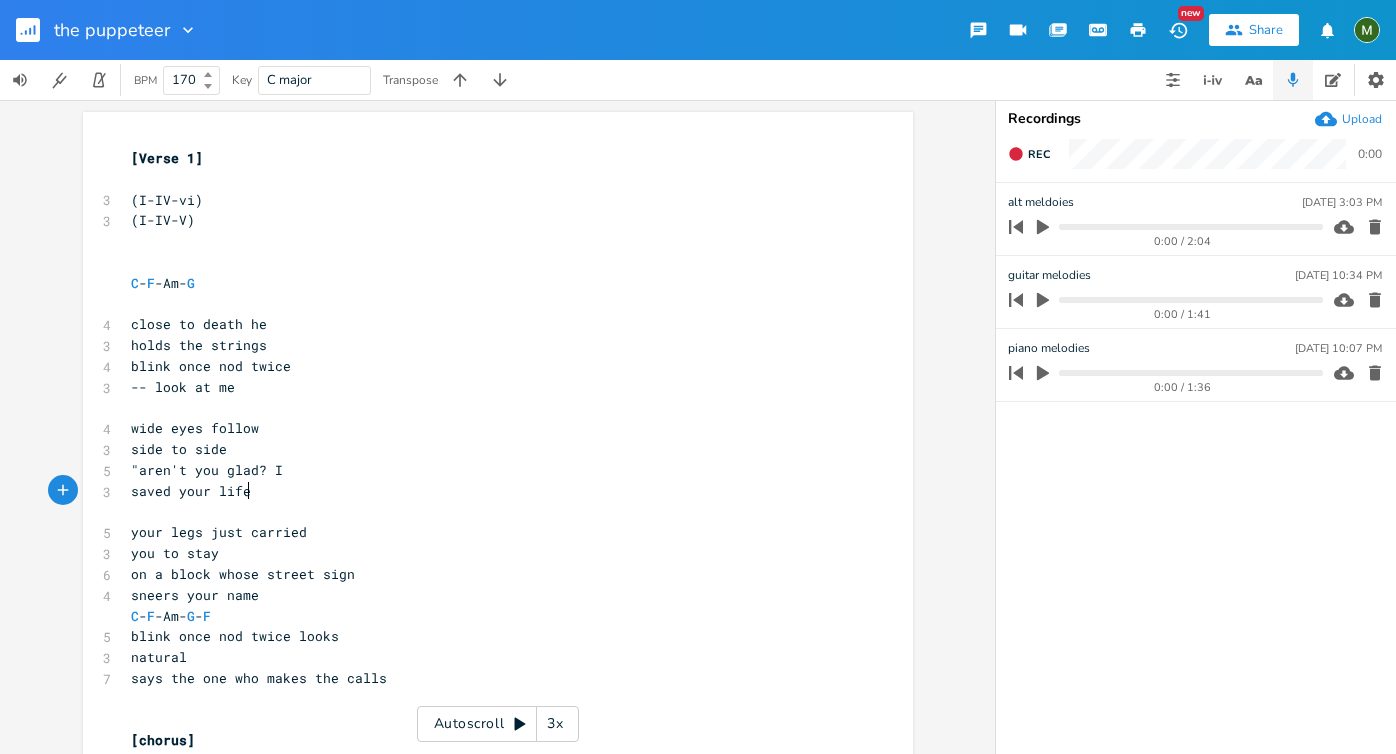 type on "r life"" 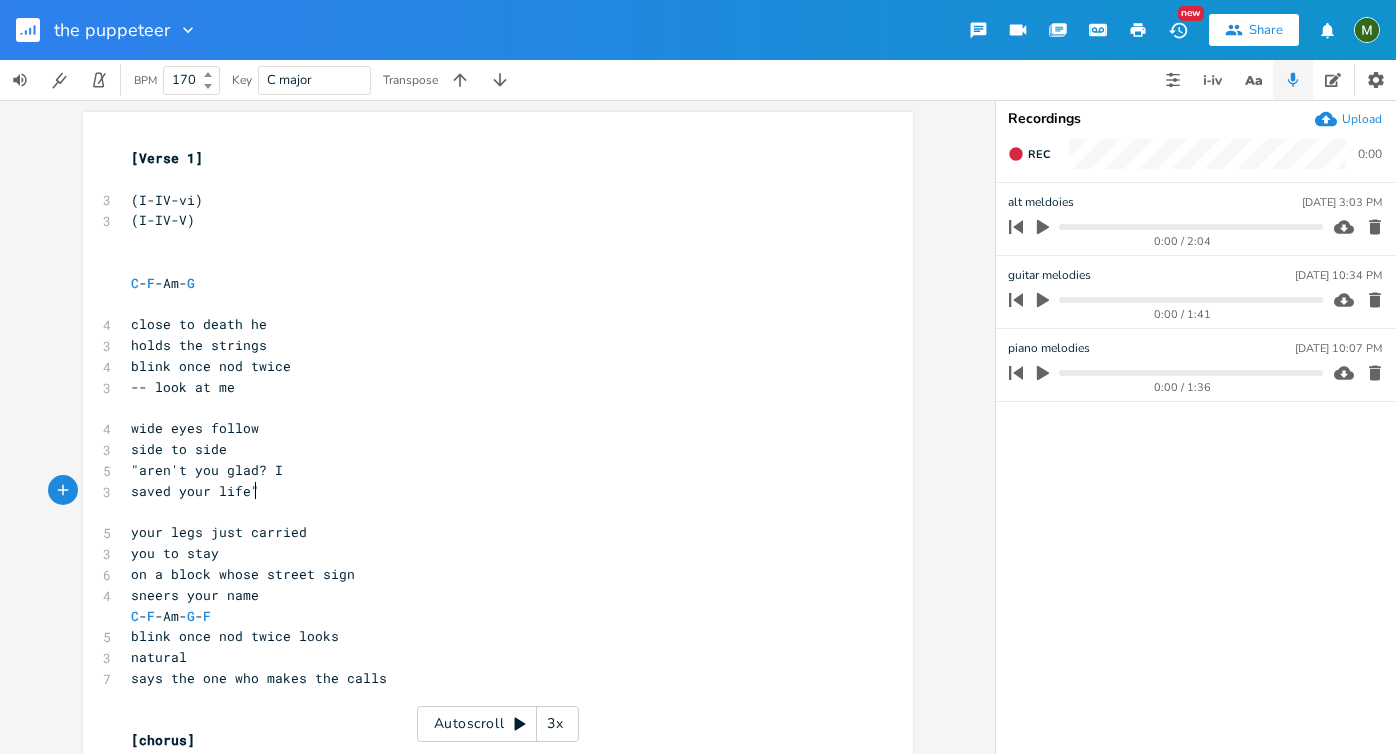 click on "sneers your name" at bounding box center (488, 595) 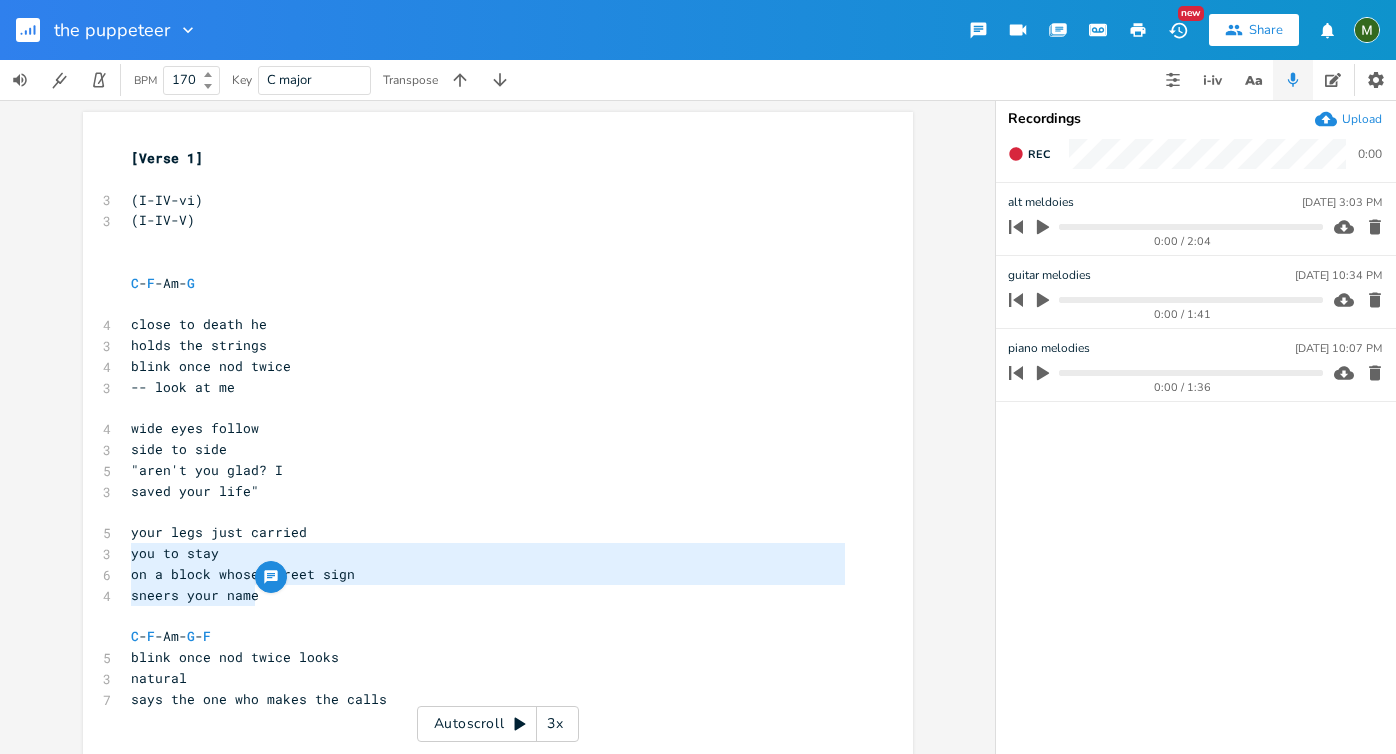 type on "your legs just carried
you to stay
on a block whose street sign
sneers your name" 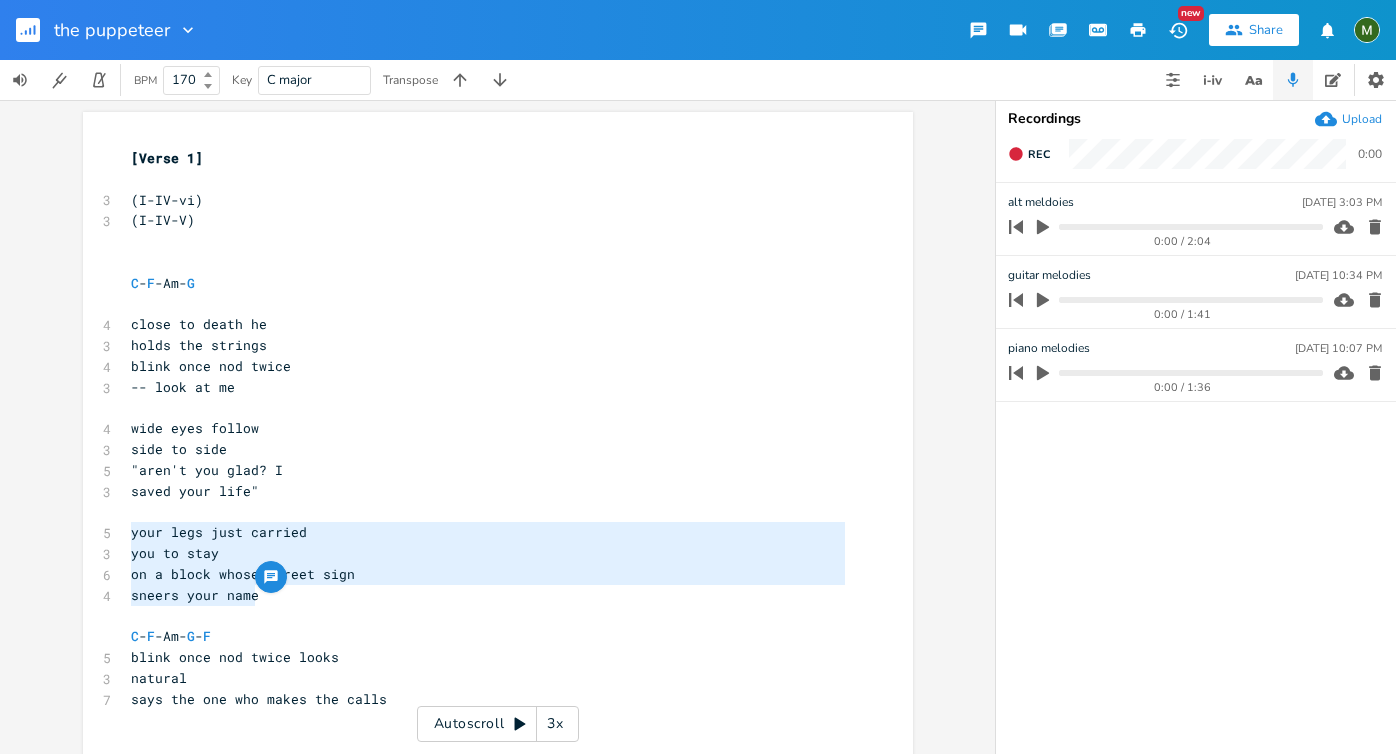 drag, startPoint x: 270, startPoint y: 595, endPoint x: 118, endPoint y: 533, distance: 164.15846 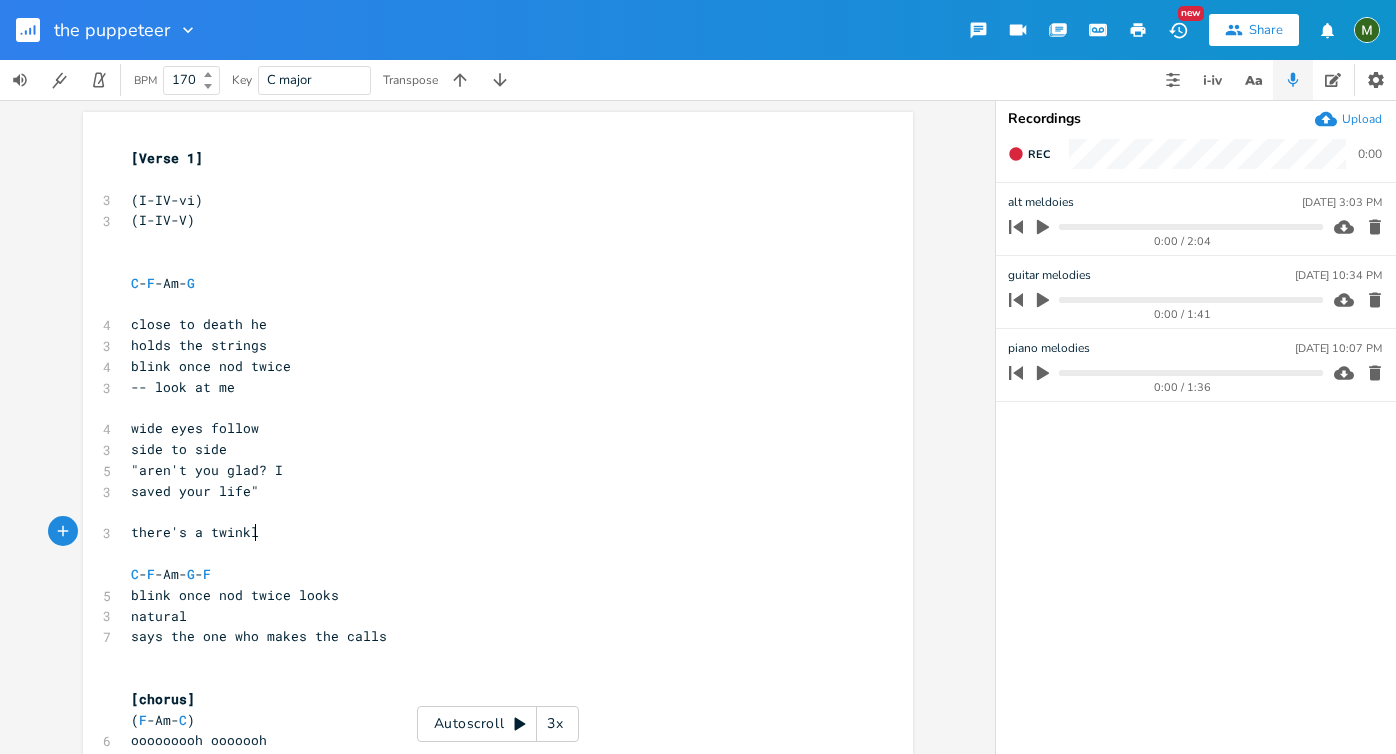 type on "there's a twinkle" 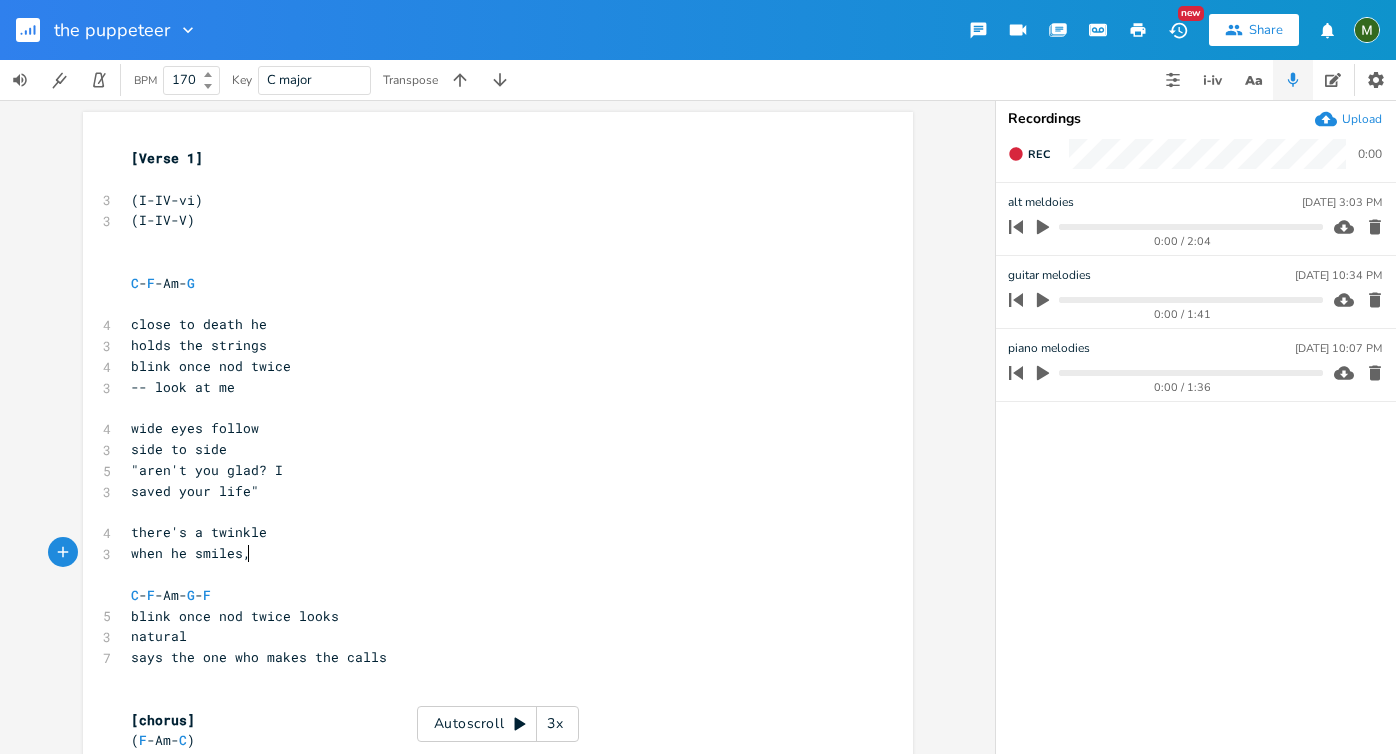 type on "when he smiles, so" 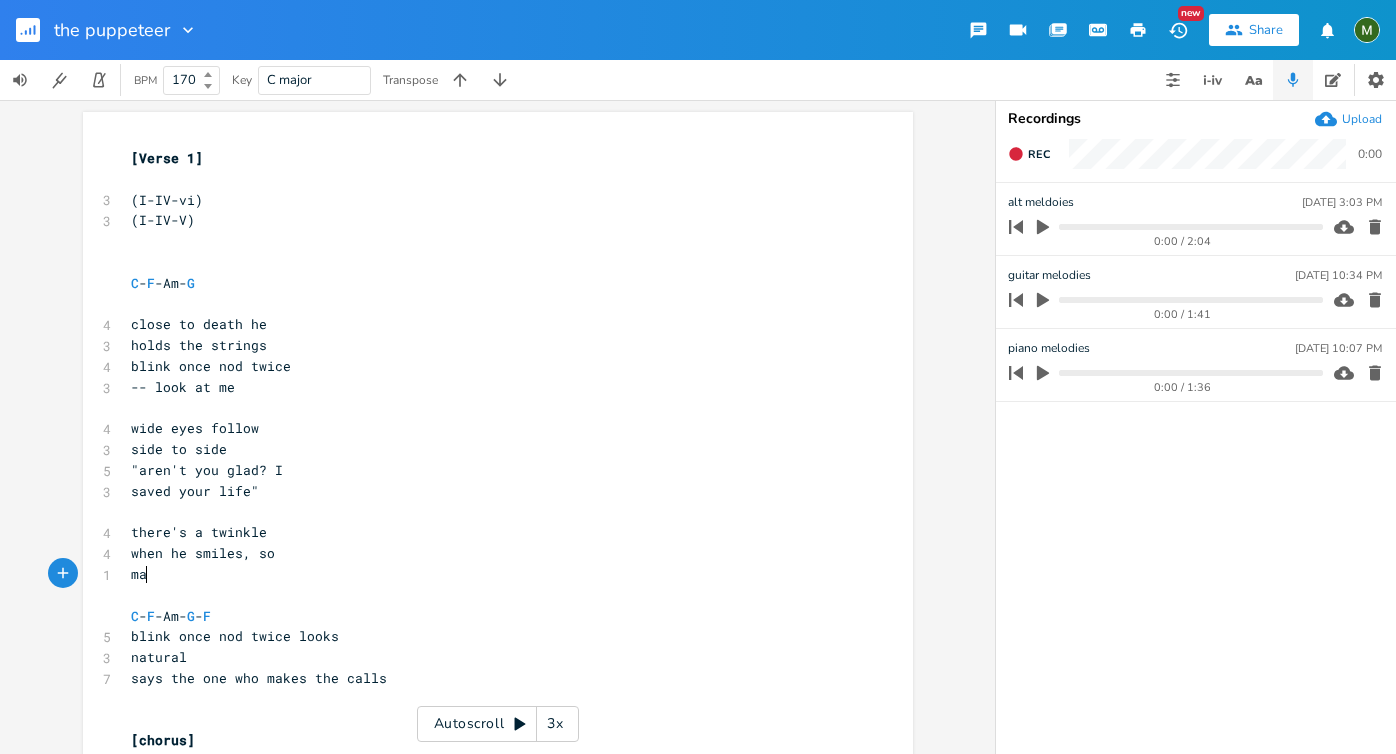 type on "mab" 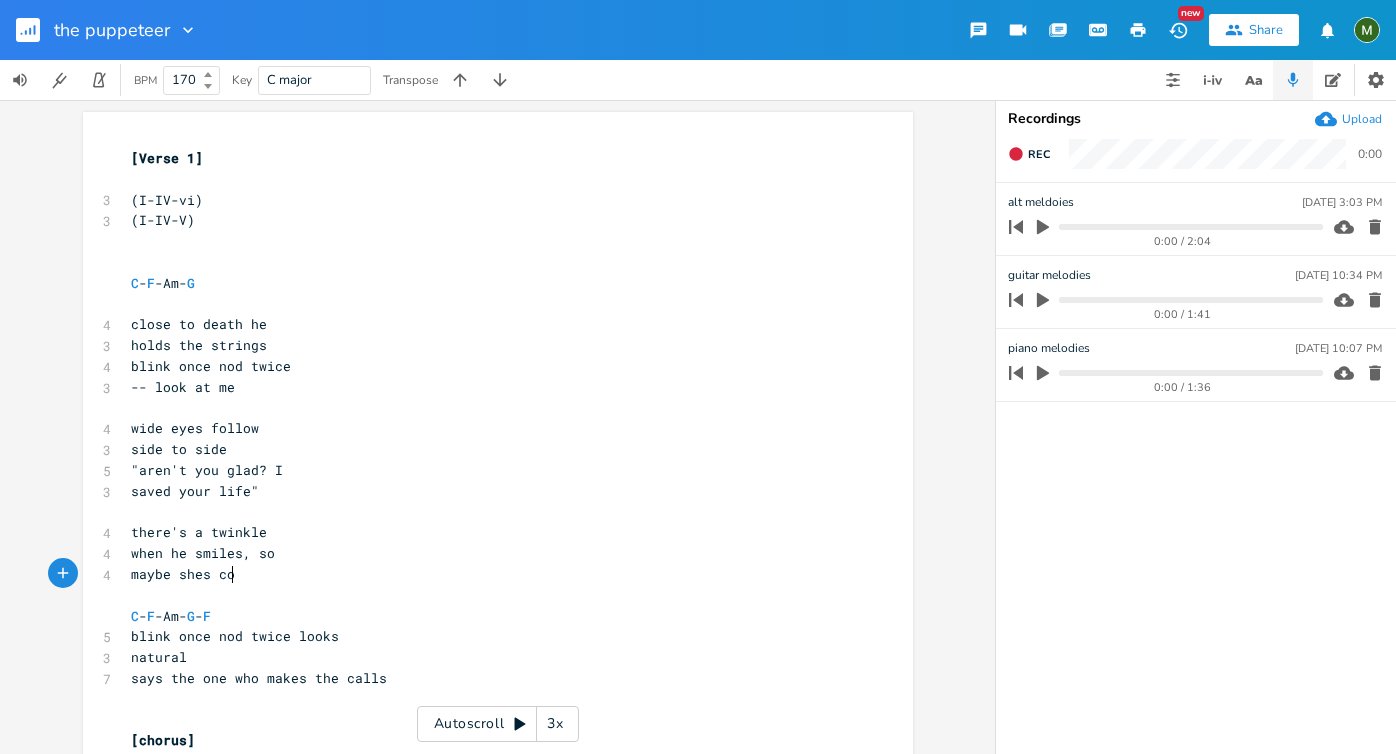 type on "ybe shes could" 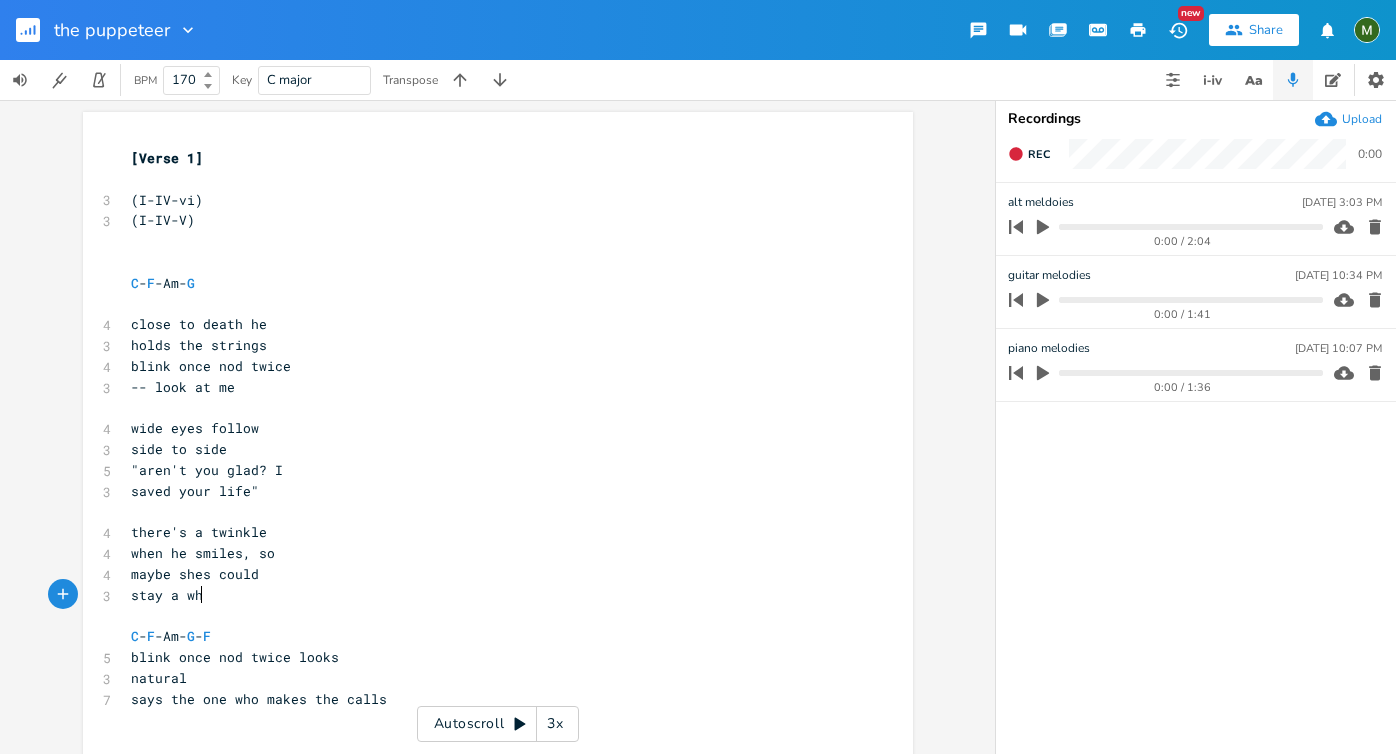 type on "stay a while" 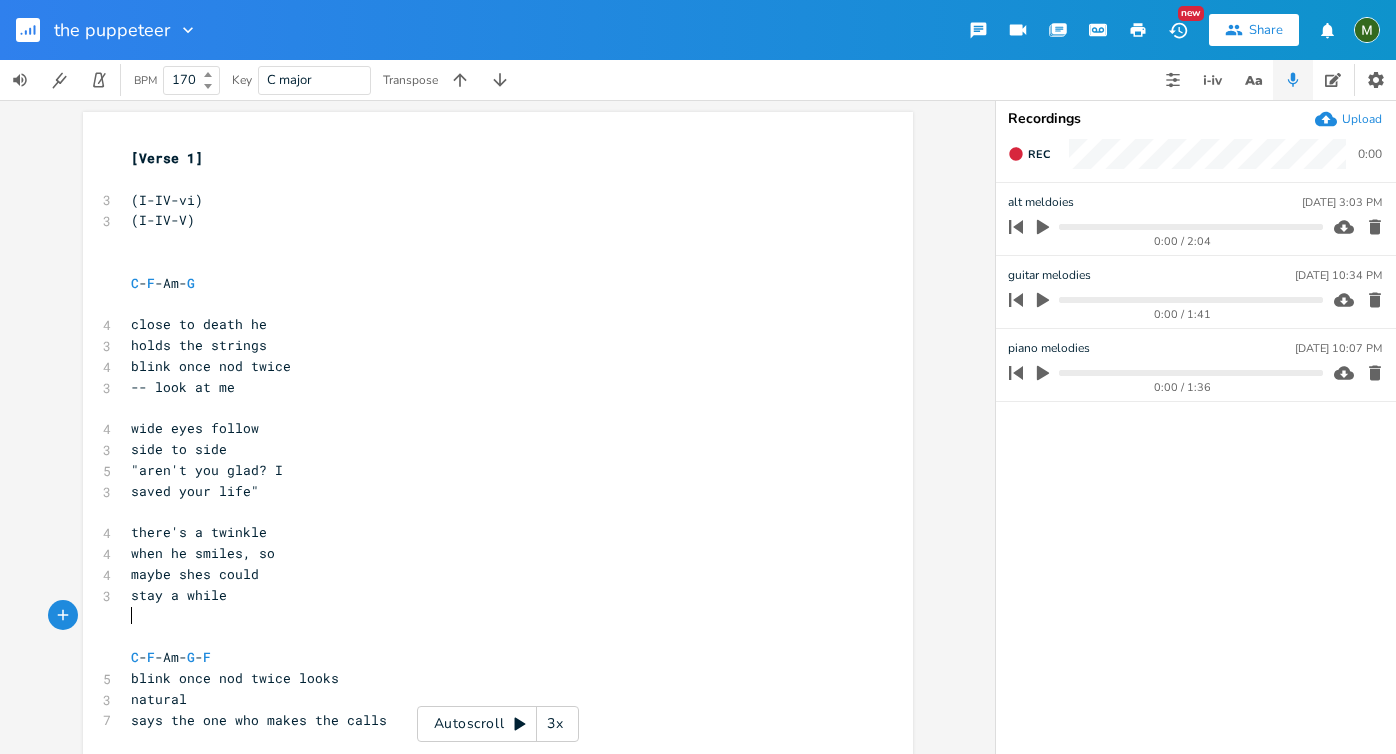 type on "d" 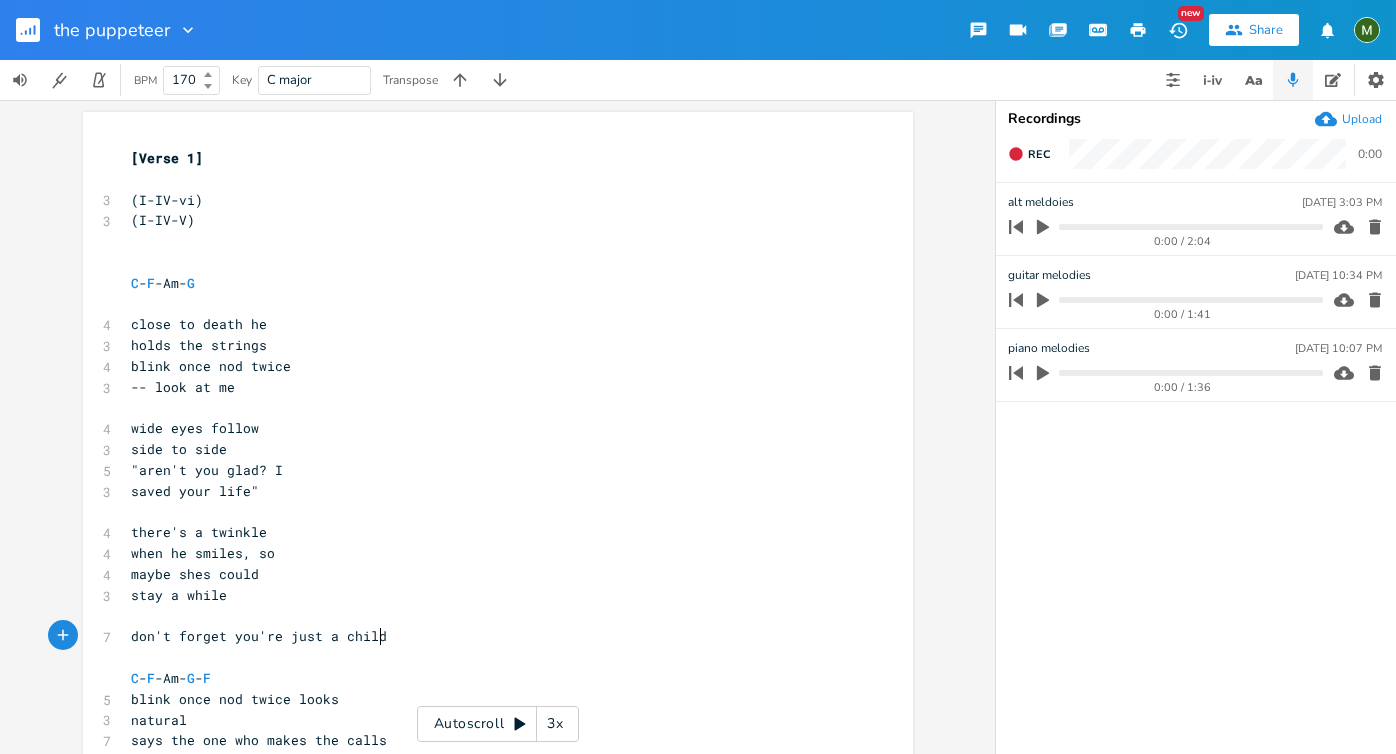 type on "don't forget you're just a child"" 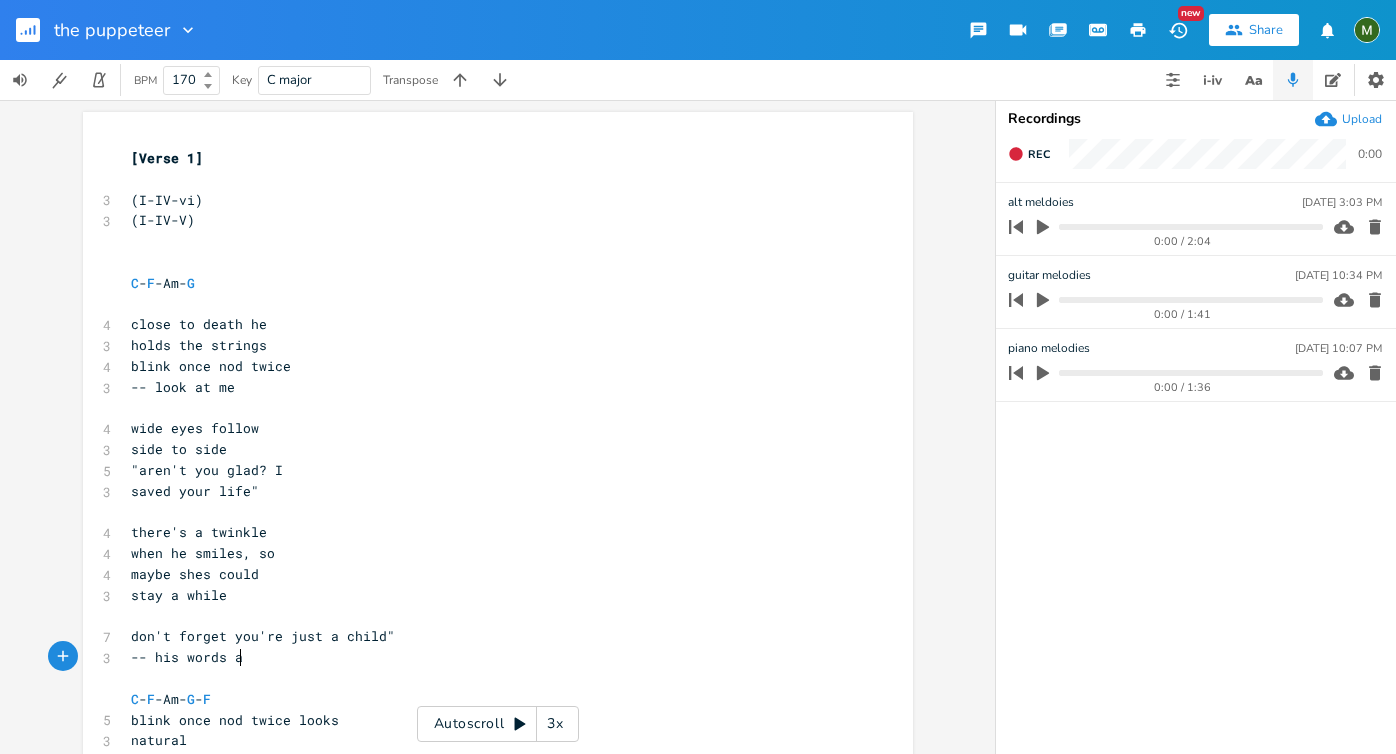 type on "-- his words are" 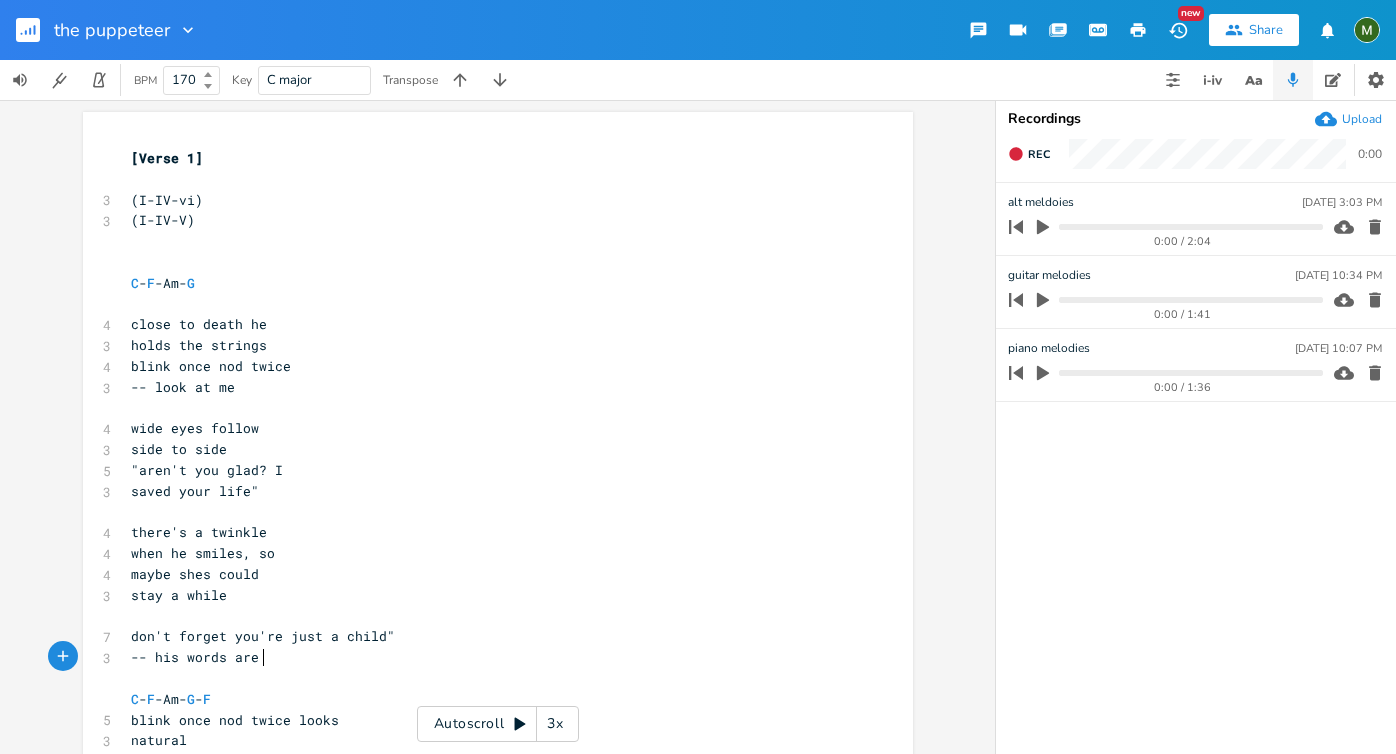 scroll, scrollTop: 0, scrollLeft: 97, axis: horizontal 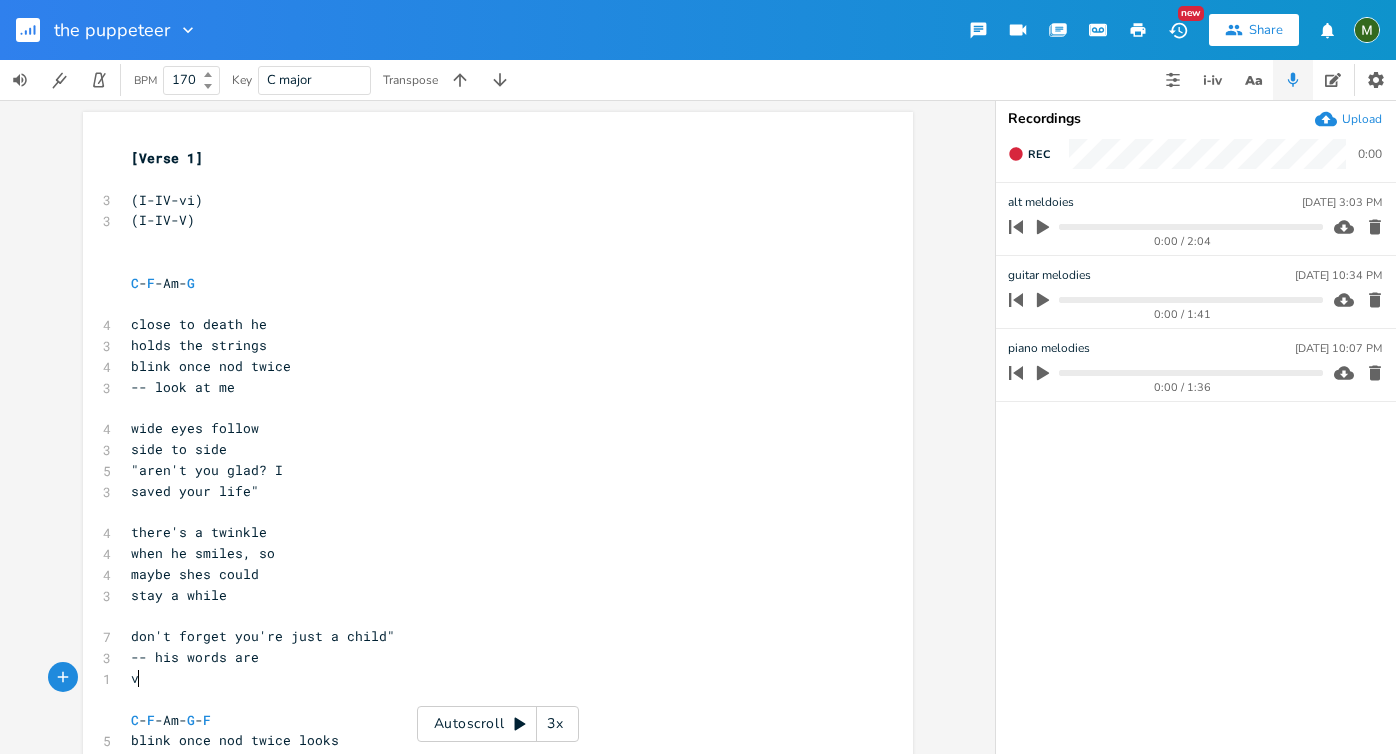 type on "ve" 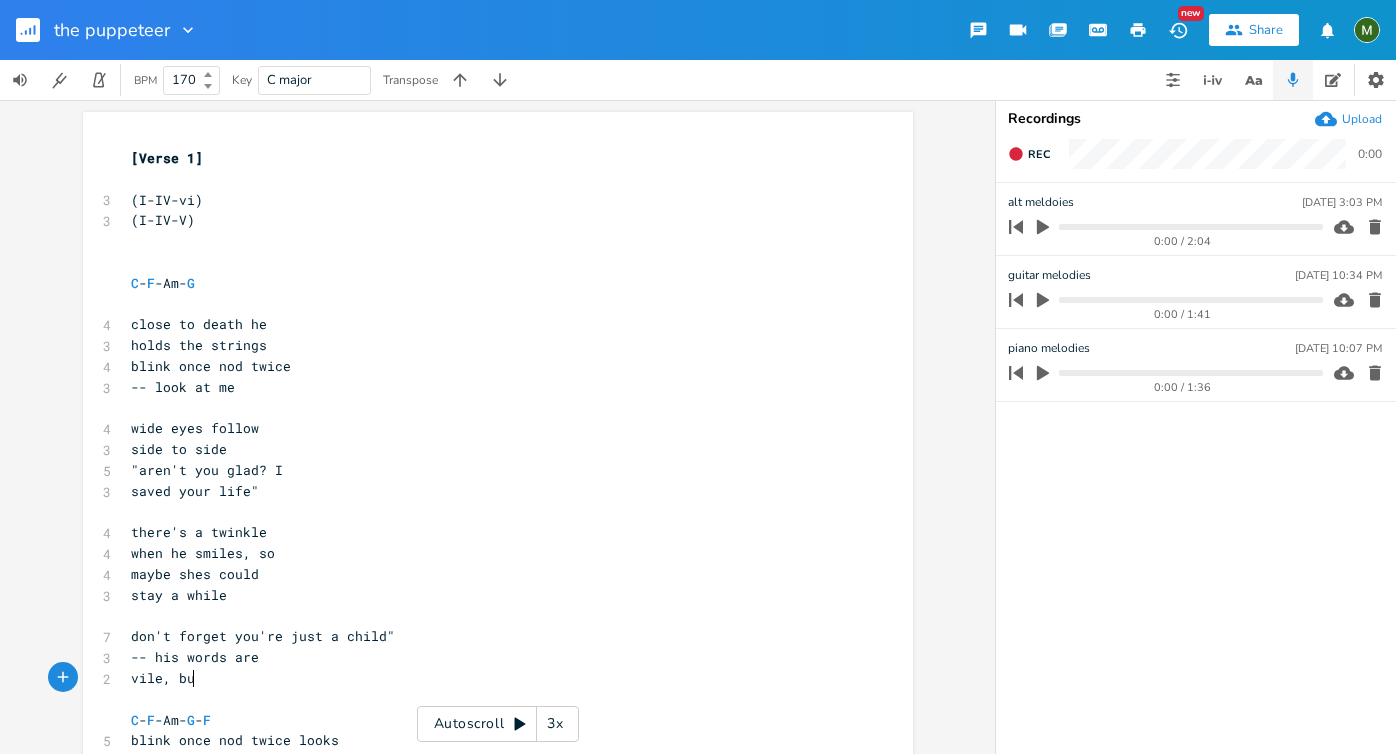 type on "ile, but" 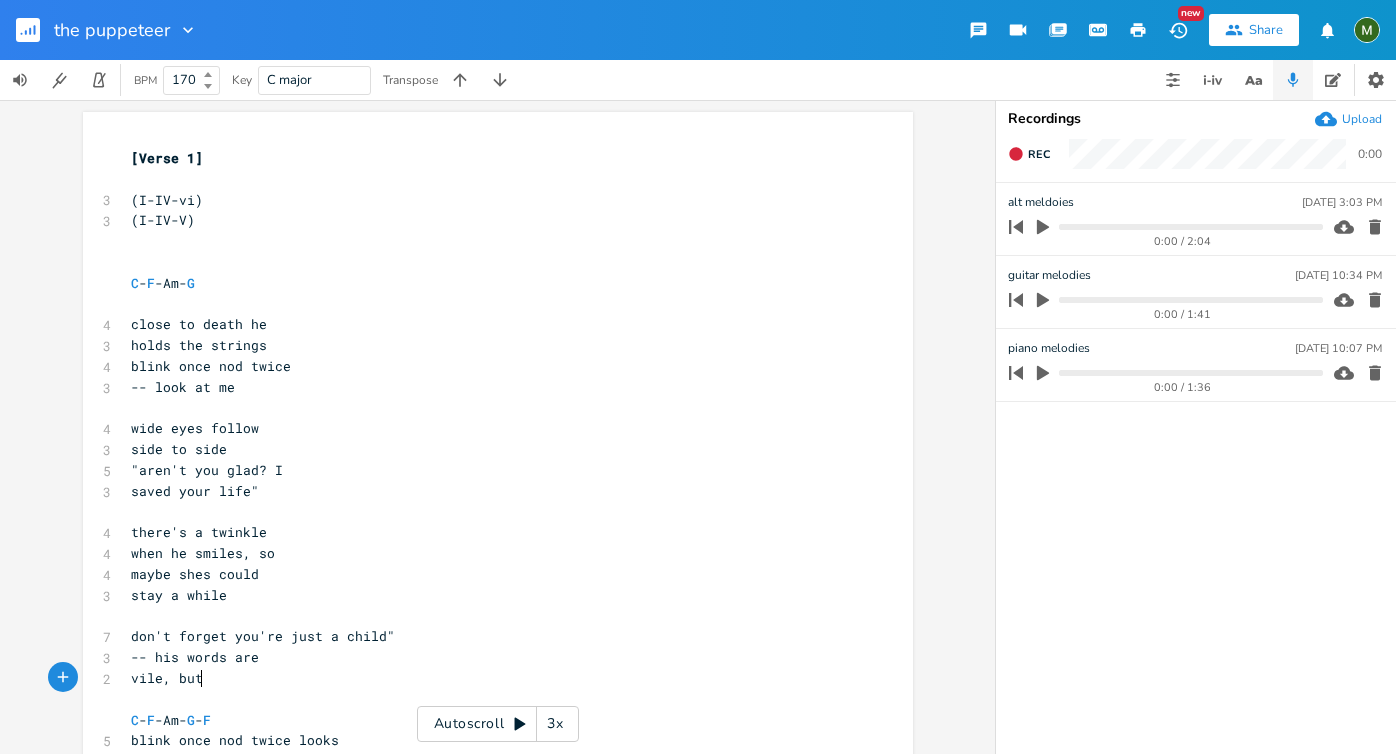 click on "don't forget you're just a child"" at bounding box center (263, 636) 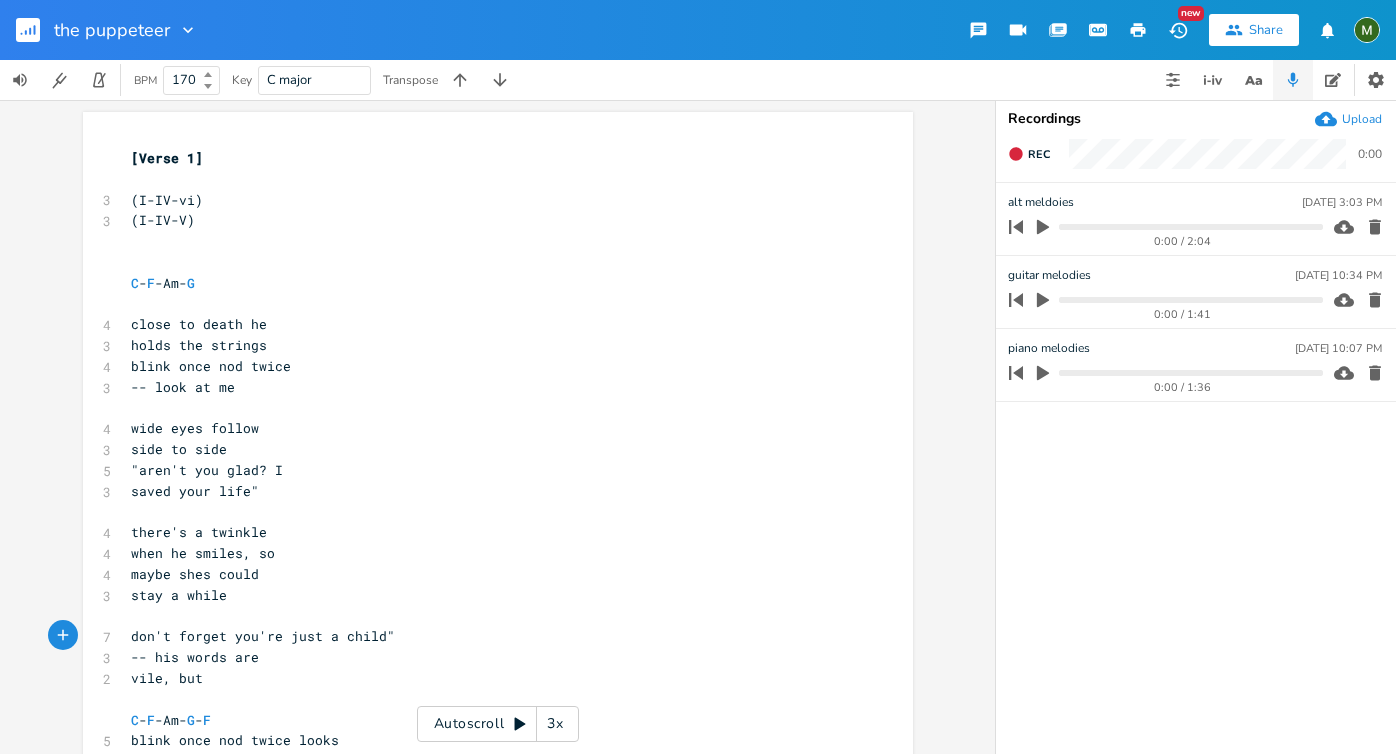 type on """ 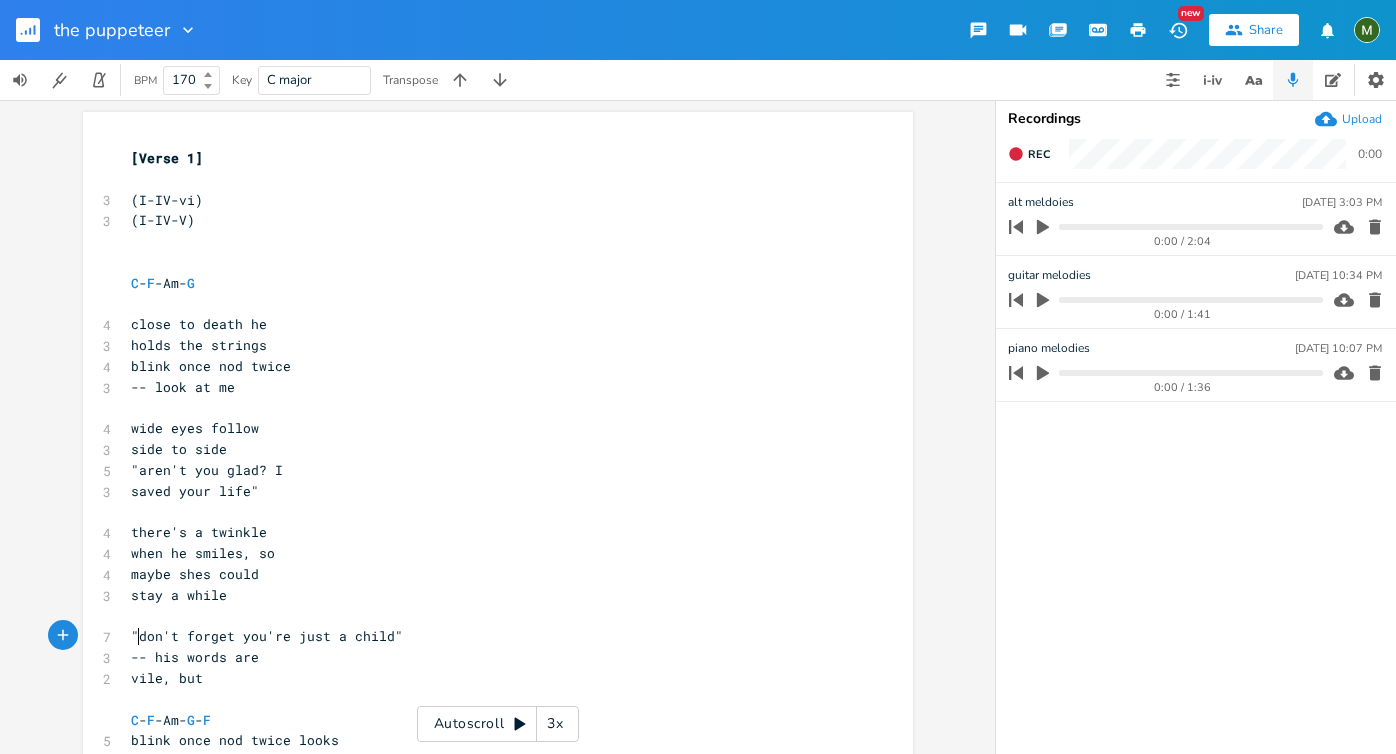 scroll, scrollTop: 0, scrollLeft: 5, axis: horizontal 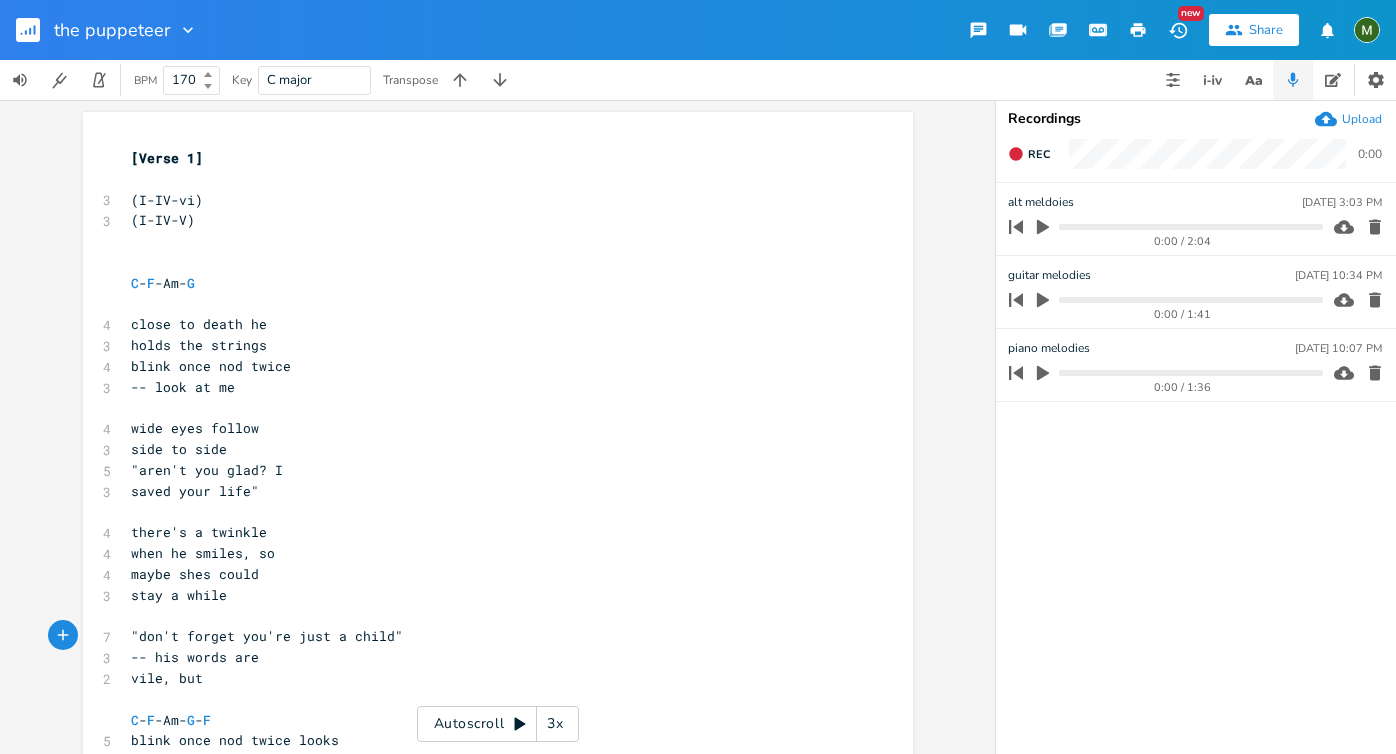 click on ""don't forget you're just a child"" at bounding box center (267, 636) 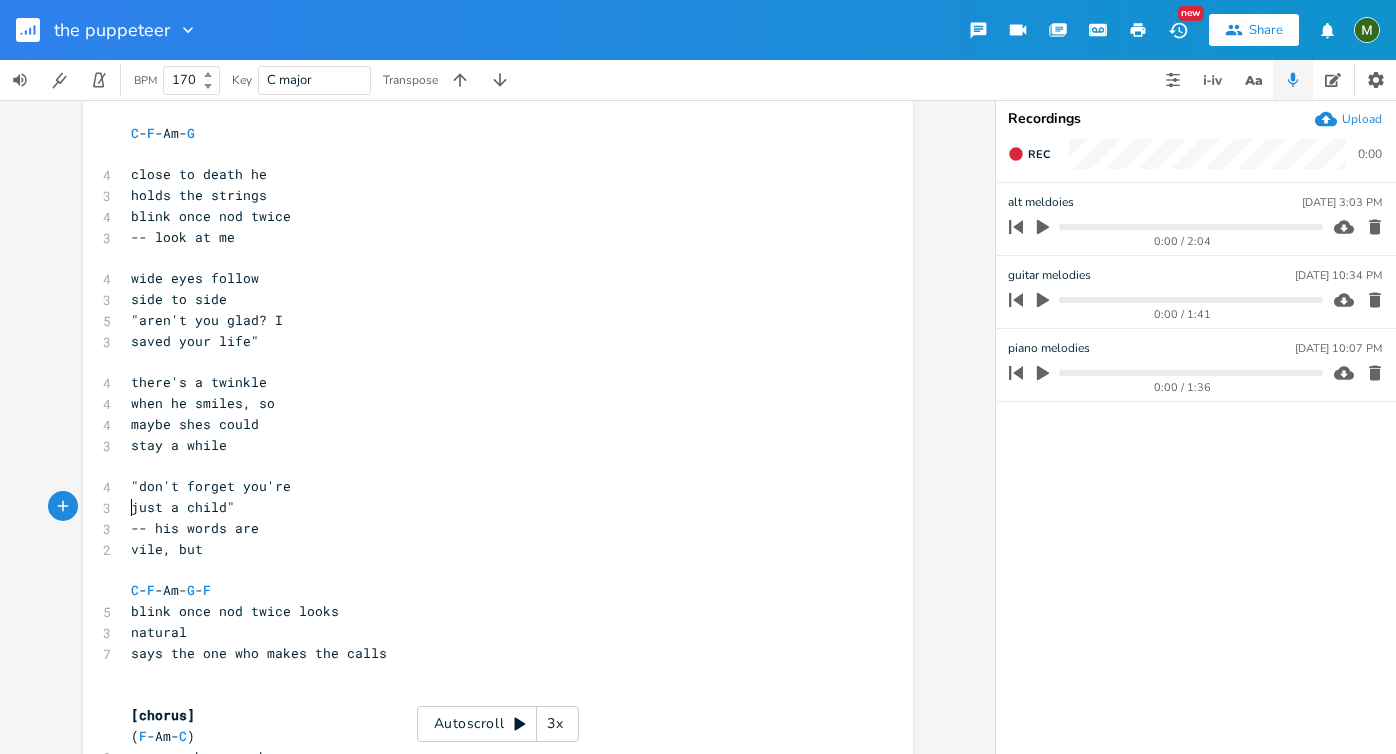 scroll, scrollTop: 152, scrollLeft: 0, axis: vertical 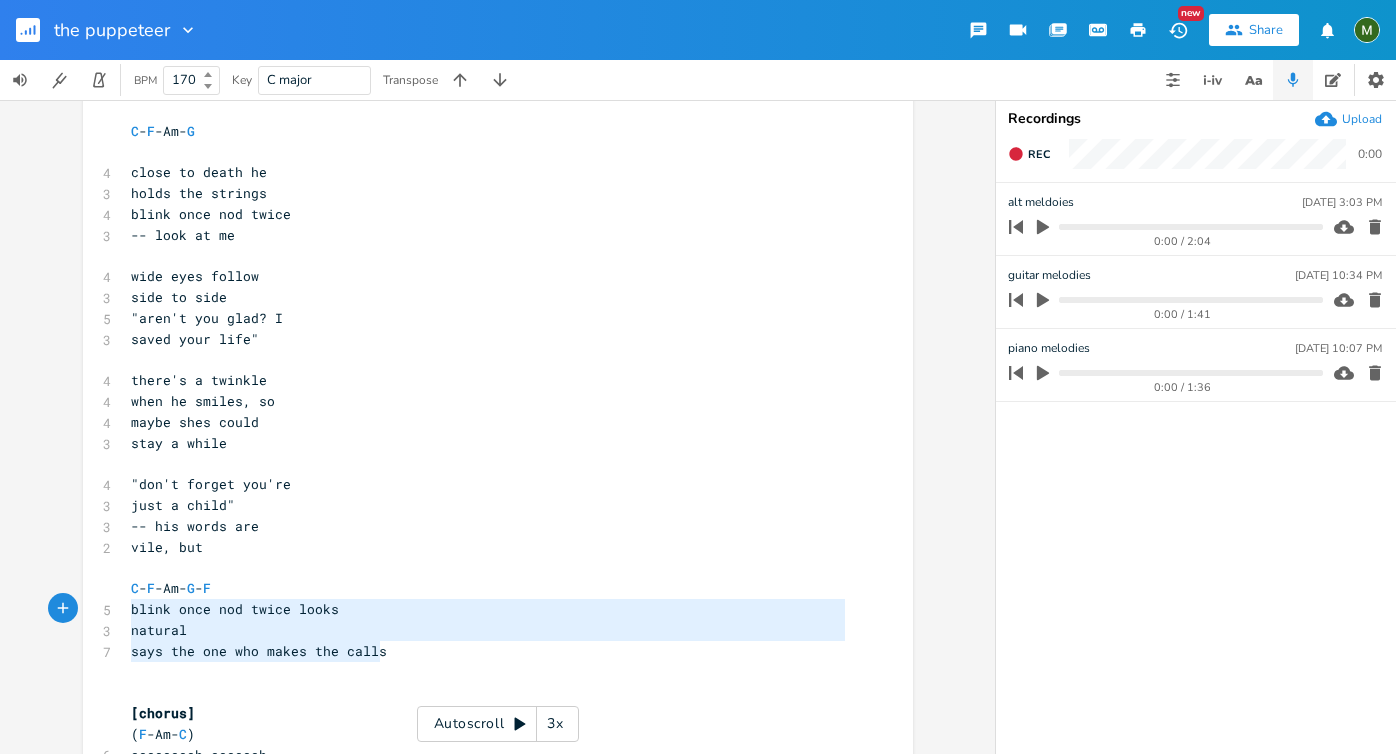 type on "C-F-Am-G-F
blink once nod twice looks
natural
says the one who makes the calls" 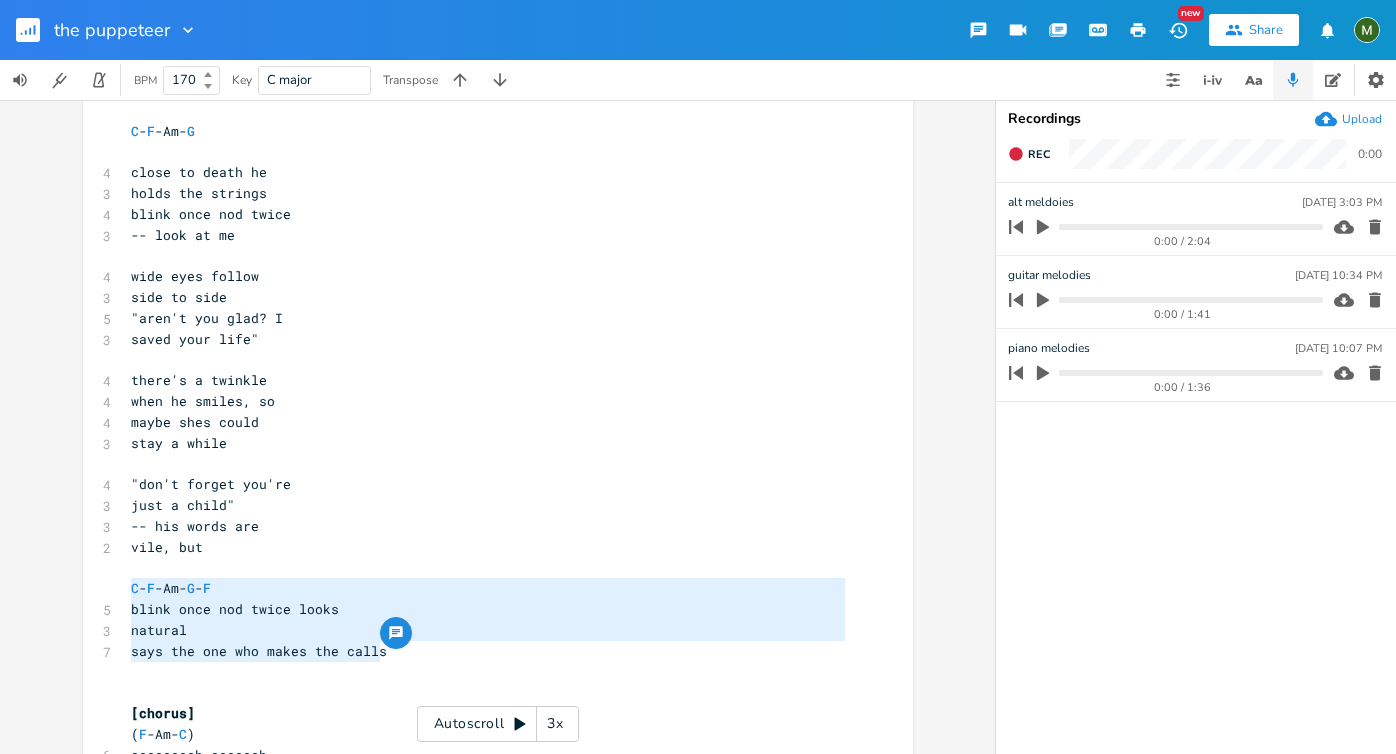 drag, startPoint x: 403, startPoint y: 653, endPoint x: 93, endPoint y: 592, distance: 315.9446 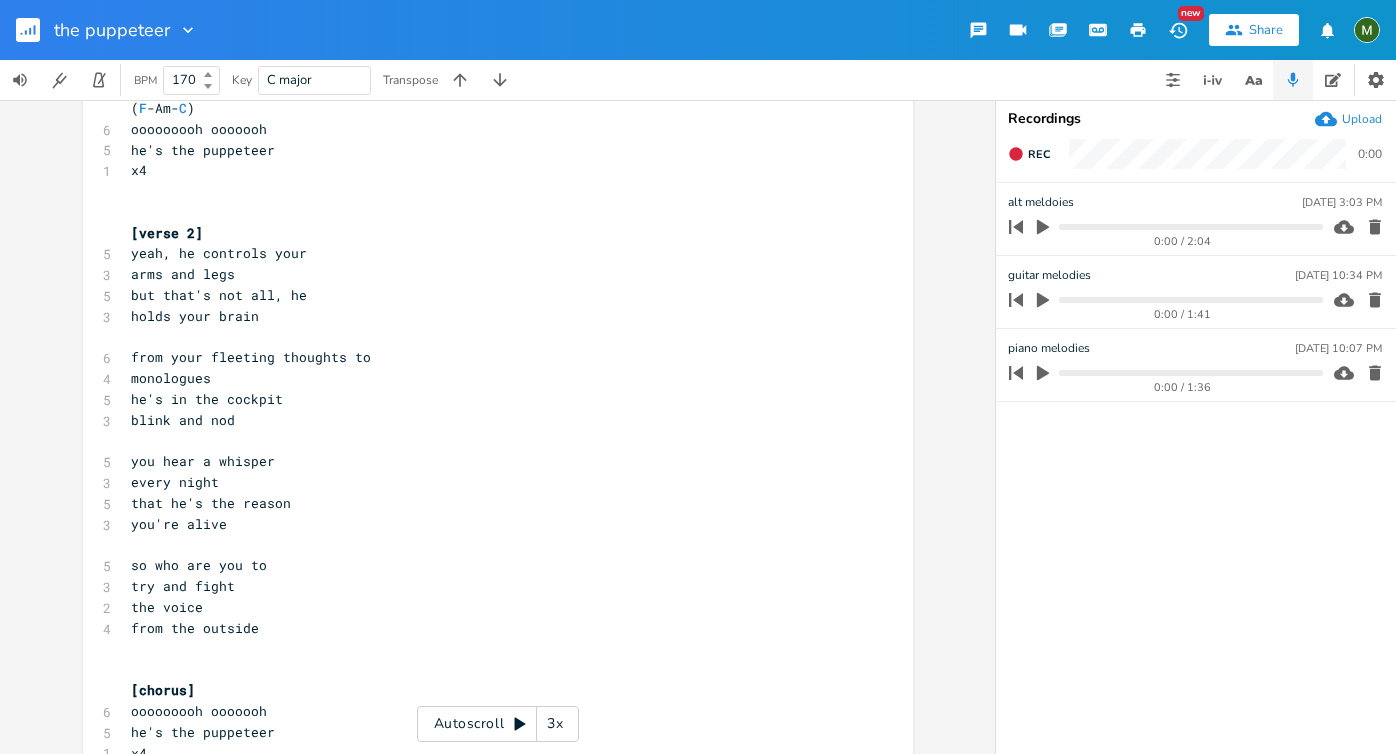 scroll, scrollTop: 672, scrollLeft: 0, axis: vertical 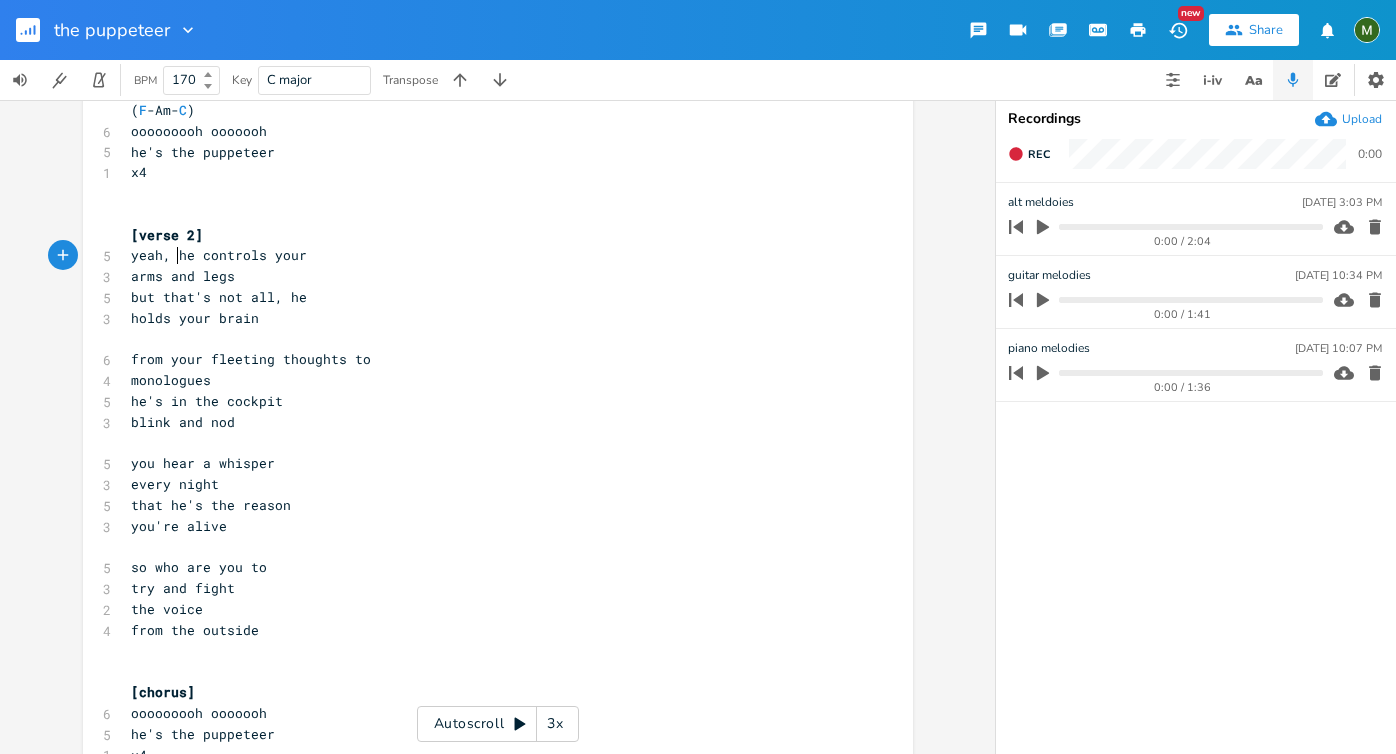 type on "yeah," 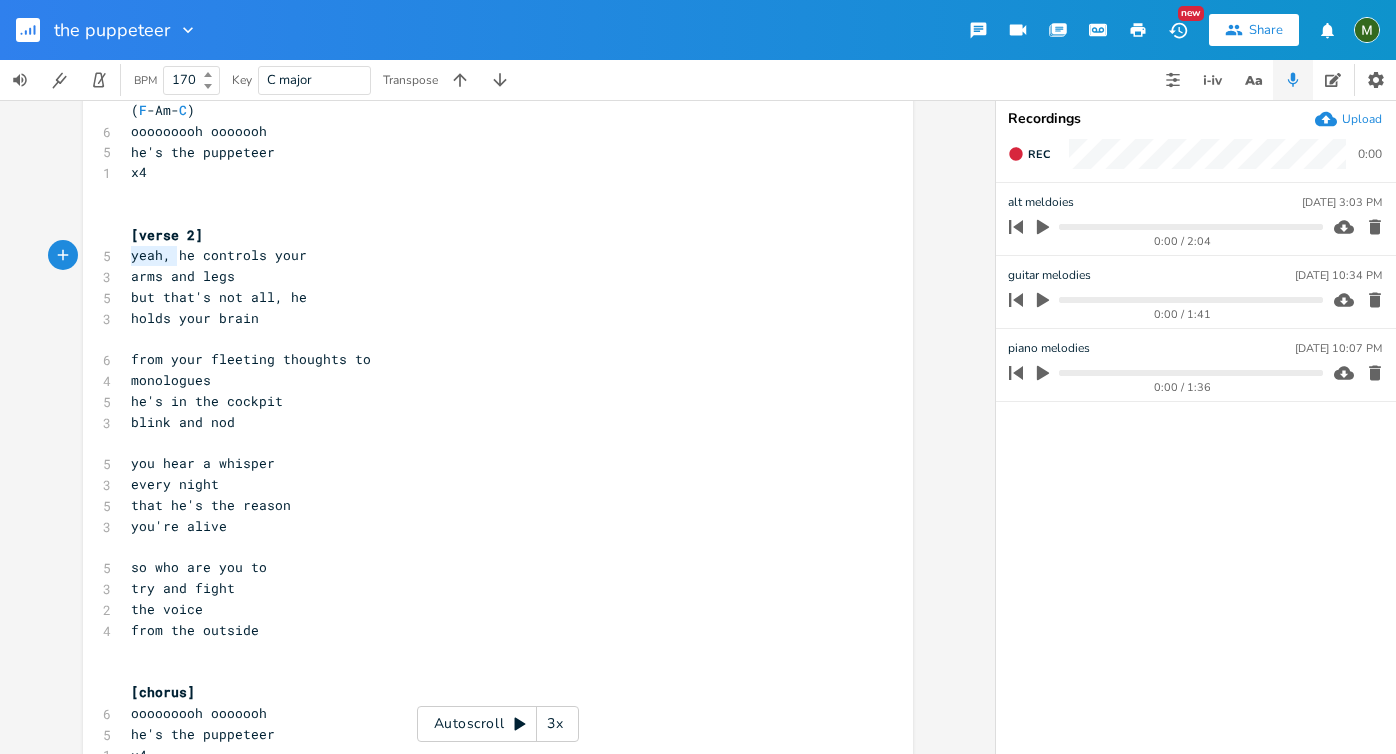 drag, startPoint x: 172, startPoint y: 253, endPoint x: 107, endPoint y: 253, distance: 65 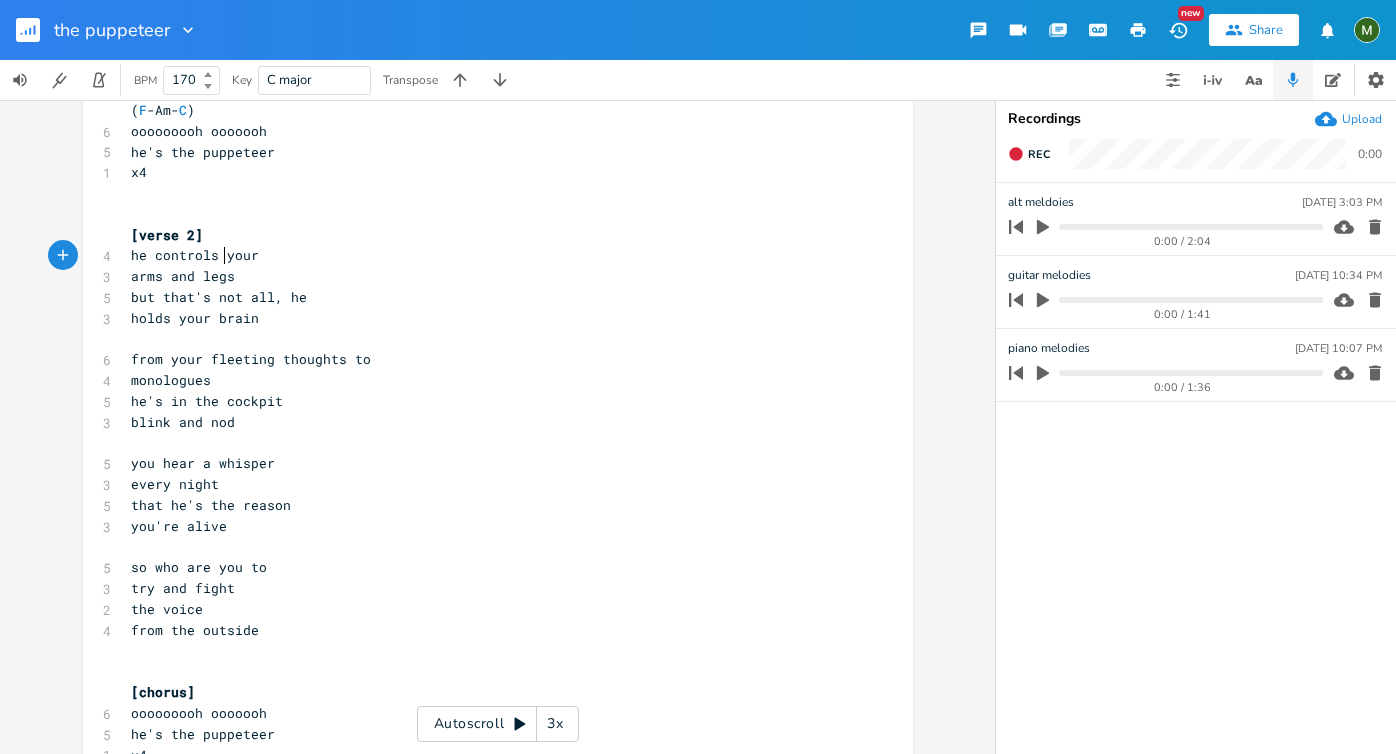 click on "he controls your" at bounding box center [195, 255] 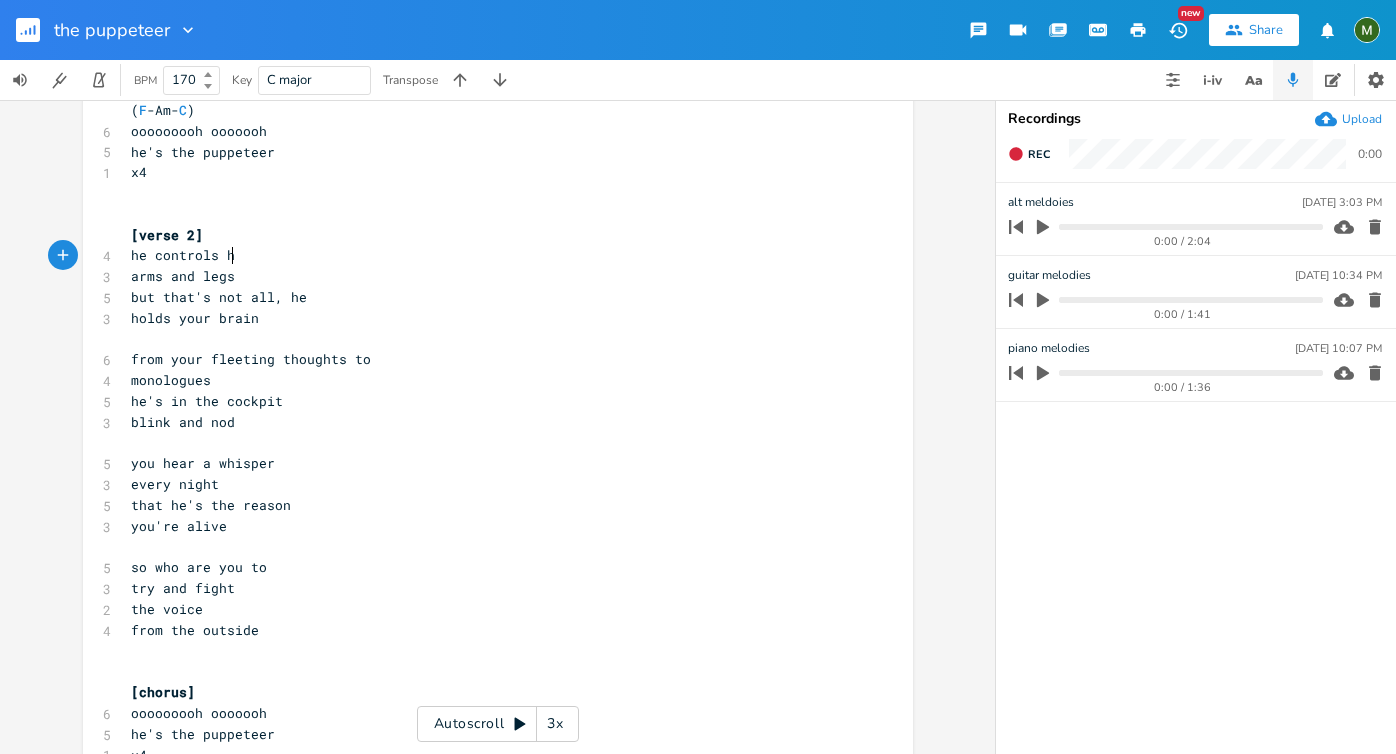 type on "her" 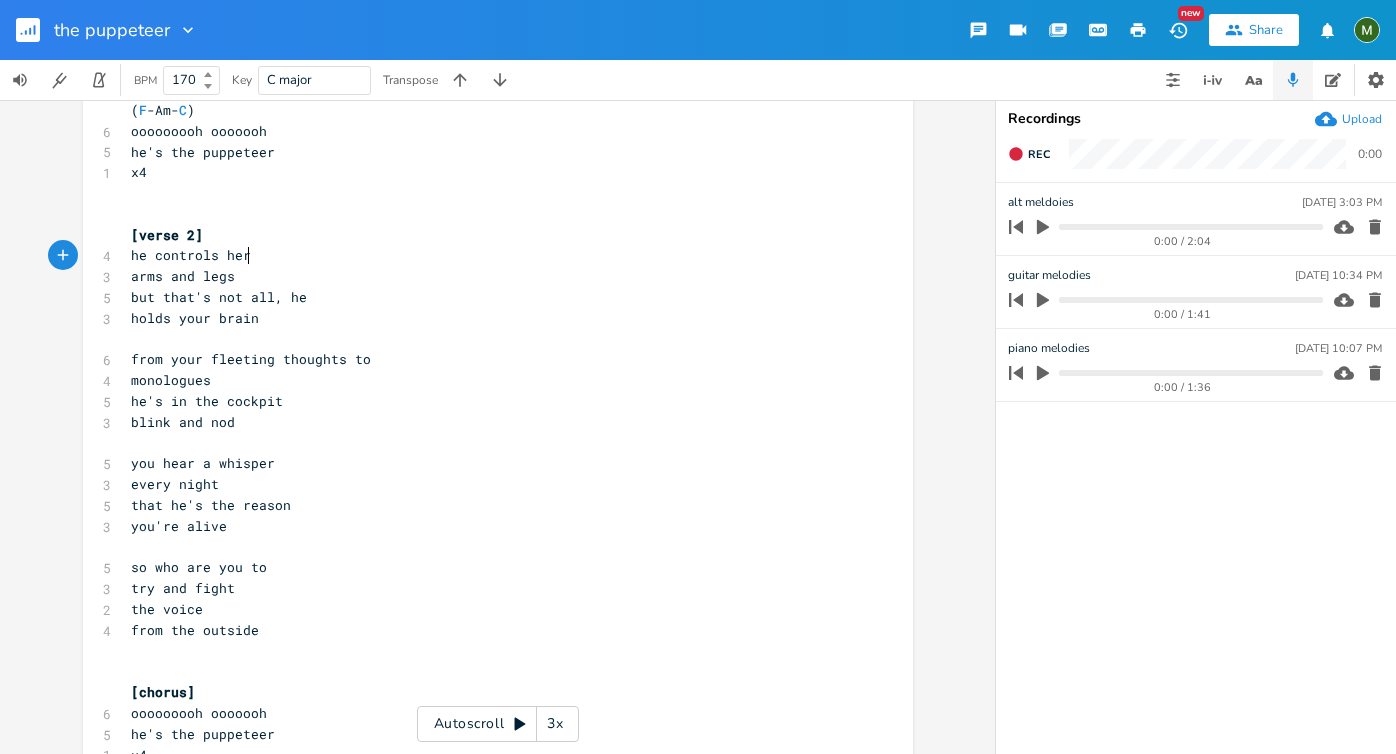 scroll, scrollTop: 0, scrollLeft: 18, axis: horizontal 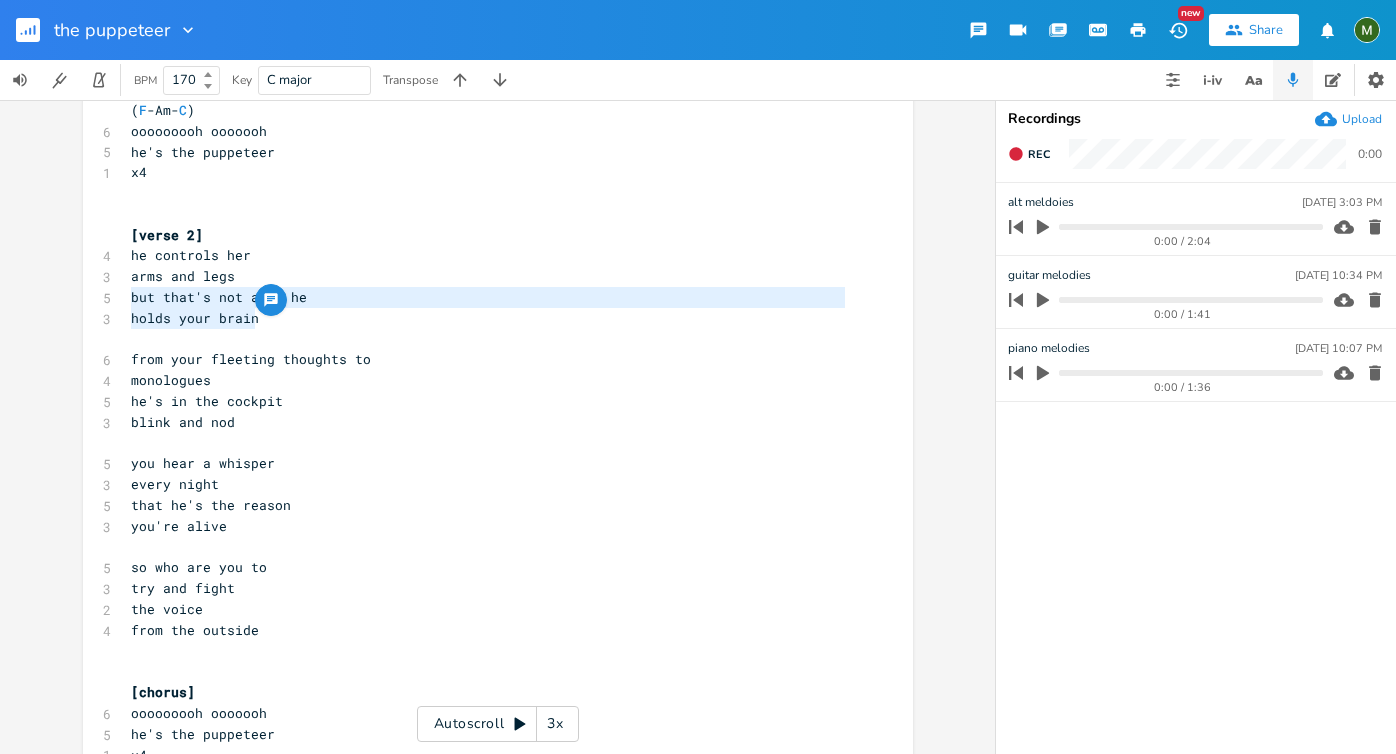 drag, startPoint x: 270, startPoint y: 315, endPoint x: 115, endPoint y: 301, distance: 155.63097 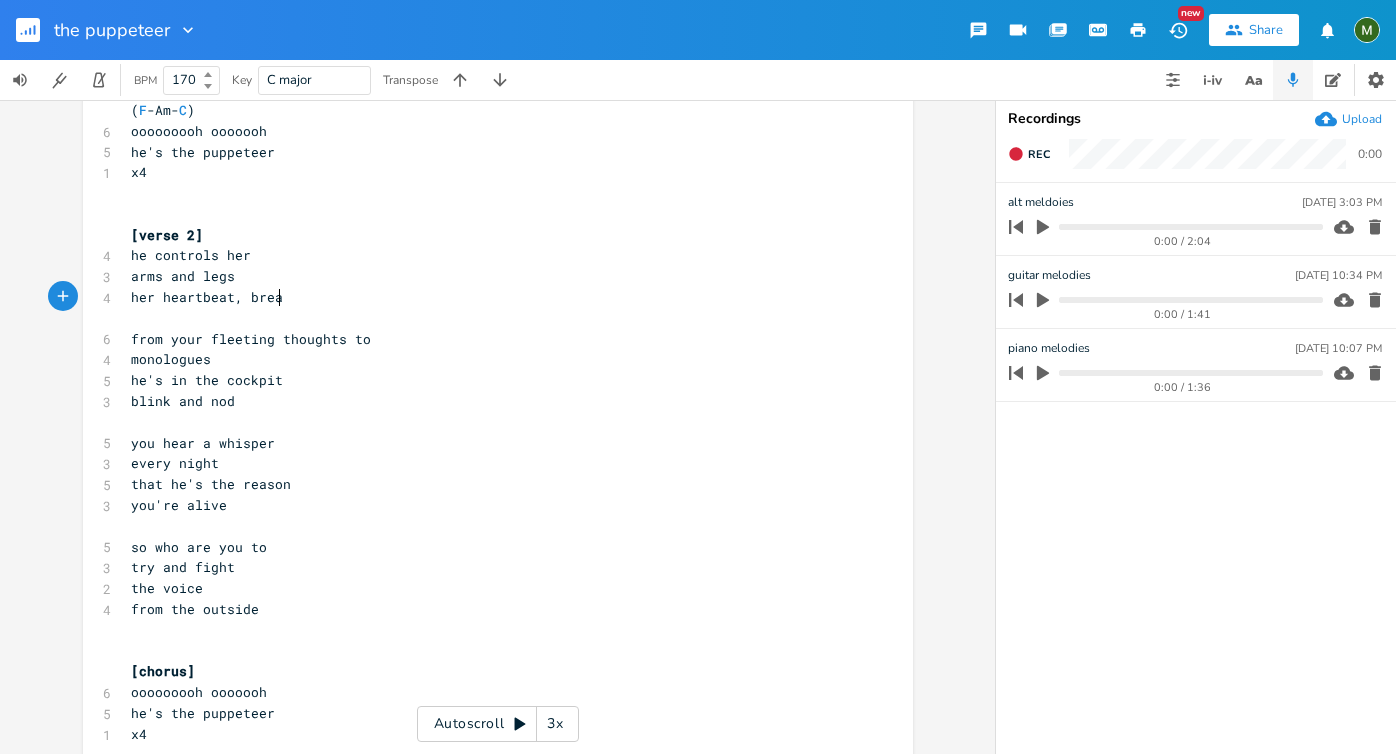 type on "her heartbeat, breath" 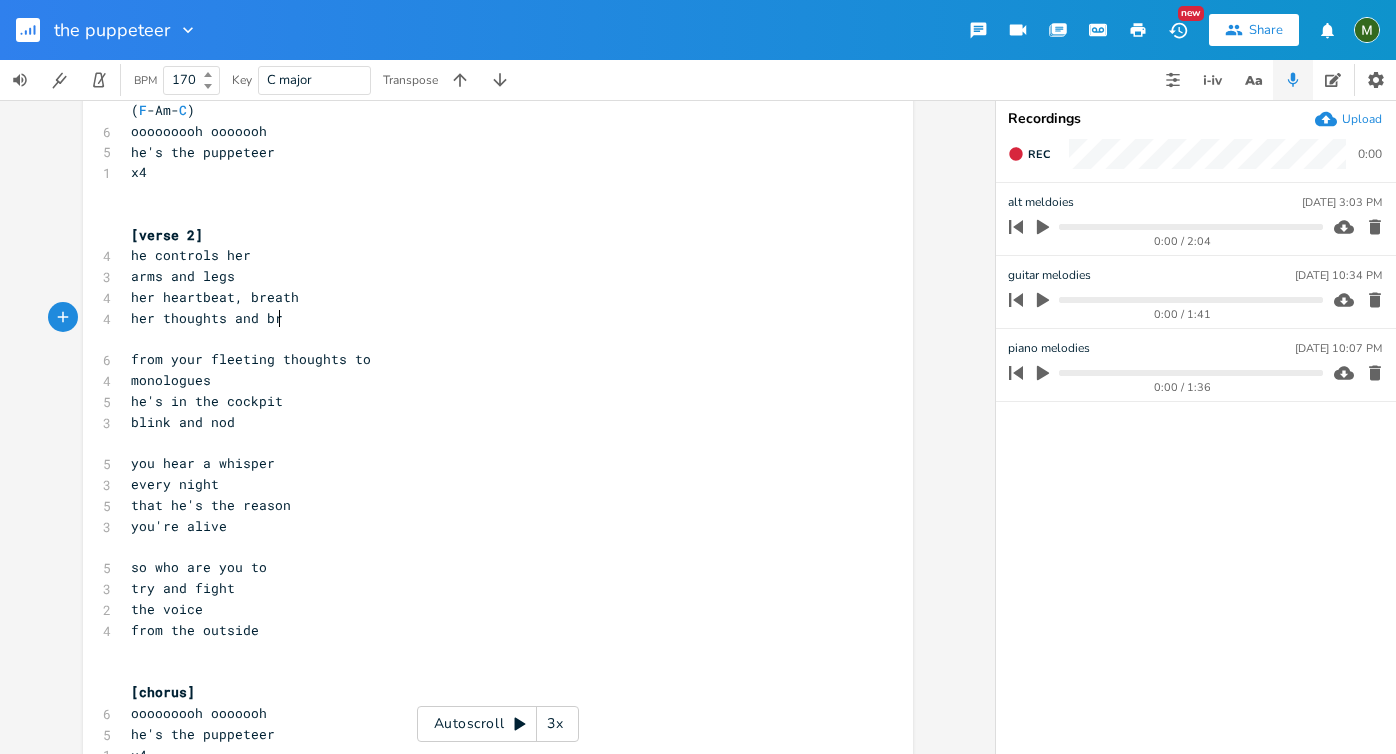 type on "her thoughts and brain" 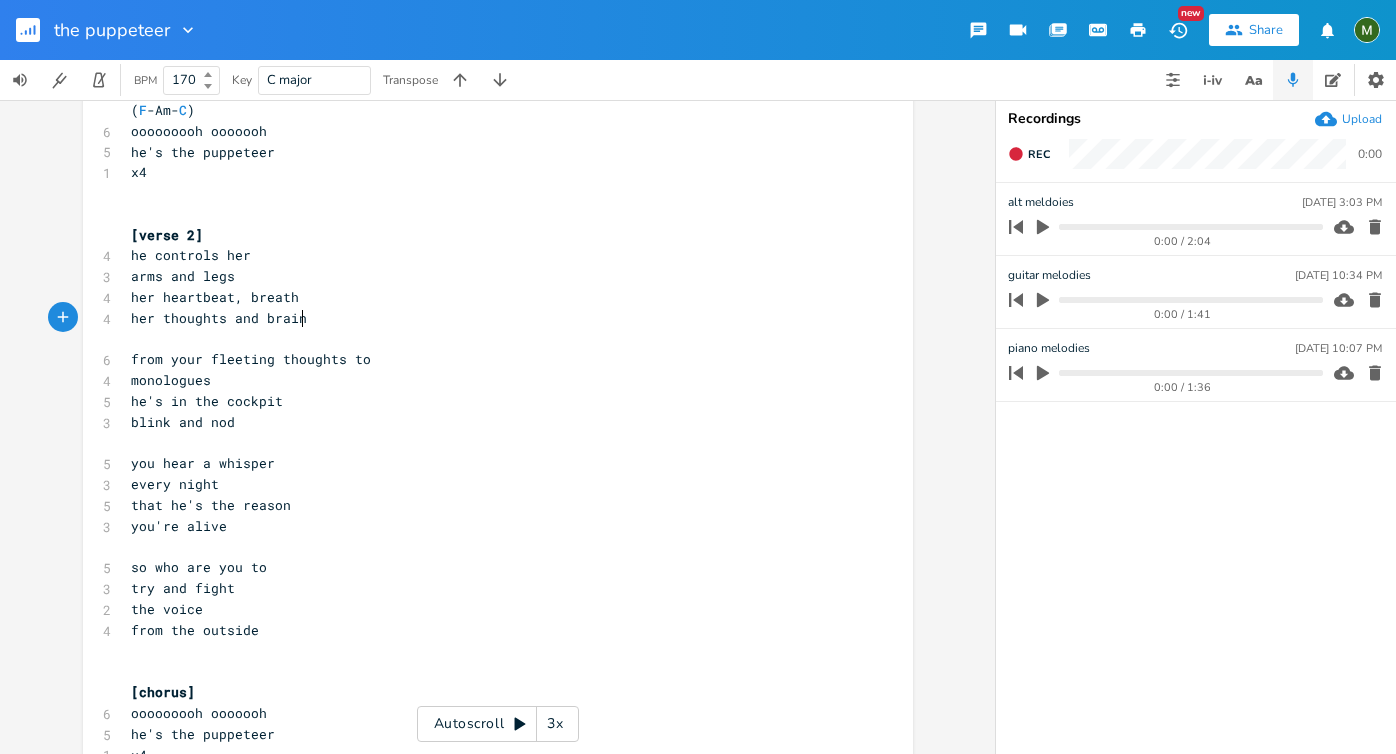 scroll, scrollTop: 0, scrollLeft: 135, axis: horizontal 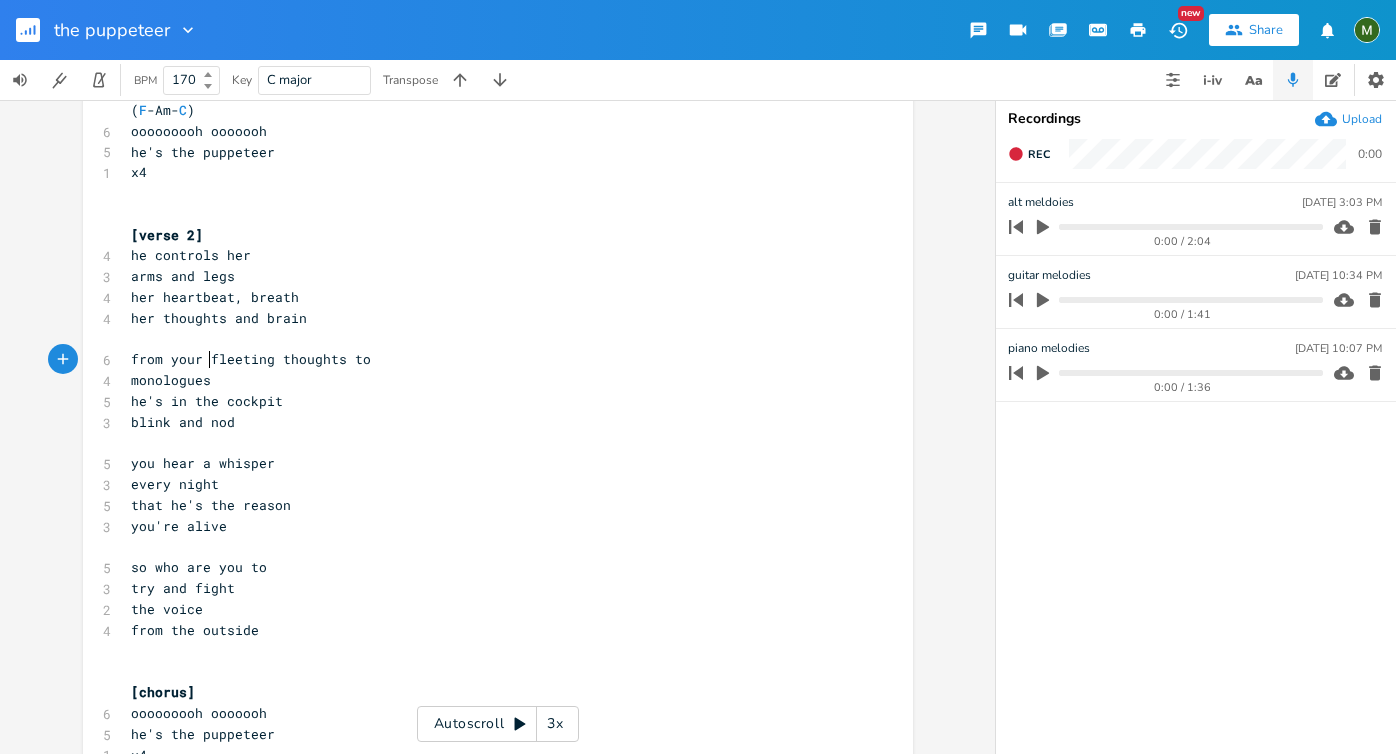 type on "from your" 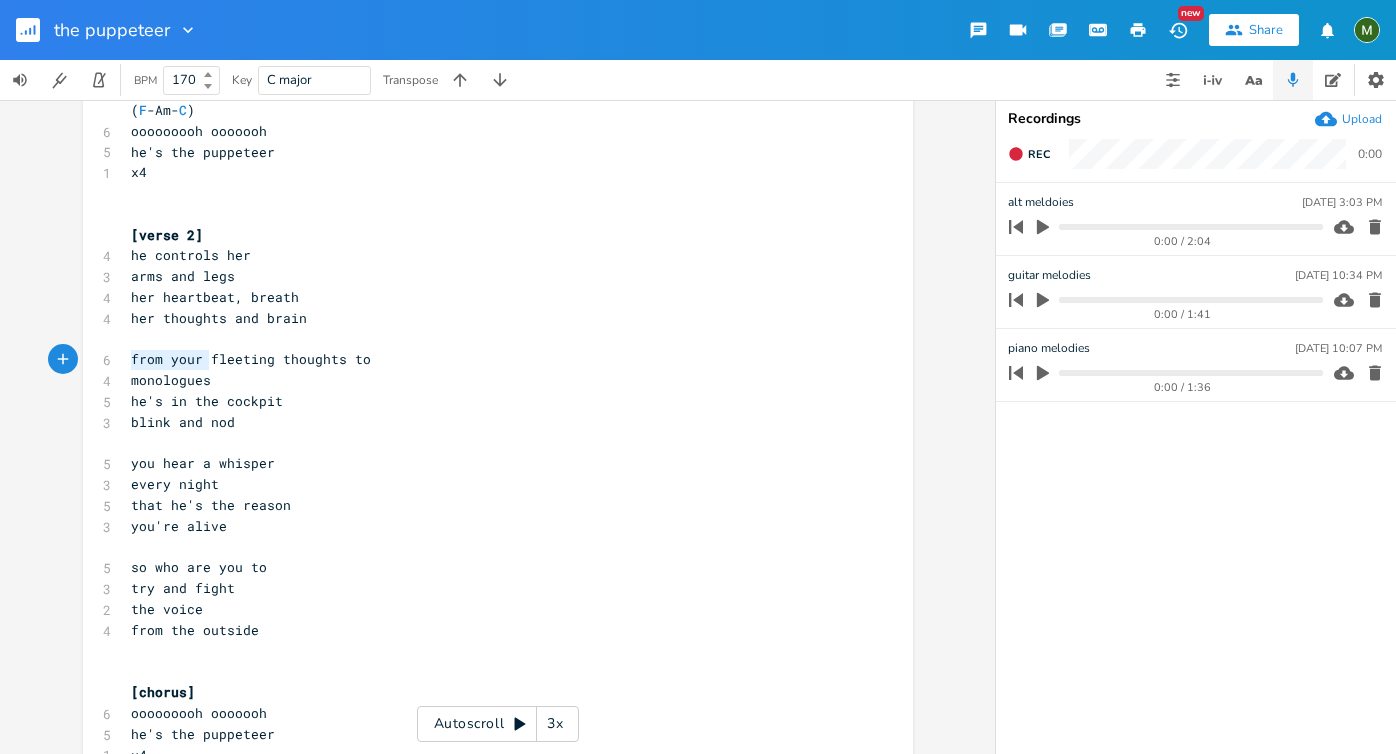 drag, startPoint x: 203, startPoint y: 359, endPoint x: 123, endPoint y: 359, distance: 80 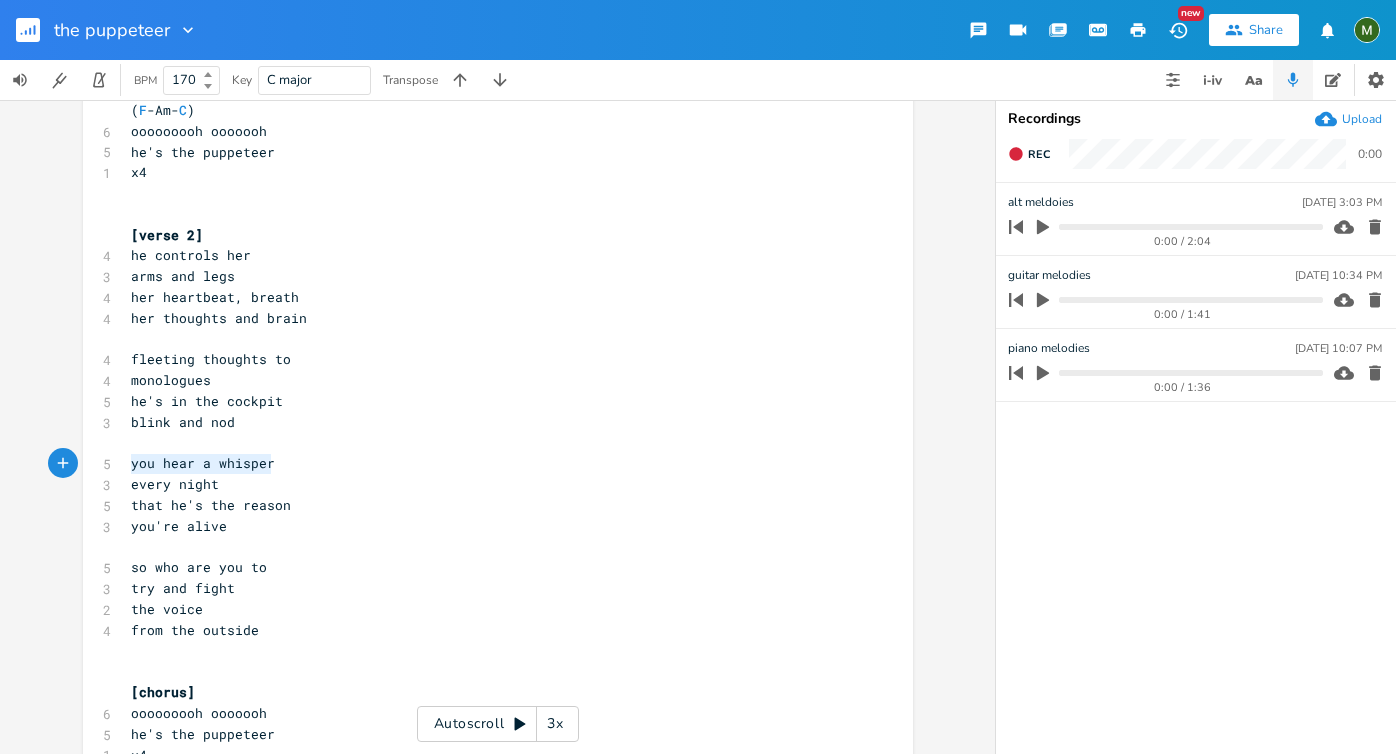 drag, startPoint x: 264, startPoint y: 458, endPoint x: 109, endPoint y: 457, distance: 155.00322 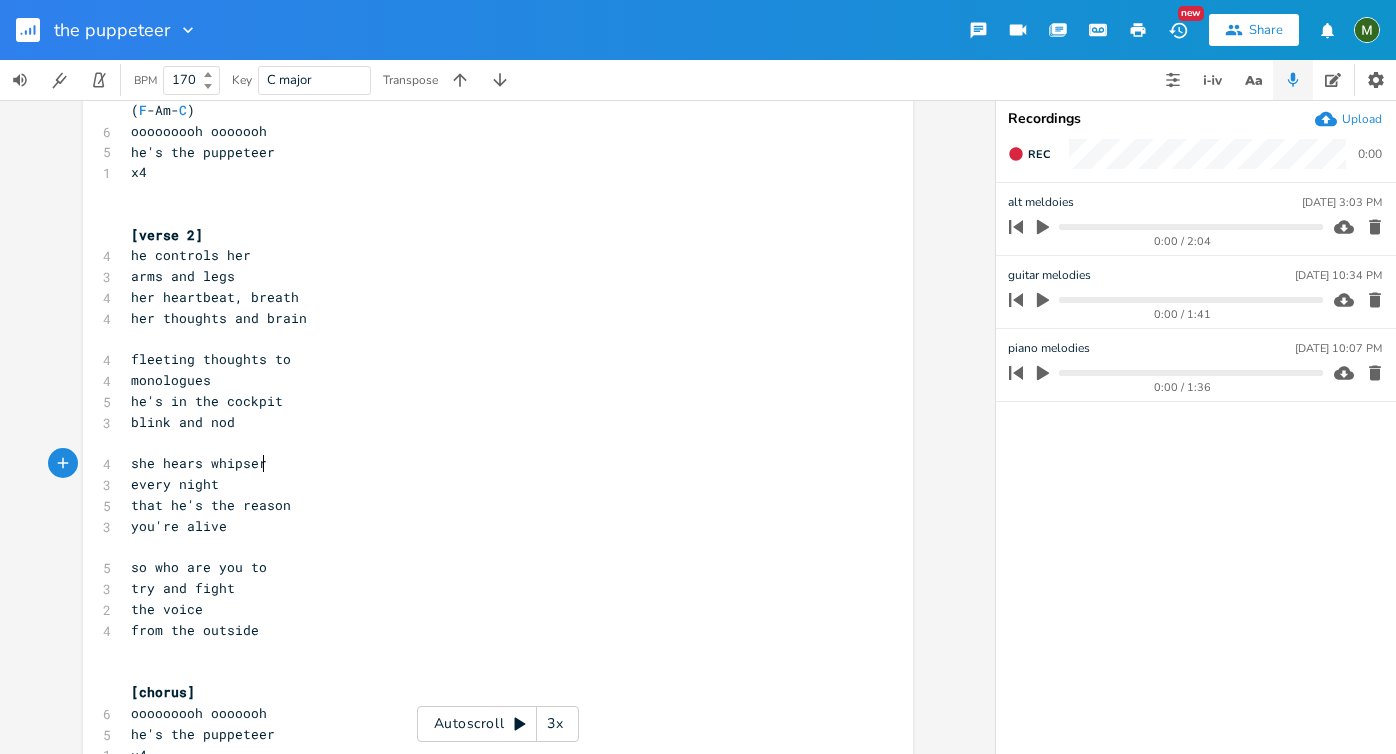 type on "she hears whipsers" 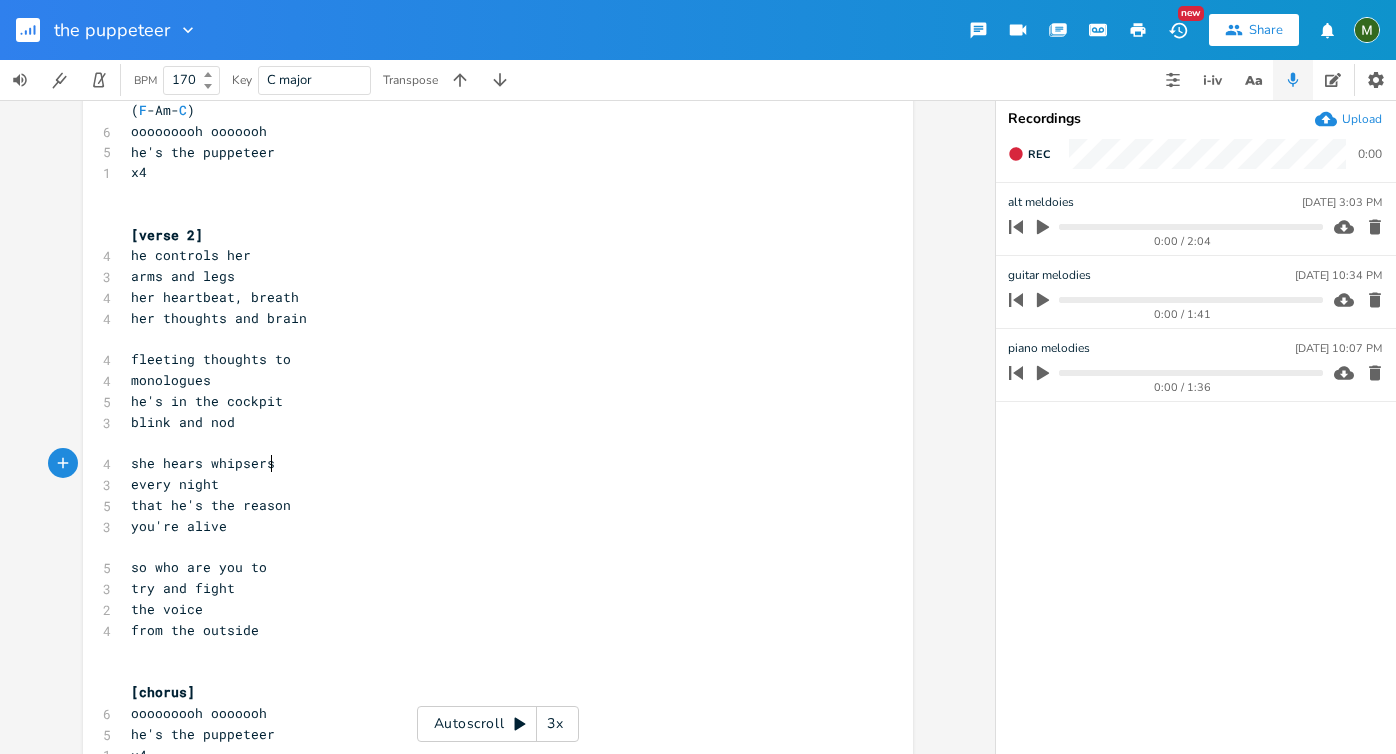 click on "every night" at bounding box center (488, 484) 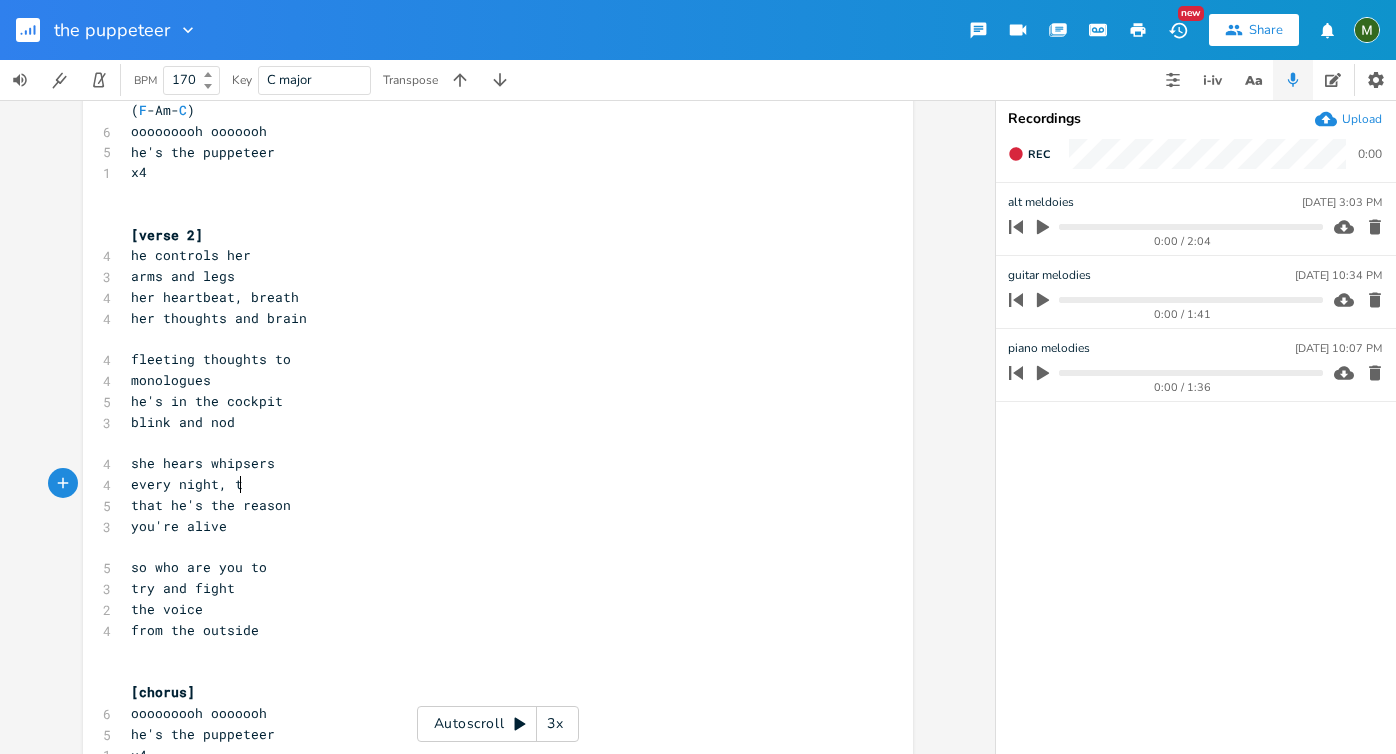 scroll, scrollTop: 0, scrollLeft: 29, axis: horizontal 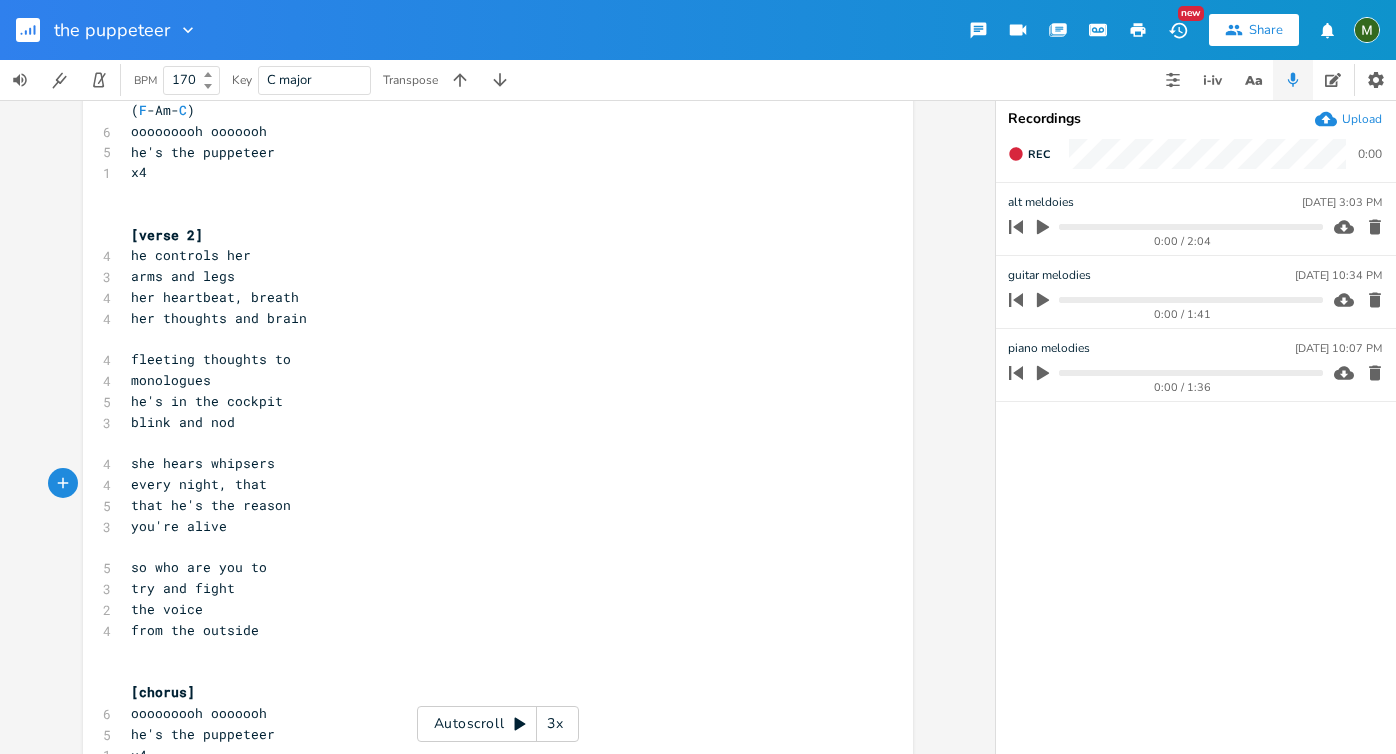 click on "that he's the reason" at bounding box center [211, 505] 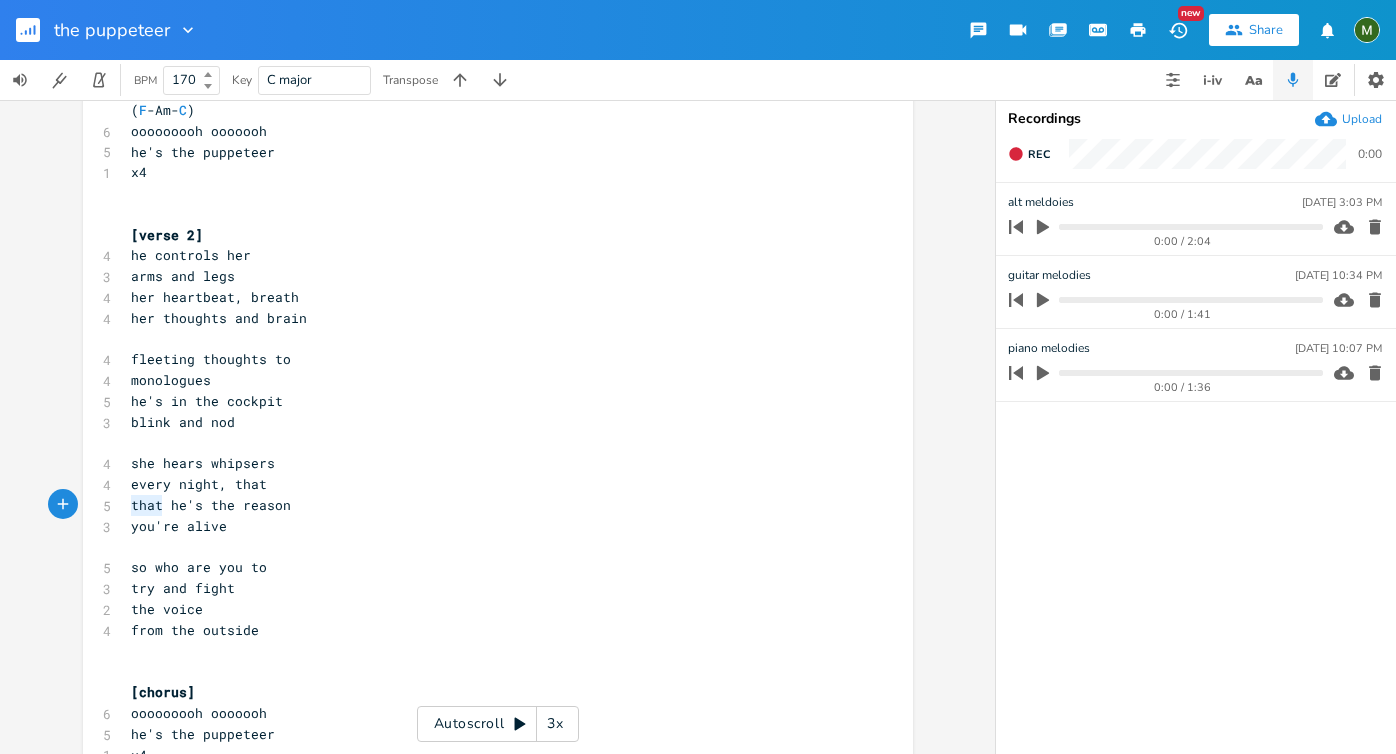 click on "that he's the reason" at bounding box center [211, 505] 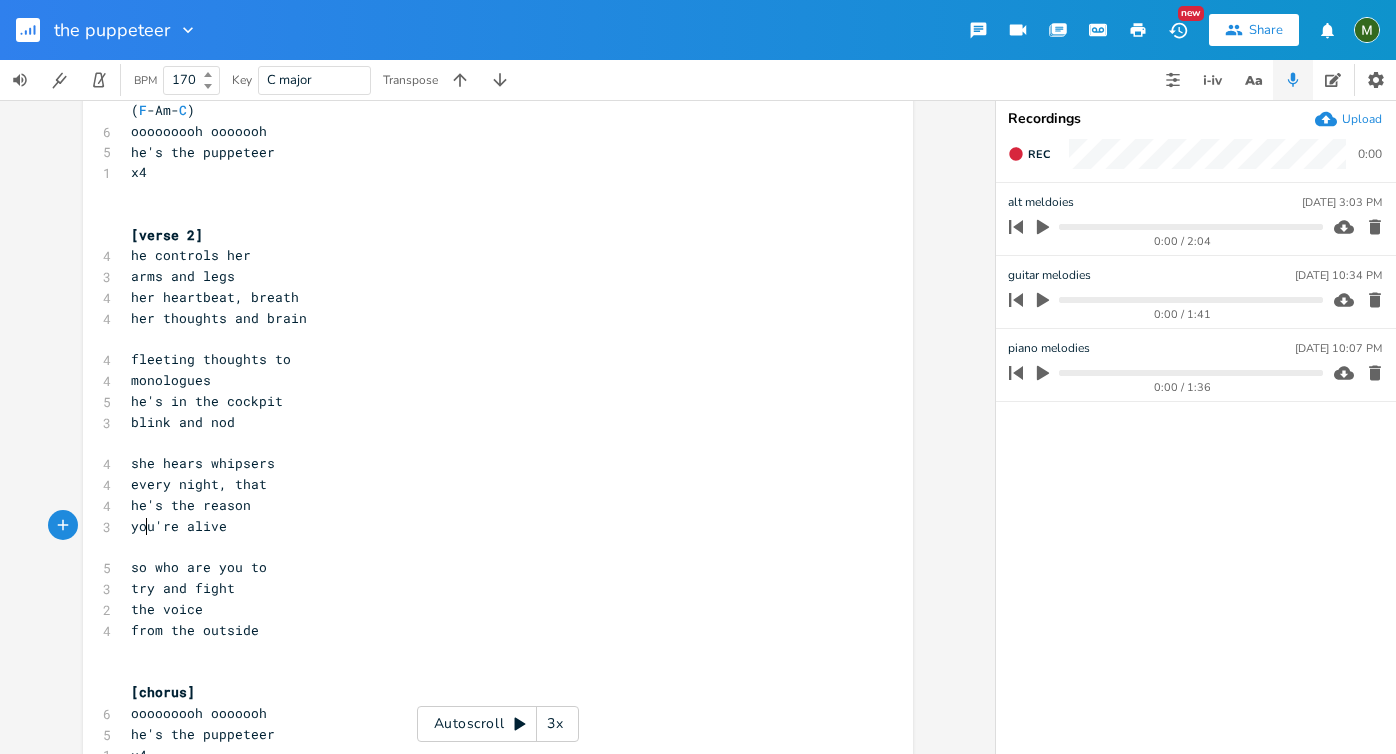 click on "you're alive" at bounding box center (179, 526) 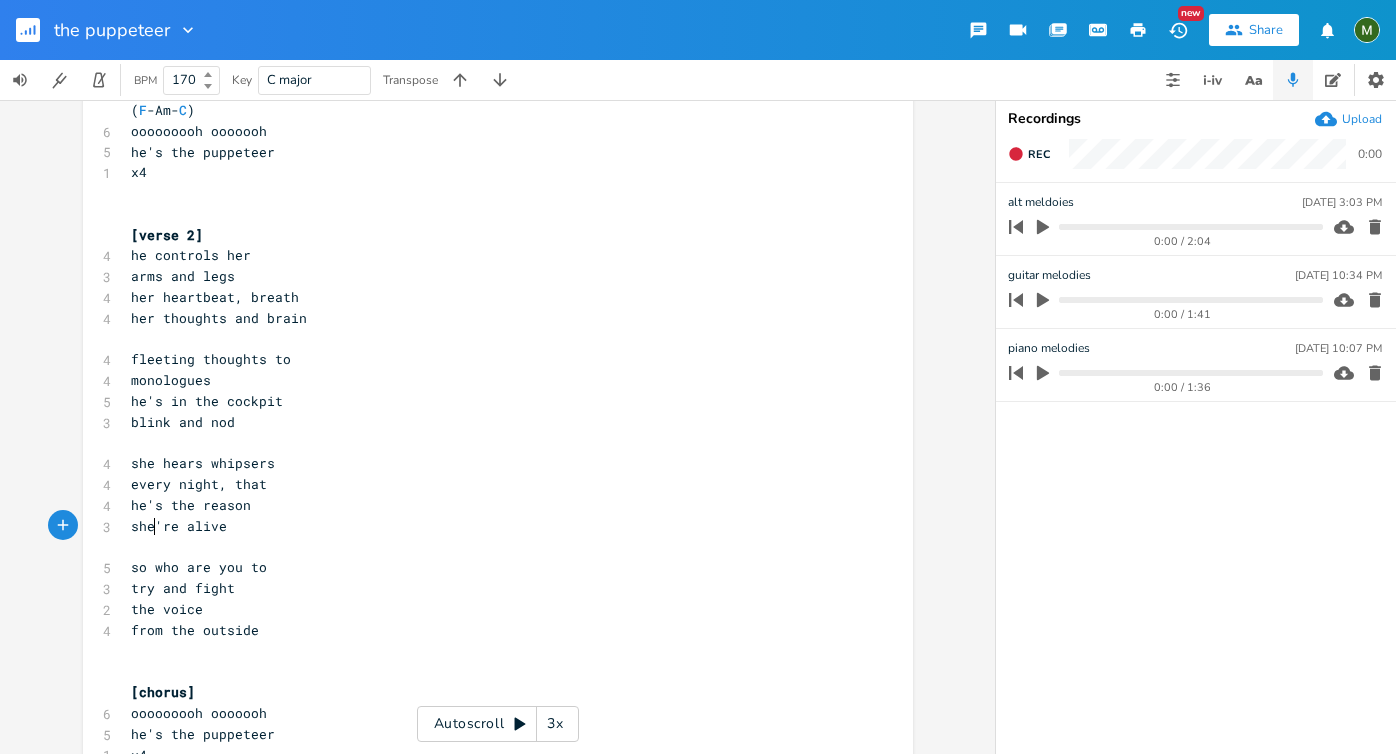 type on "she's" 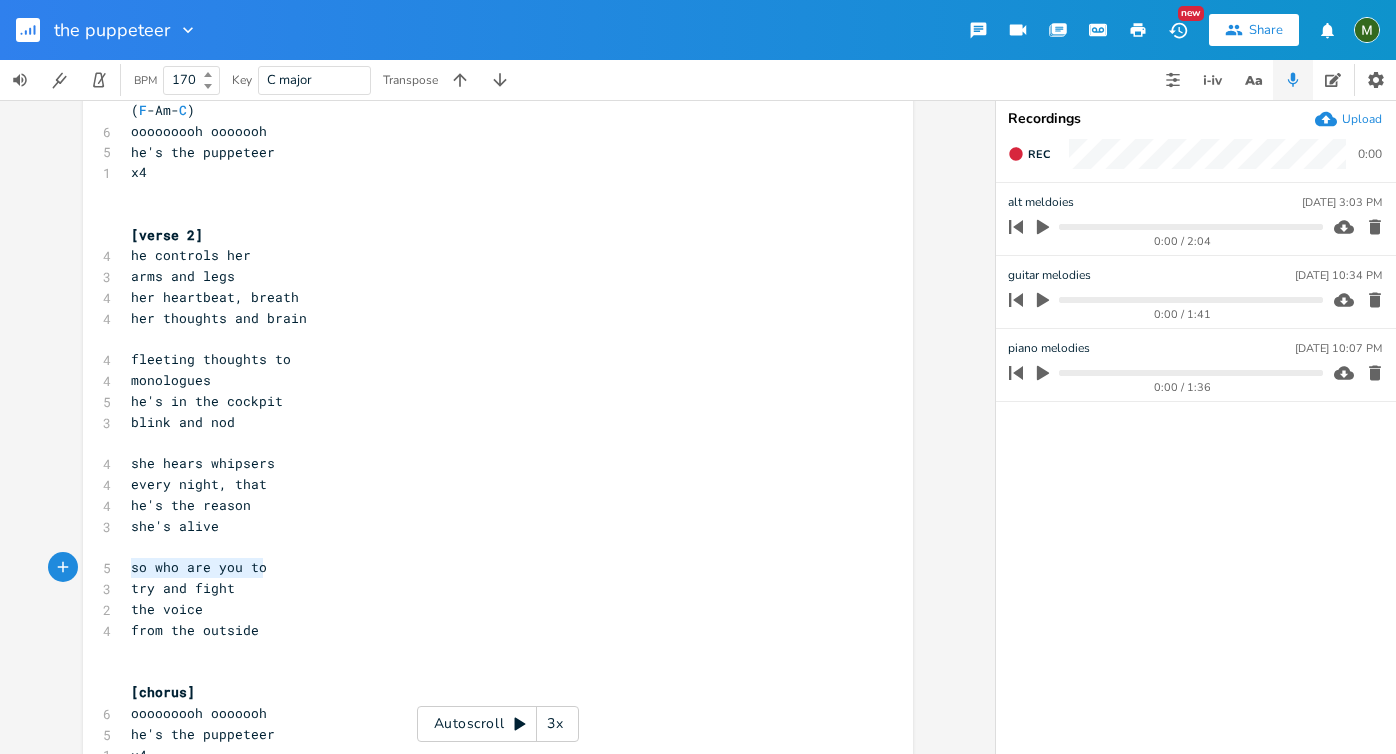 drag, startPoint x: 268, startPoint y: 565, endPoint x: 102, endPoint y: 565, distance: 166 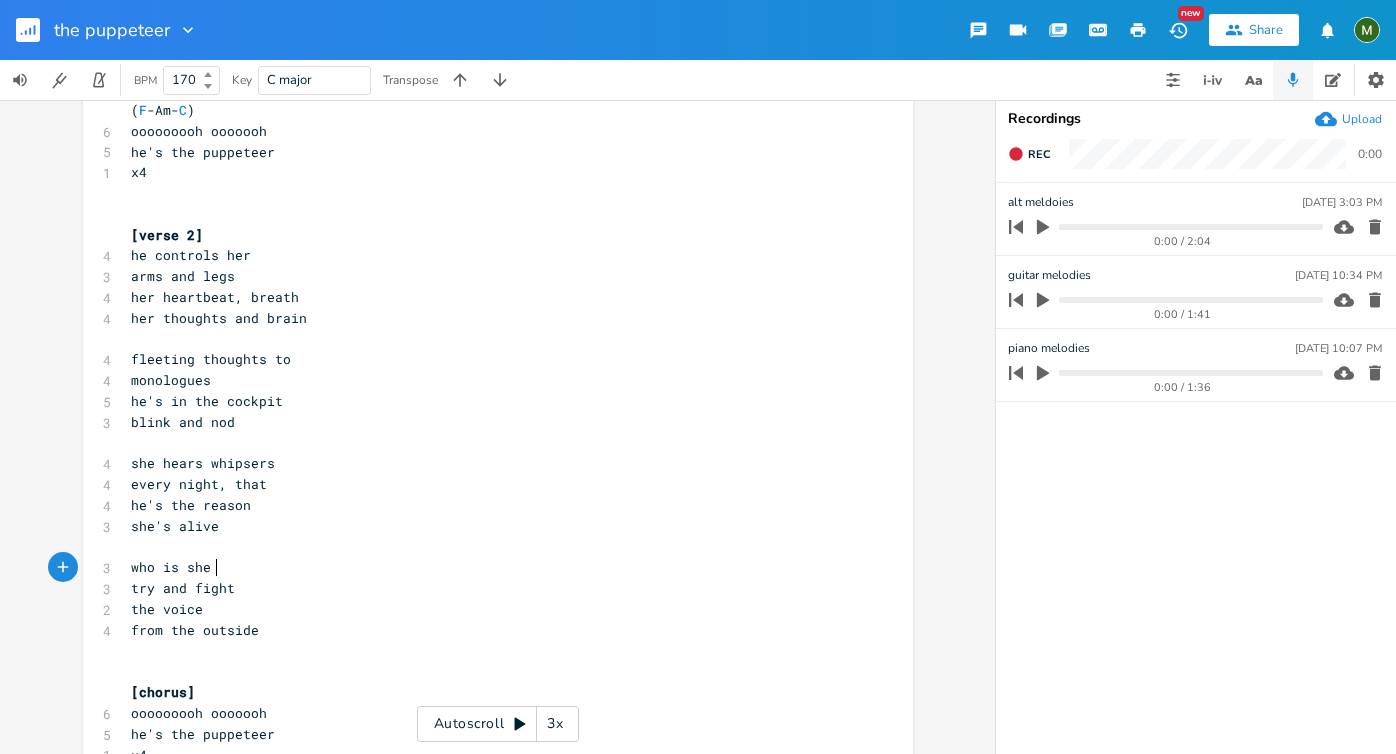type on "who is she to" 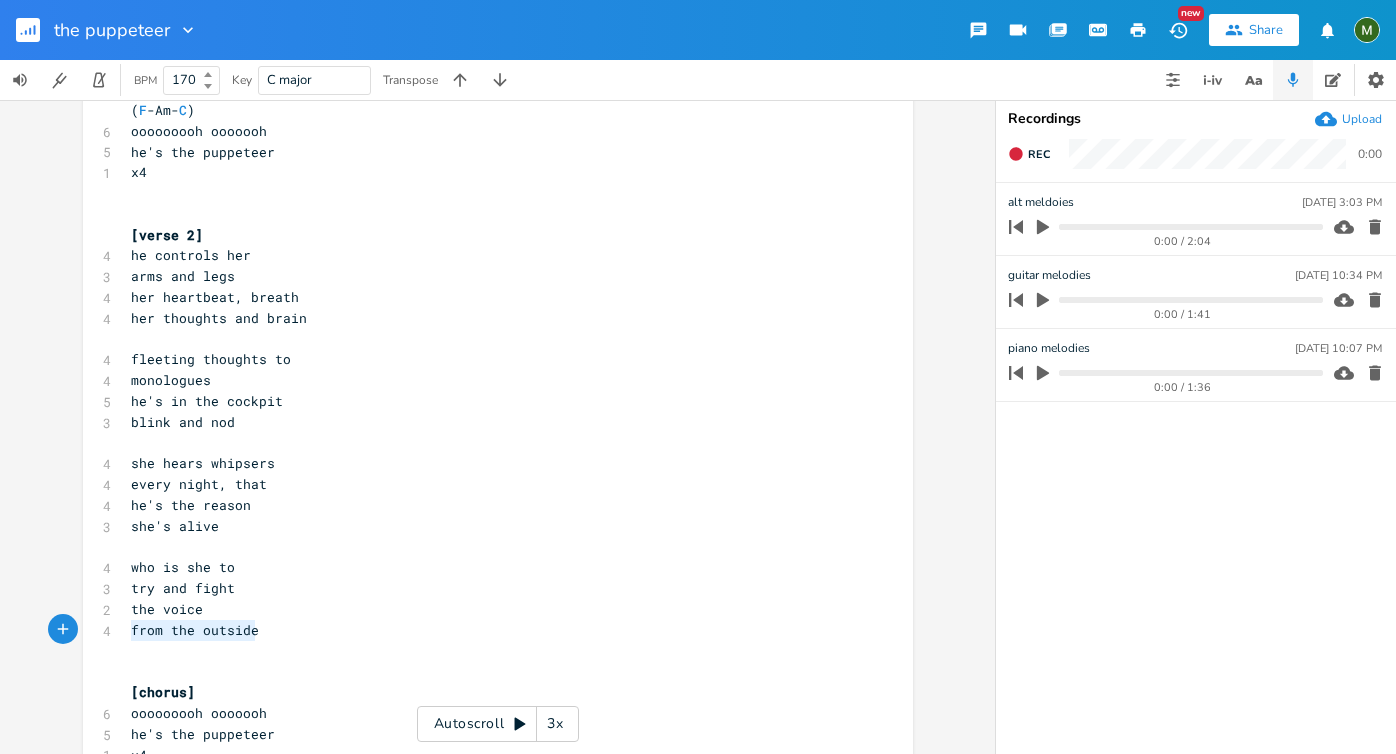 drag, startPoint x: 271, startPoint y: 628, endPoint x: 123, endPoint y: 628, distance: 148 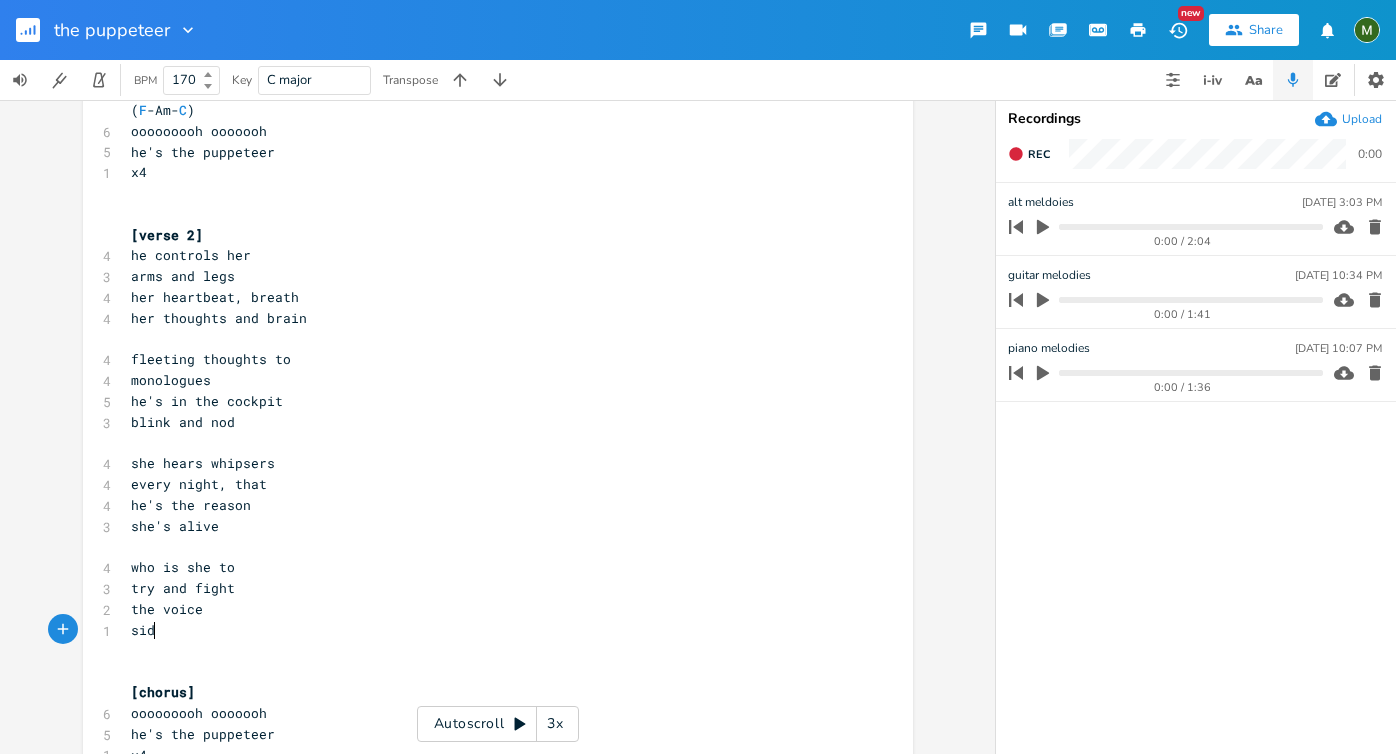 type on "side" 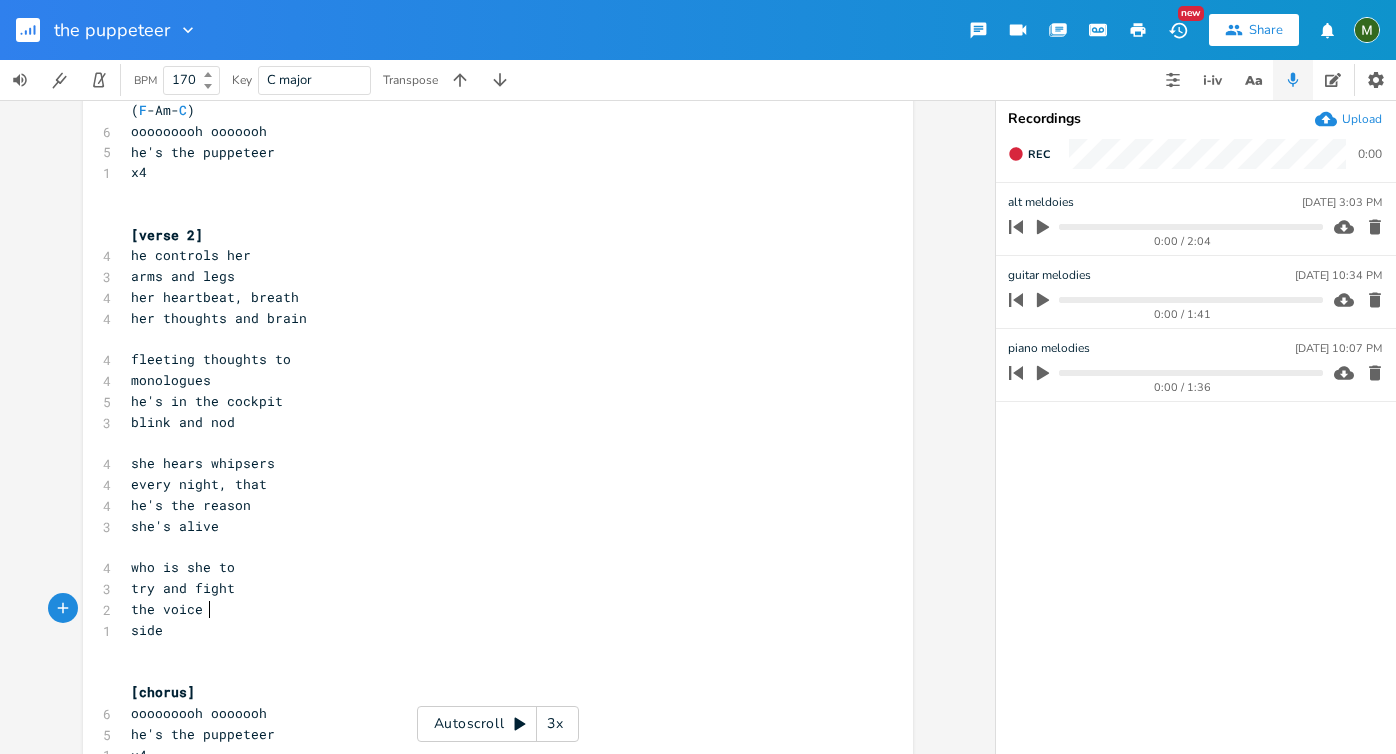 click on "the voice" at bounding box center [488, 609] 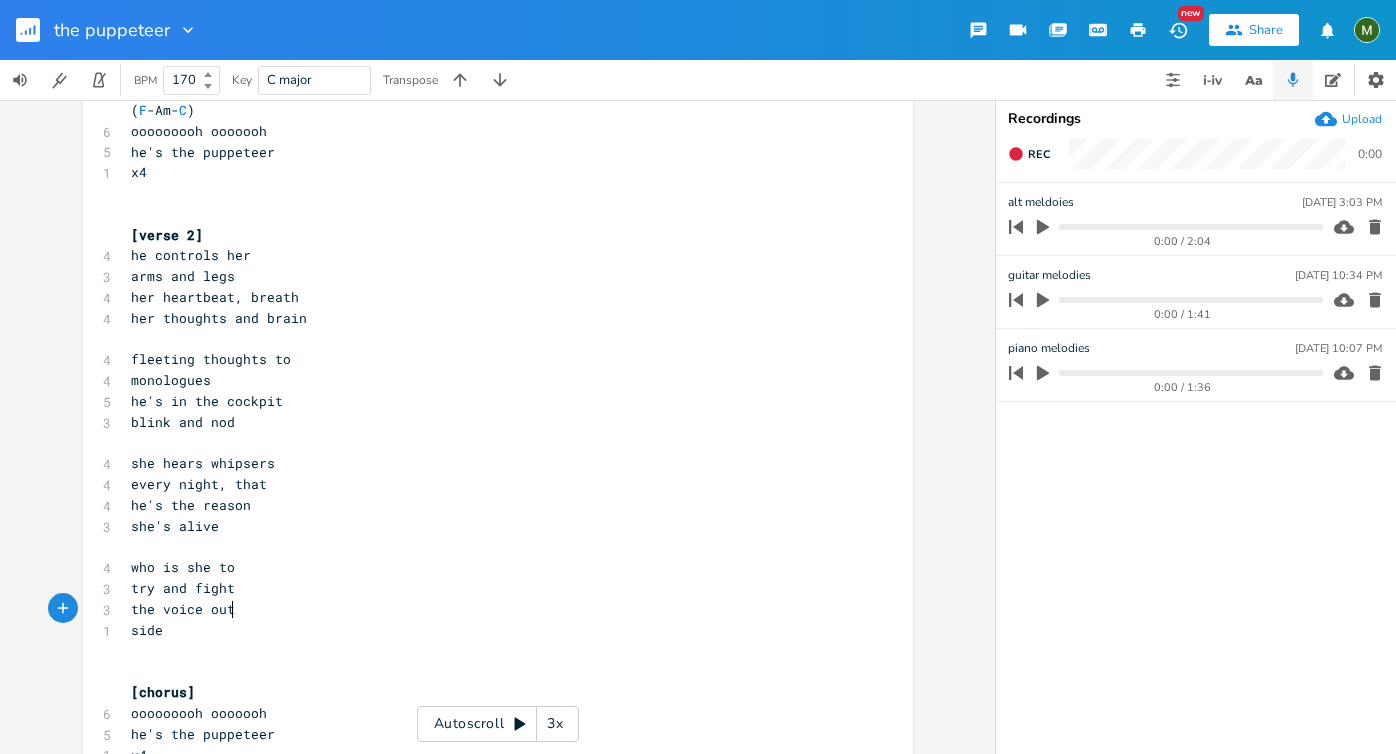 scroll, scrollTop: 0, scrollLeft: 18, axis: horizontal 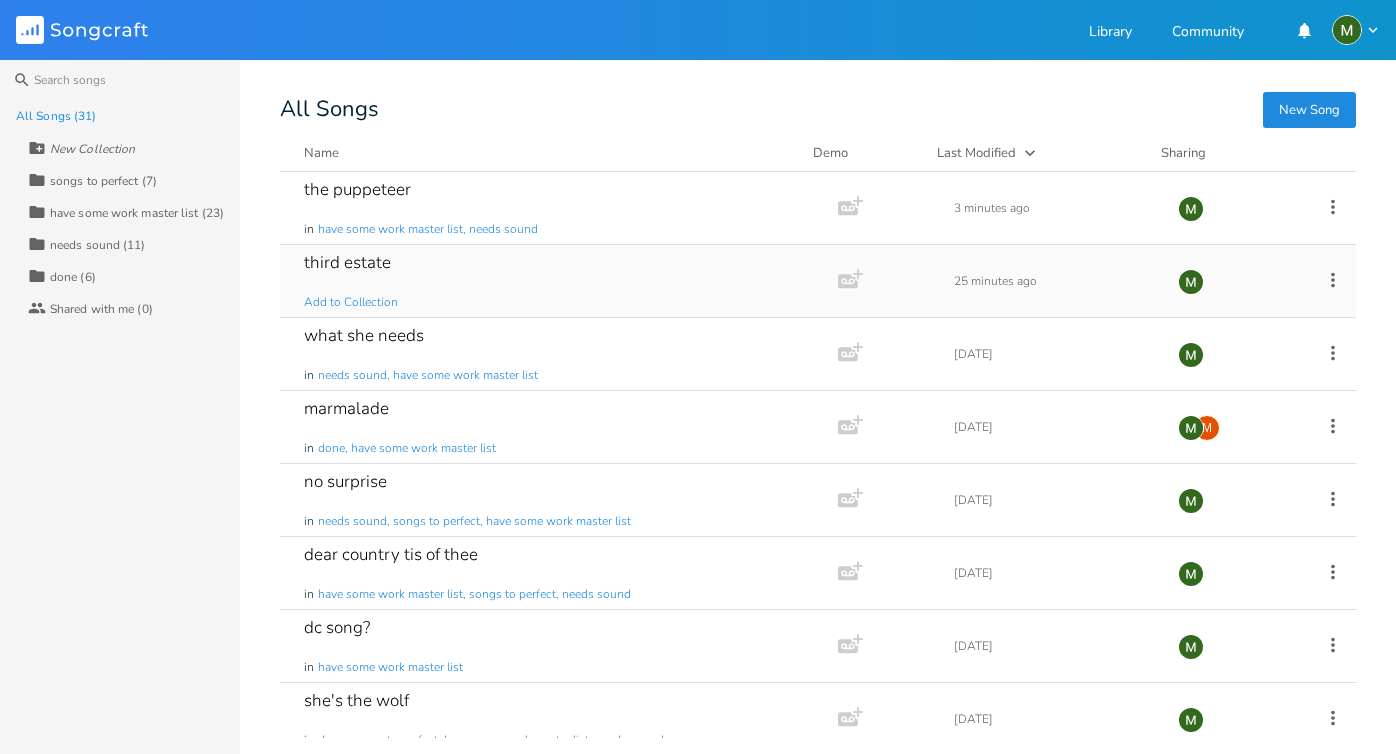 click on "third estate Add to Collection" at bounding box center [555, 281] 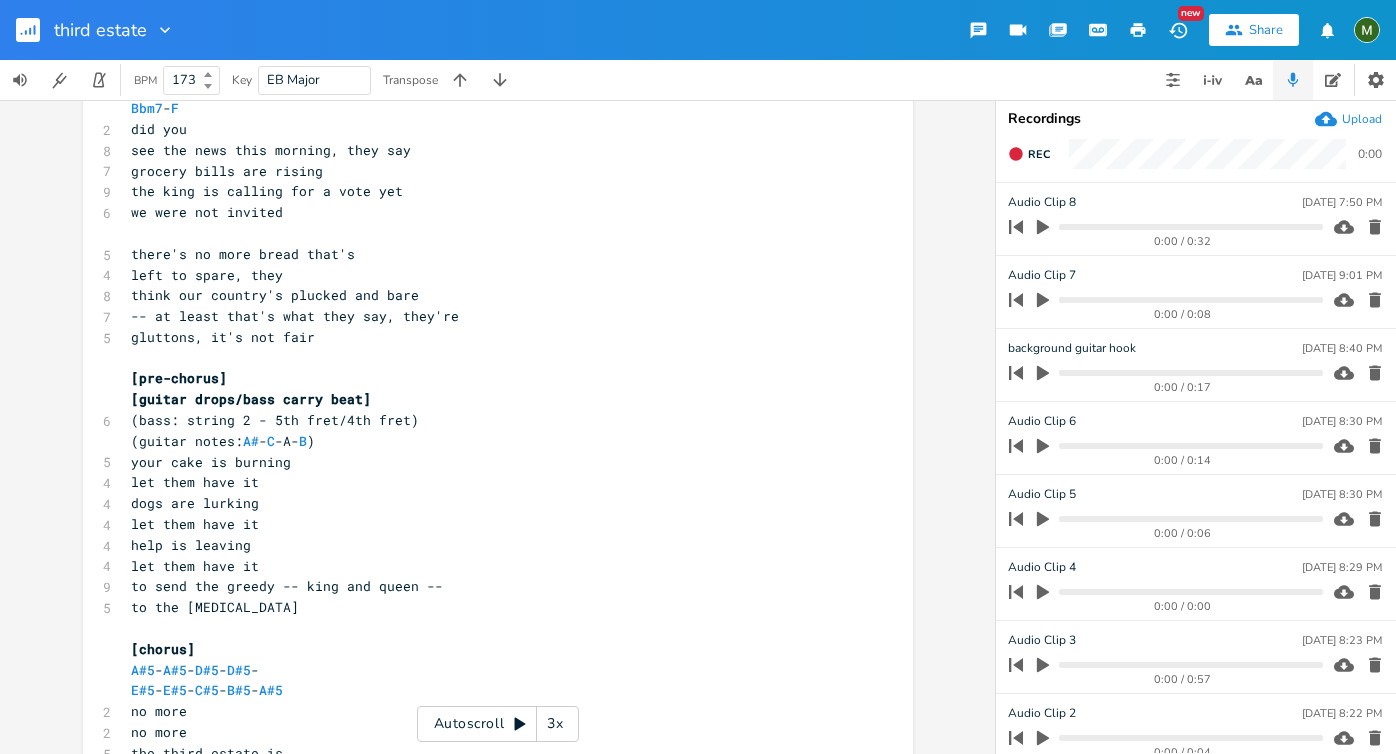 scroll, scrollTop: 558, scrollLeft: 0, axis: vertical 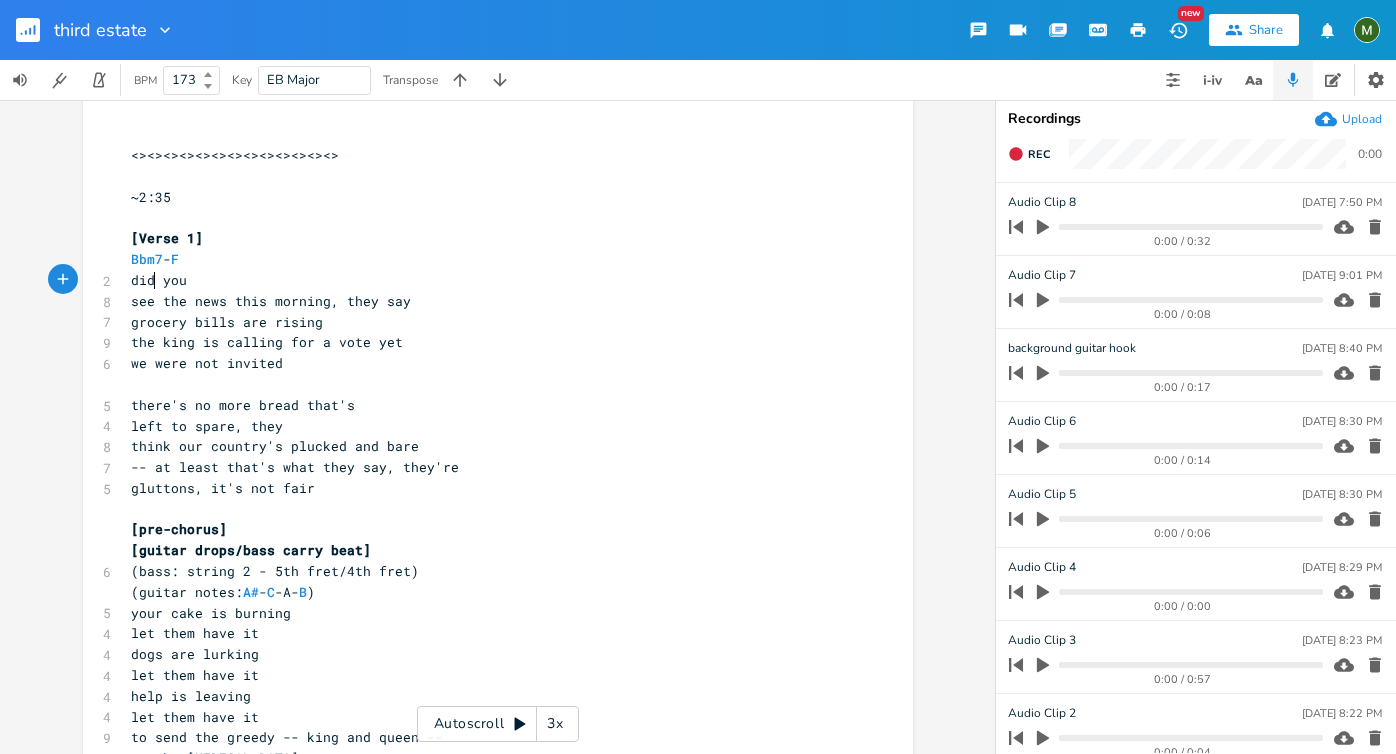 click on "did you" at bounding box center (159, 280) 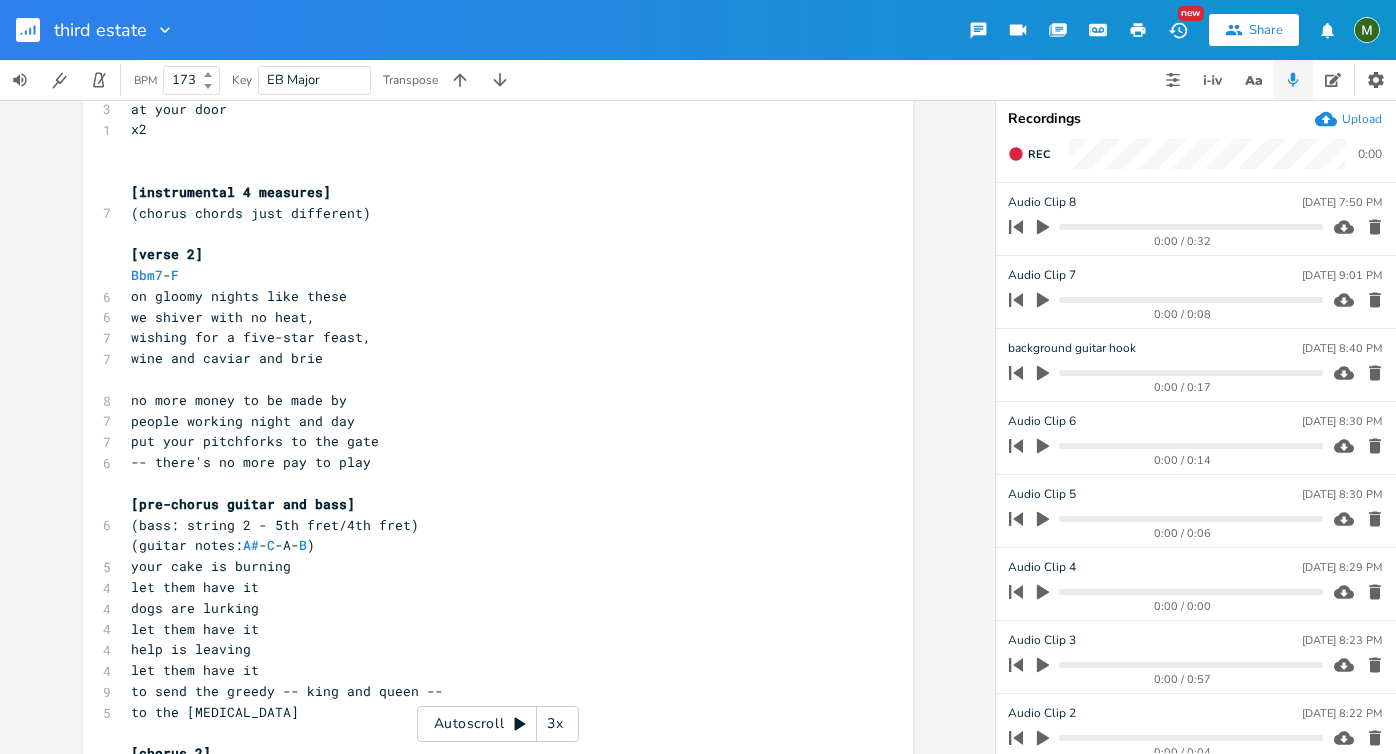 scroll, scrollTop: 1951, scrollLeft: 0, axis: vertical 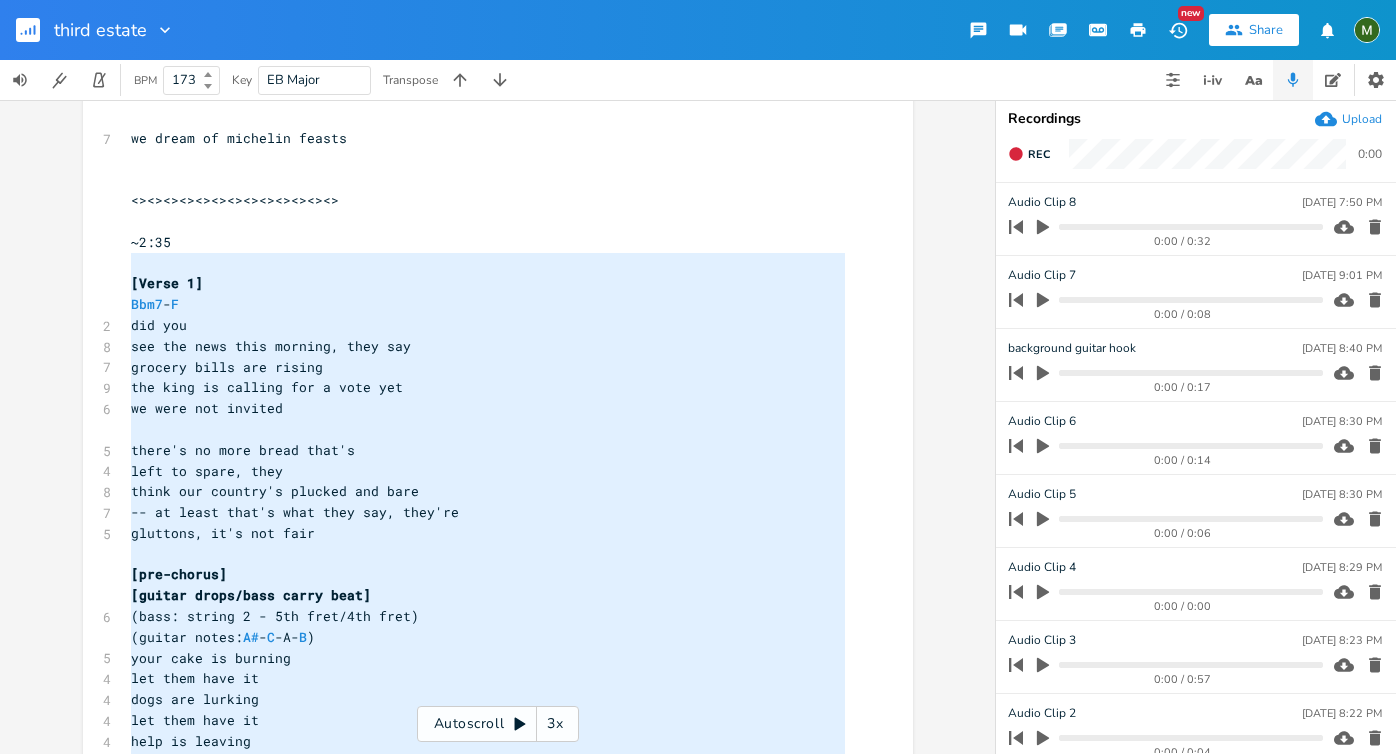 type on "~2:35
[Verse 1]
Bbm7-F
did you
see the news this morning, they say
grocery bills are rising
the king is calling for a vote yet
we were not invited
there's no more bread that's
left to spare, they
think our country's plucked and bare
-- at least that's what they say, they're
gluttons, it's not fair
[pre-chorus]
[guitar drops/bass carry beat]
(bass: string 2 - 5th fret/4th fret)
(guitar notes: A#-C-A-B)
your cake is burning
let them have it
dogs are lurking
let them have it
help is leaving
let them have it
to send the greedy -- king and queen --
to the [MEDICAL_DATA]
[chorus]
A#5-A#5-D#5-D#5-
E#5-E#5-C#5-B#5-A#5
no more
no more
the third estate is
at your door
x2
[instrumental 4 measures]
(chorus chords just different)
[verse 2]
Bbm7-F
on gloomy nights like these
we shiver with no heat,
wishing for a five-star feast,
wine and caviar and brie
no more money to be made by
people working night and day
put your pitchforks to the gate
-- there's no more pay to play
[pre-chorus guitar and bass]
(bas..." 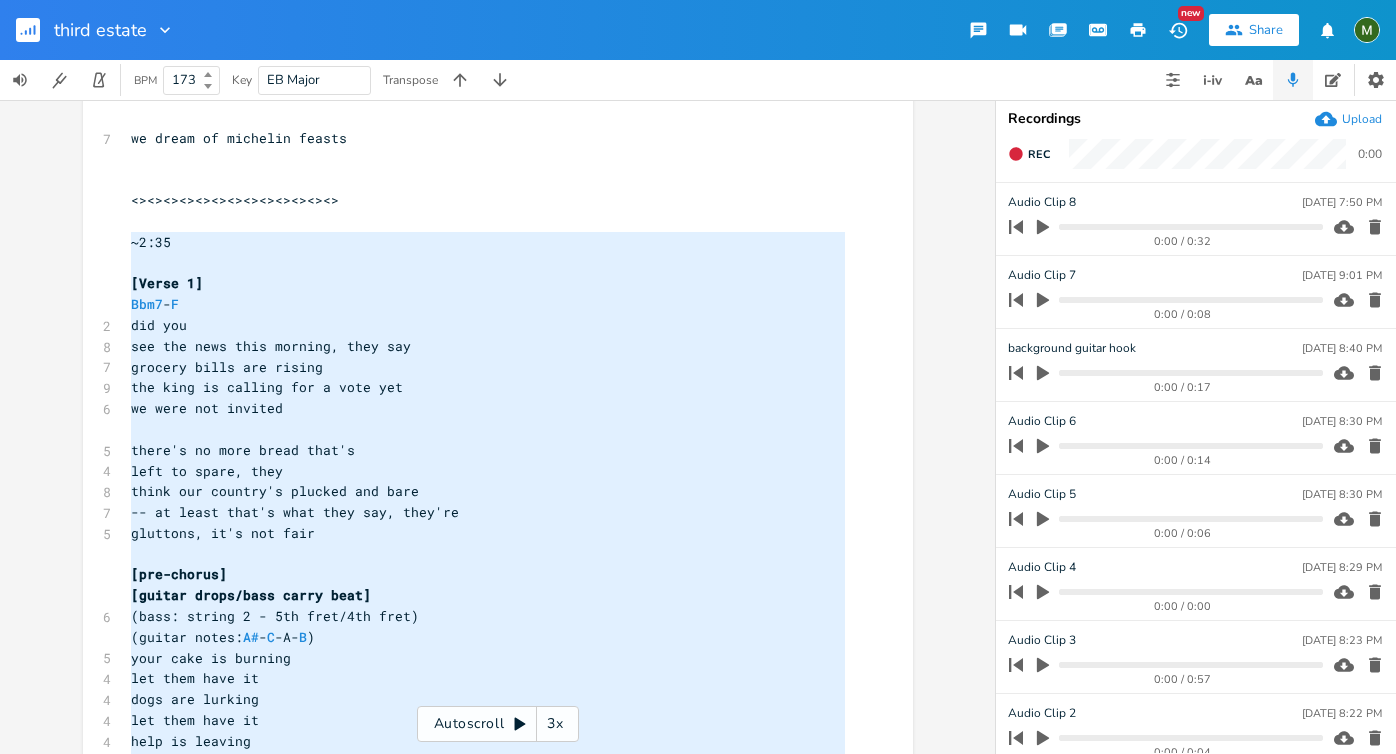 drag, startPoint x: 162, startPoint y: 675, endPoint x: 110, endPoint y: 244, distance: 434.12555 